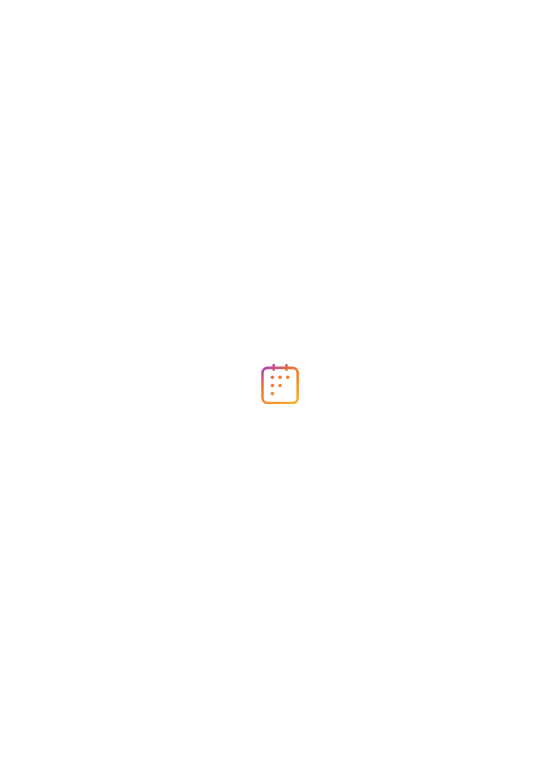 scroll, scrollTop: 0, scrollLeft: 0, axis: both 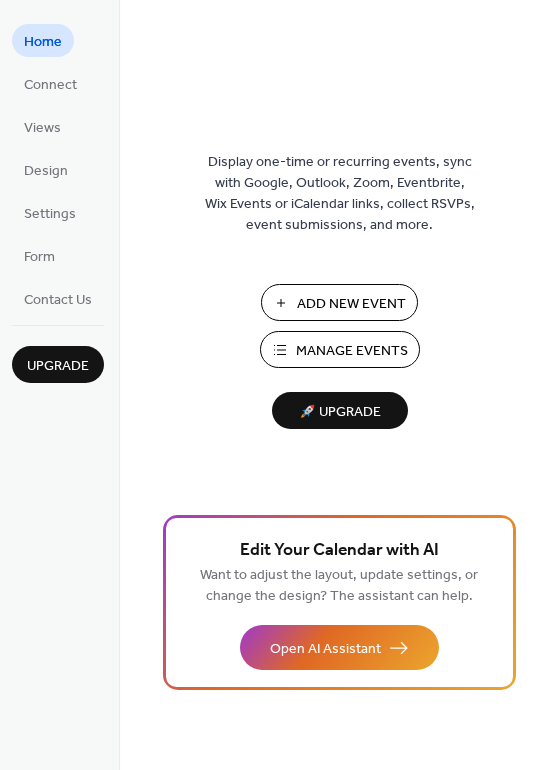 click on "Add New Event" at bounding box center (351, 304) 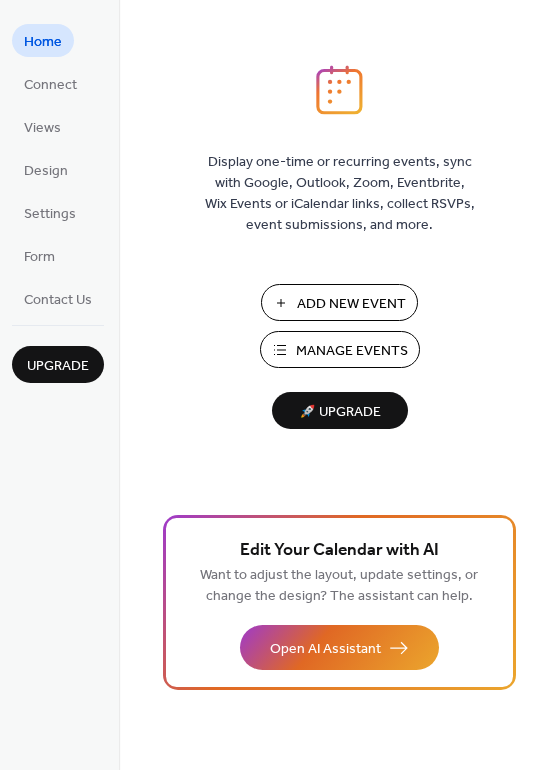 click on "Manage Events" at bounding box center (352, 351) 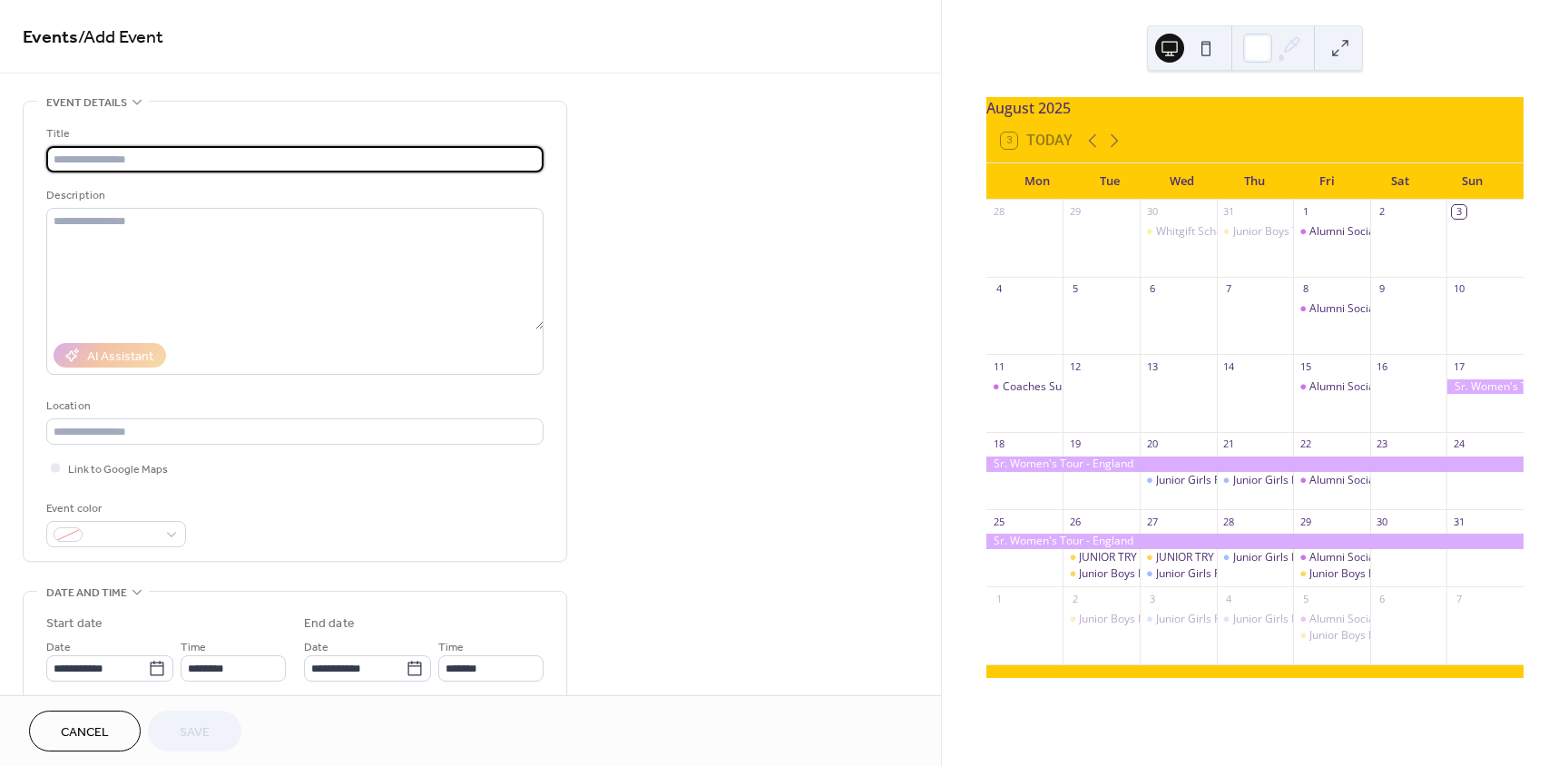 scroll, scrollTop: 0, scrollLeft: 0, axis: both 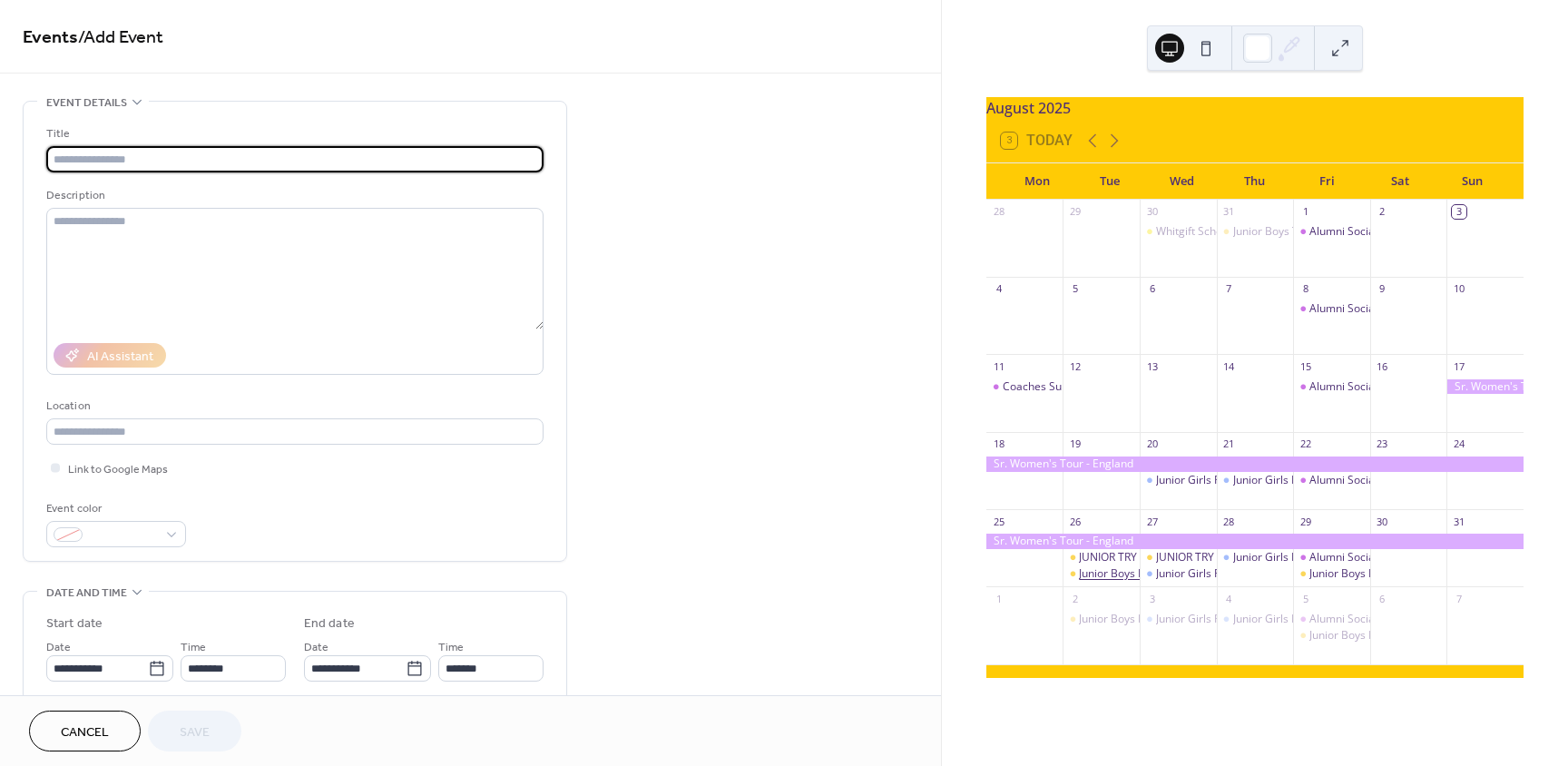 click on "Junior Boys Practice" at bounding box center (1129, 574) 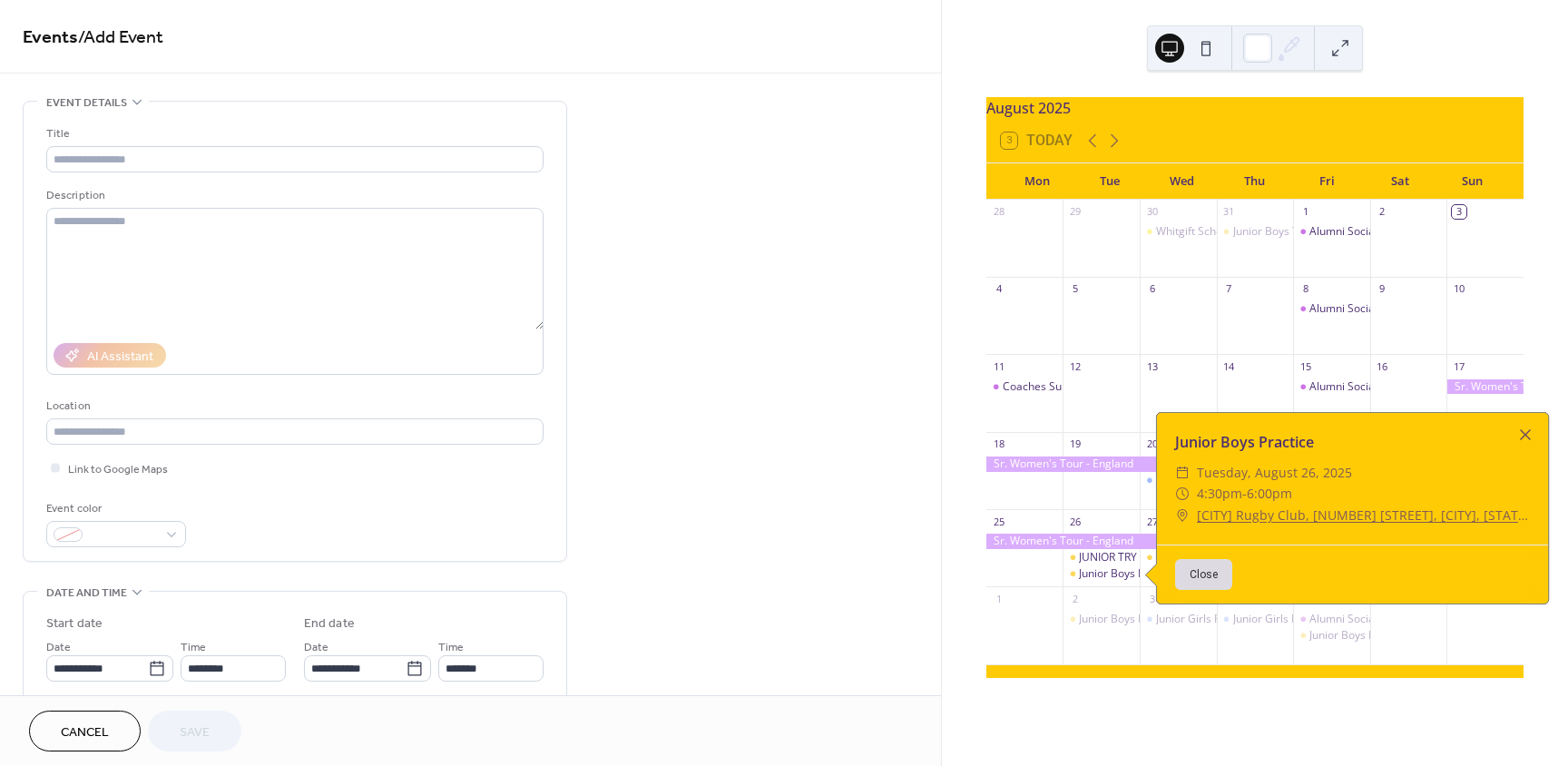 click at bounding box center (1101, 479) 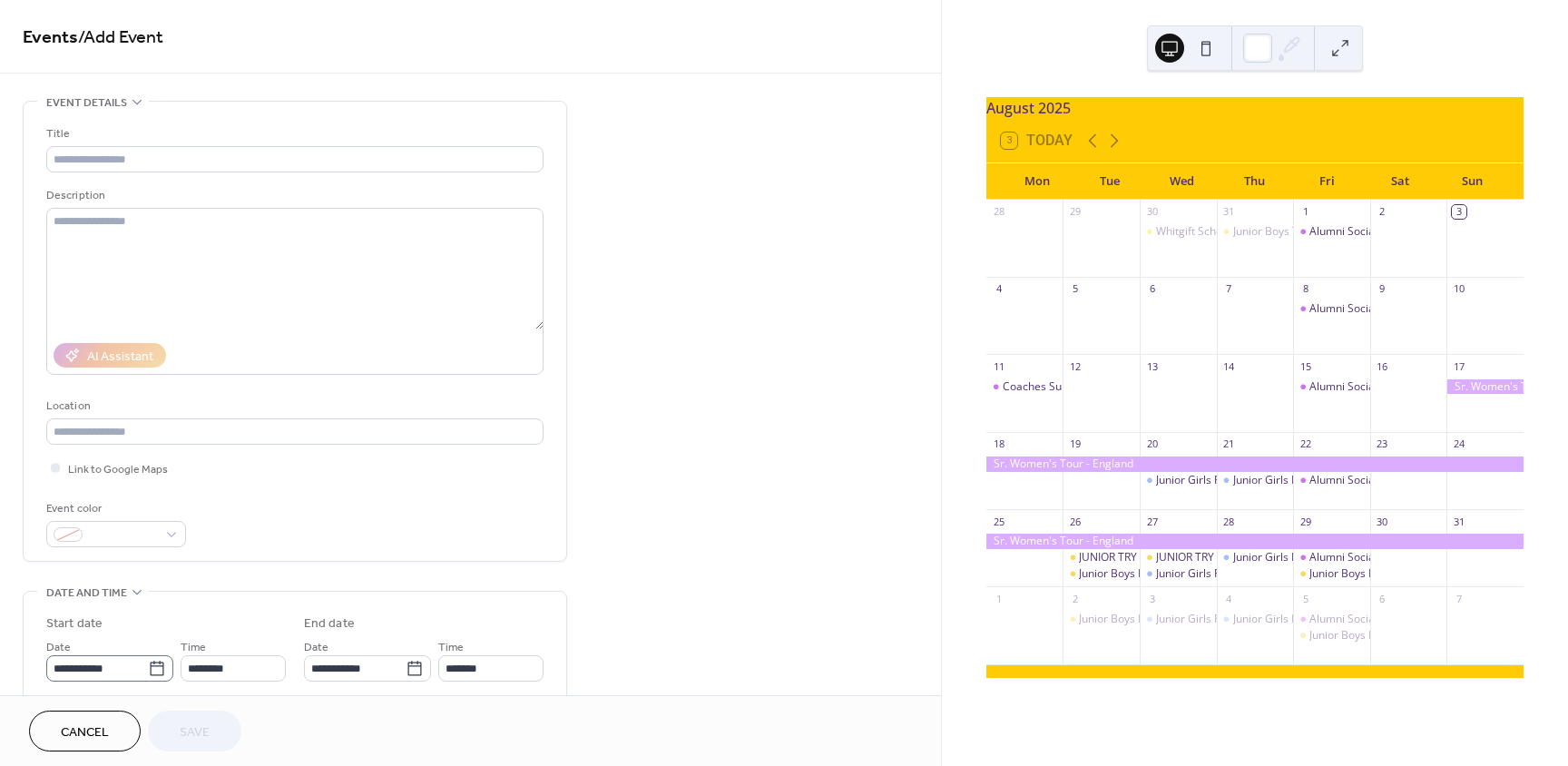 click 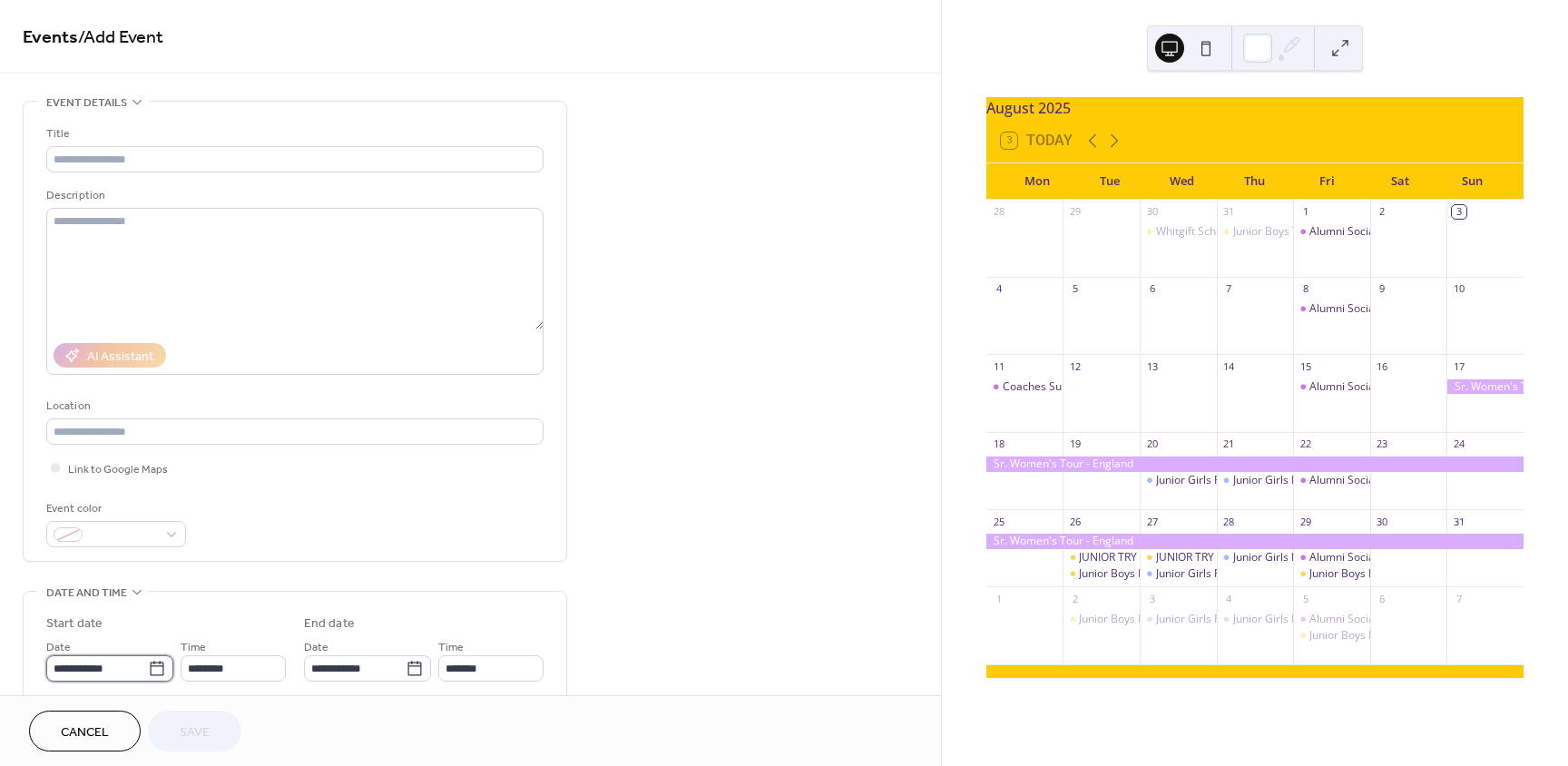 click on "**********" at bounding box center (97, 668) 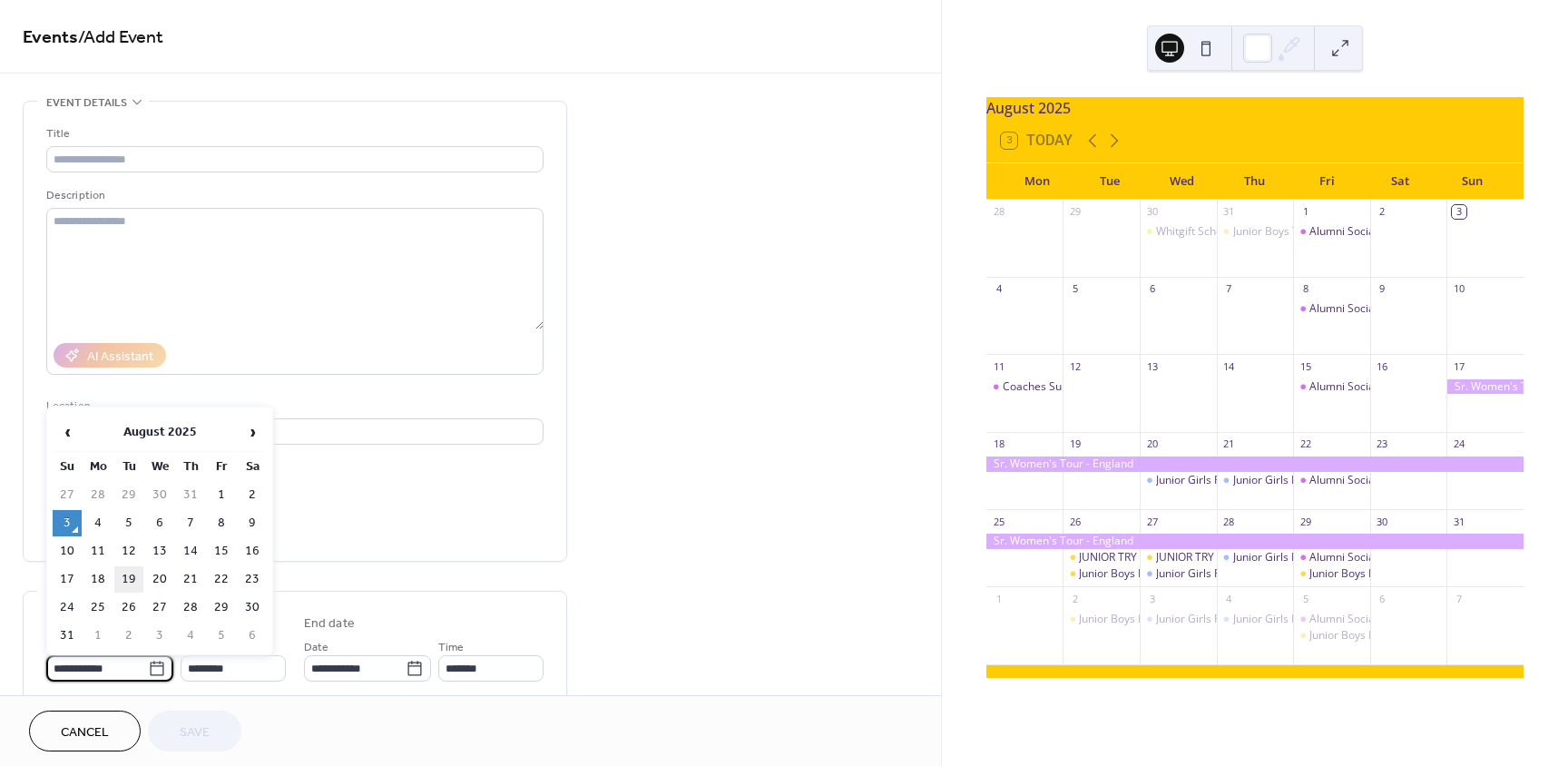 click on "19" at bounding box center [129, 579] 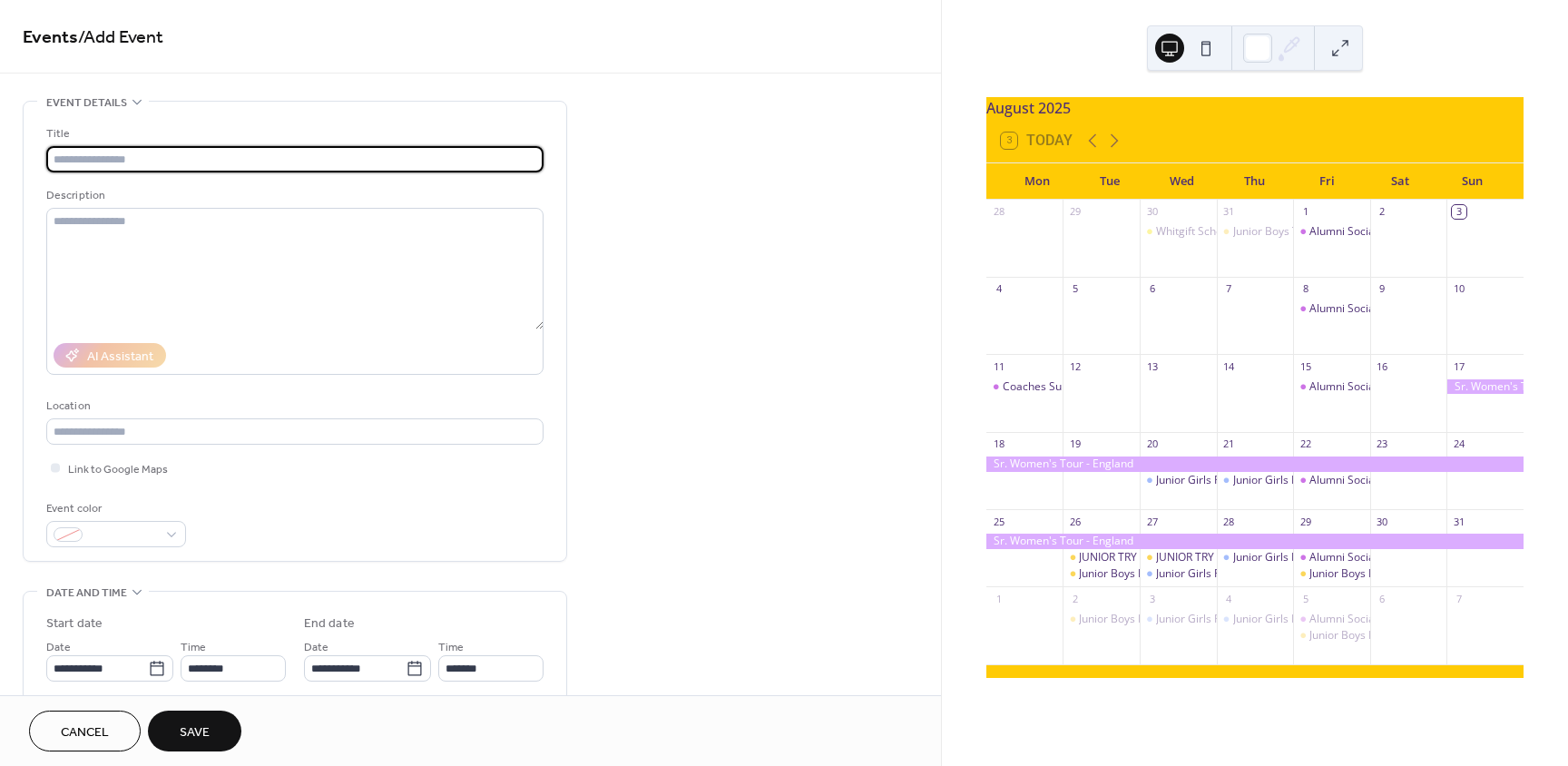 click at bounding box center [295, 159] 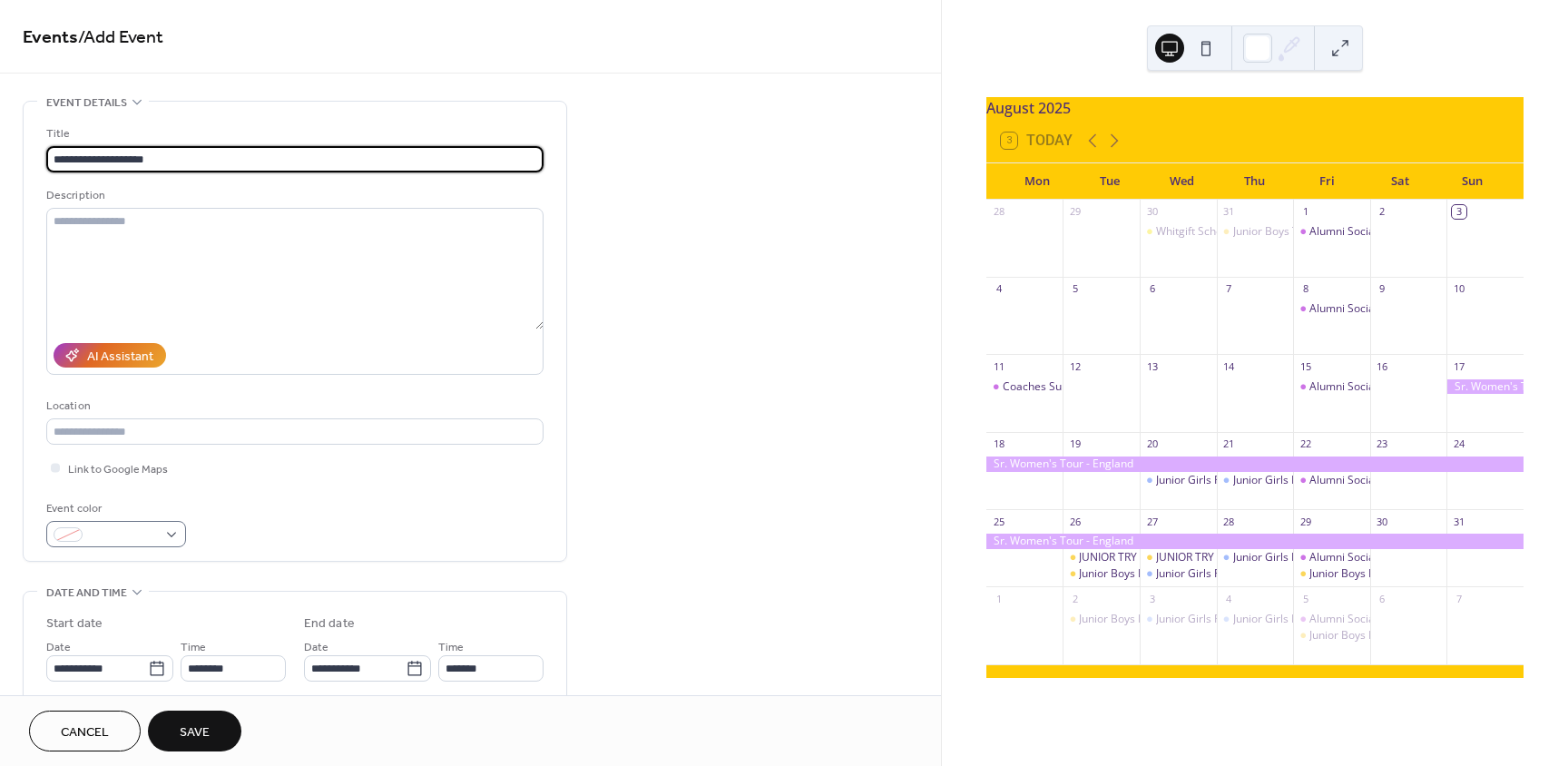 type on "**********" 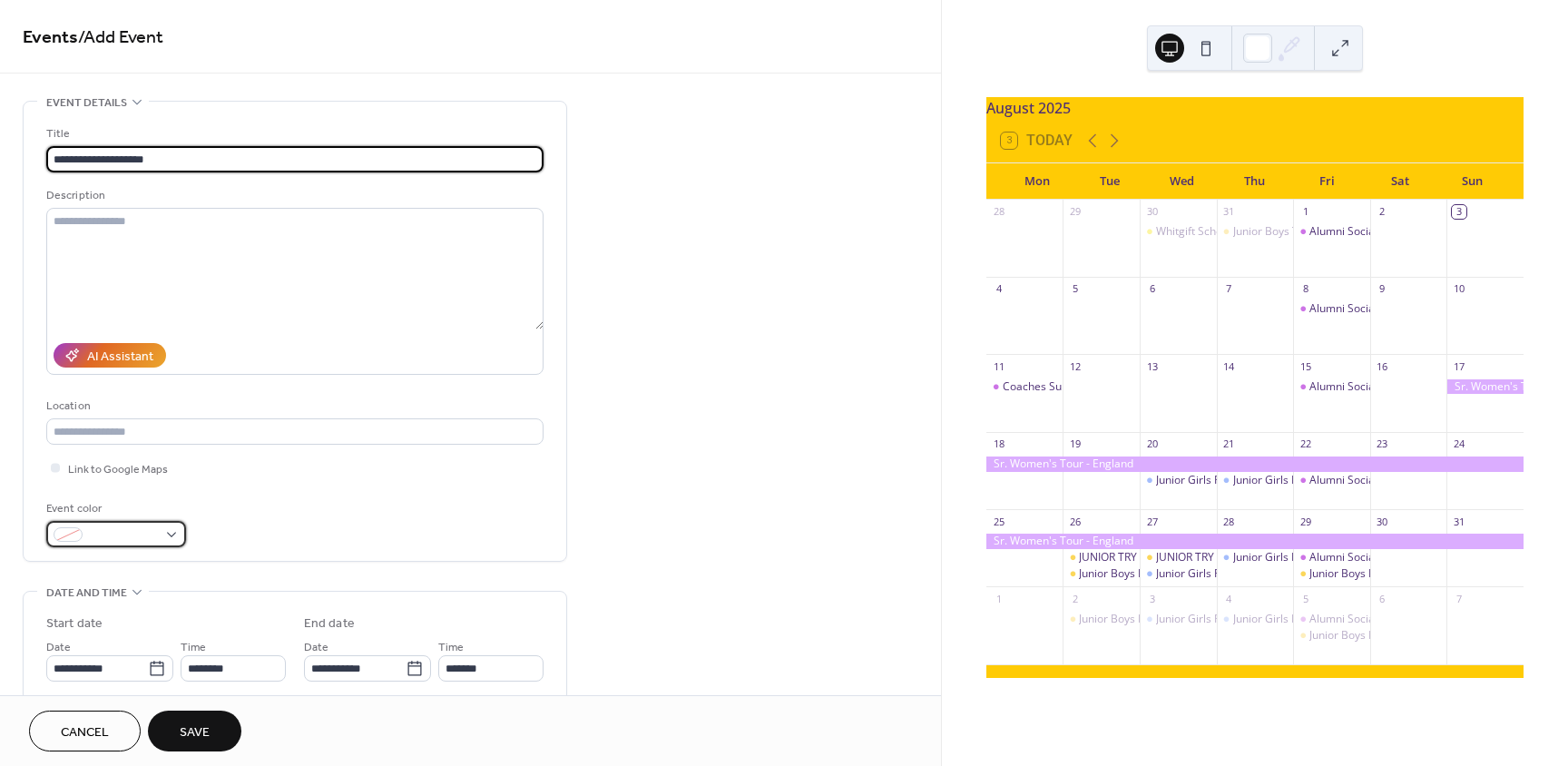 click at bounding box center [116, 534] 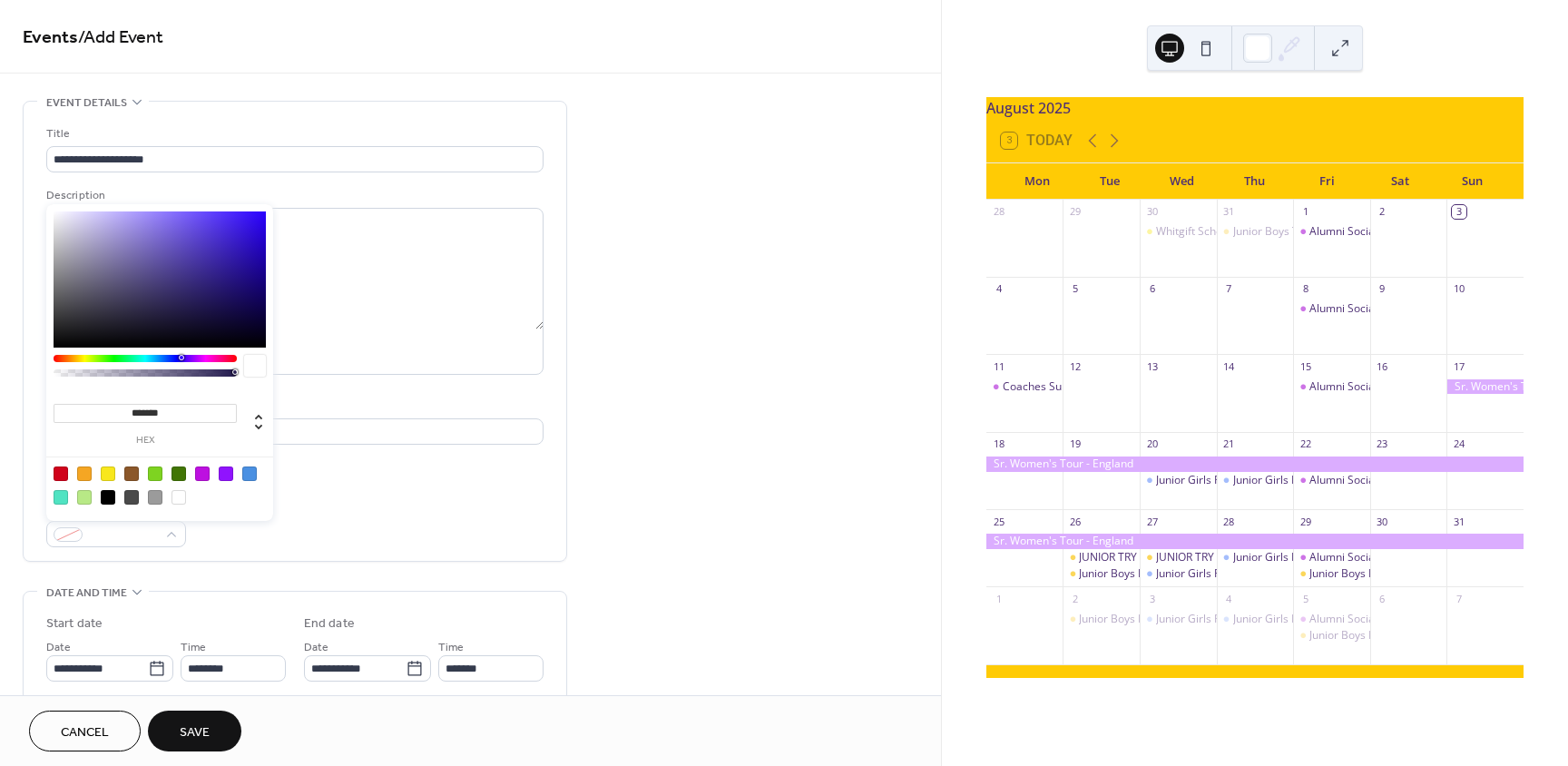 click at bounding box center [108, 474] 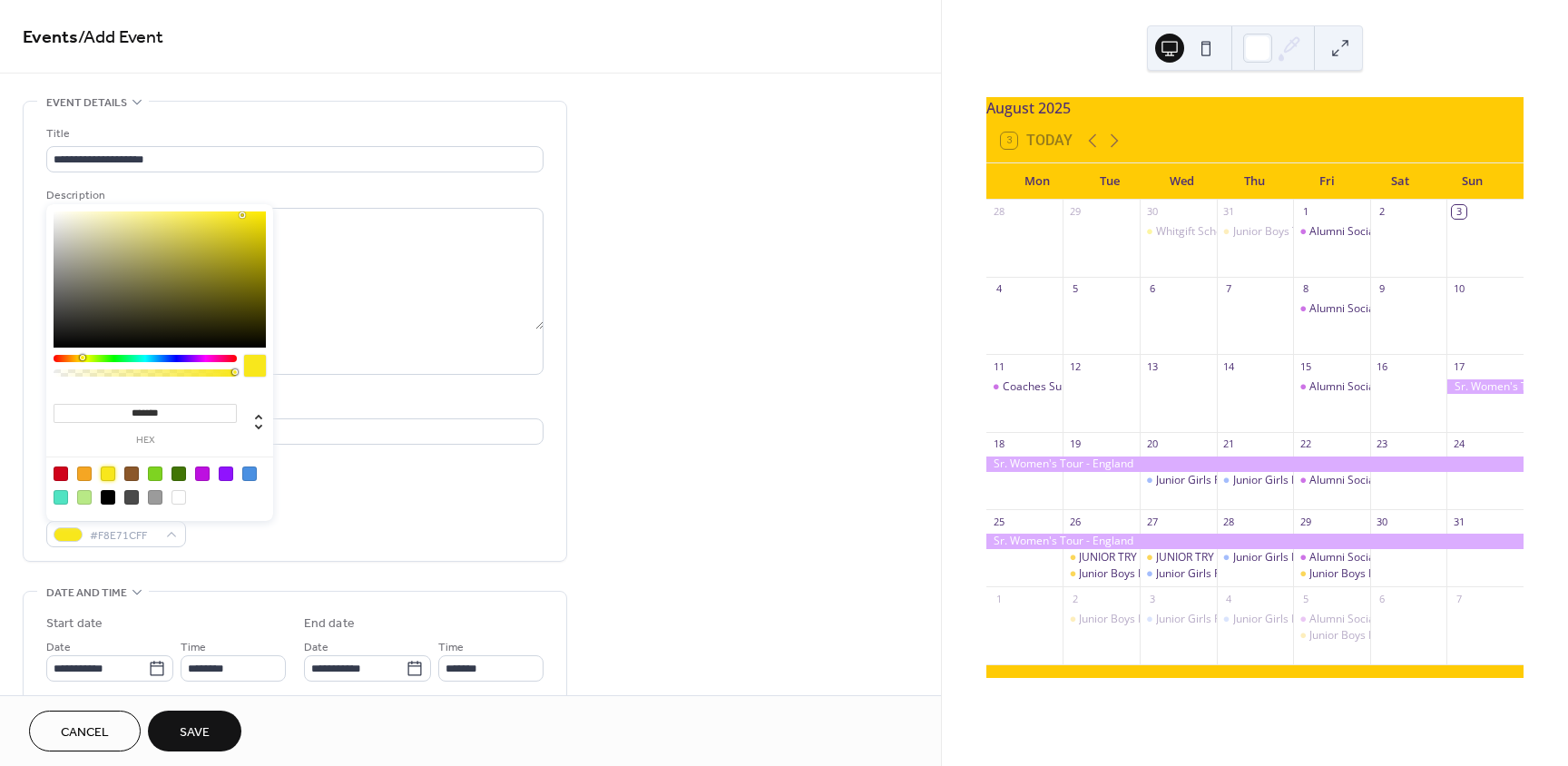 click on "**********" at bounding box center [295, 336] 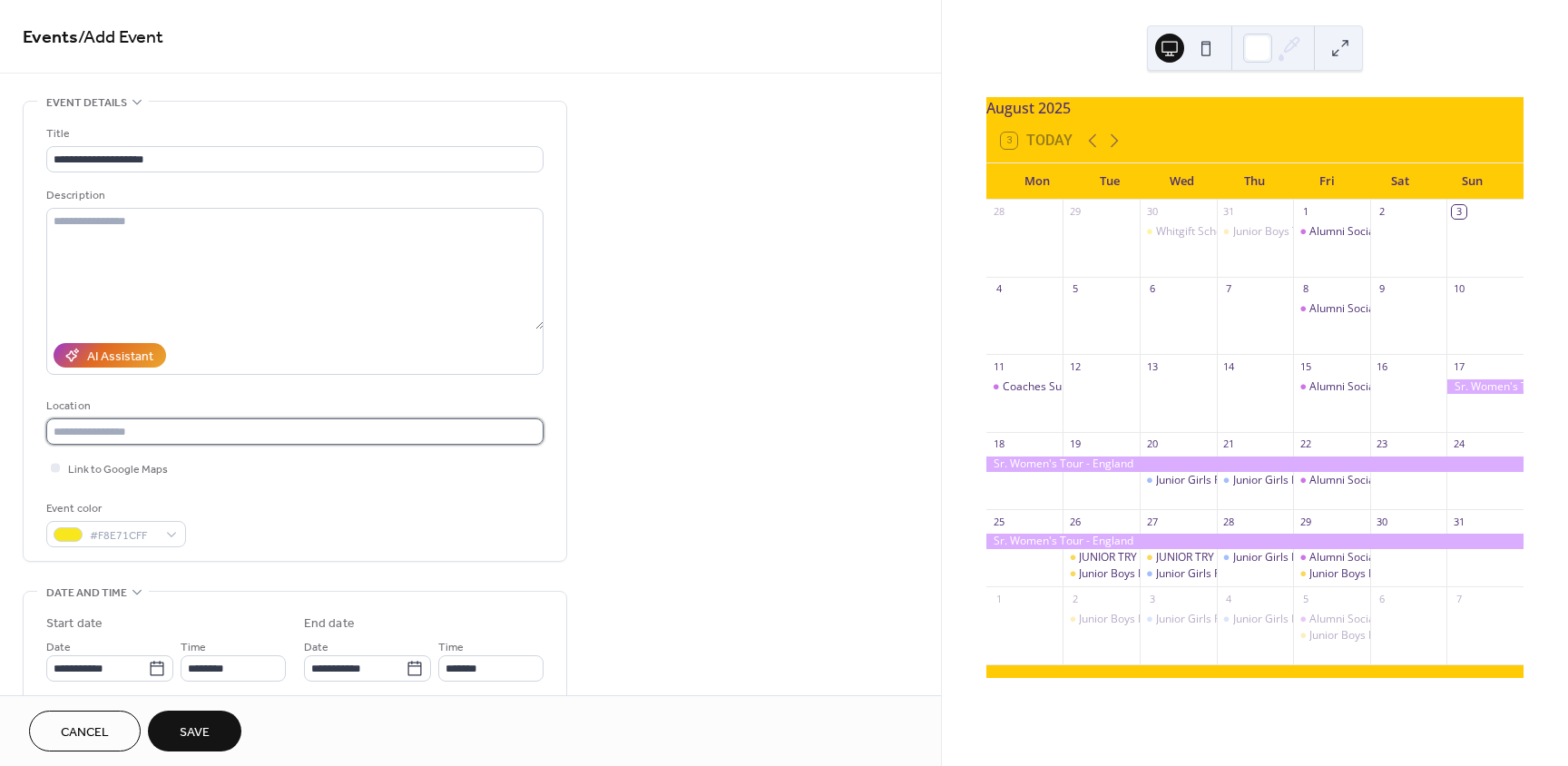 click at bounding box center [295, 431] 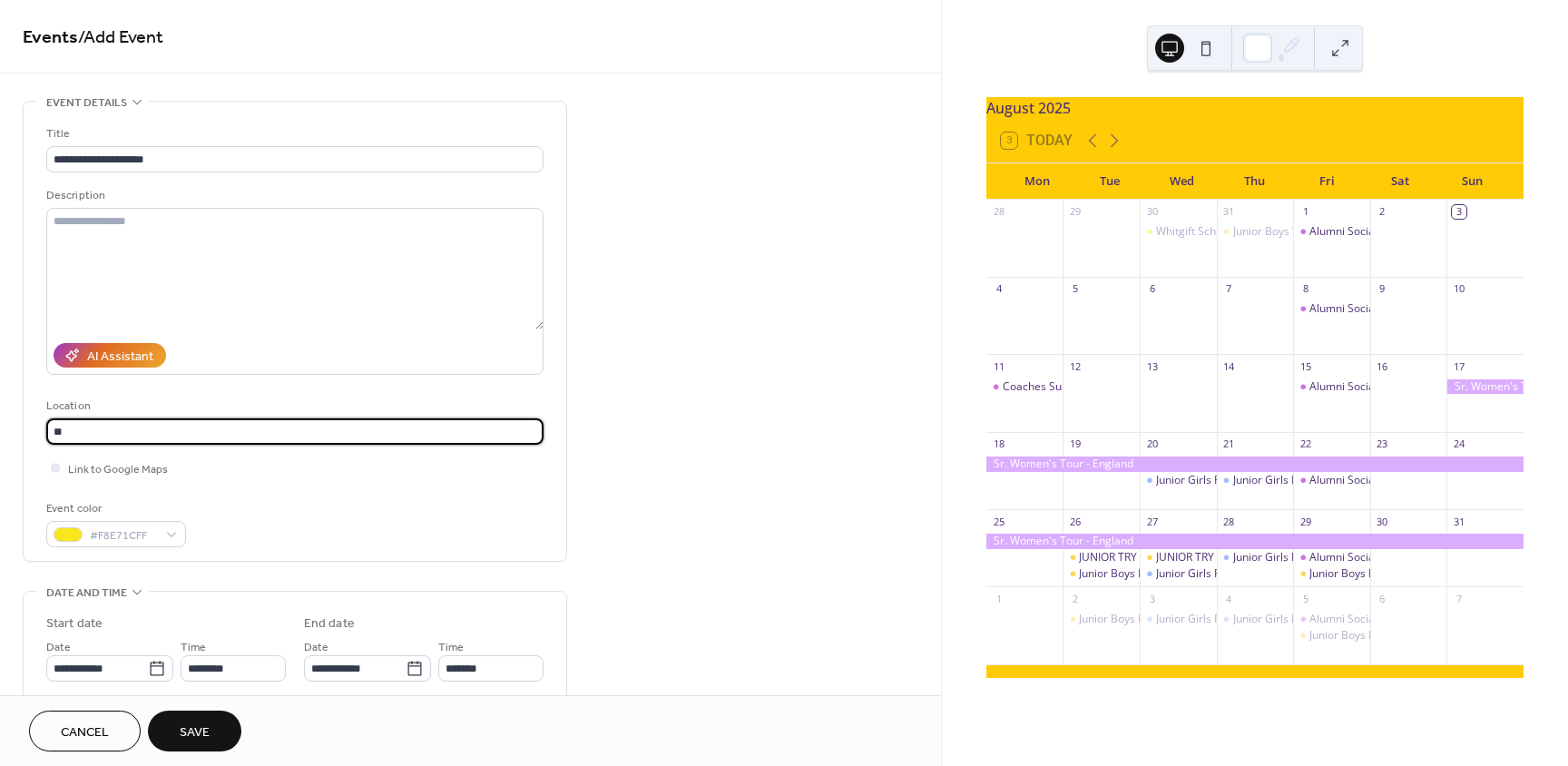 type on "*" 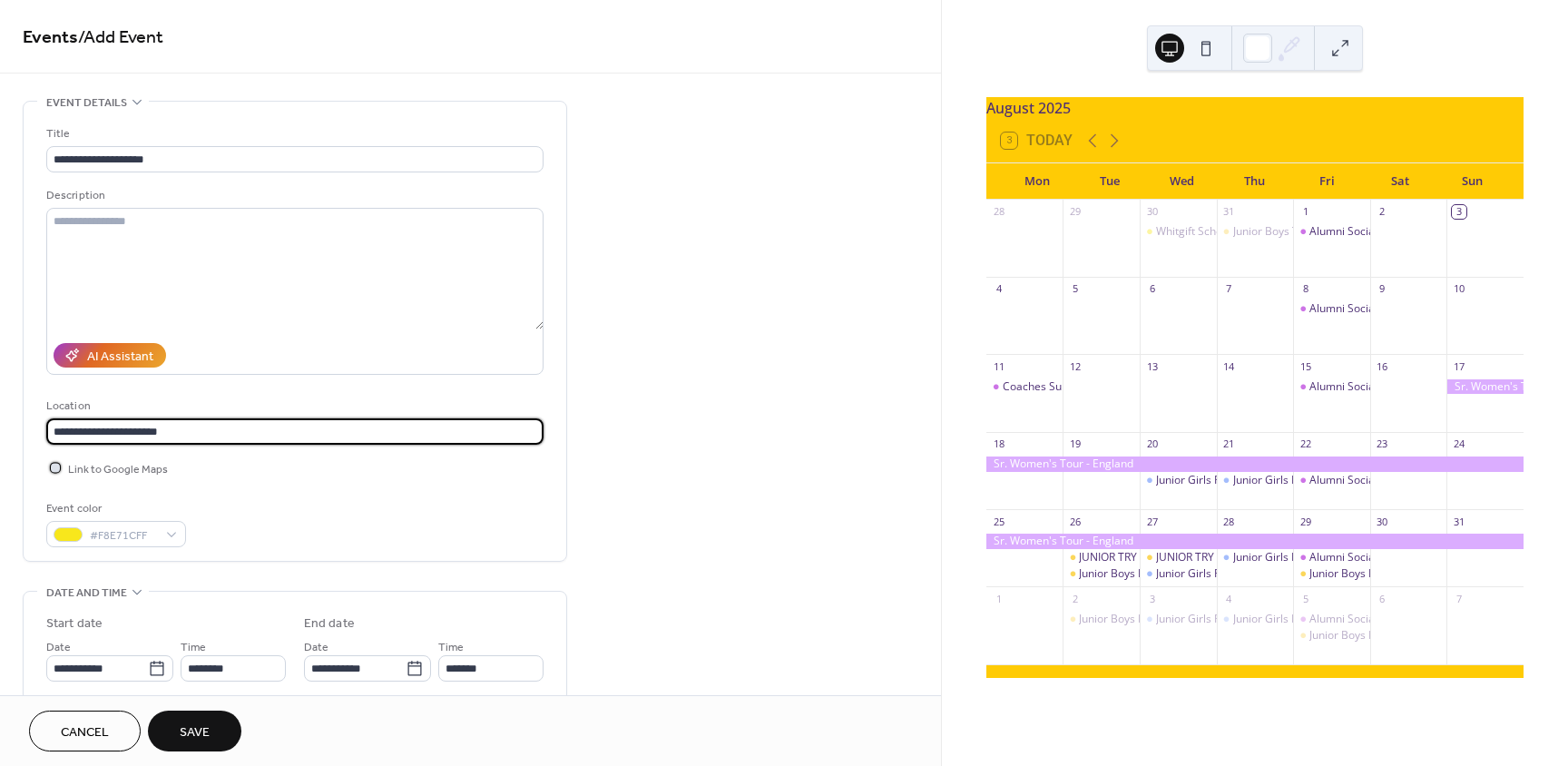 click on "Link to Google Maps" at bounding box center (118, 469) 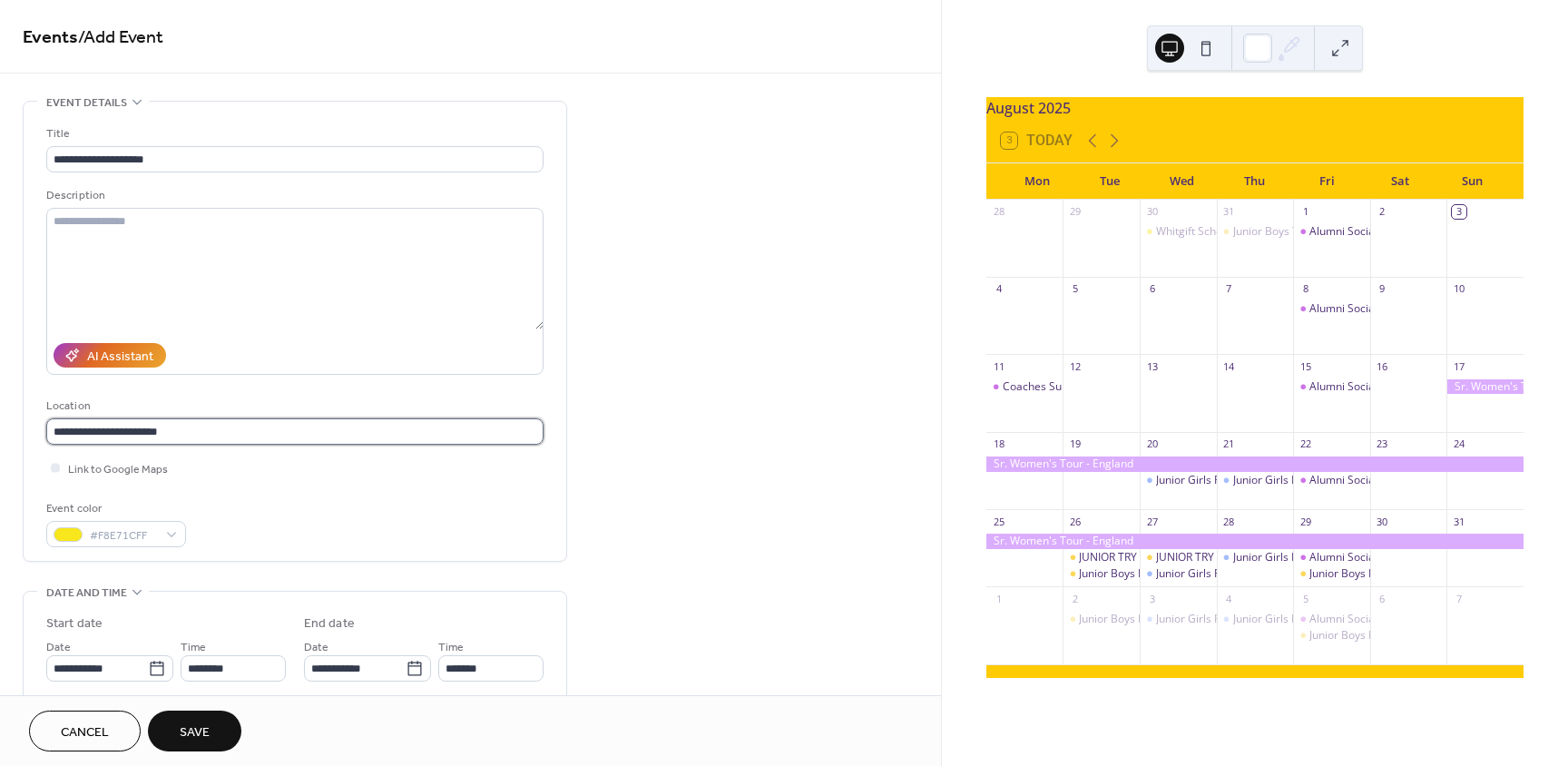 click on "**********" at bounding box center (295, 431) 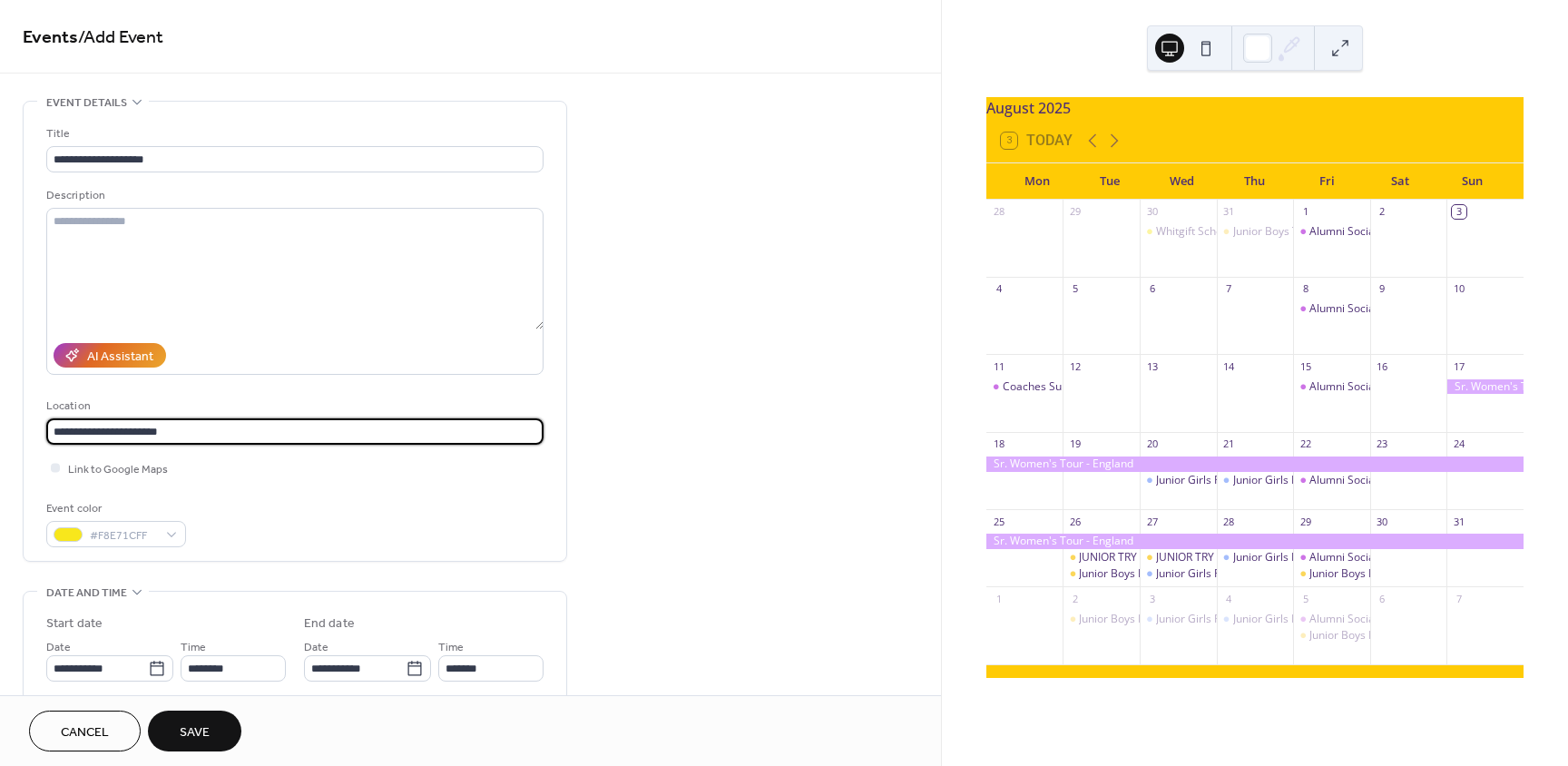drag, startPoint x: 200, startPoint y: 431, endPoint x: -30, endPoint y: 432, distance: 230.00217 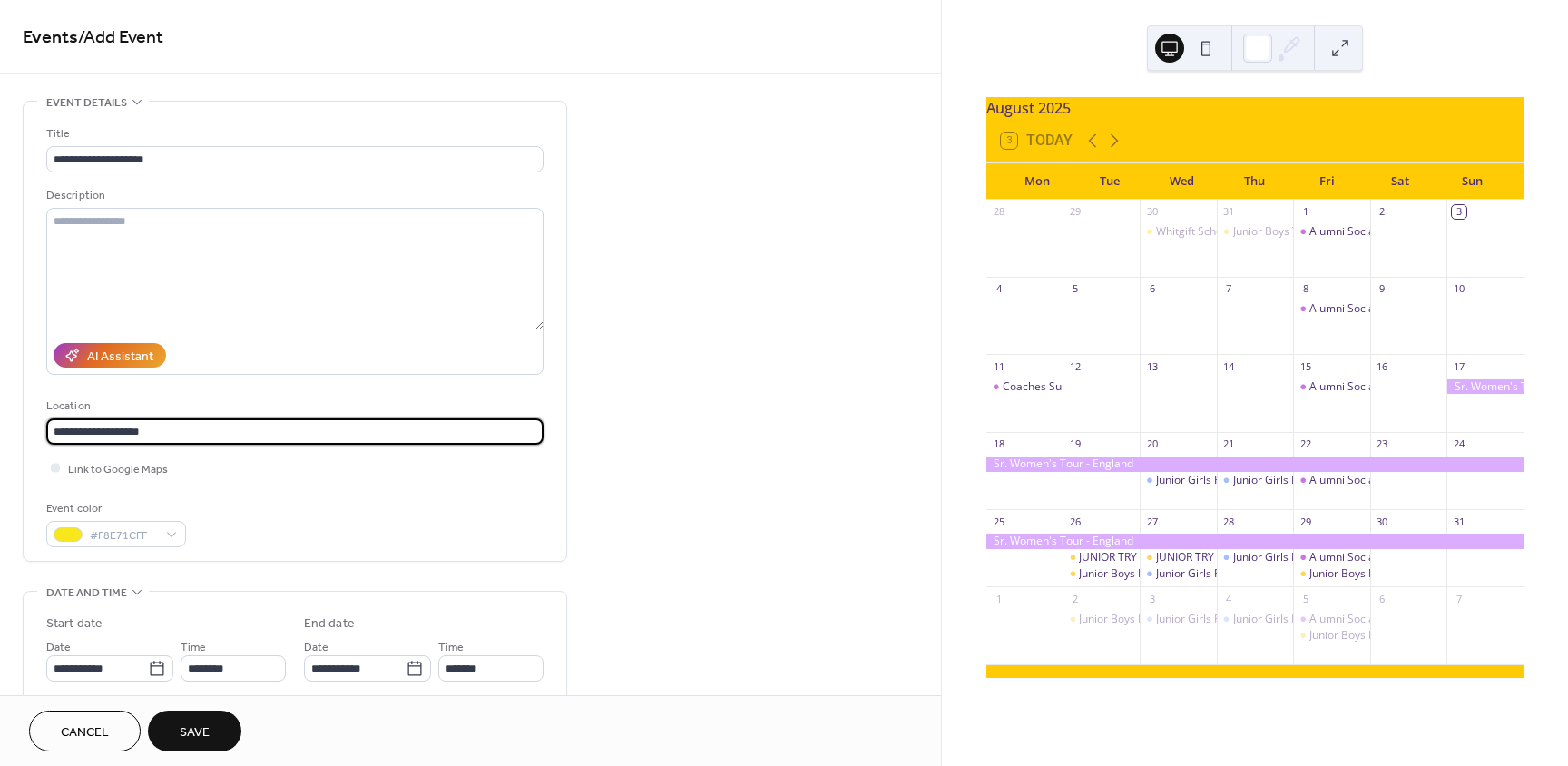 type on "**********" 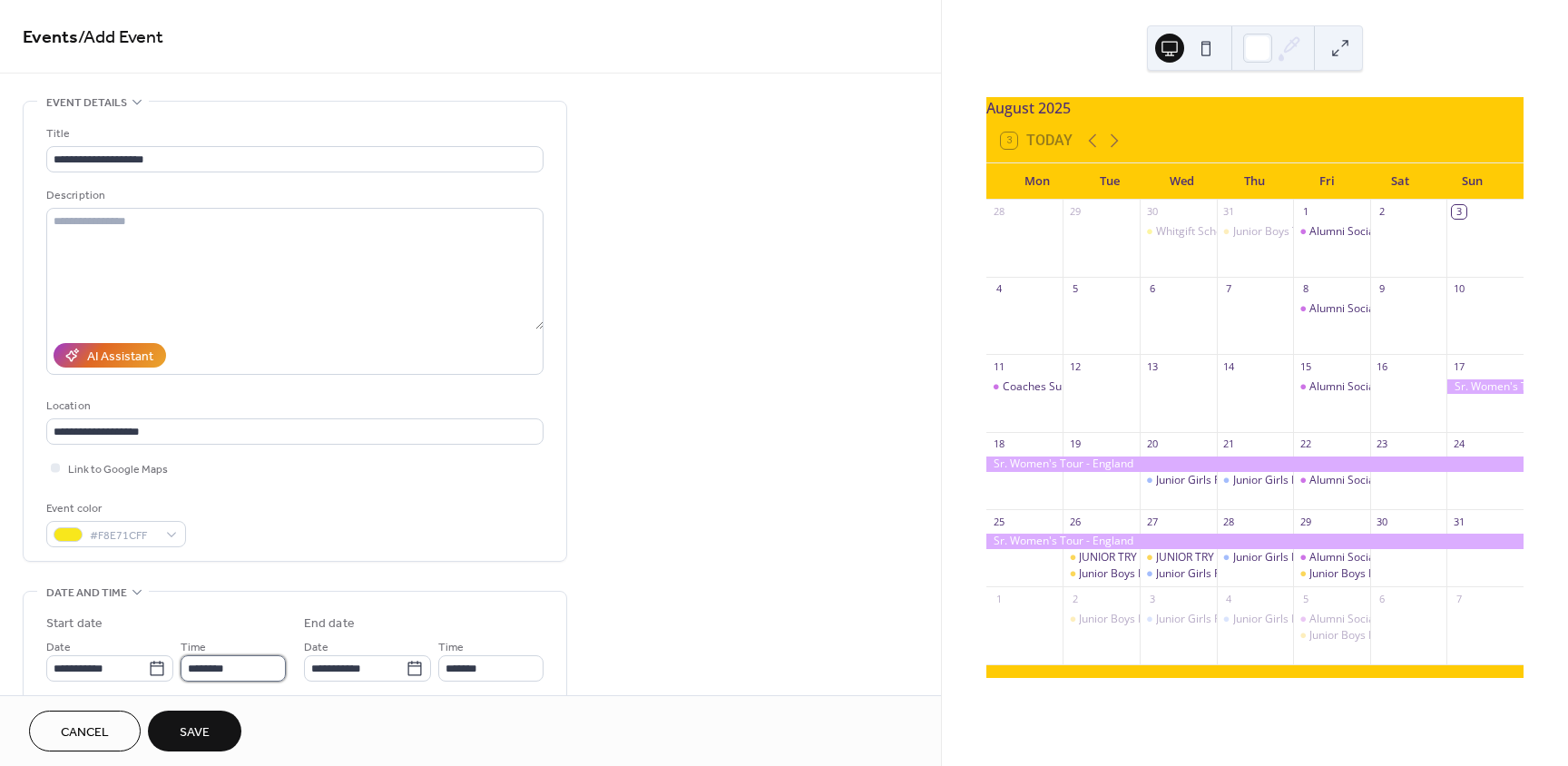 click on "********" at bounding box center [233, 668] 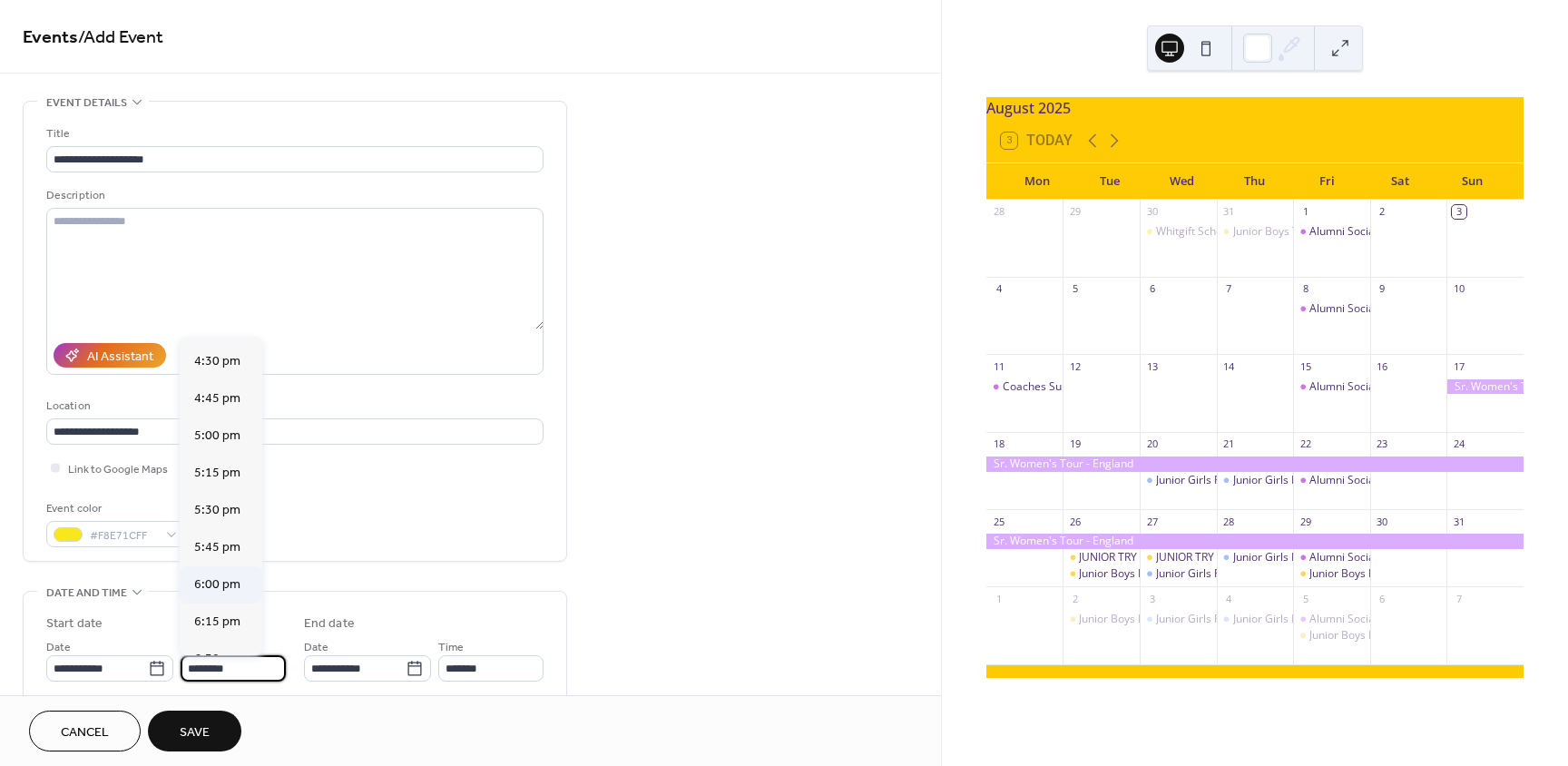 scroll, scrollTop: 2421, scrollLeft: 0, axis: vertical 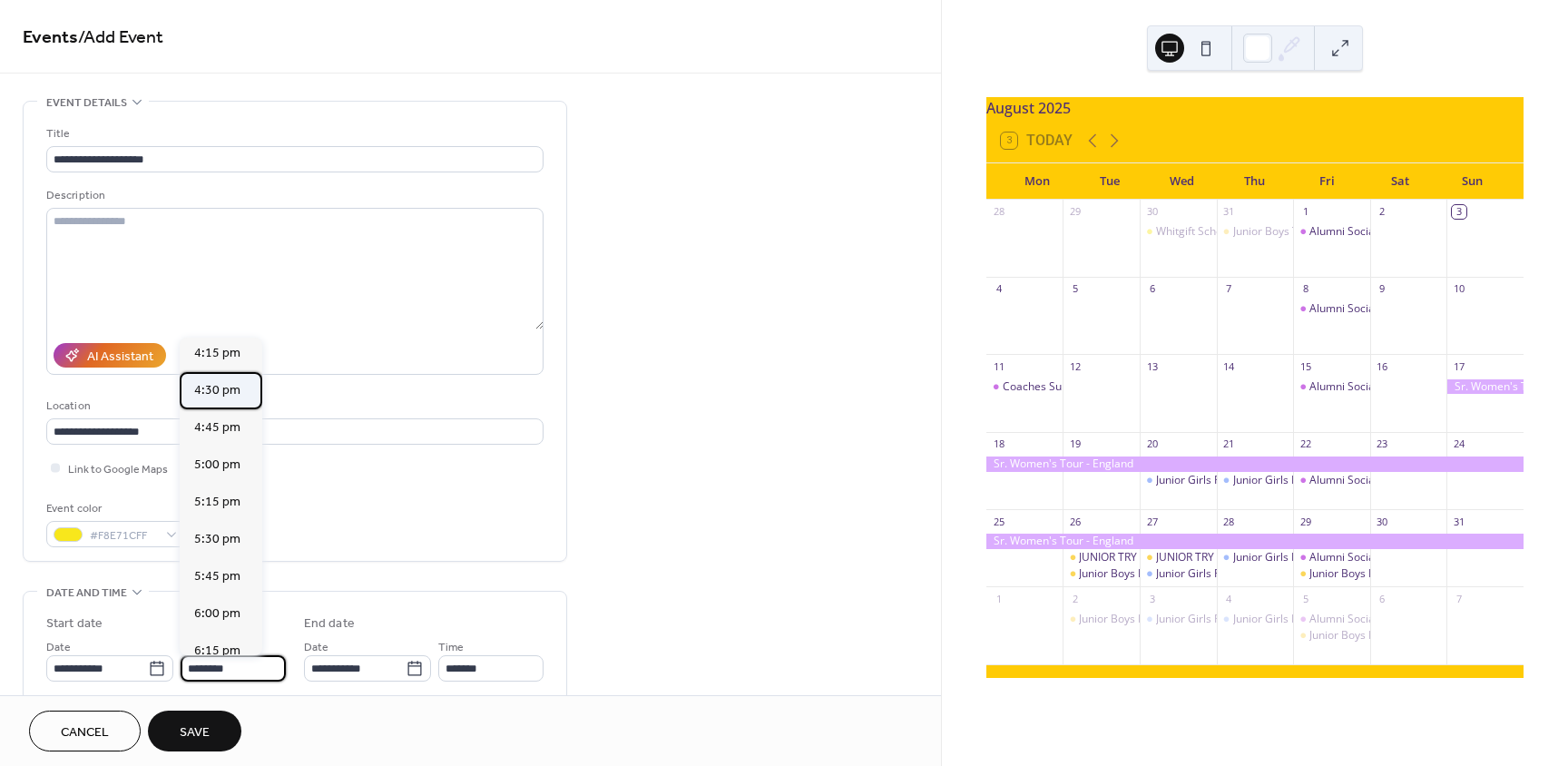 click on "4:30 pm" at bounding box center (217, 390) 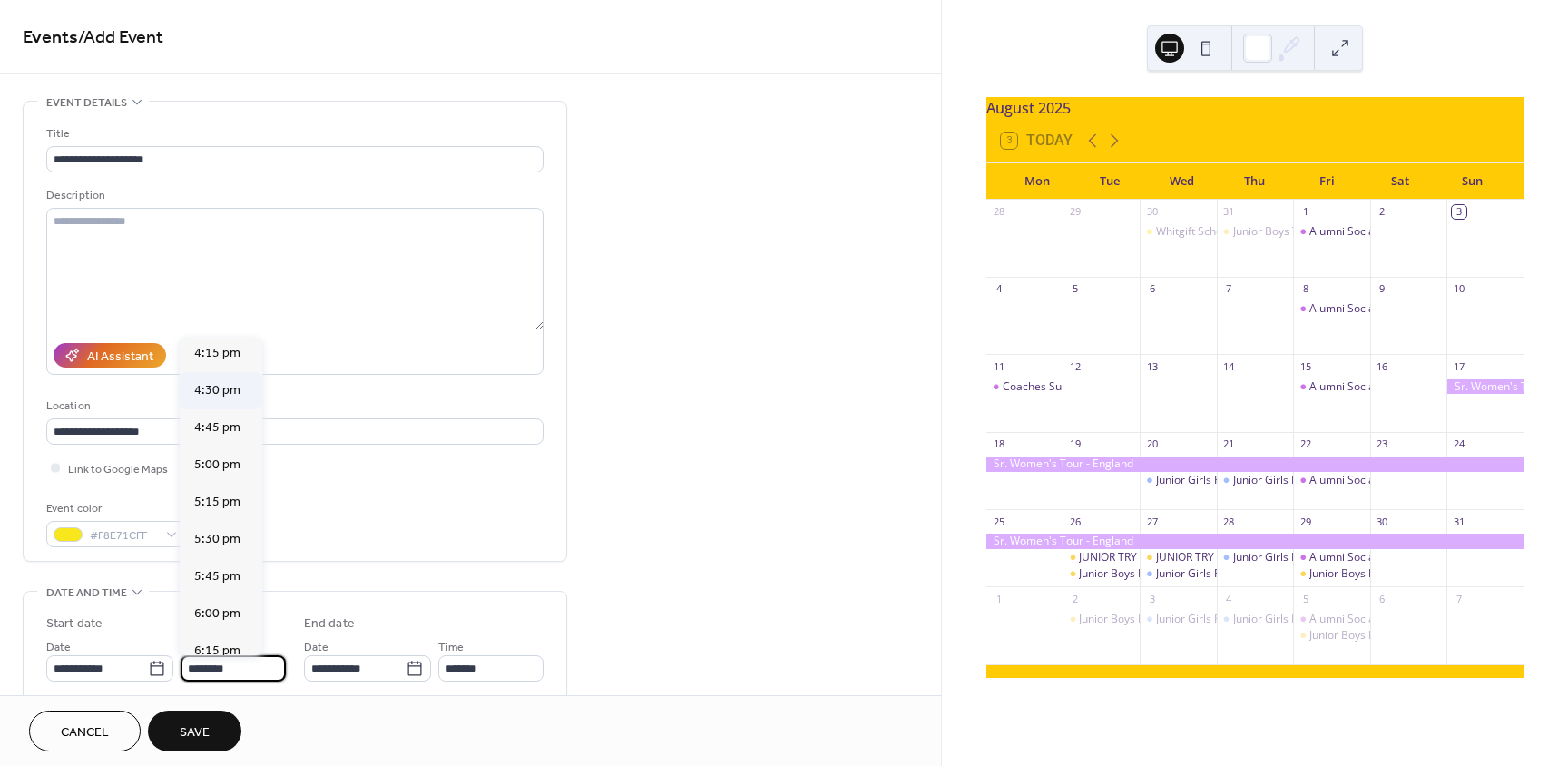 type on "*******" 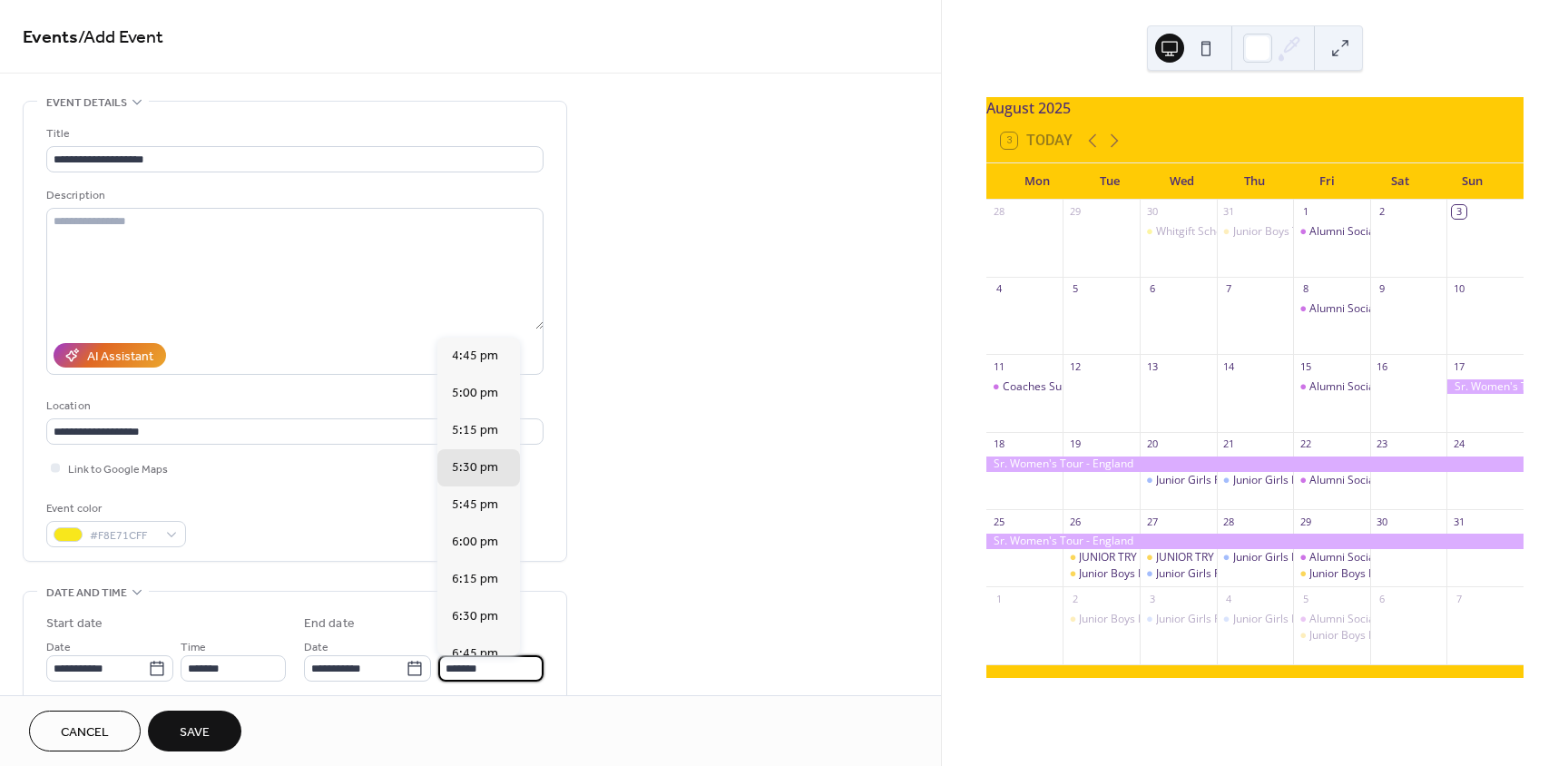 click on "*******" at bounding box center (491, 668) 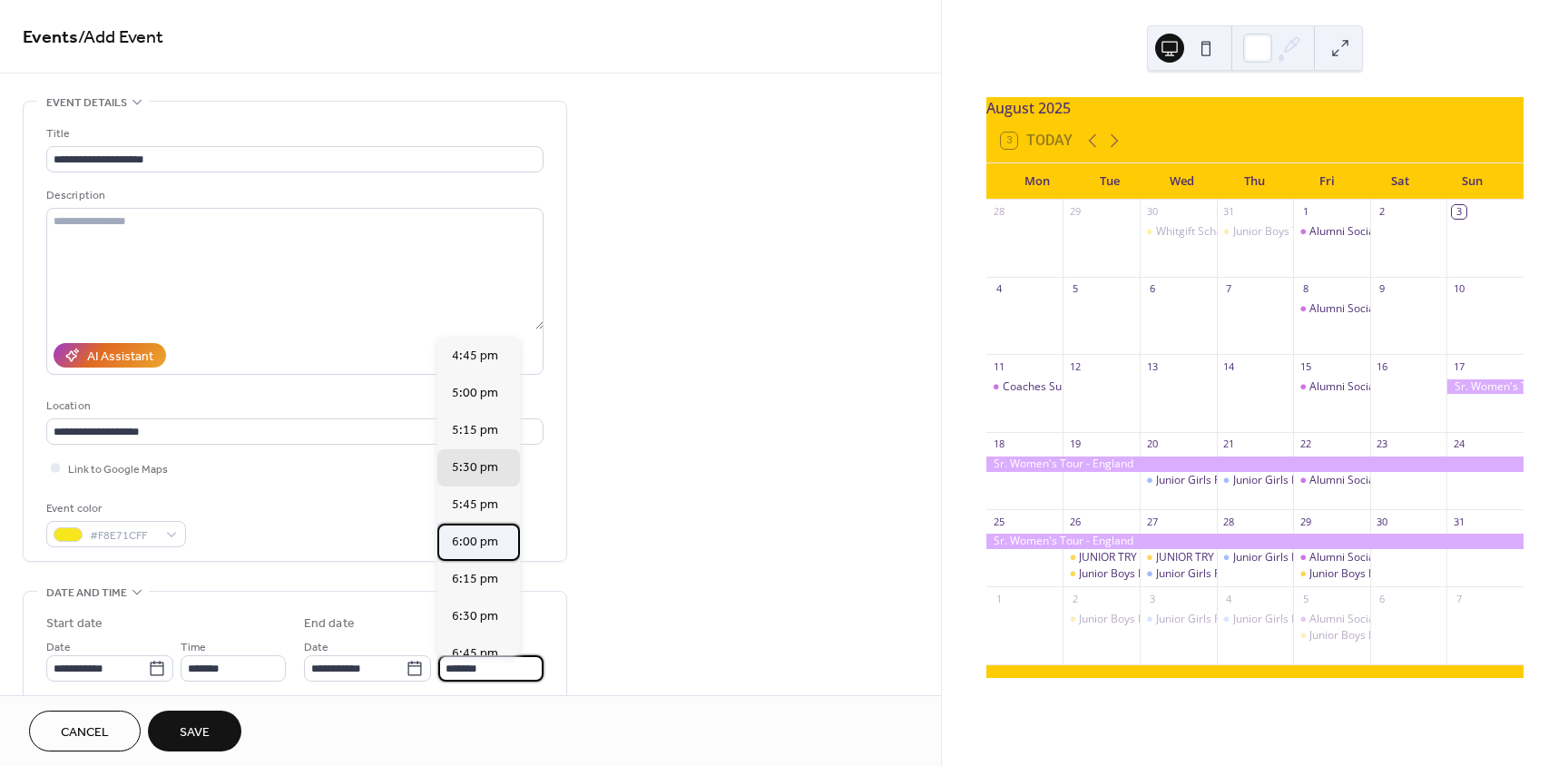 click on "6:00 pm" at bounding box center [475, 542] 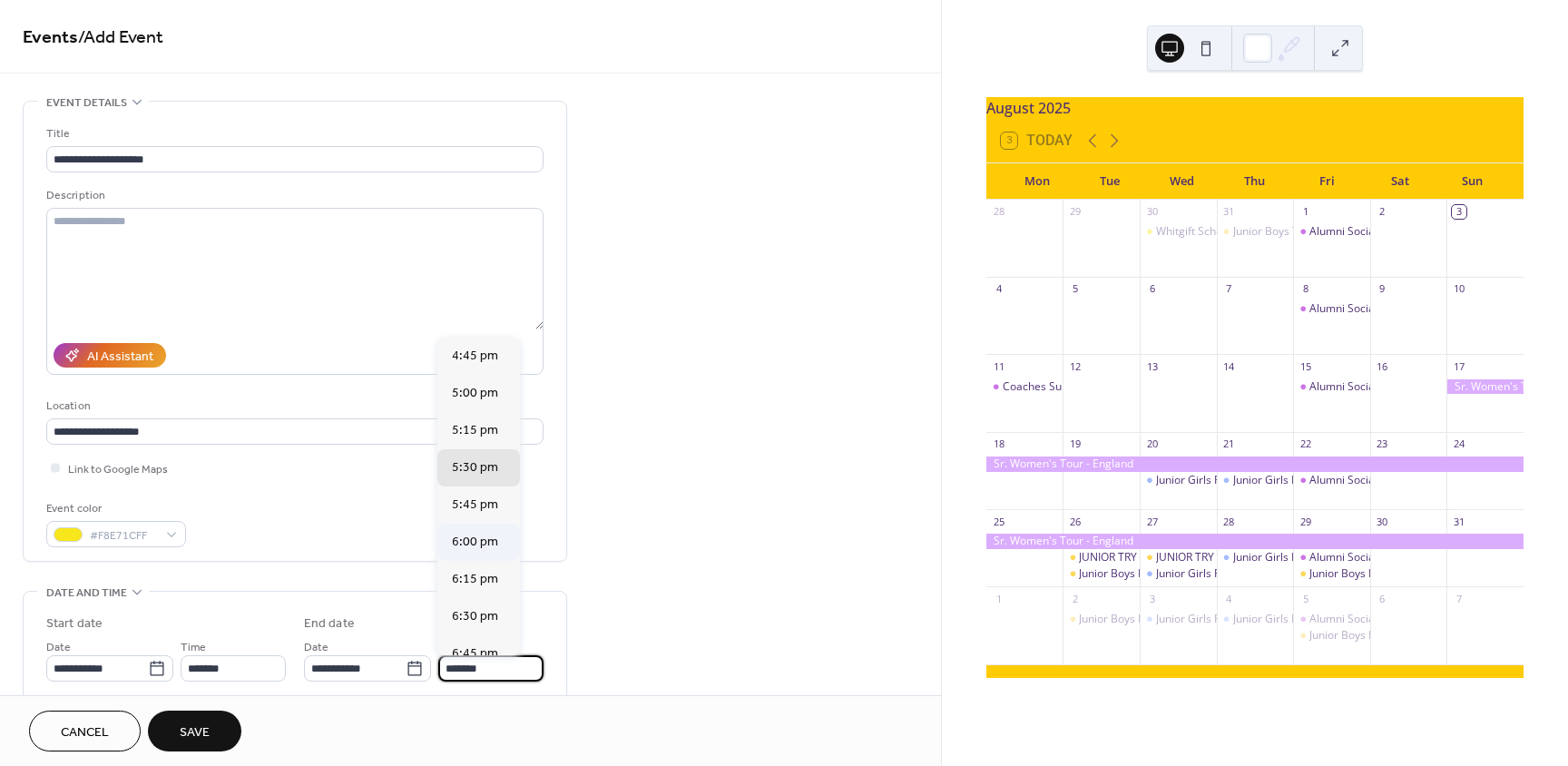 type on "*******" 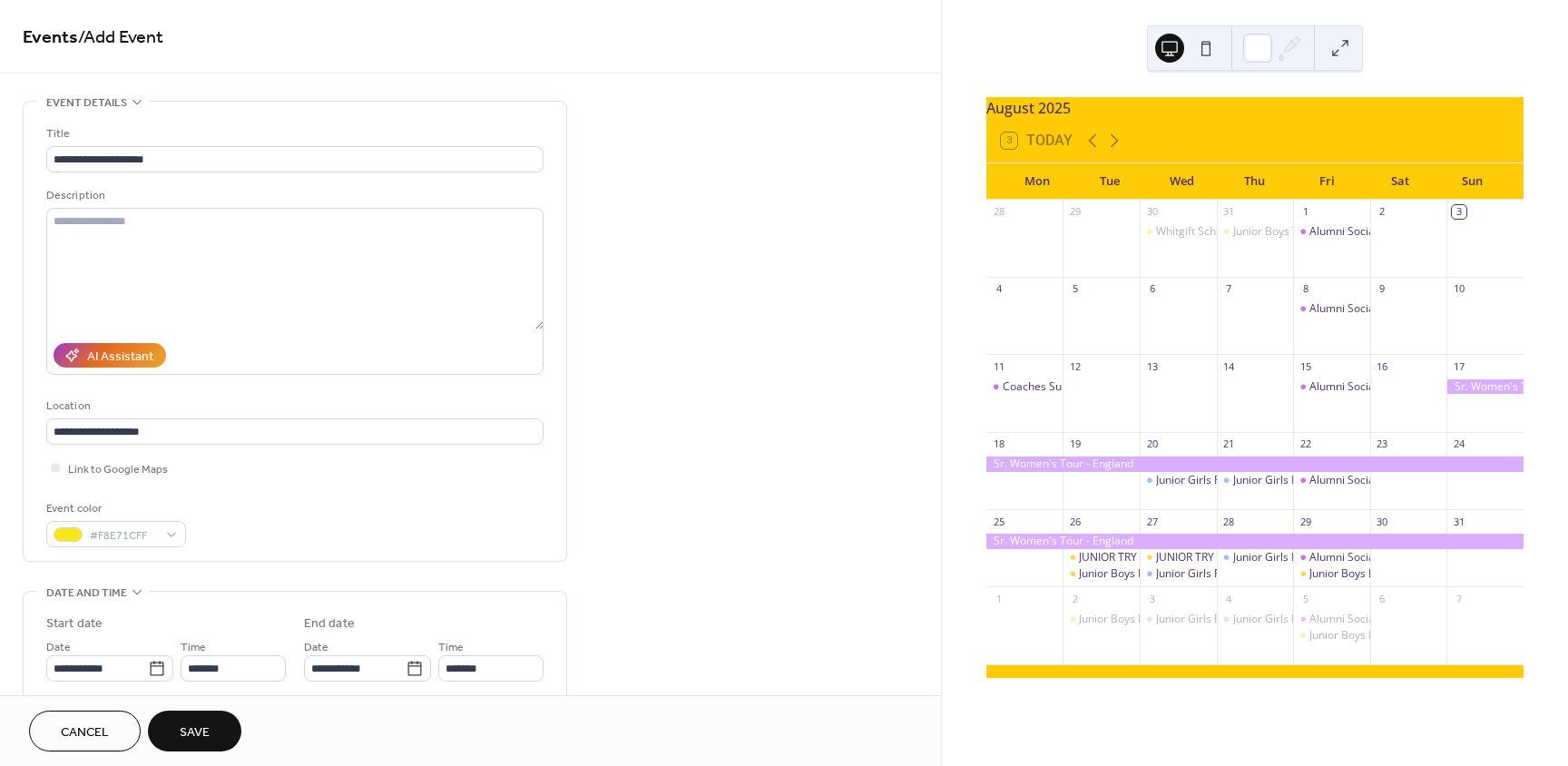 click on "**********" at bounding box center [470, 653] 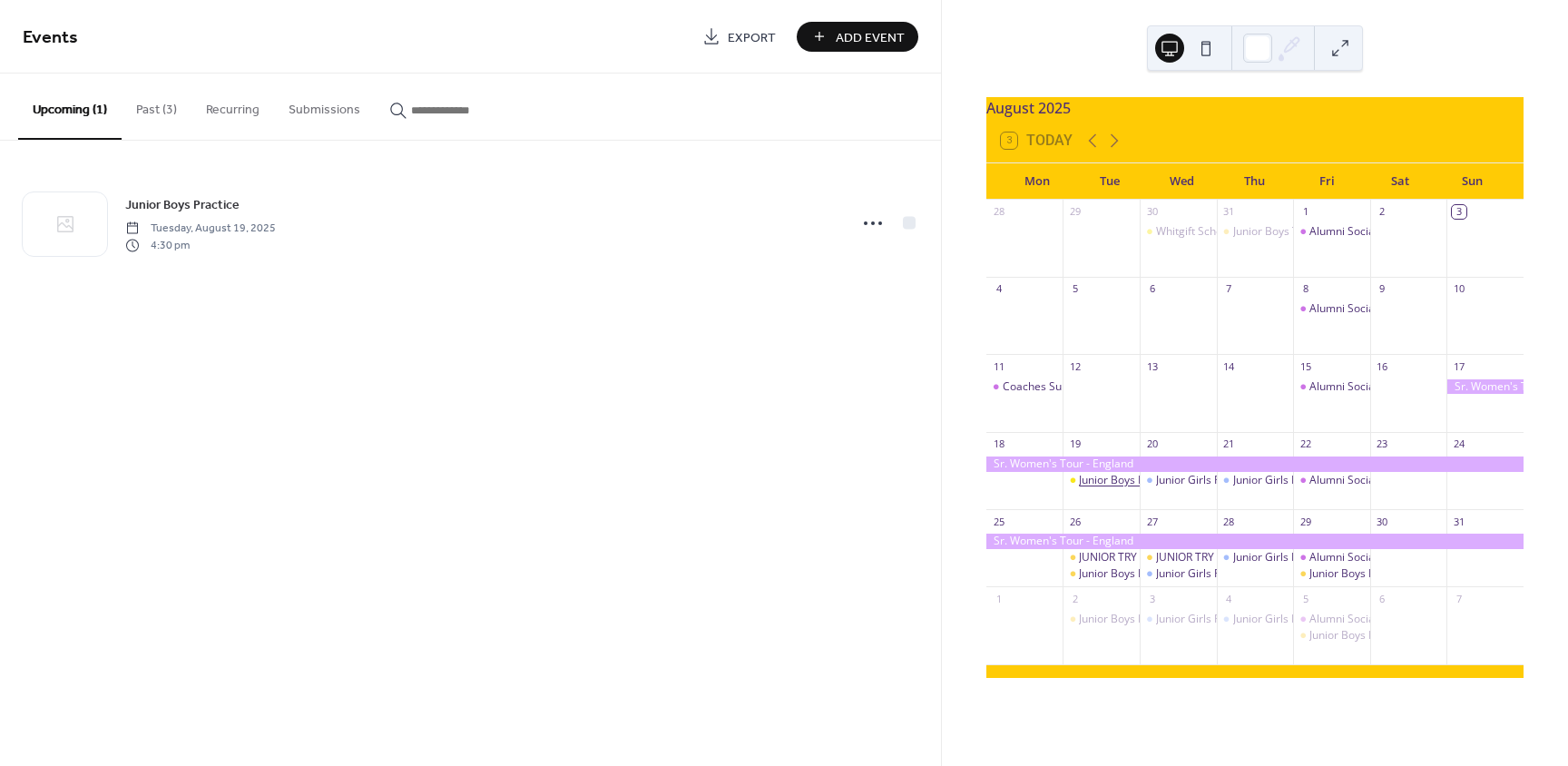click on "Junior Boys Practice" at bounding box center (1129, 480) 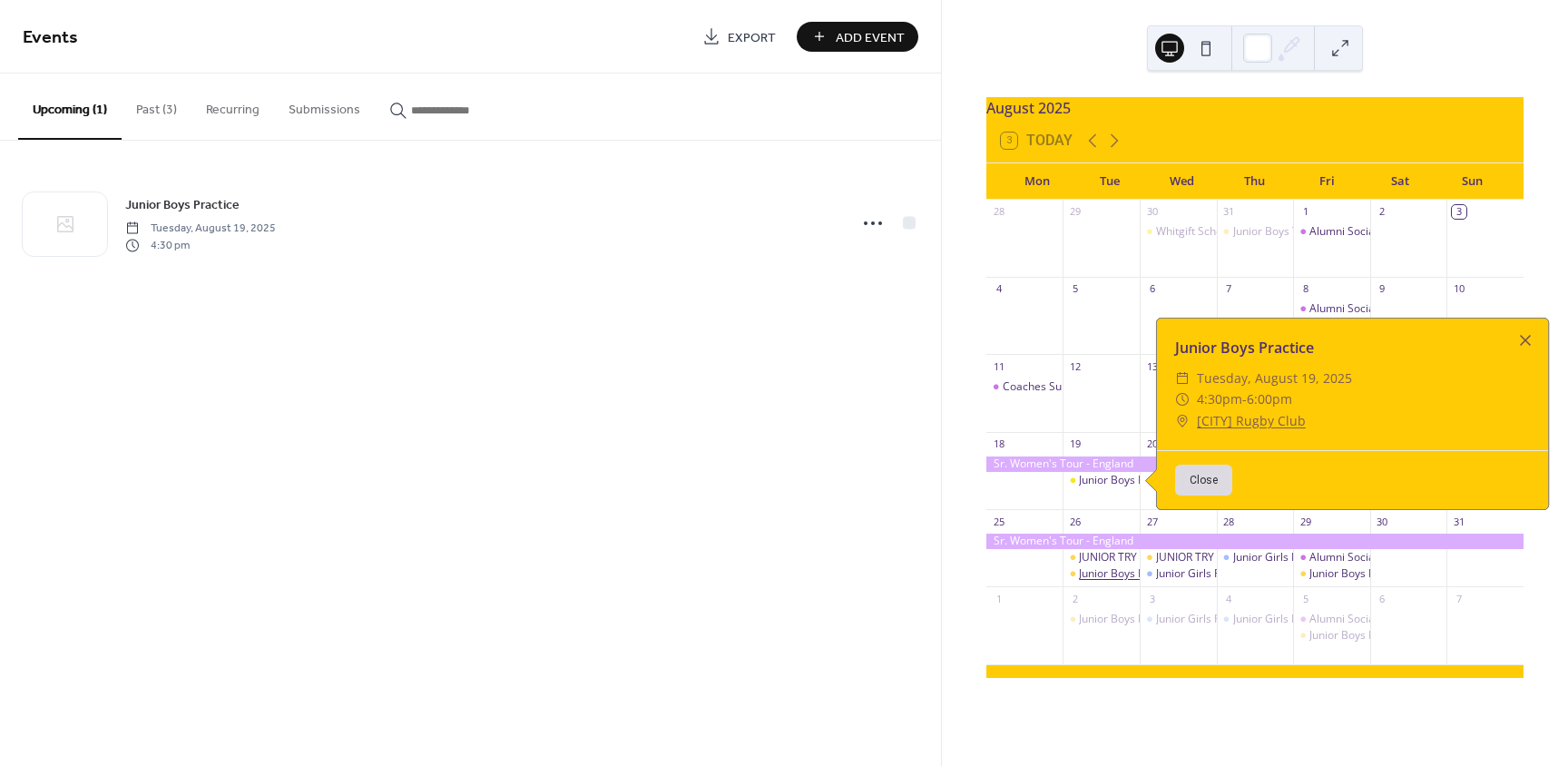 click on "Junior Boys Practice" at bounding box center [1129, 574] 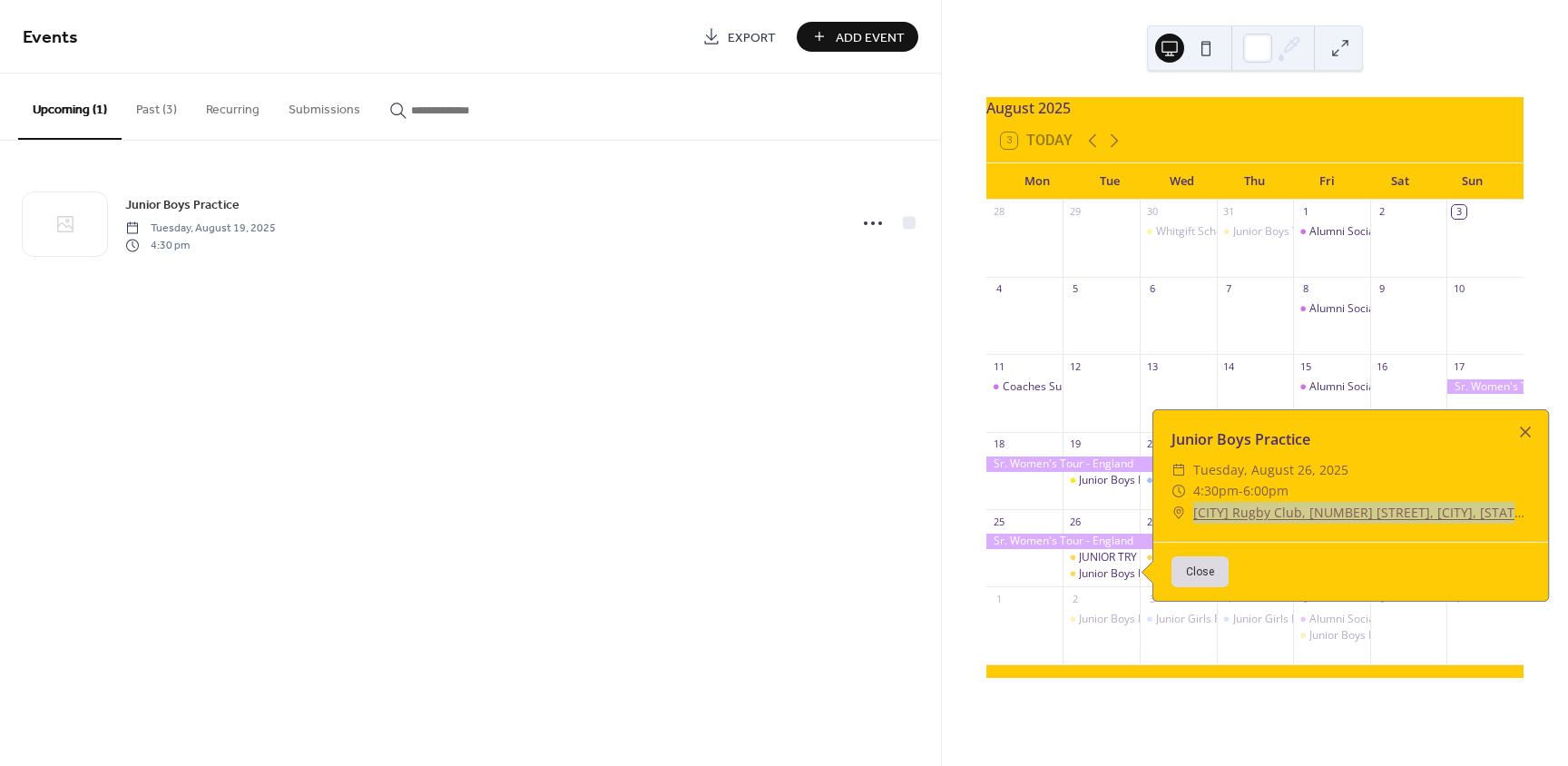 drag, startPoint x: 1189, startPoint y: 524, endPoint x: 1544, endPoint y: 523, distance: 355.00141 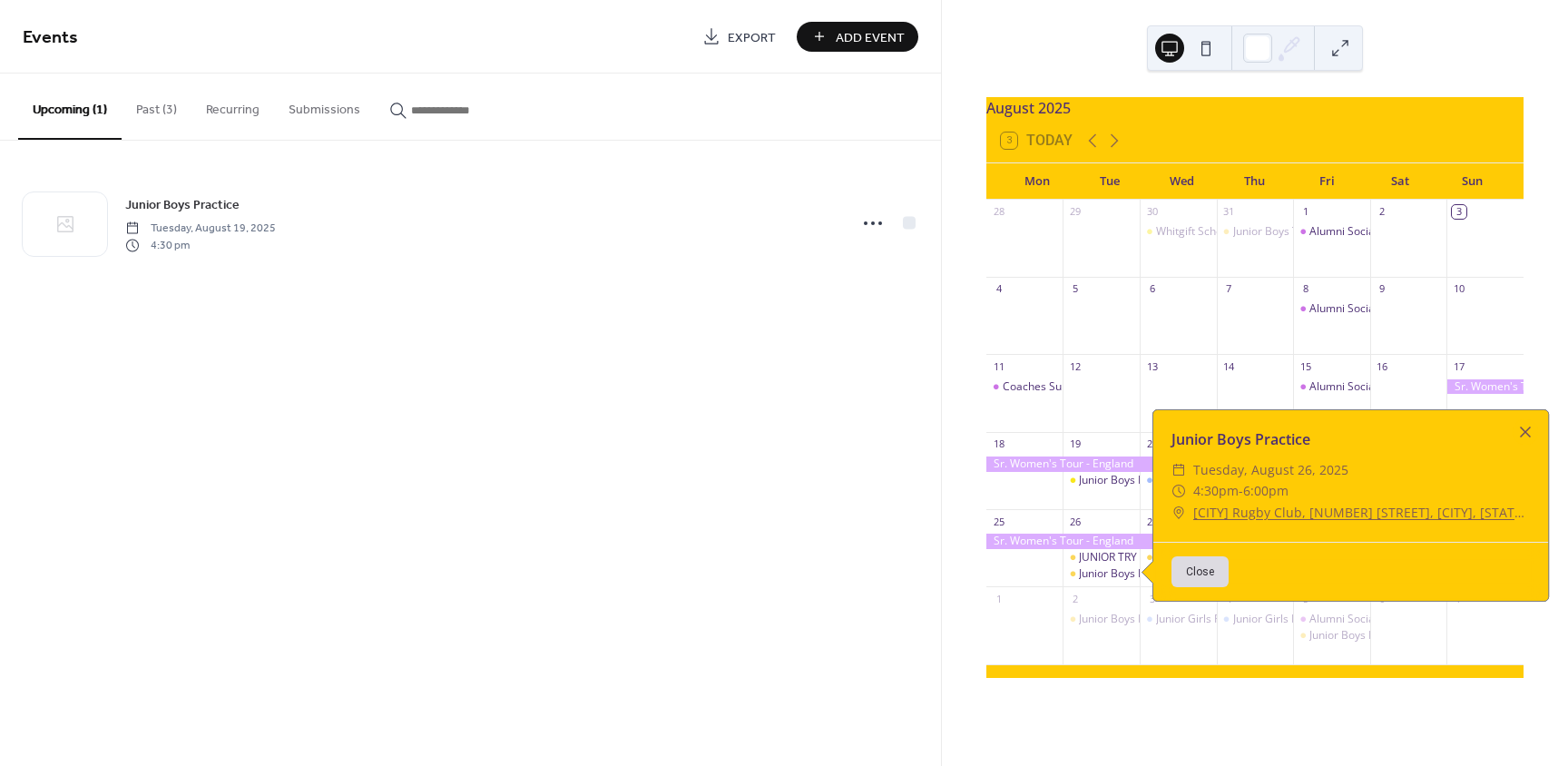 drag, startPoint x: 1426, startPoint y: 525, endPoint x: 645, endPoint y: 421, distance: 787.894 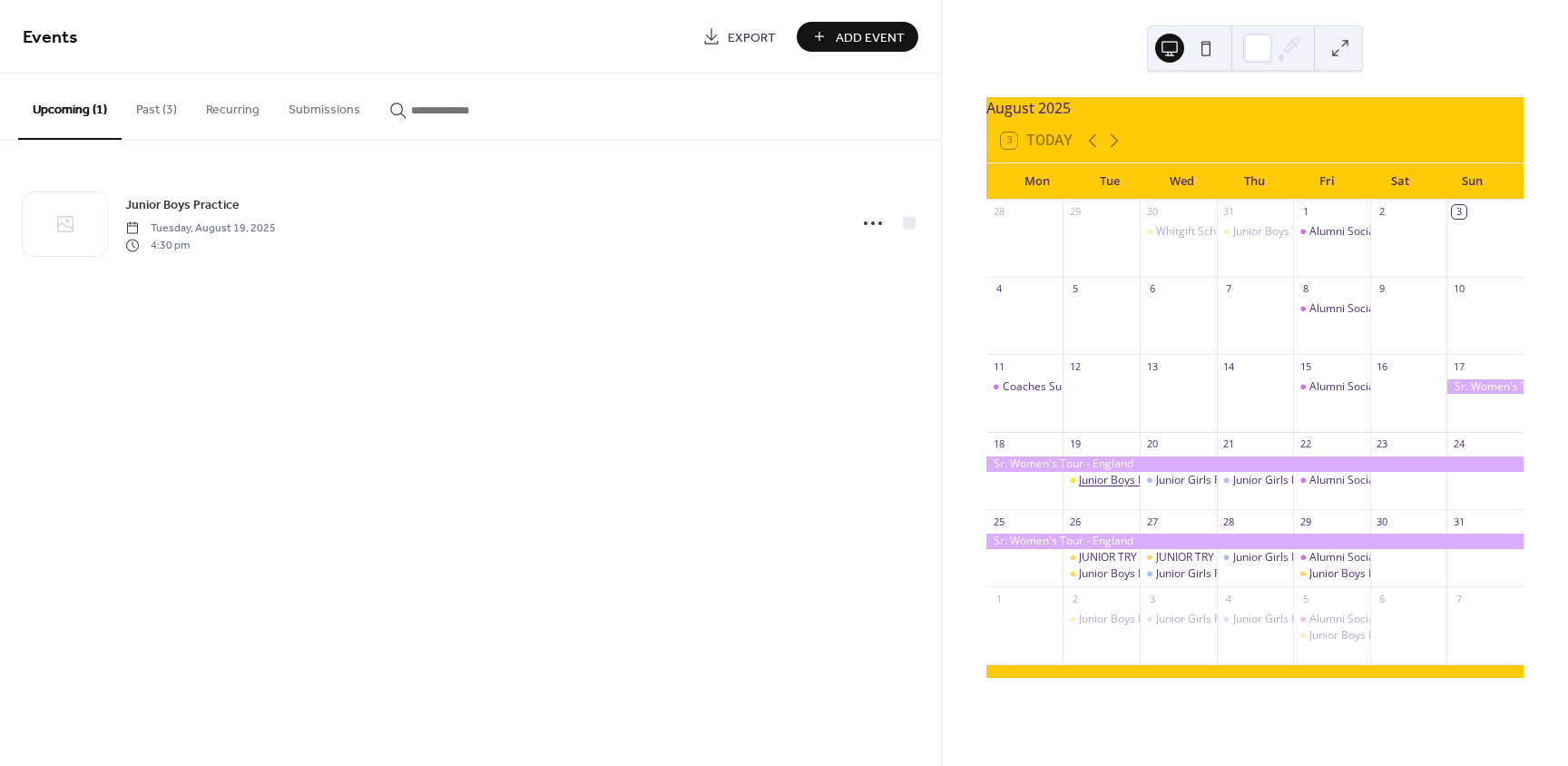 click on "Junior Boys Practice" at bounding box center [1129, 480] 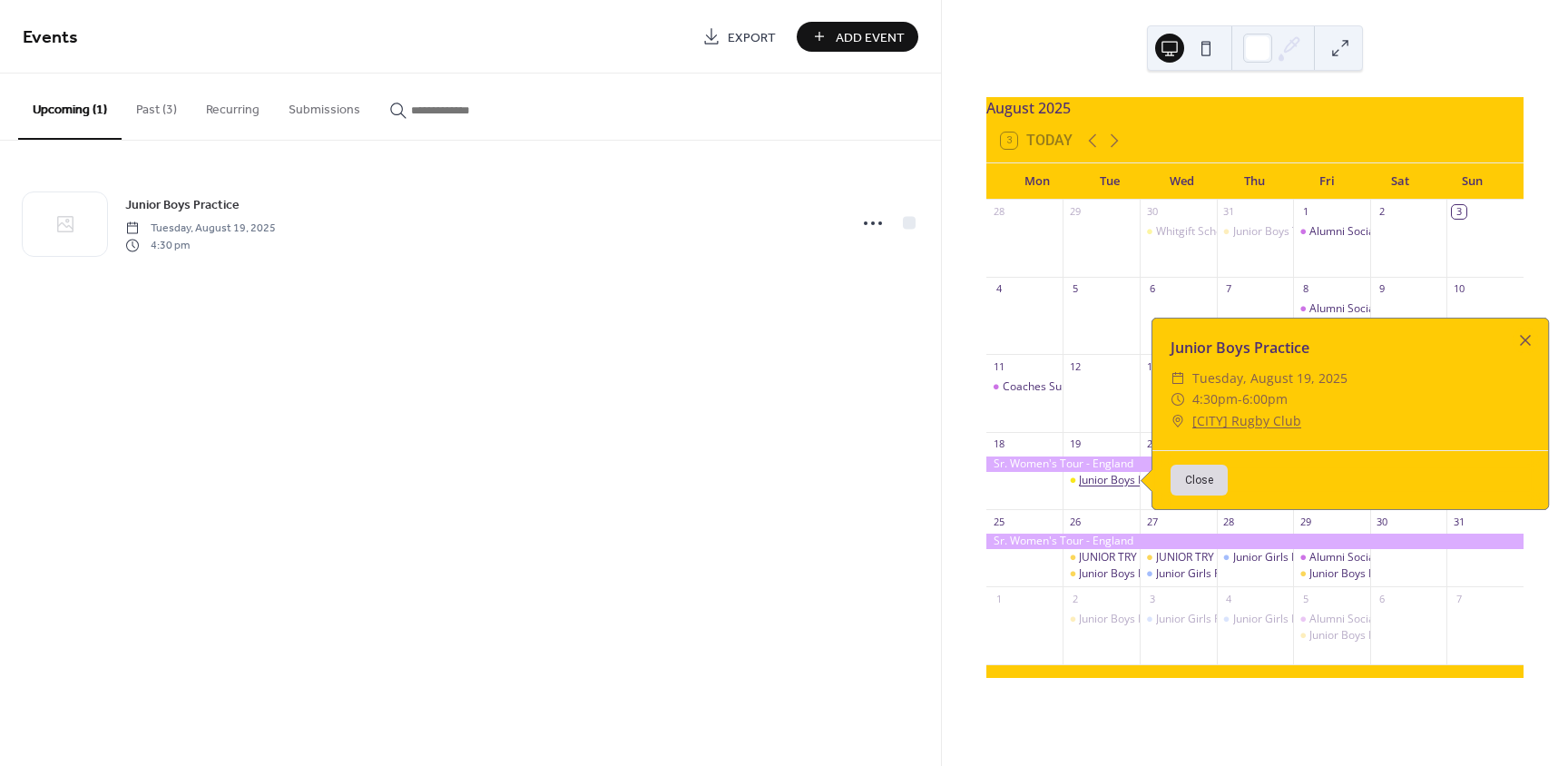 click on "Junior Boys Practice" at bounding box center [1129, 480] 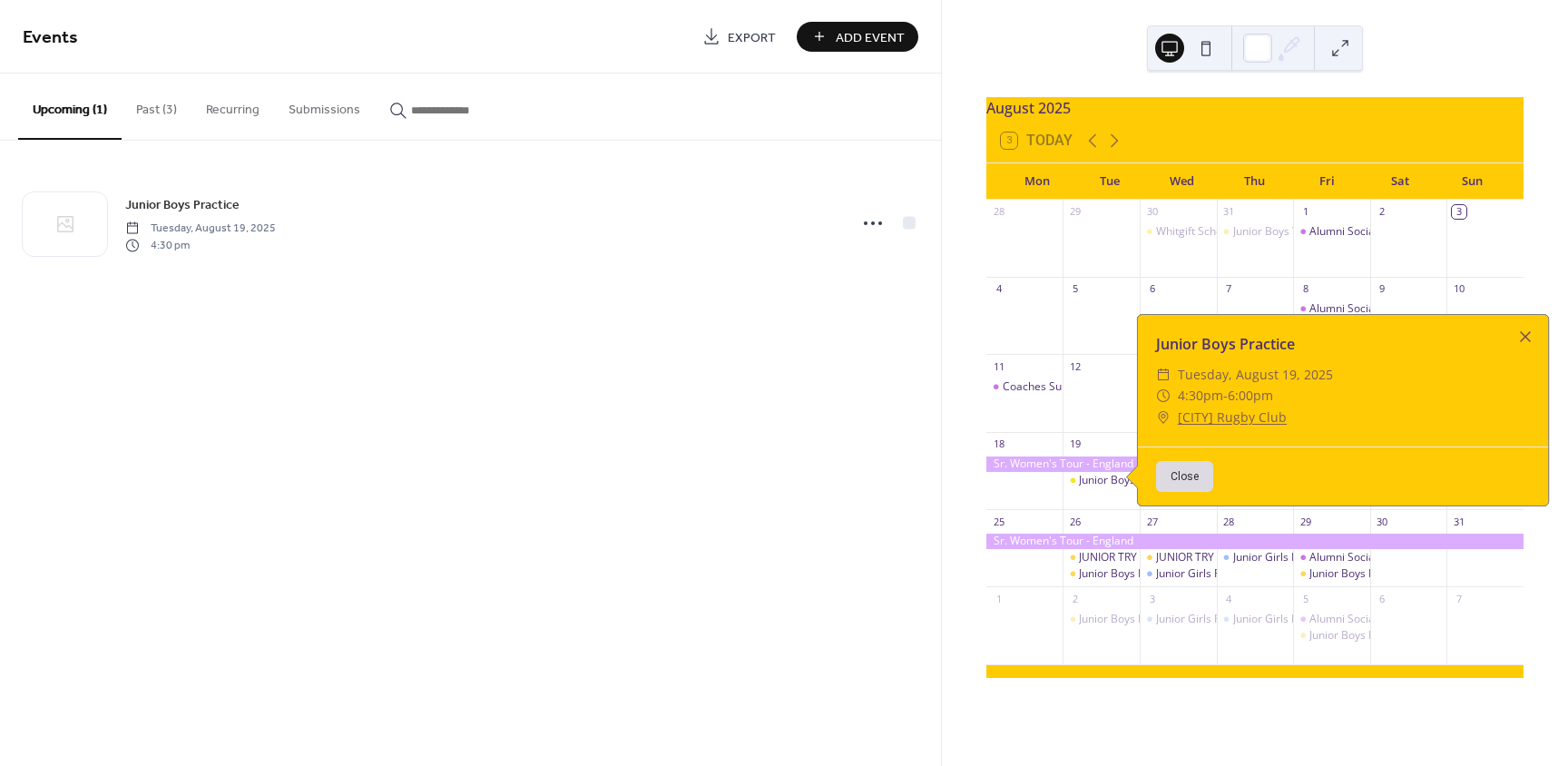 drag, startPoint x: 1106, startPoint y: 487, endPoint x: 831, endPoint y: 386, distance: 292.96075 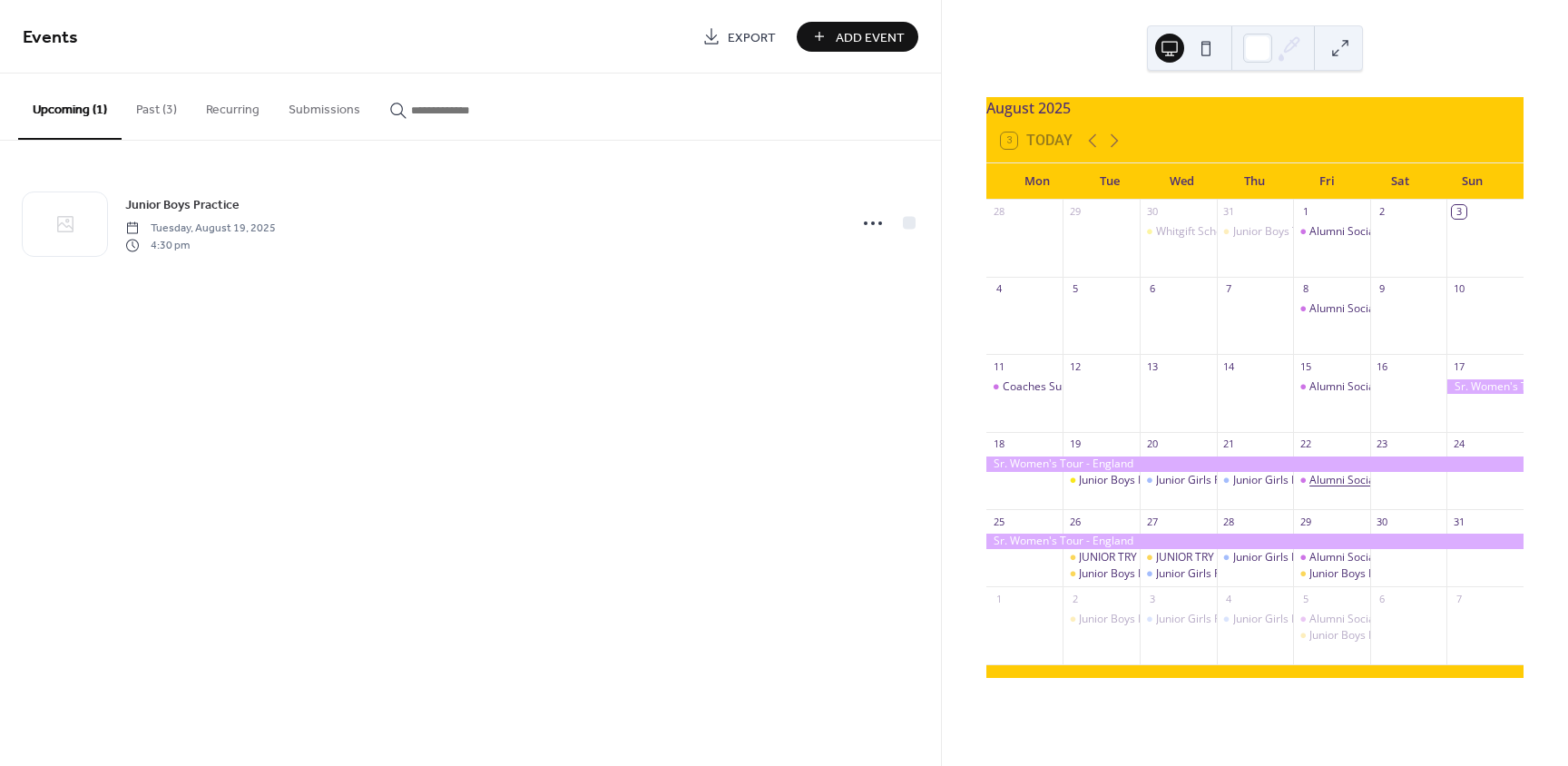 click on "Alumni Social" at bounding box center [1343, 480] 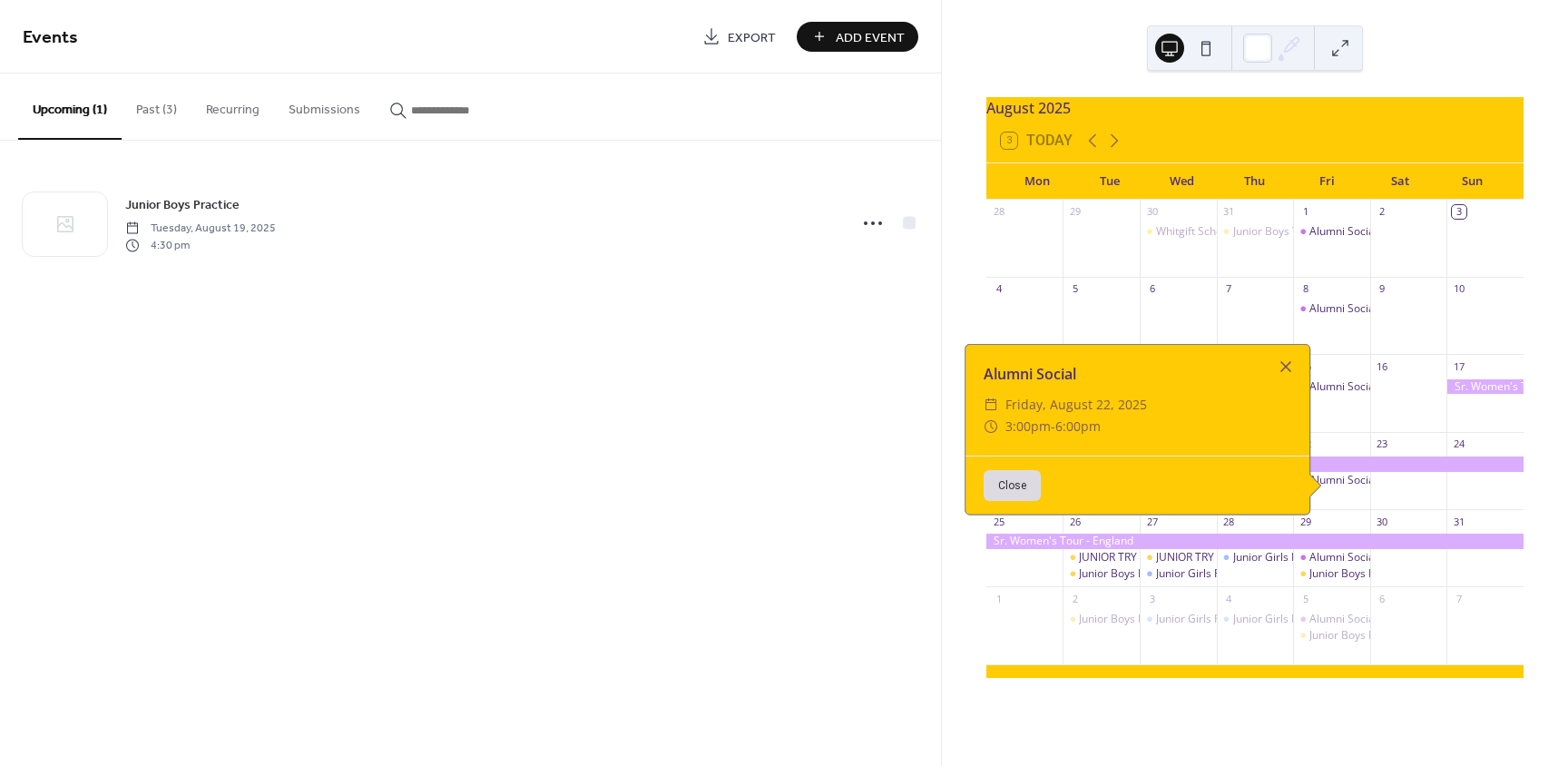 click on "Alumni Social" at bounding box center [1331, 479] 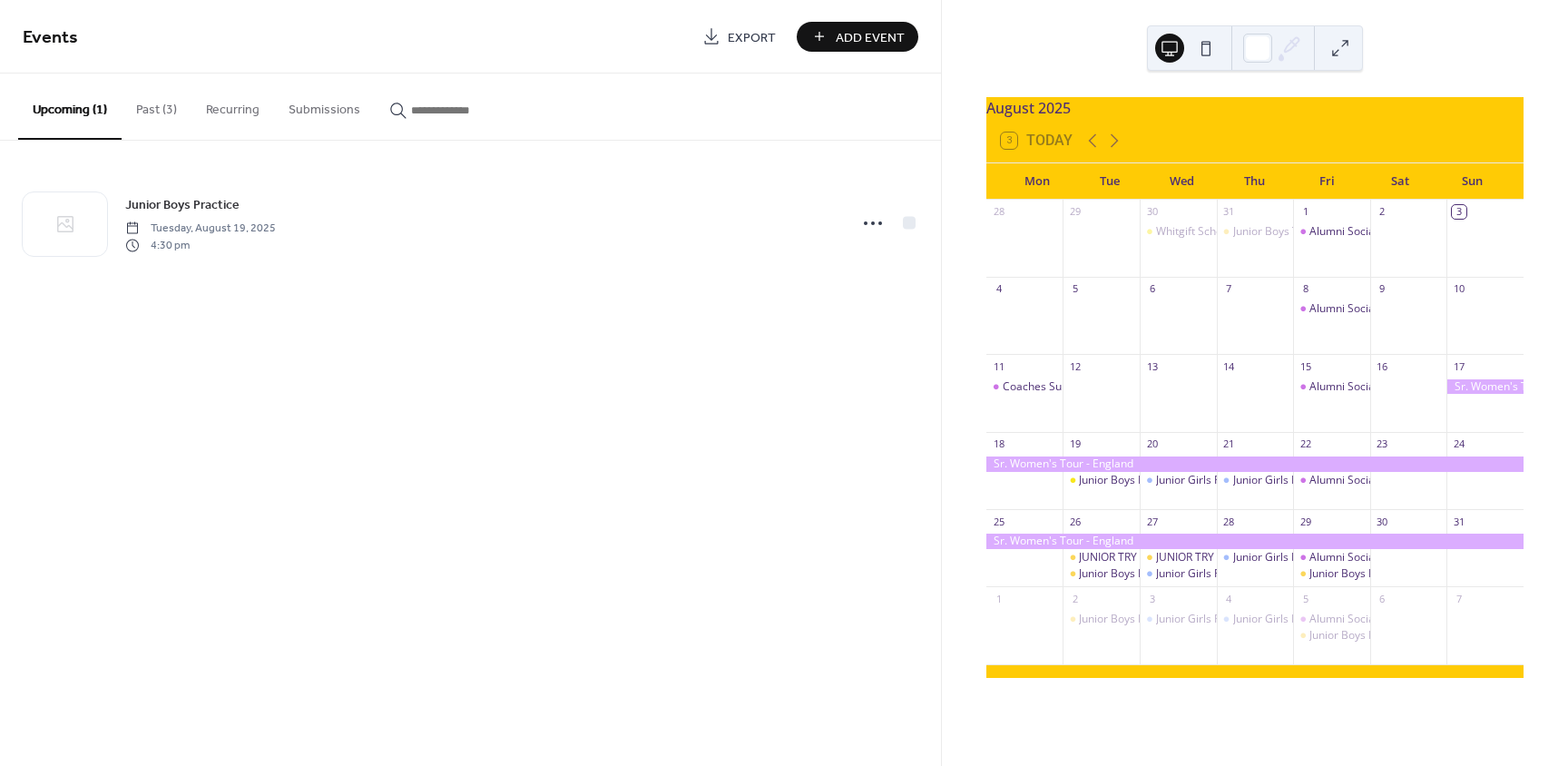 click on "Alumni Social" at bounding box center [1331, 479] 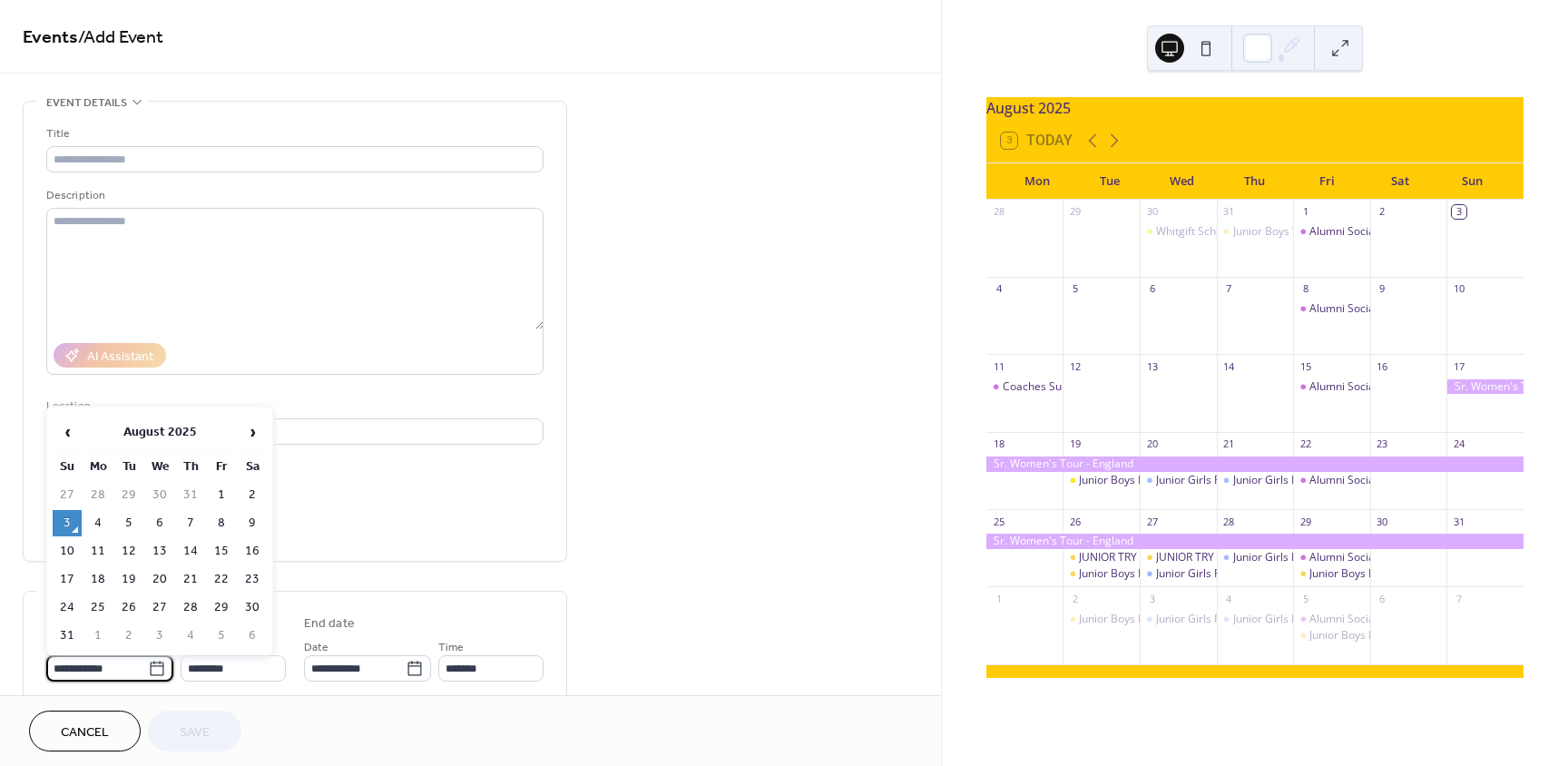 click on "**********" at bounding box center [97, 668] 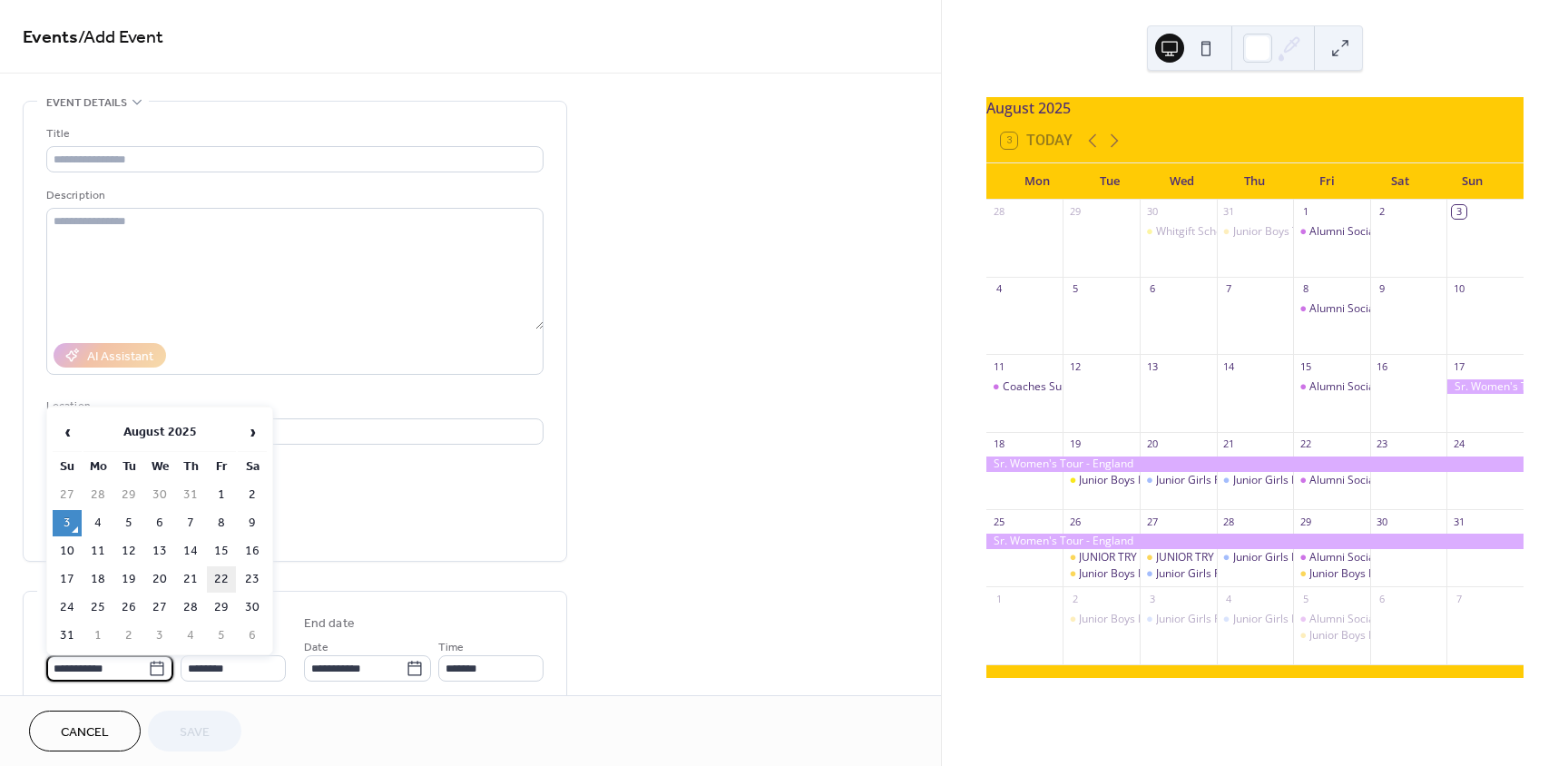 click on "22" at bounding box center [221, 579] 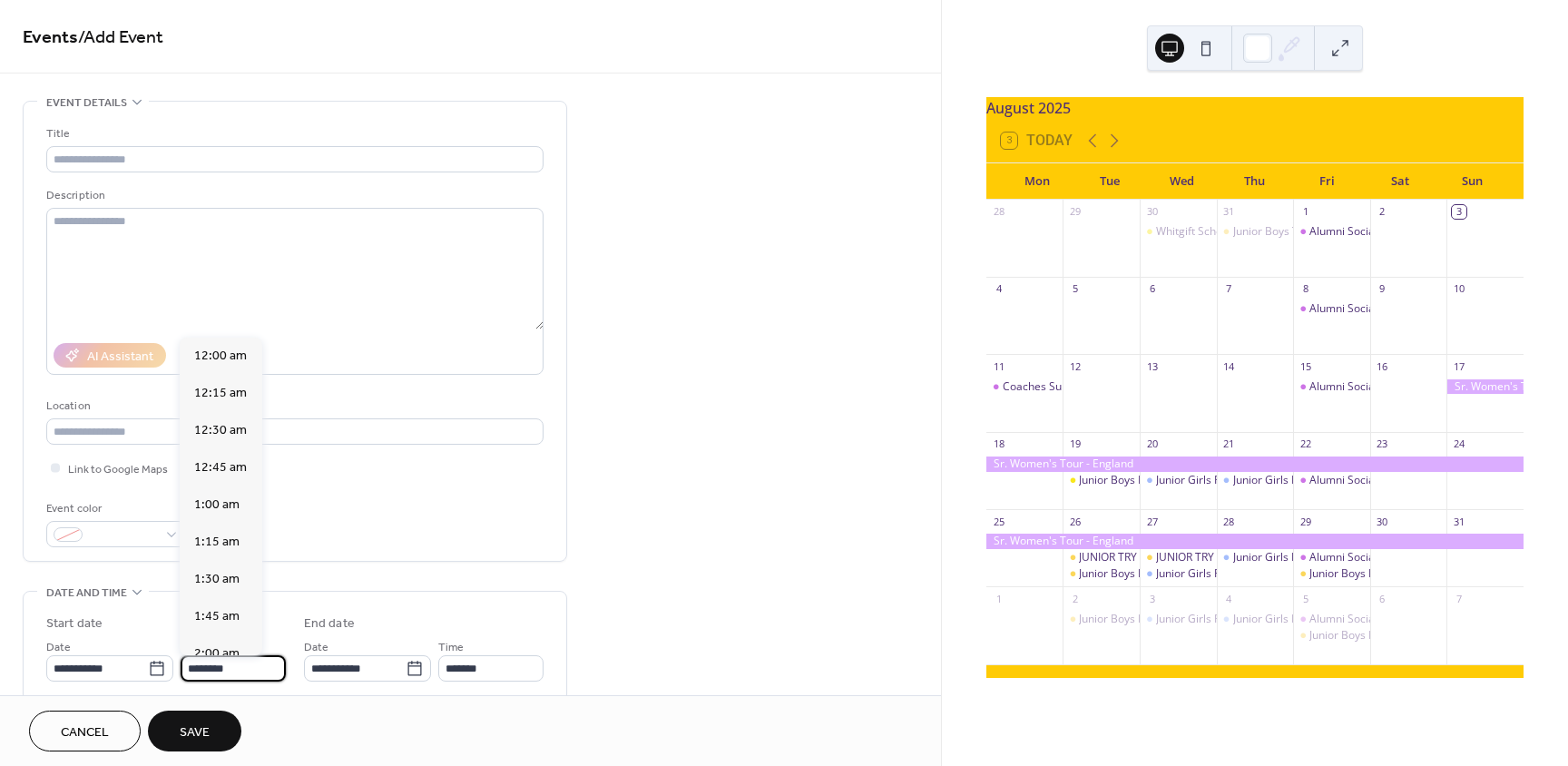 click on "********" at bounding box center (233, 668) 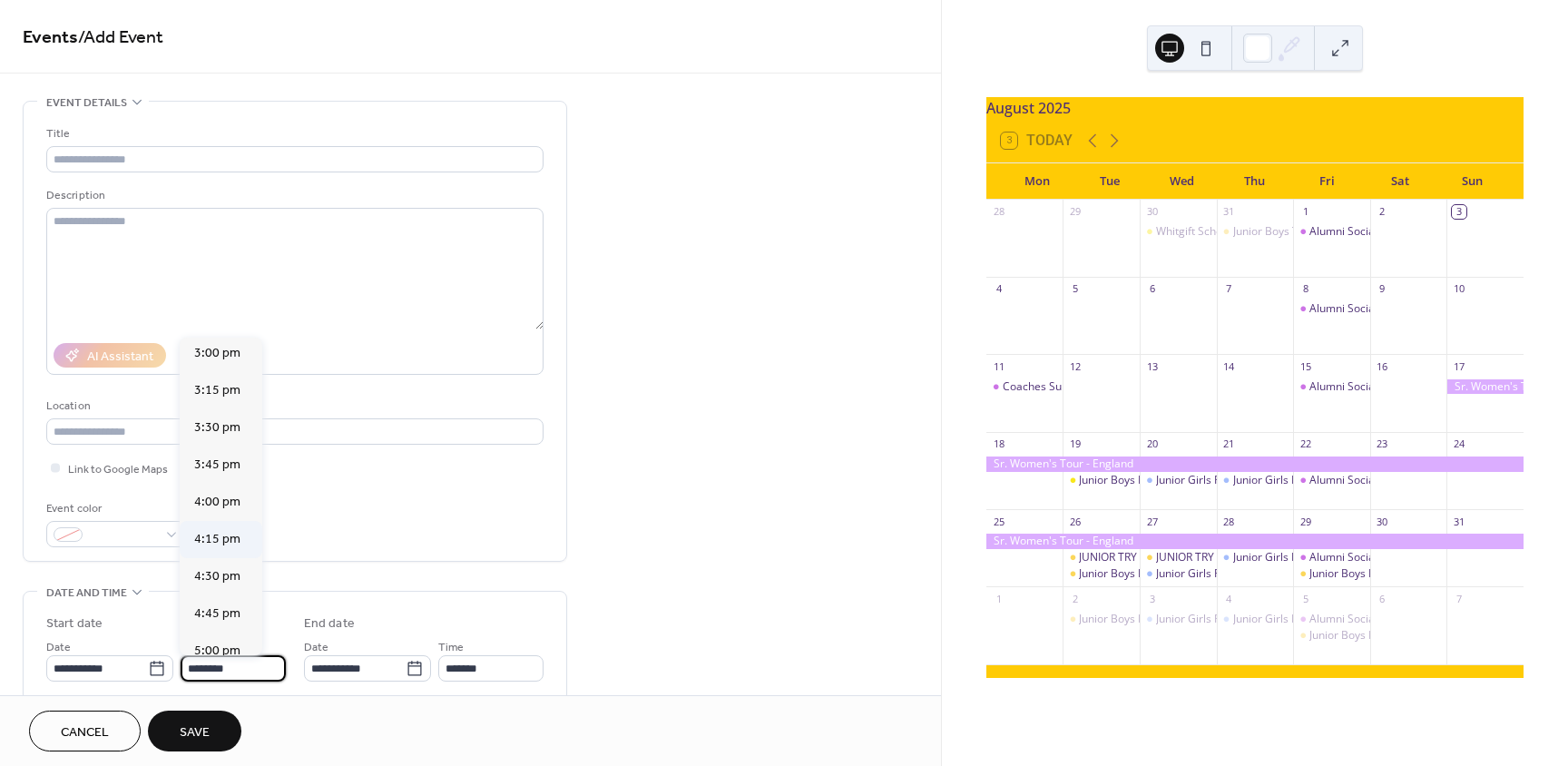 scroll, scrollTop: 2240, scrollLeft: 0, axis: vertical 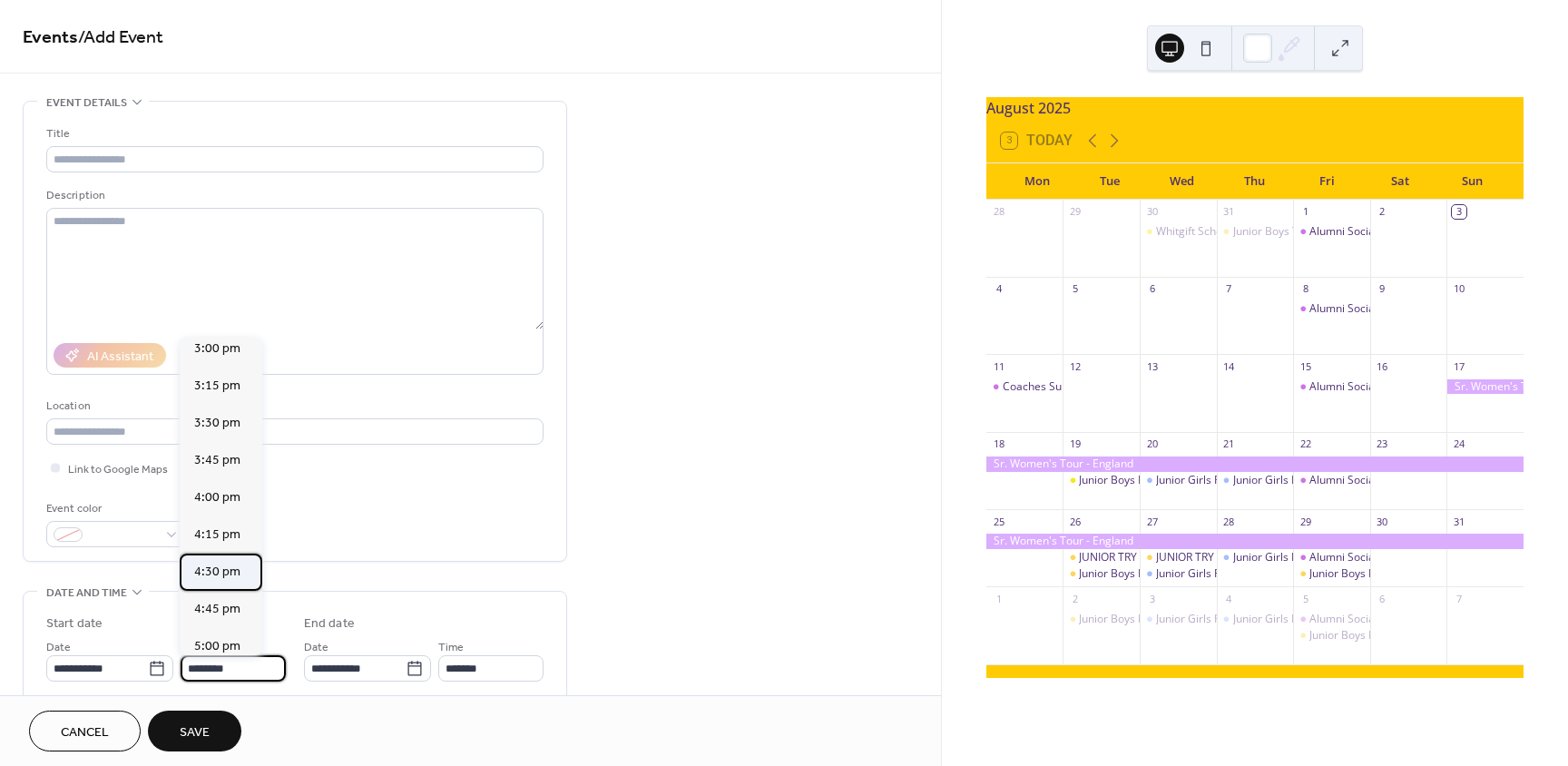 click on "4:30 pm" at bounding box center (217, 572) 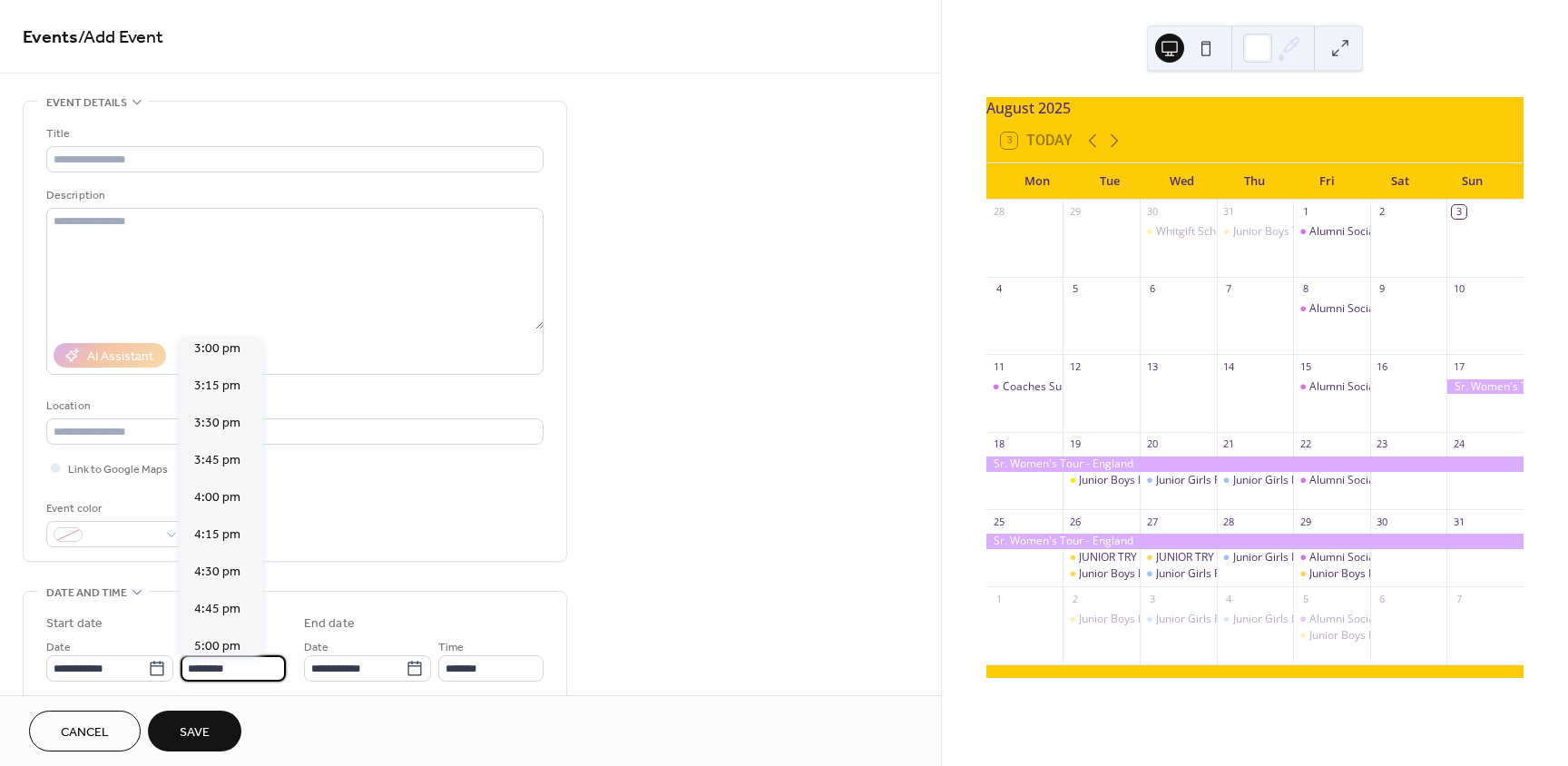 type on "*******" 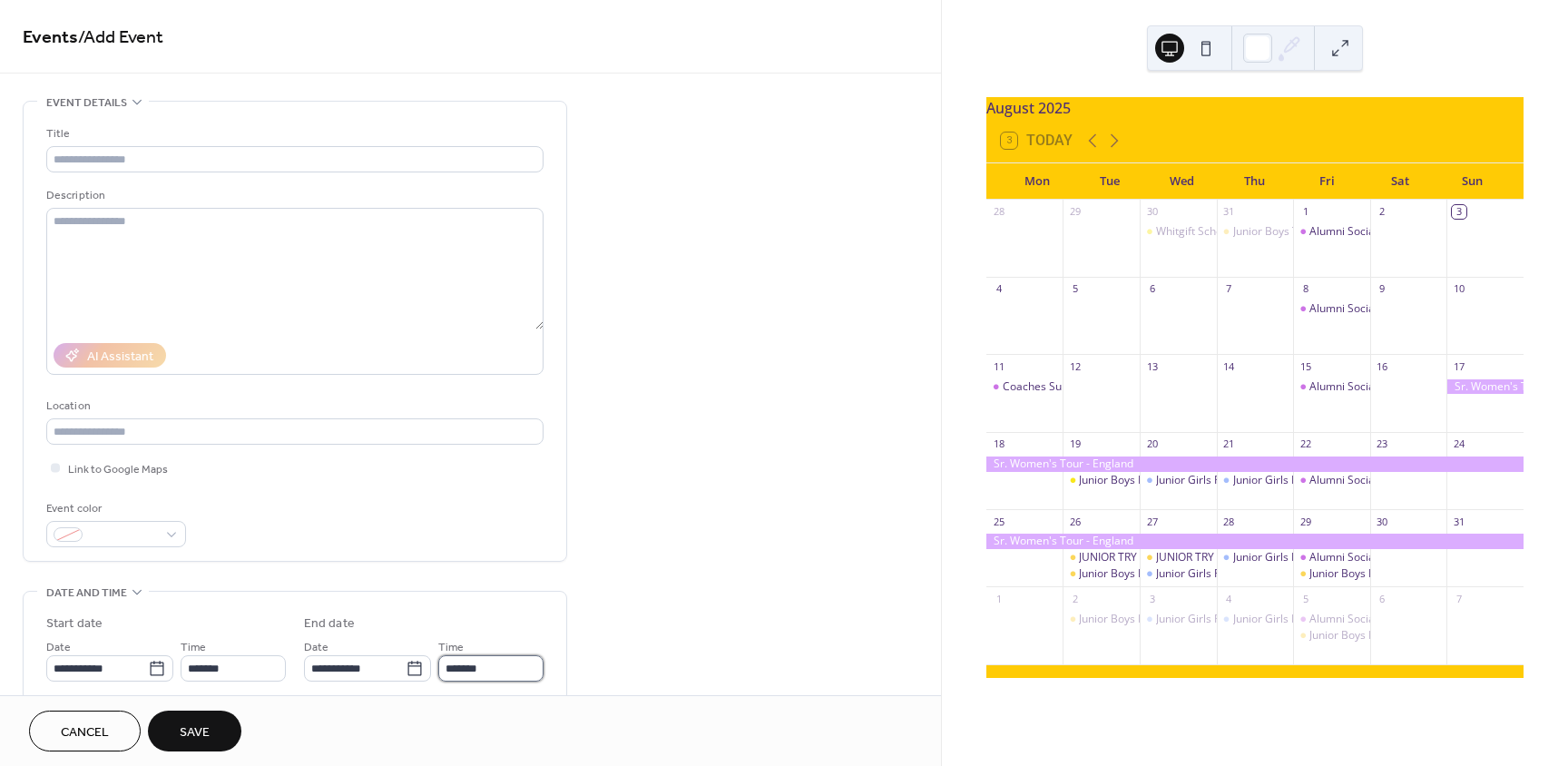 click on "*******" at bounding box center (491, 668) 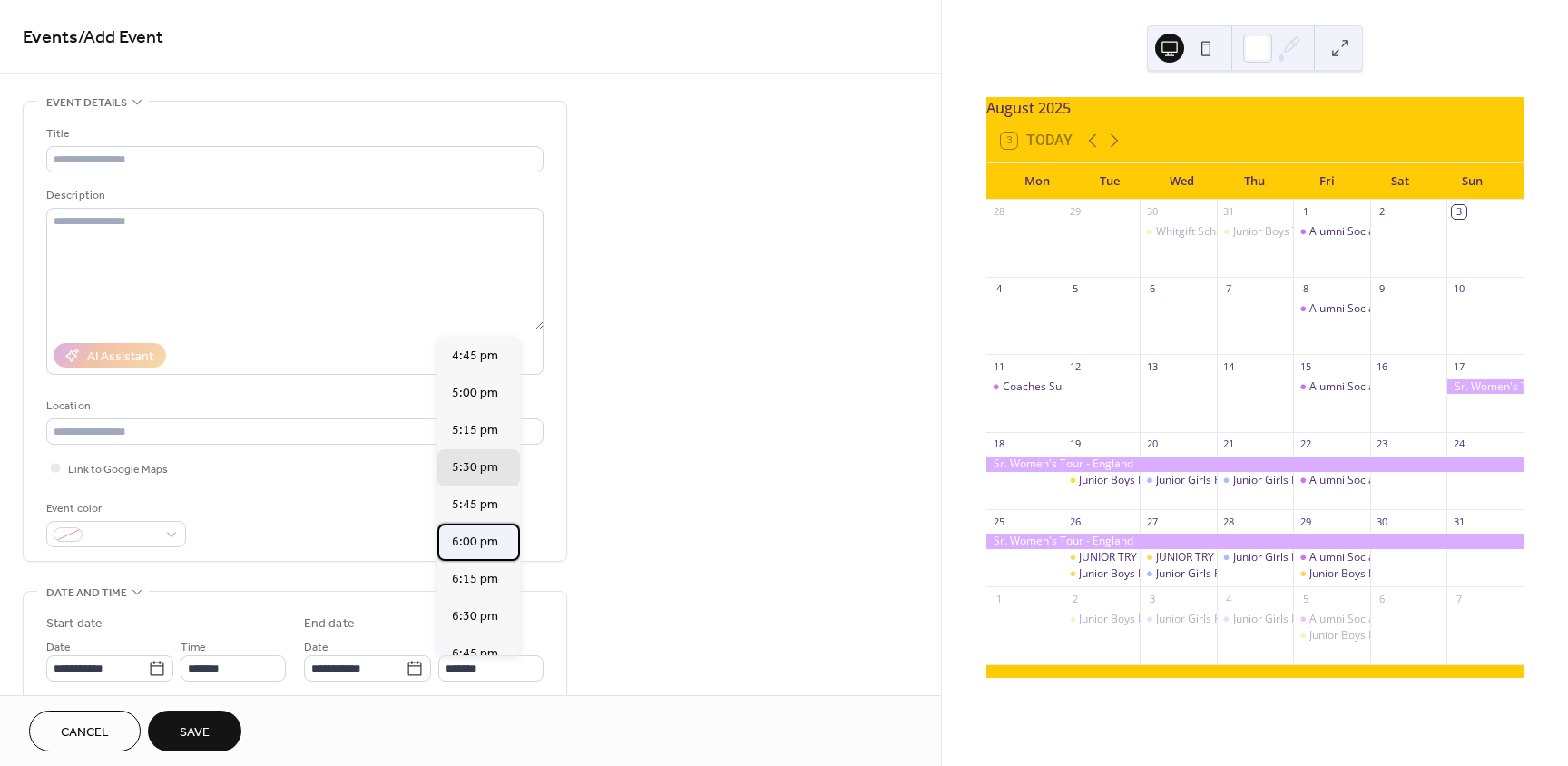 click on "6:00 pm" at bounding box center [475, 542] 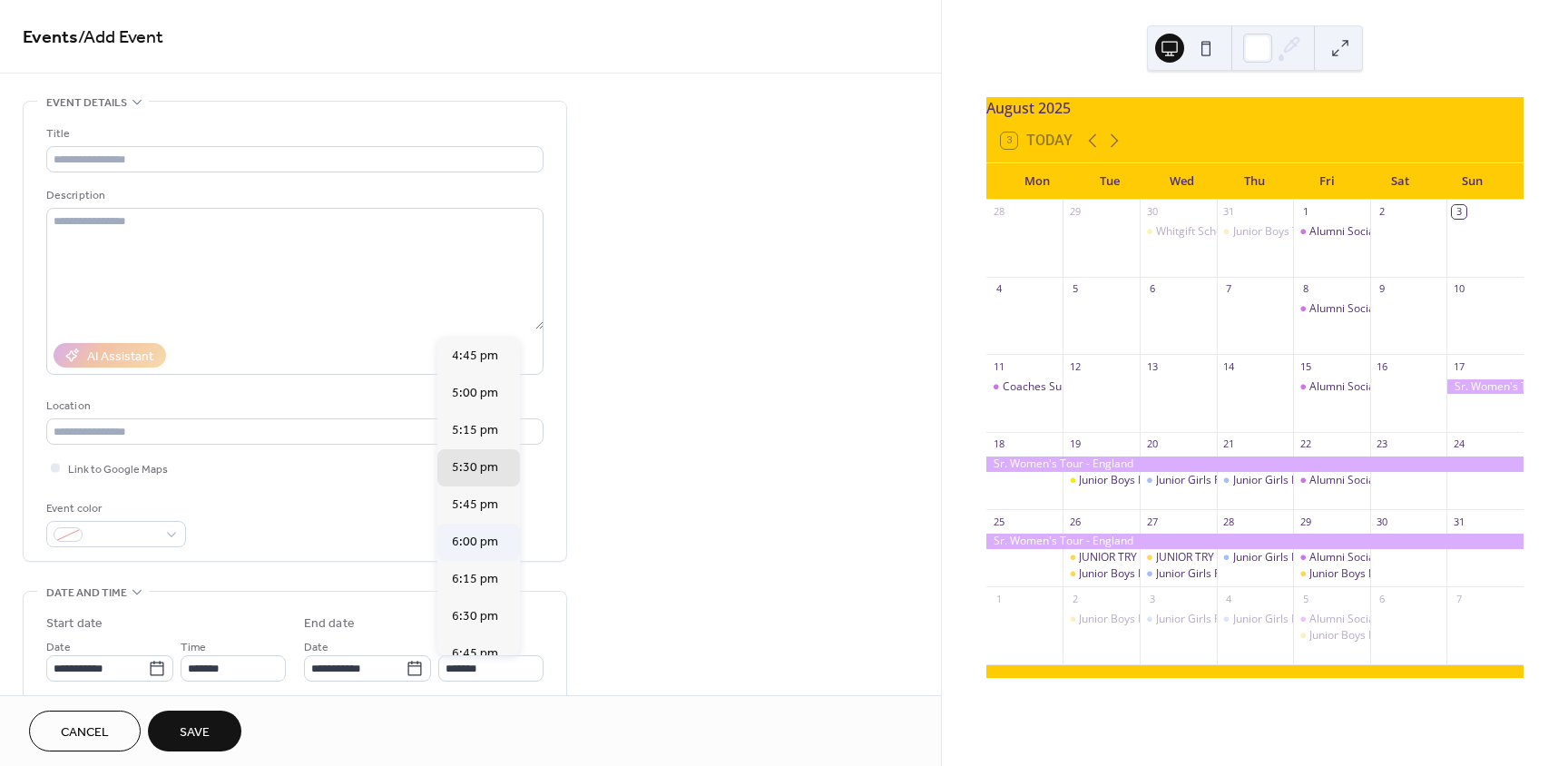 type on "*******" 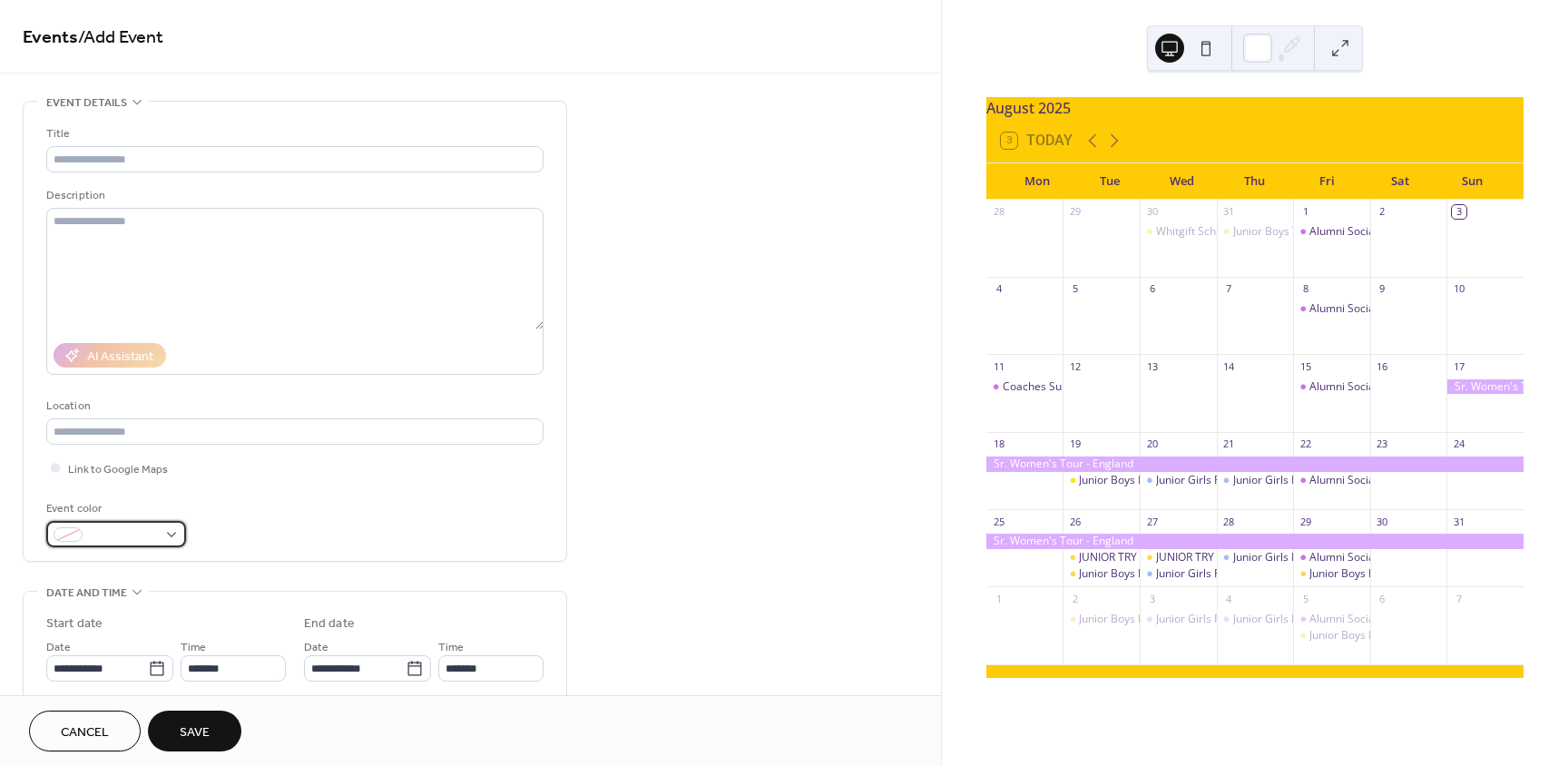 click at bounding box center [68, 535] 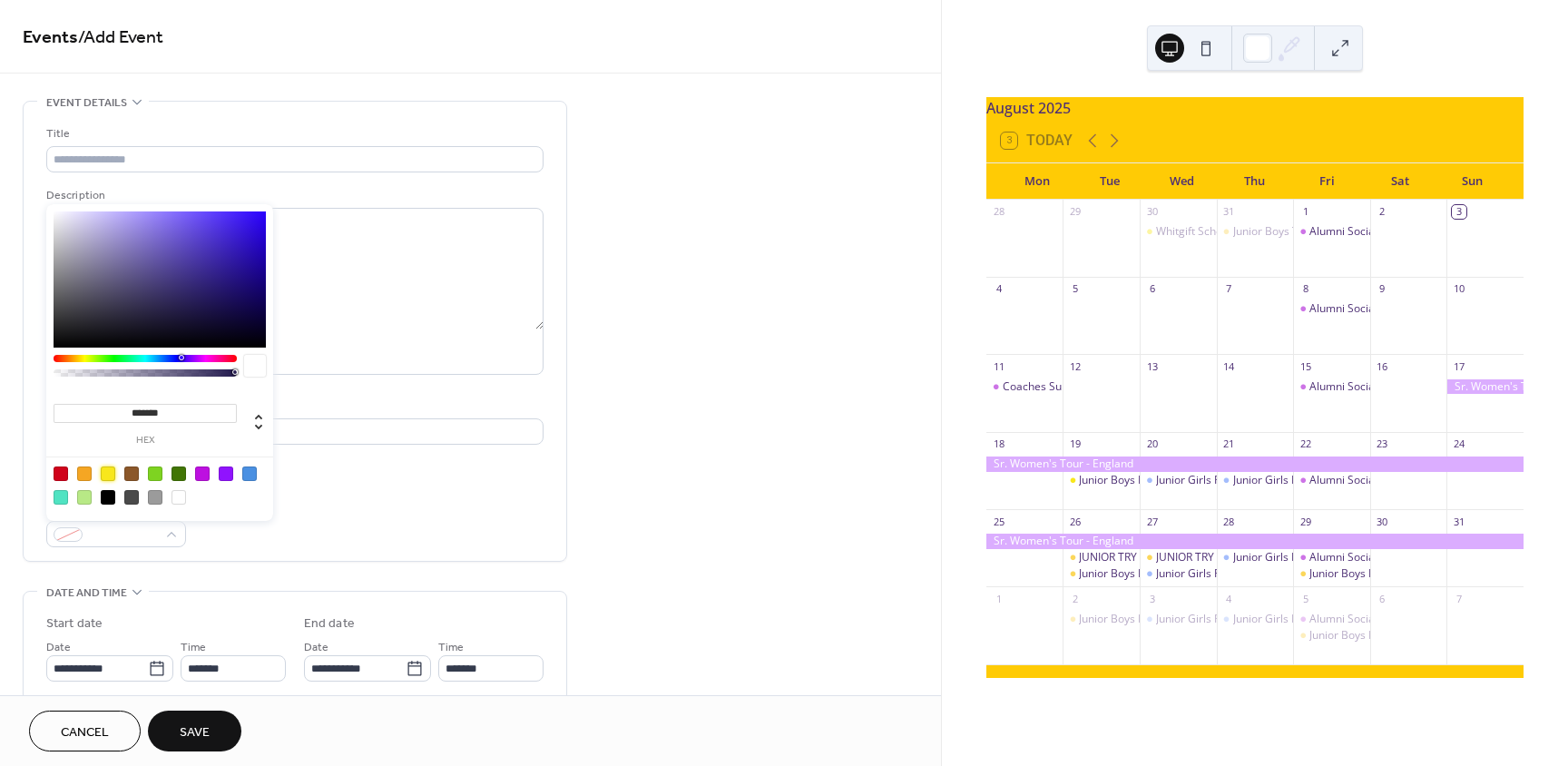 click at bounding box center [108, 474] 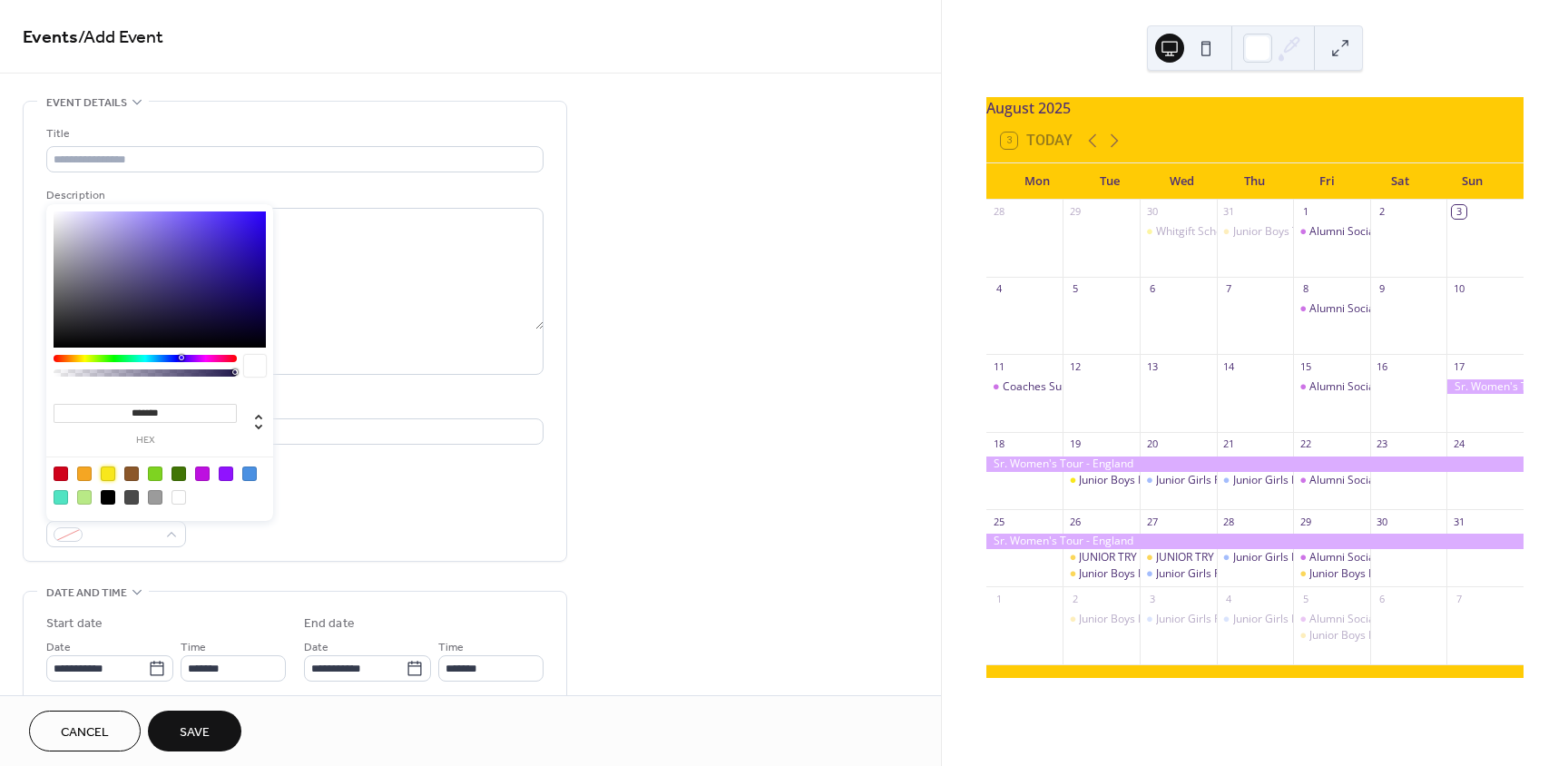 type on "*******" 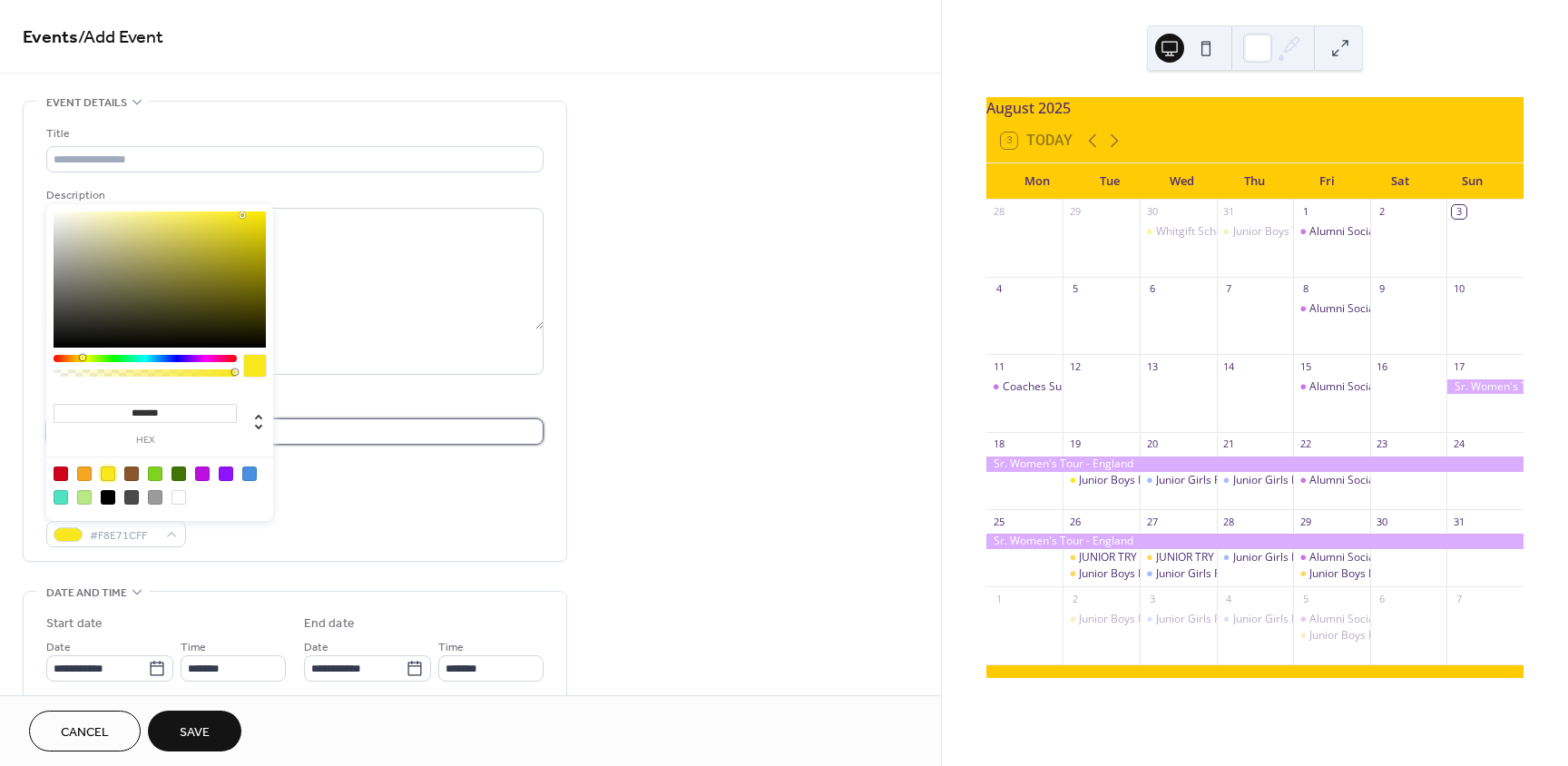click at bounding box center [295, 431] 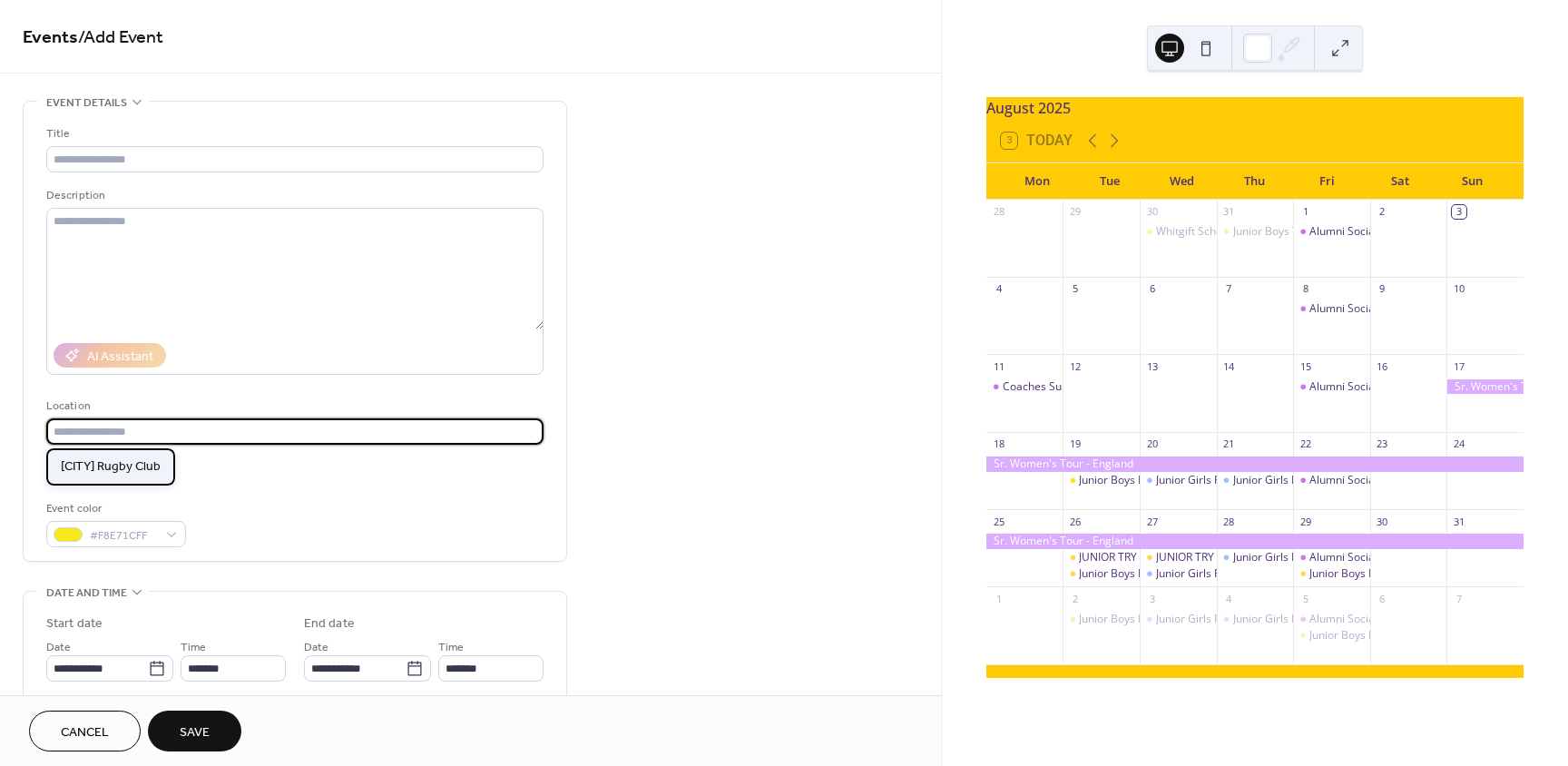 click on "Kamloops Rugby Club" at bounding box center (111, 466) 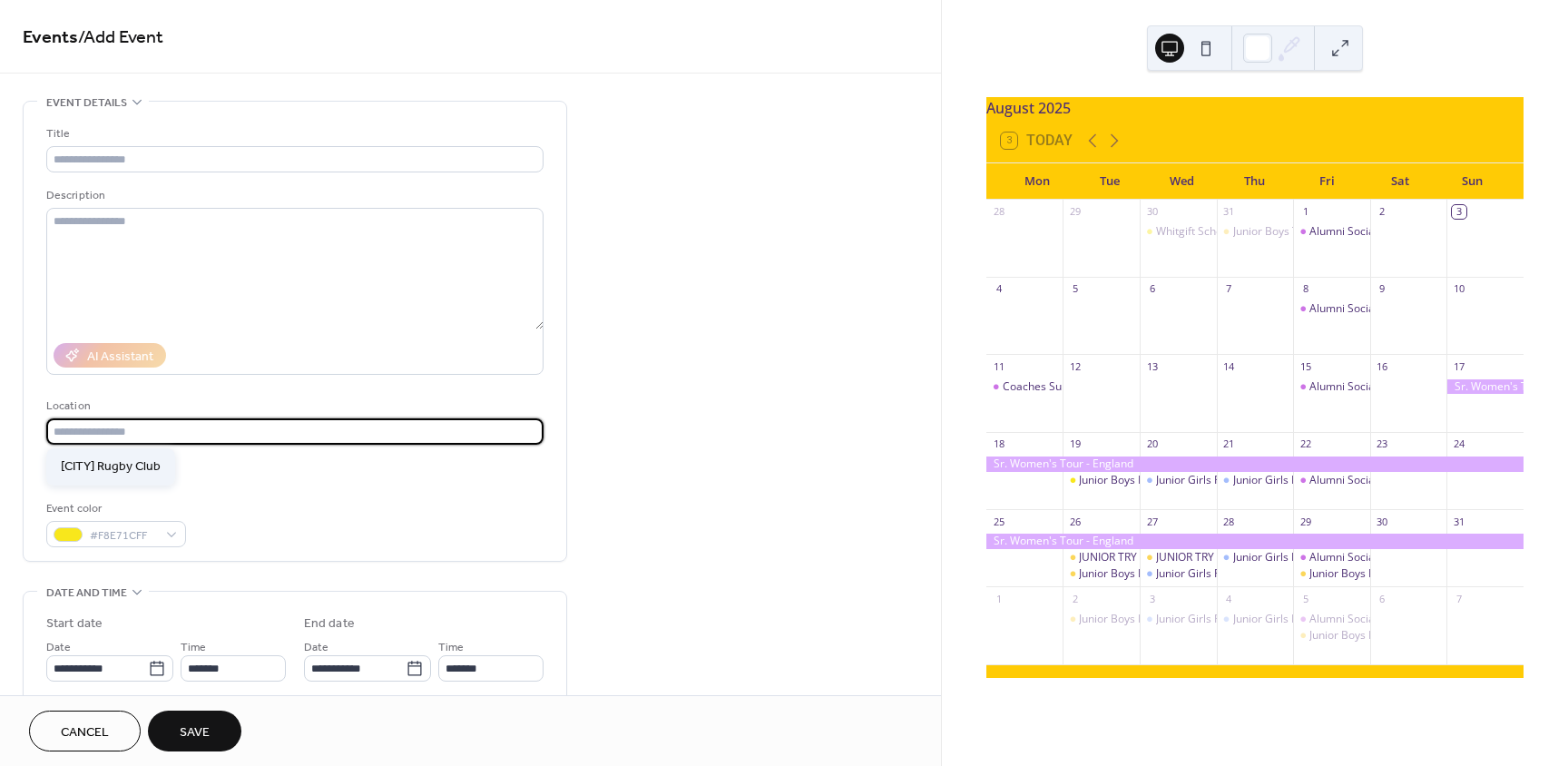 type on "**********" 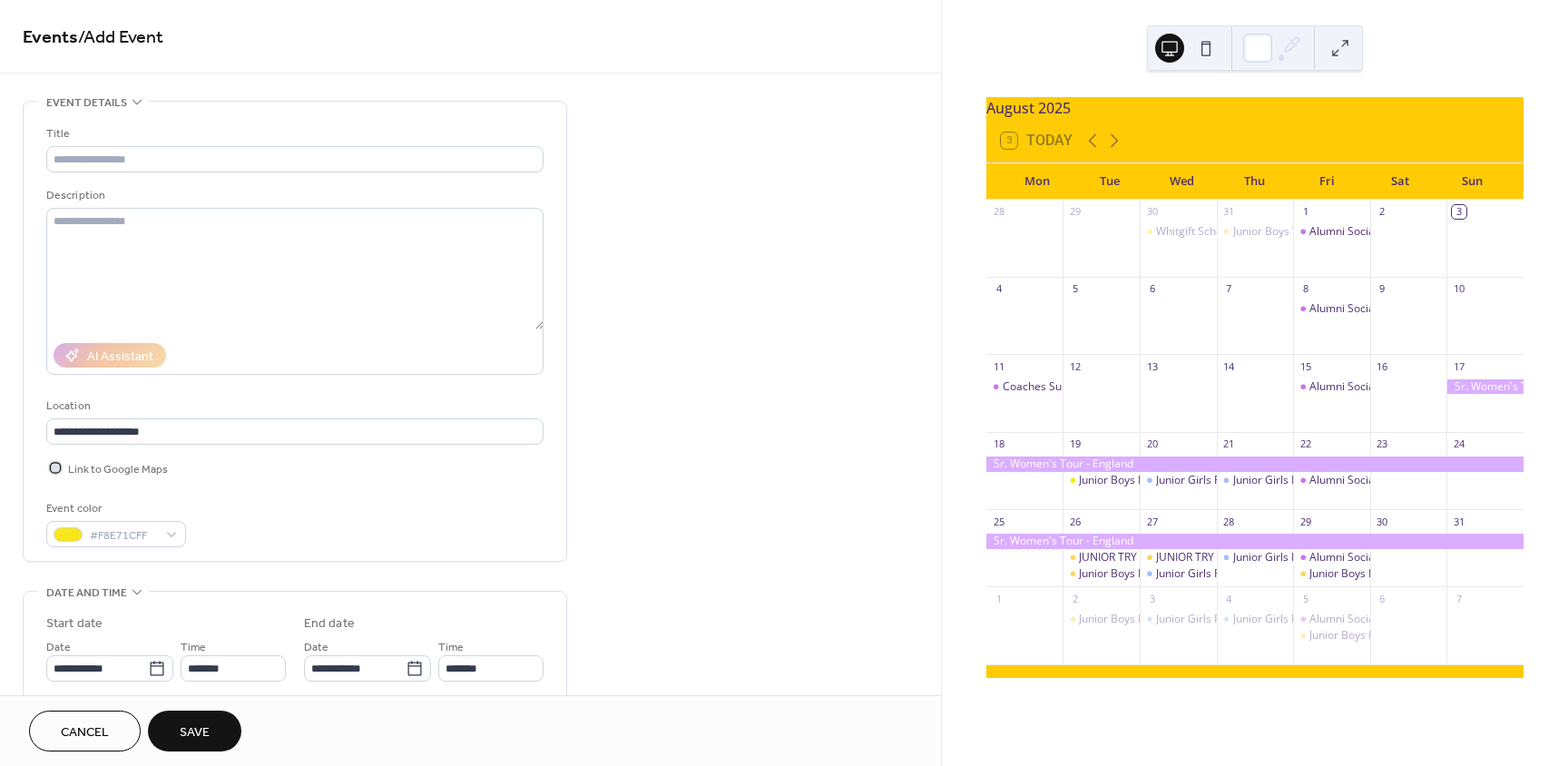 click at bounding box center (55, 467) 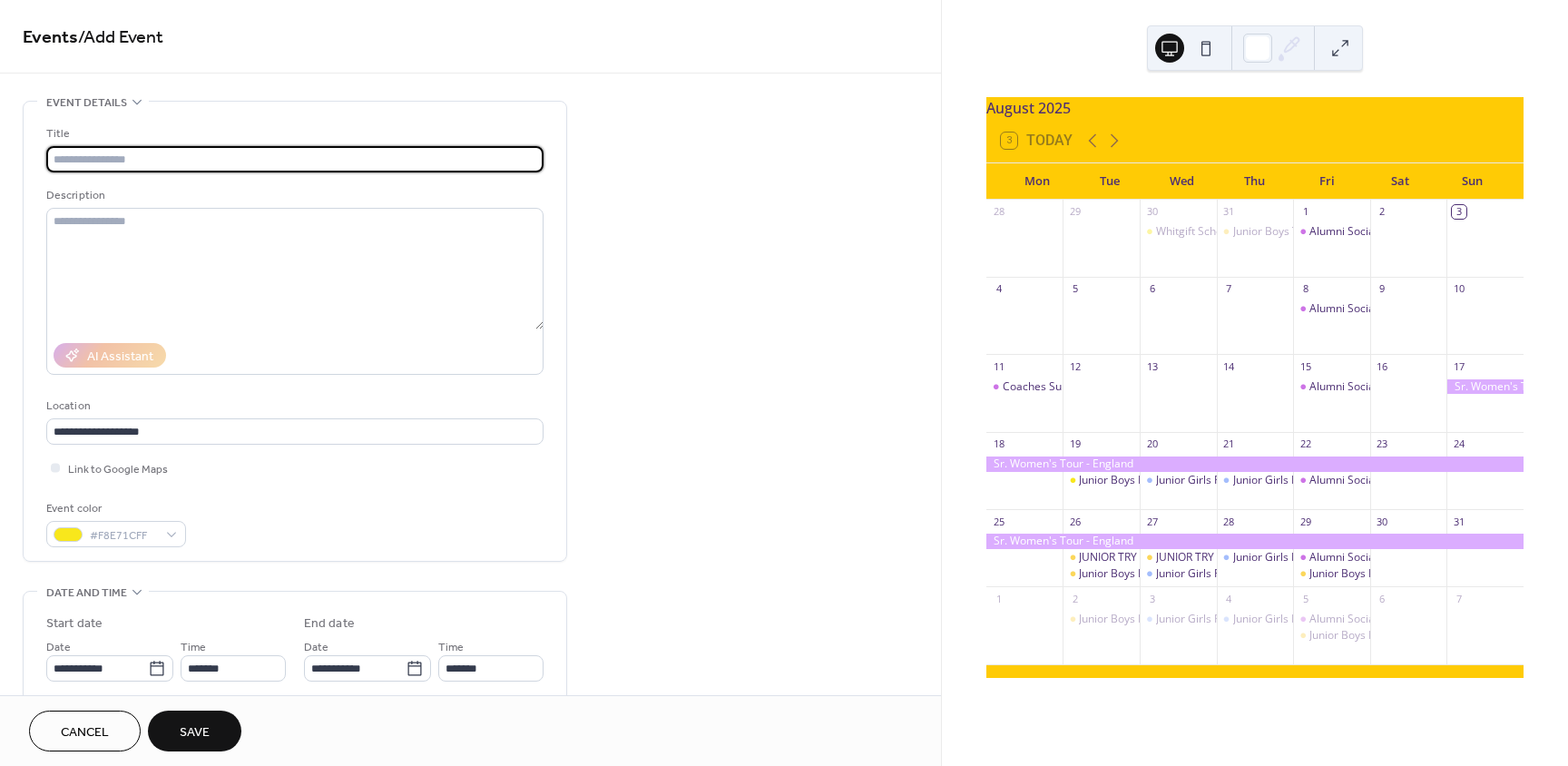 click at bounding box center (295, 159) 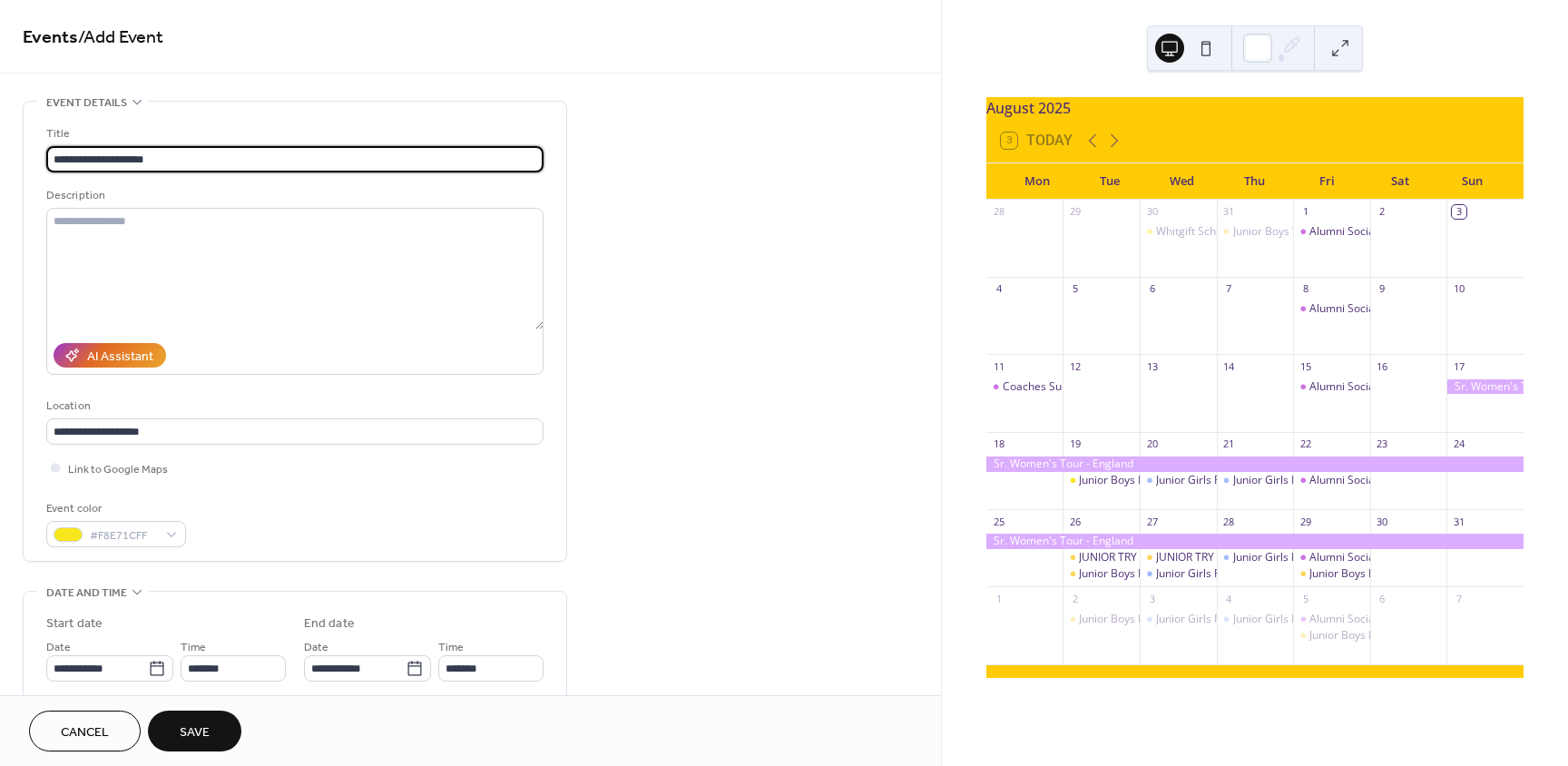 type on "**********" 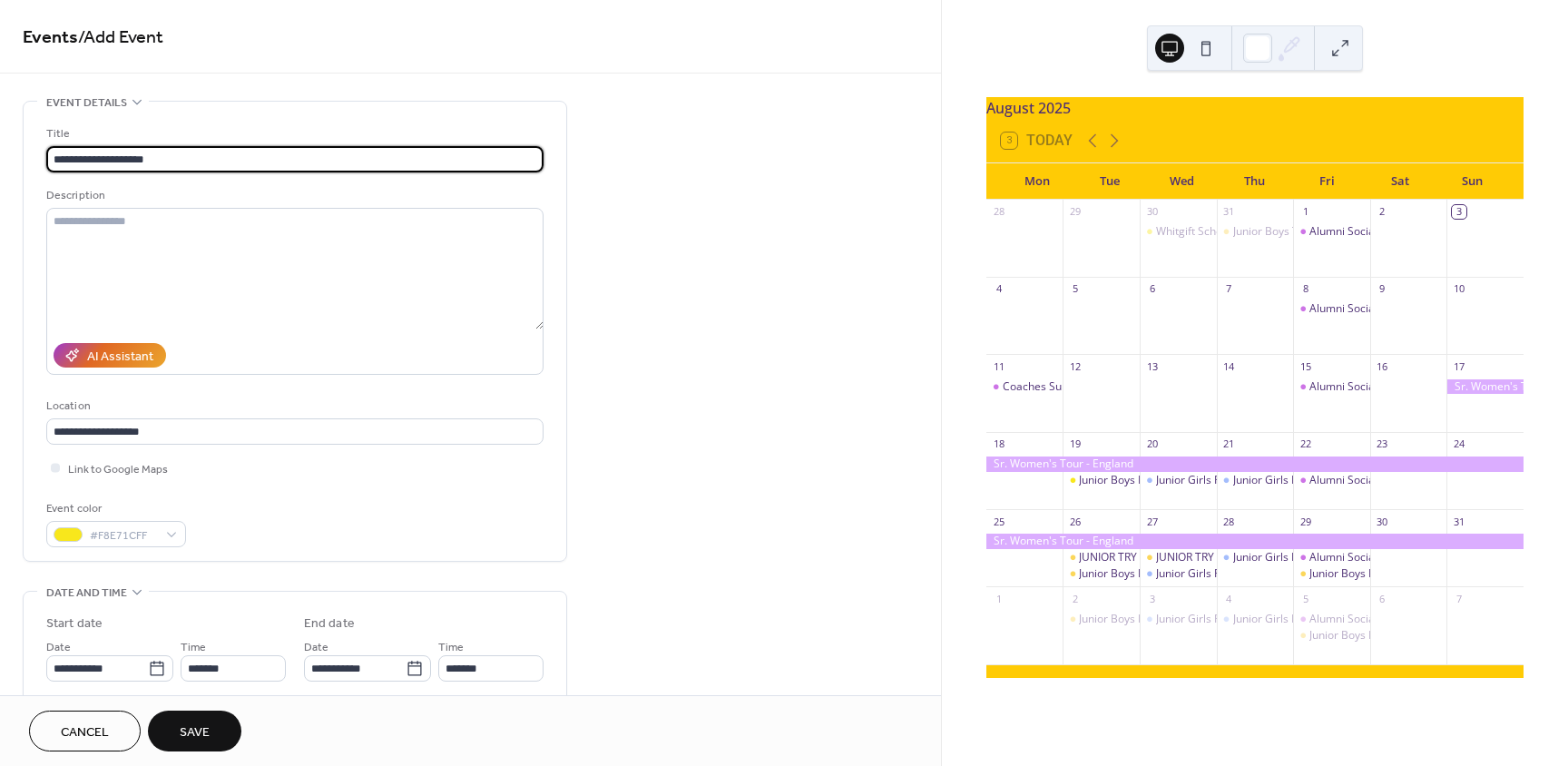 click on "Save" at bounding box center [194, 731] 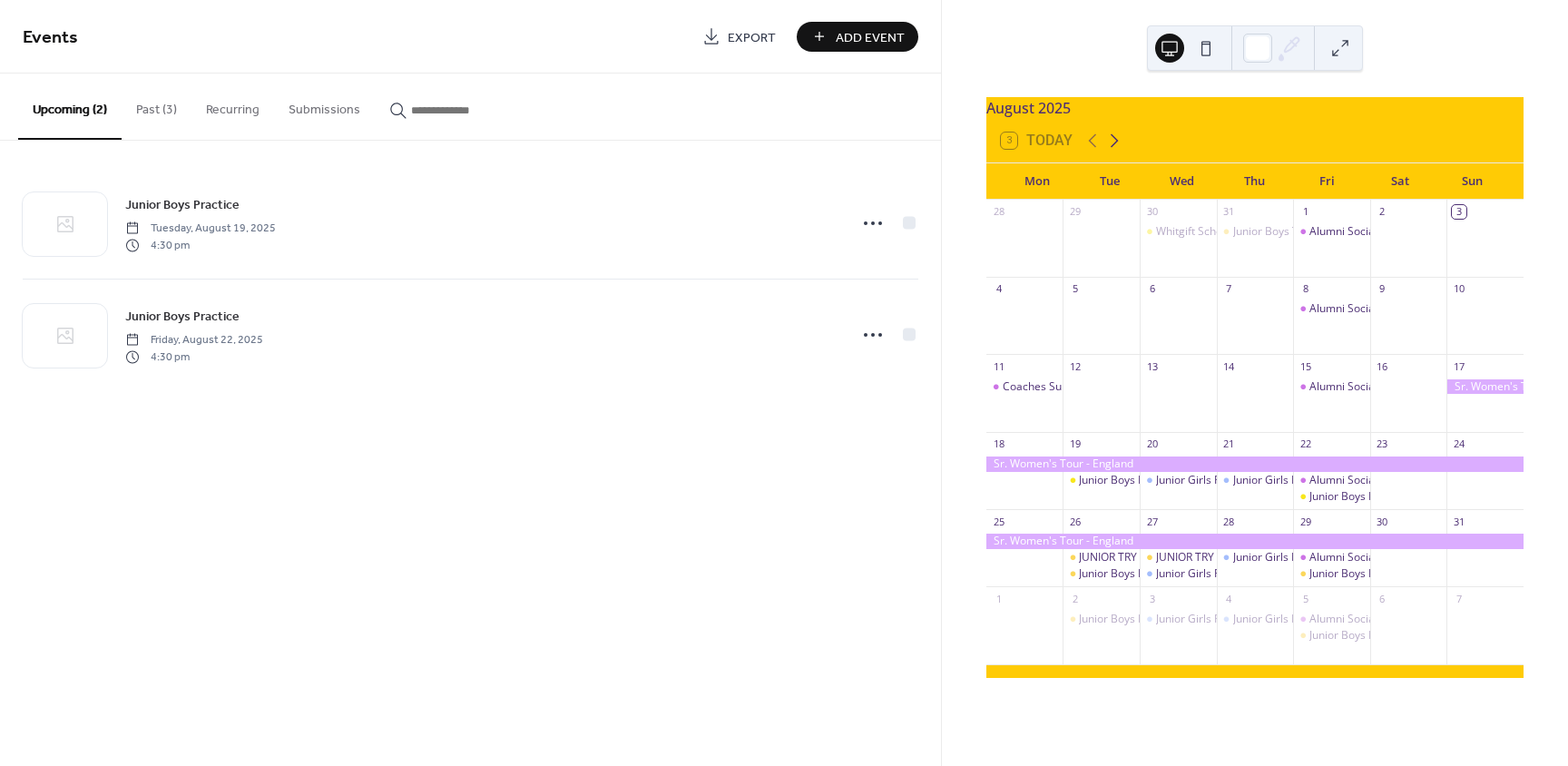 click 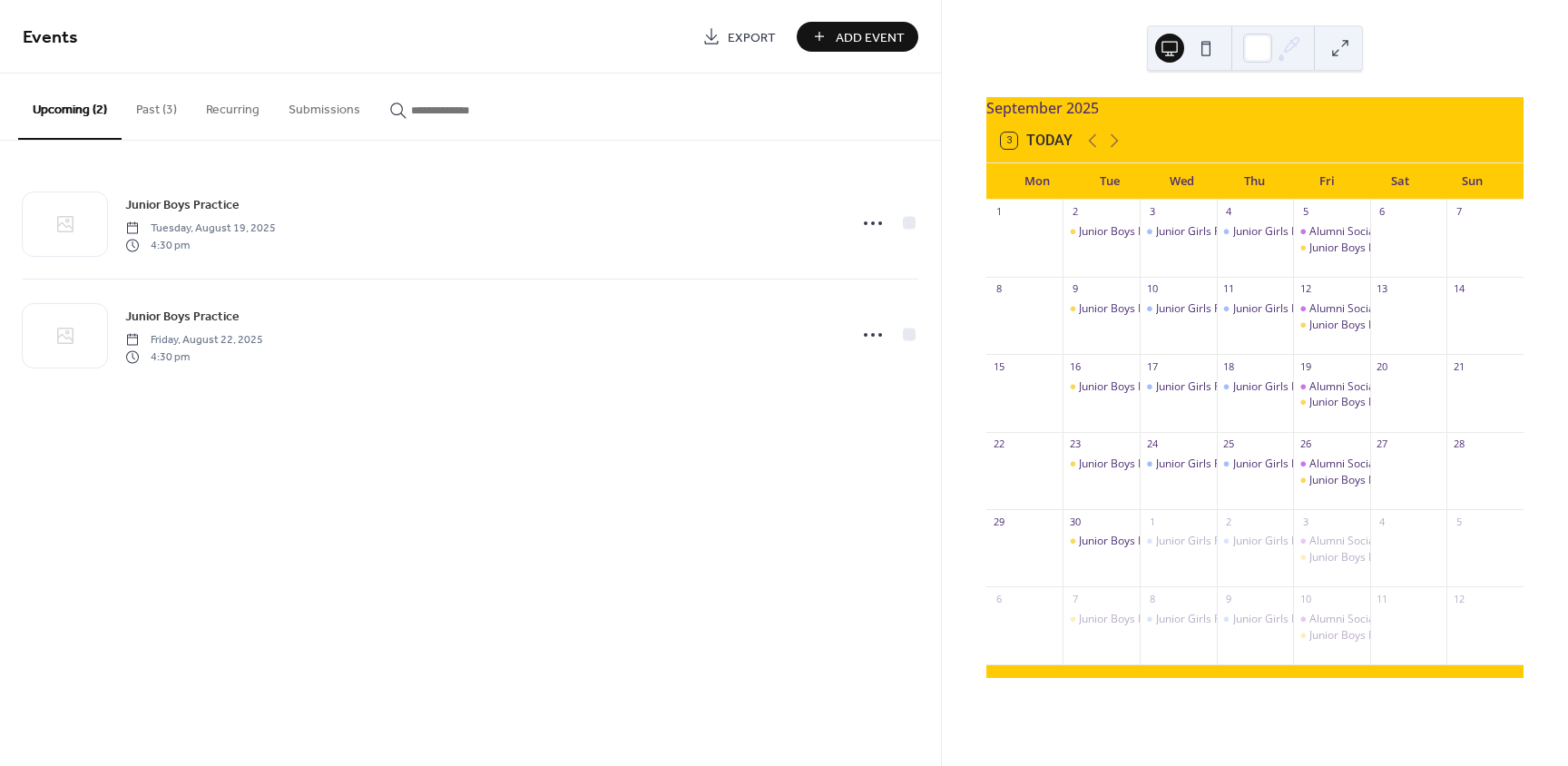click on "Add Event" at bounding box center (870, 37) 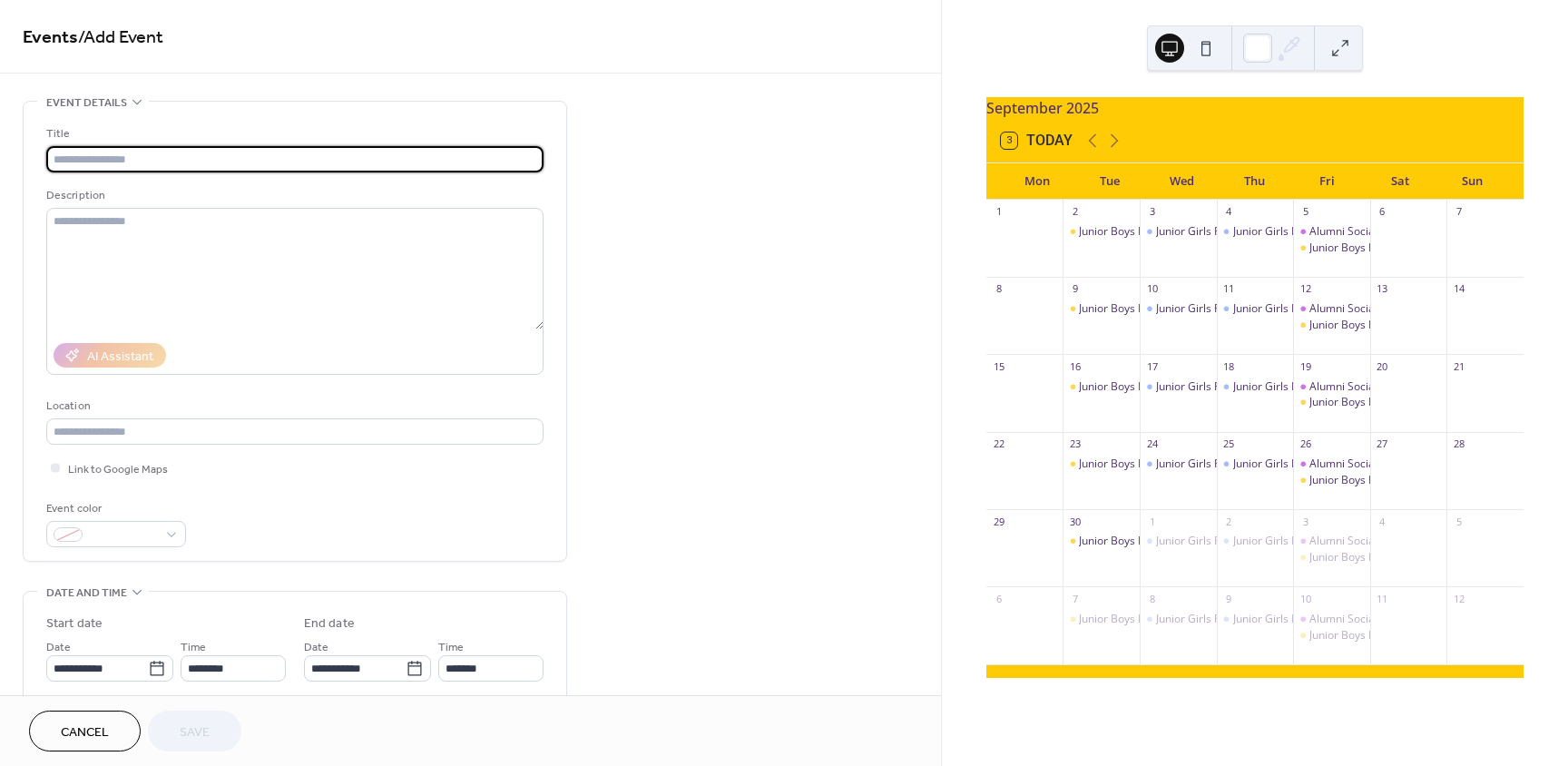 click at bounding box center [295, 159] 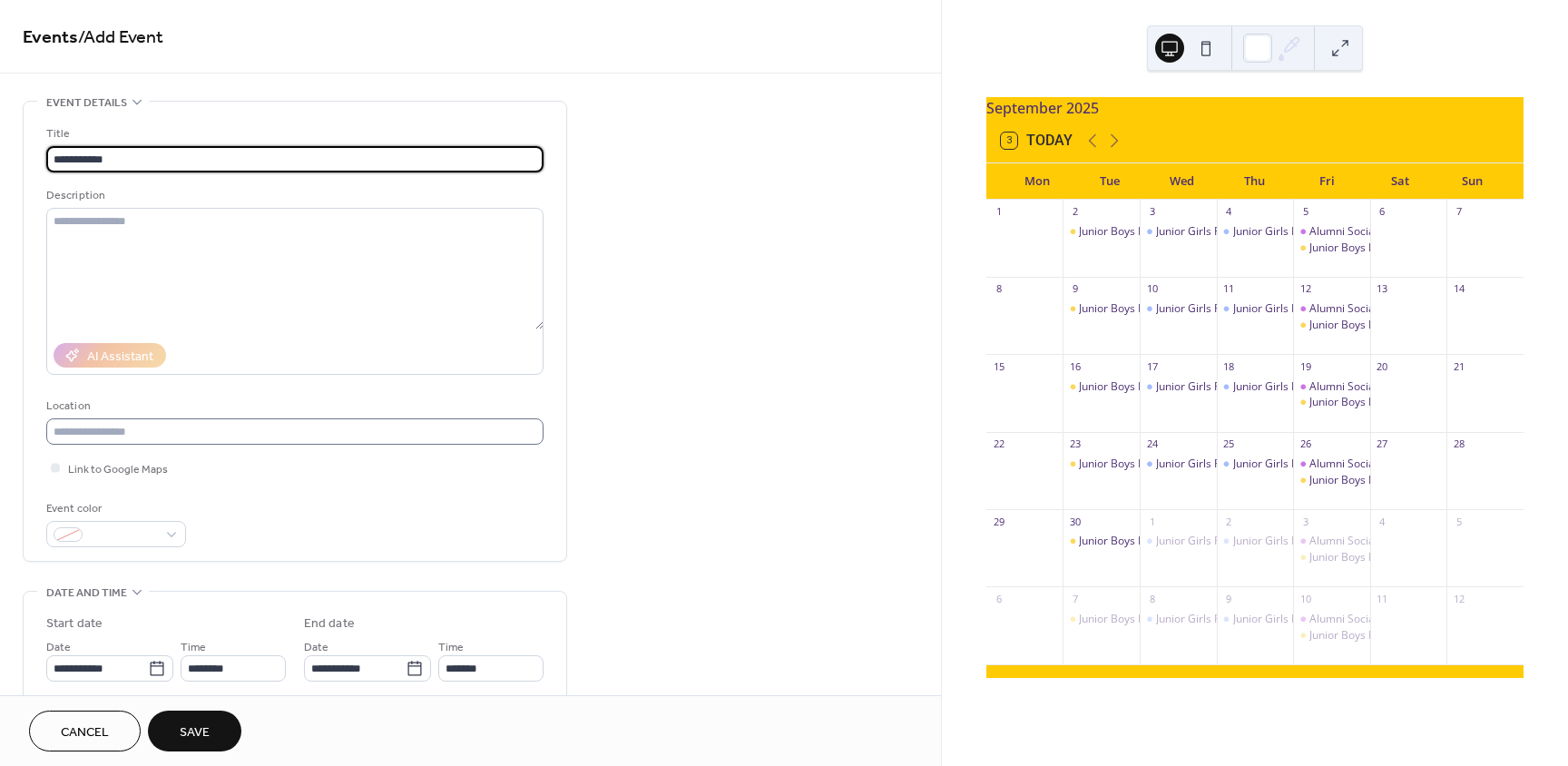 type on "**********" 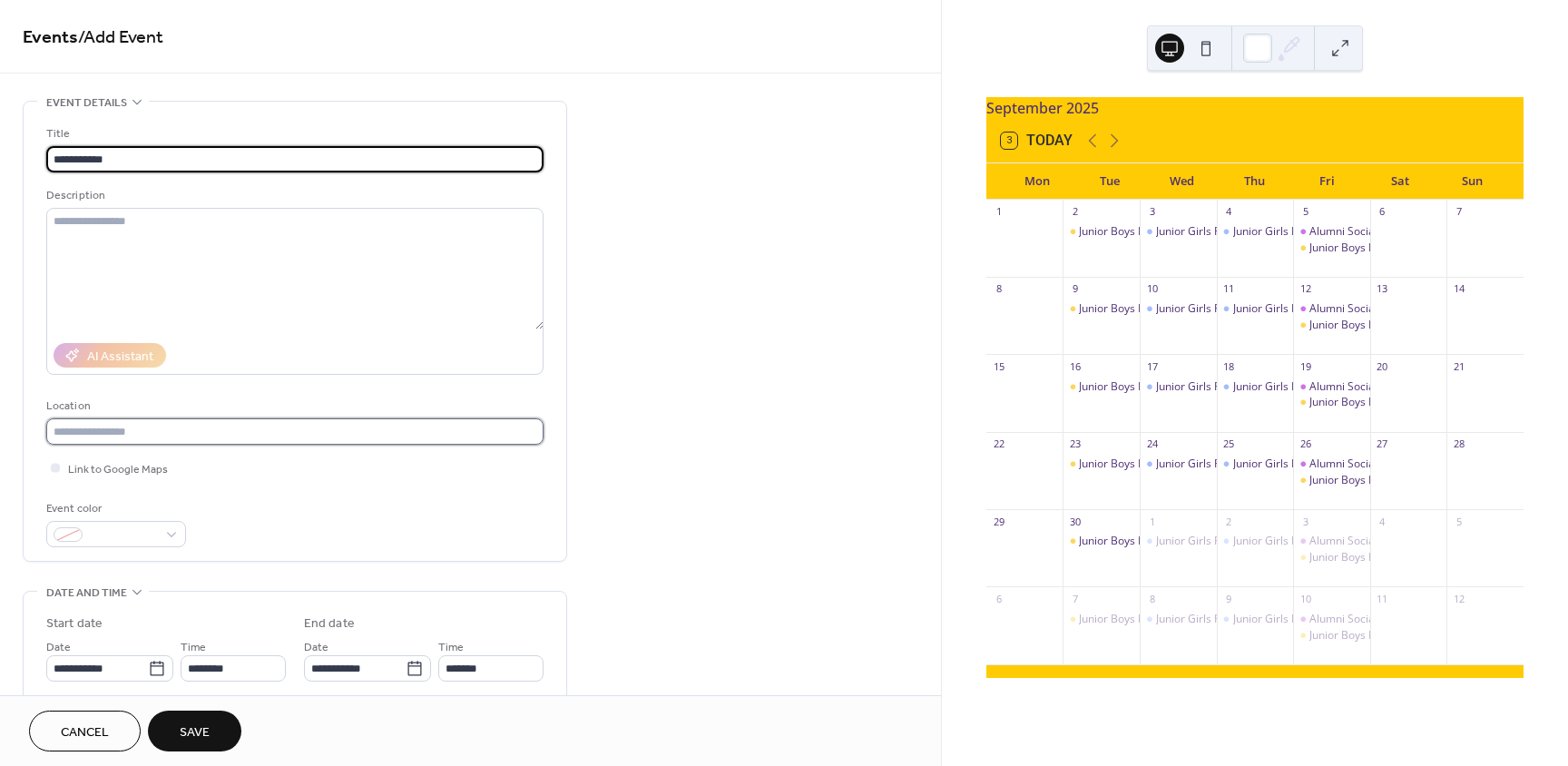 click at bounding box center (295, 431) 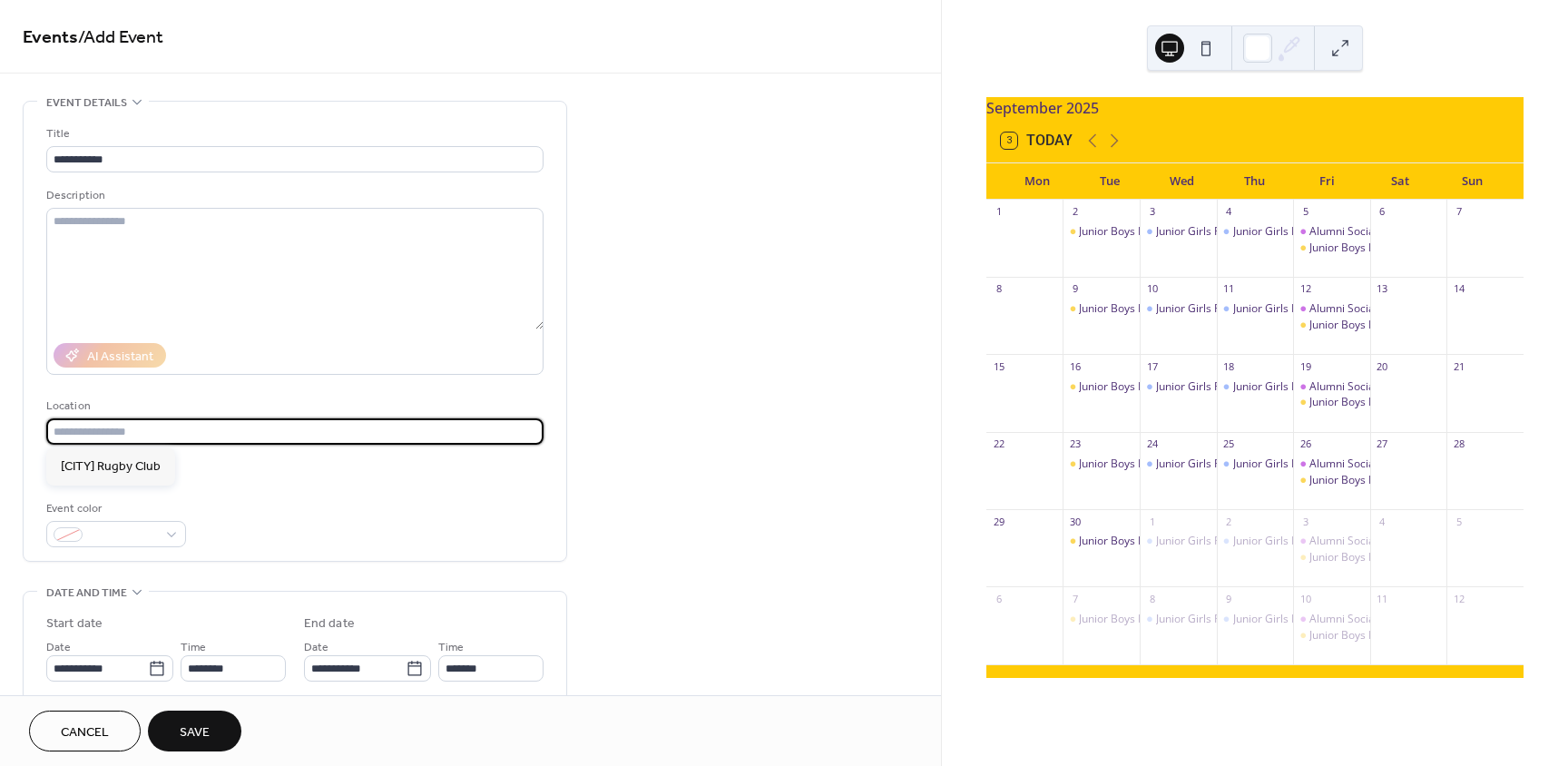 click at bounding box center (295, 431) 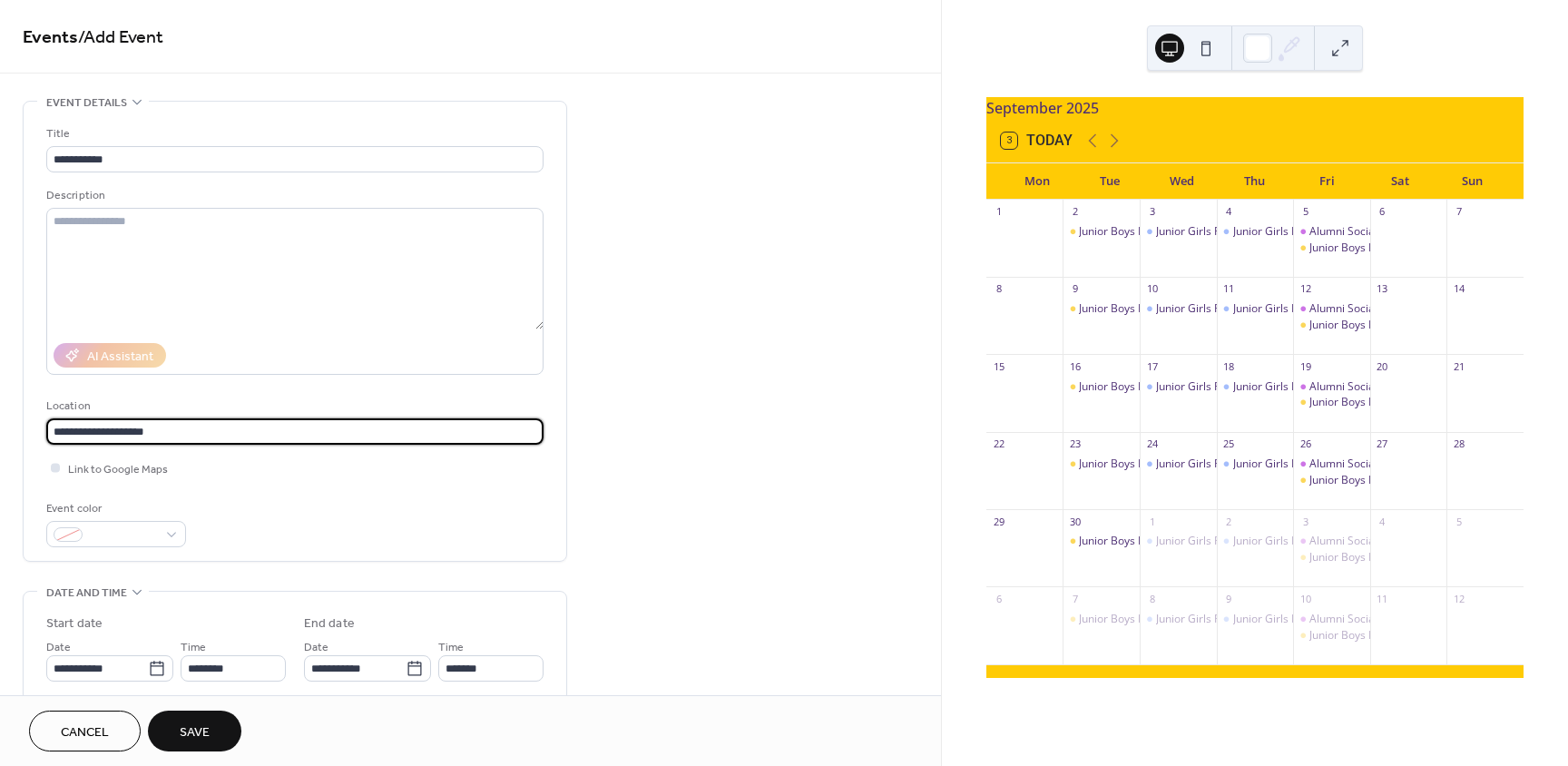type on "**********" 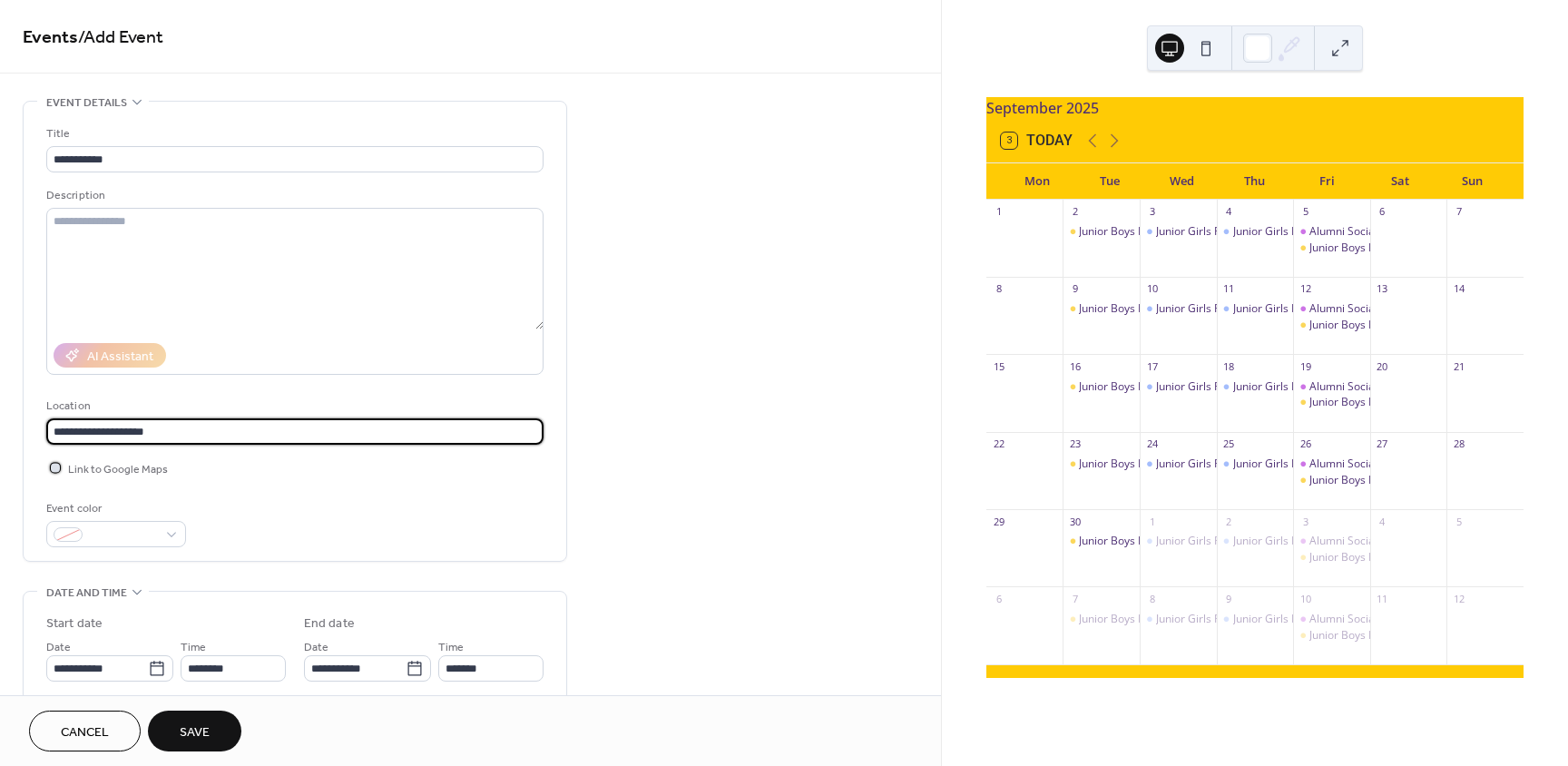 click at bounding box center (55, 467) 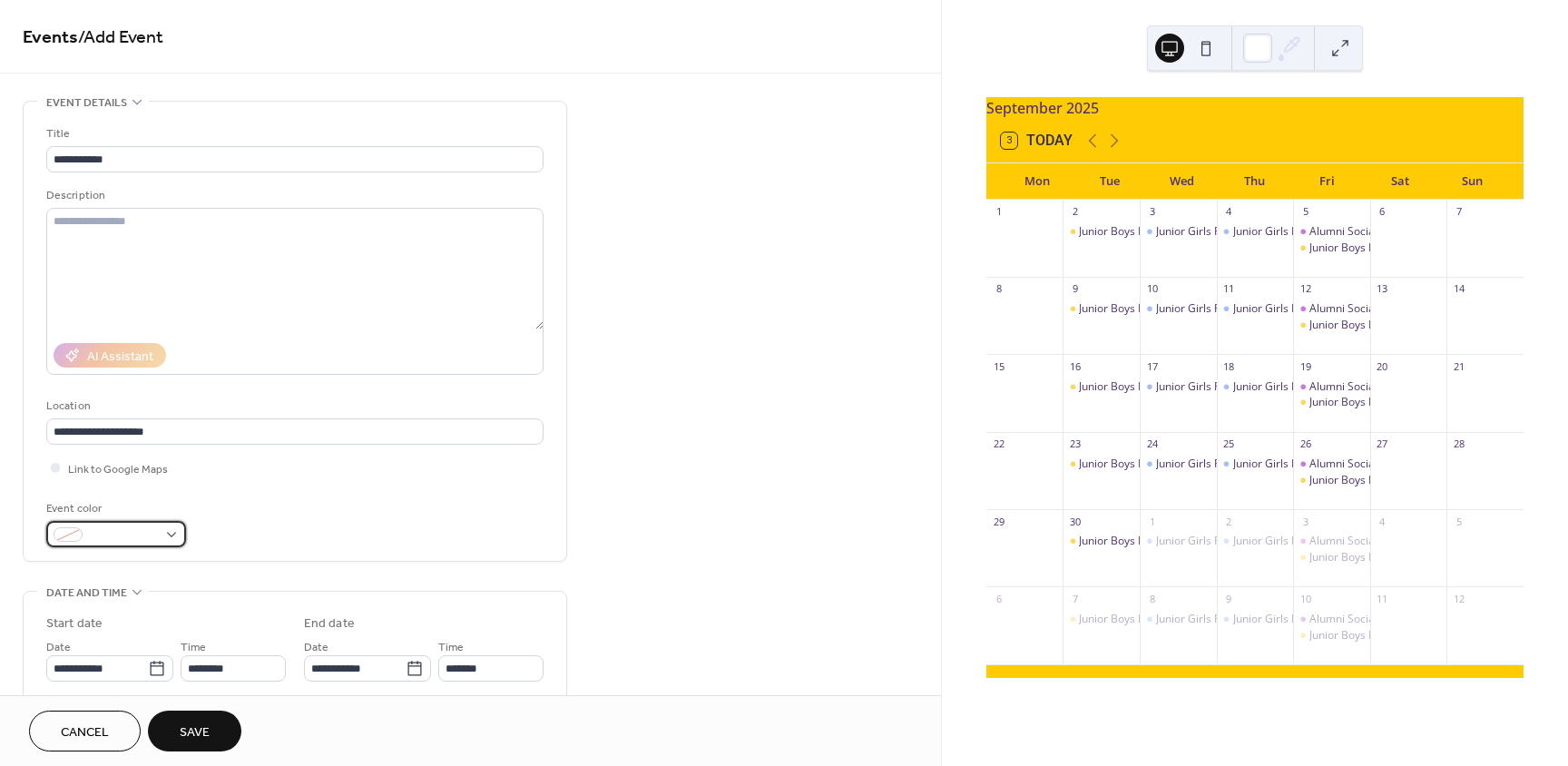 click at bounding box center (116, 534) 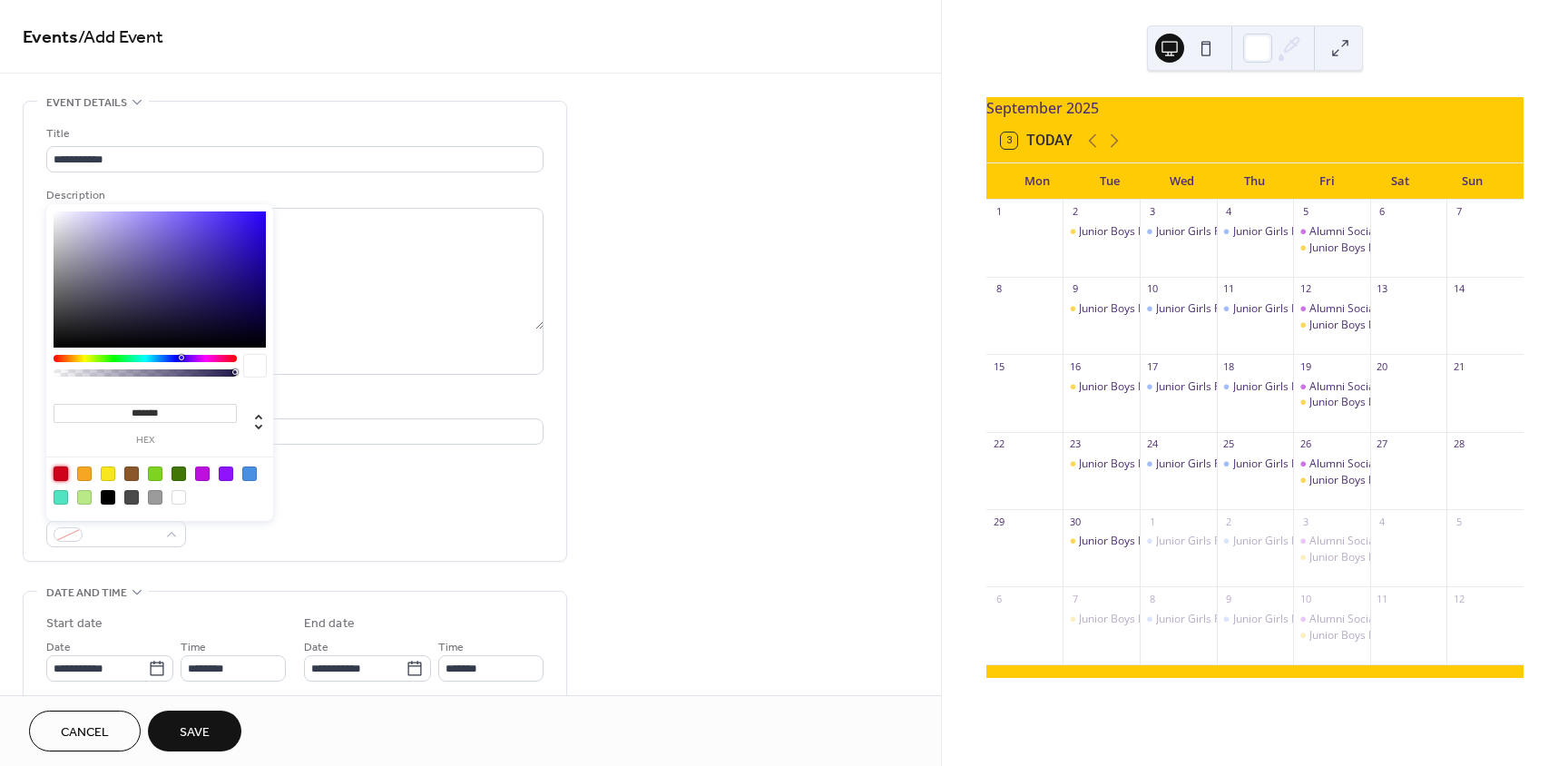 click at bounding box center [61, 474] 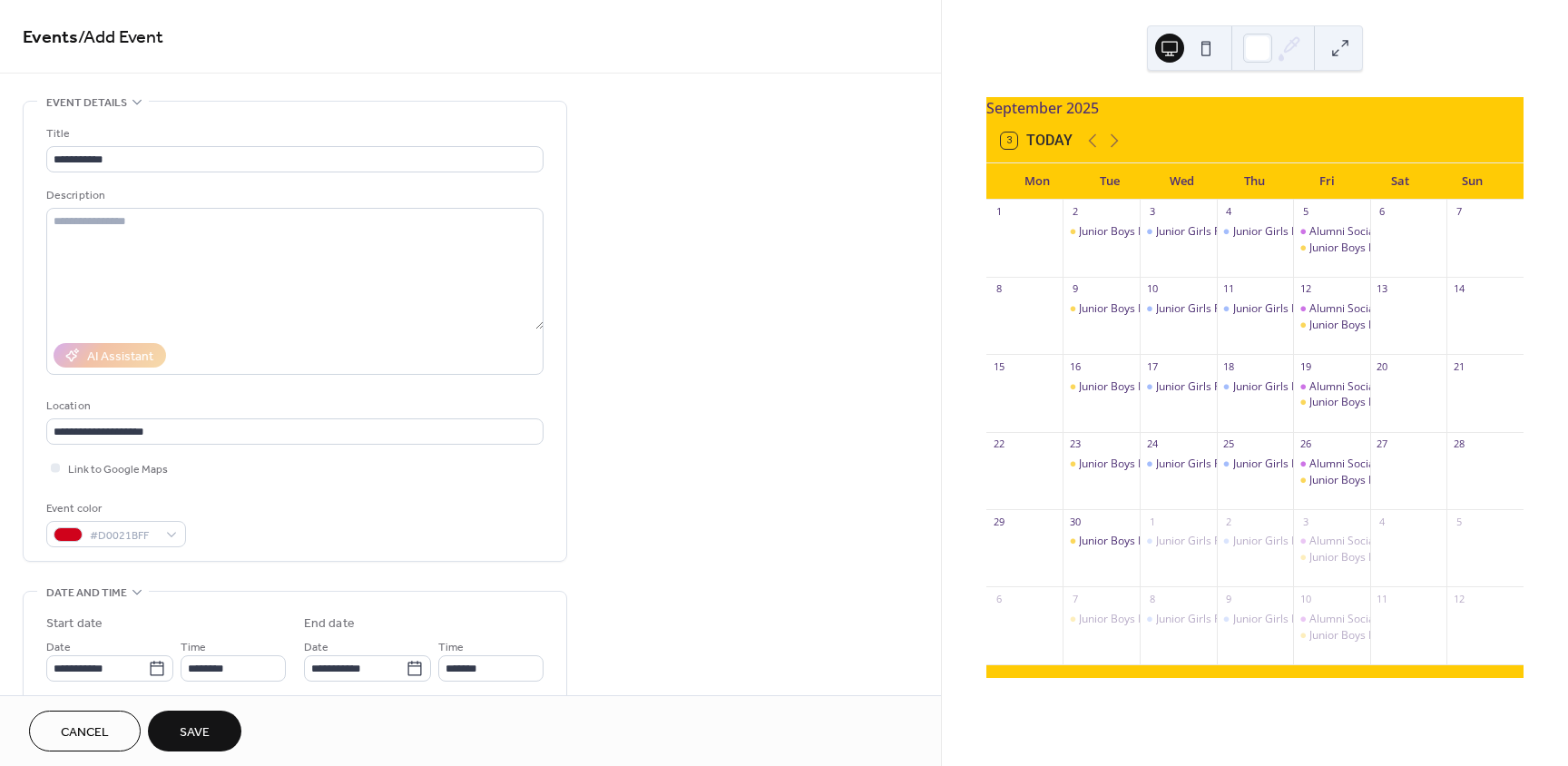 click on "**********" at bounding box center (470, 653) 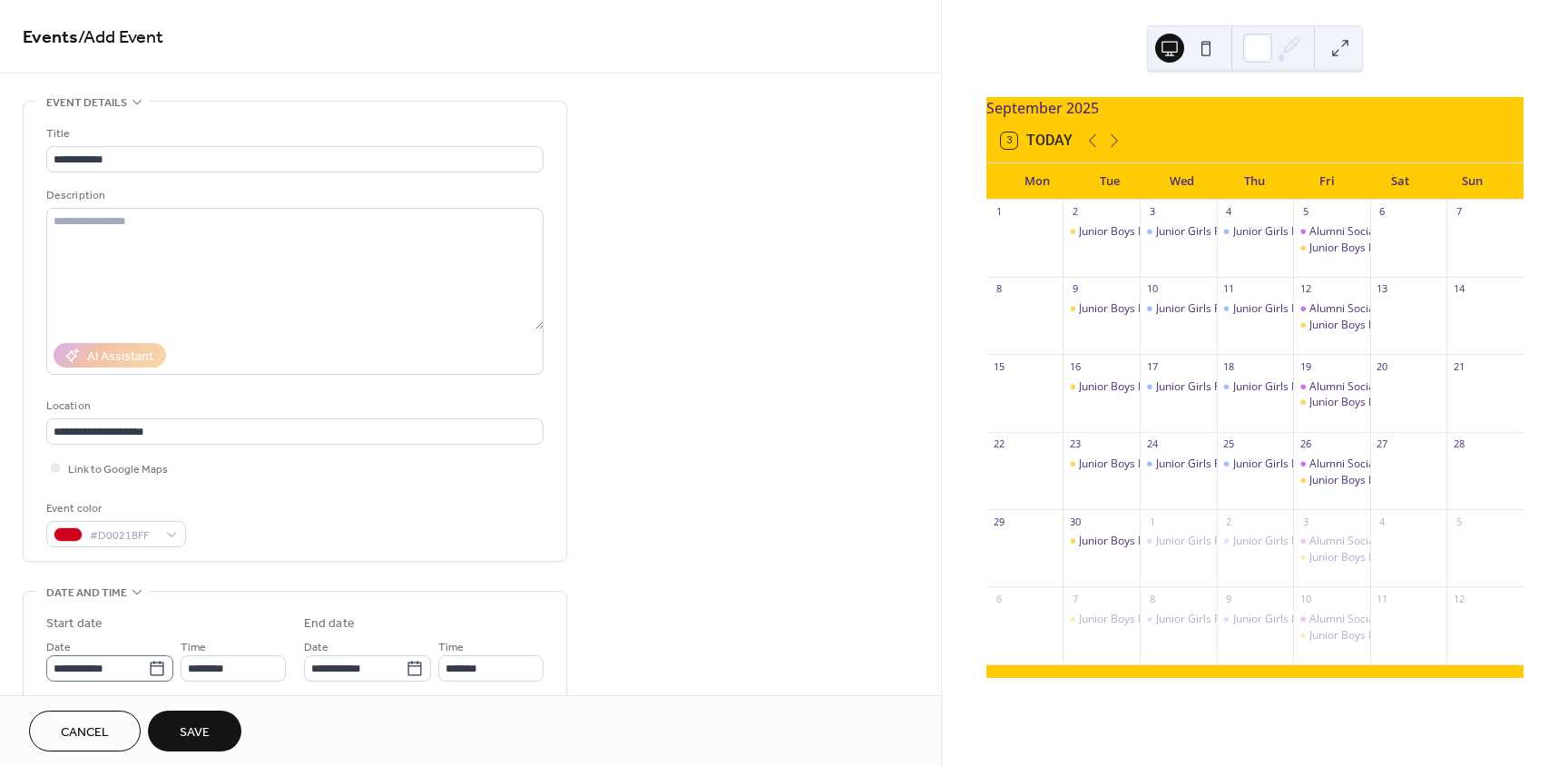 click 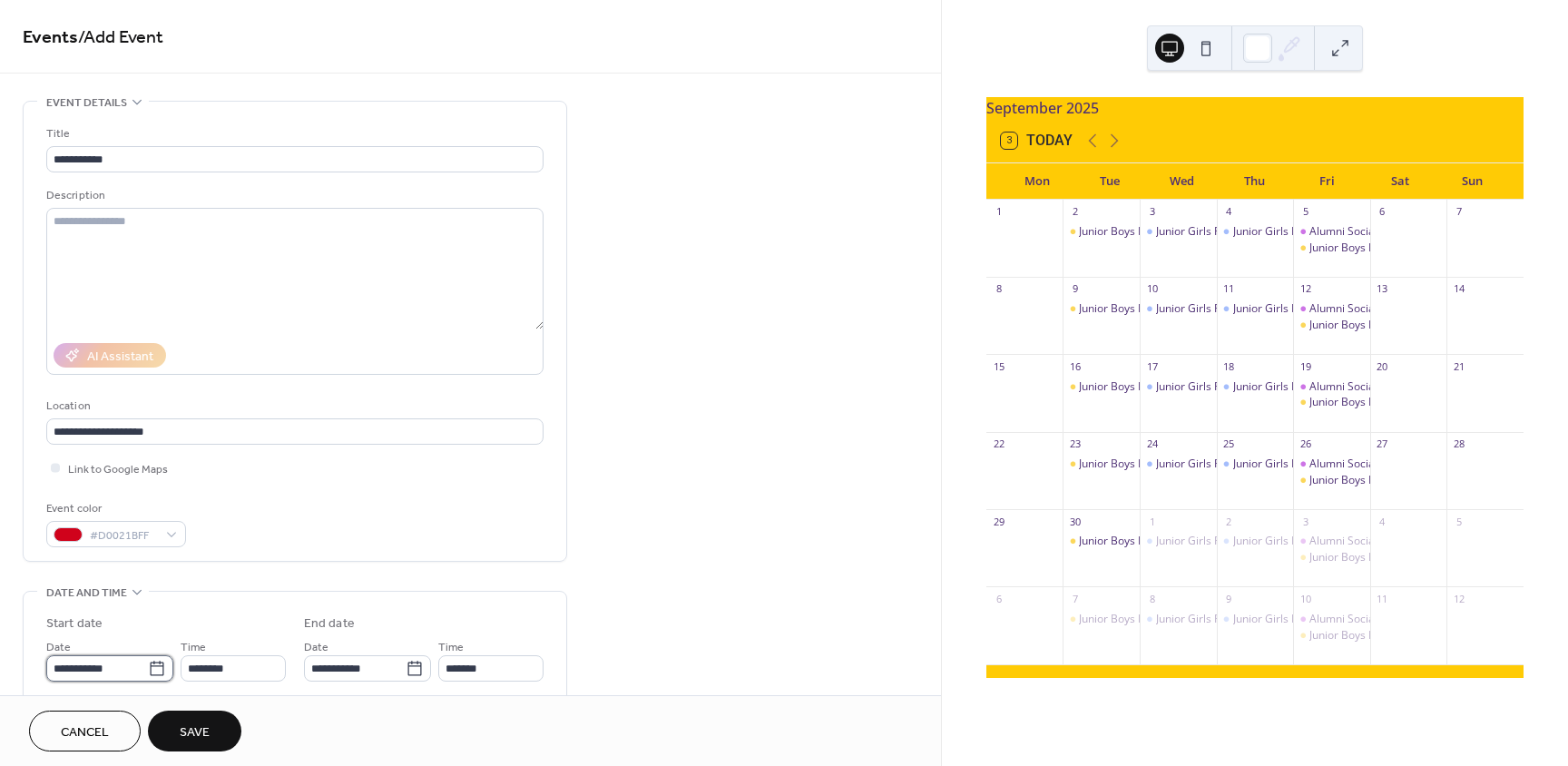click on "**********" at bounding box center [97, 668] 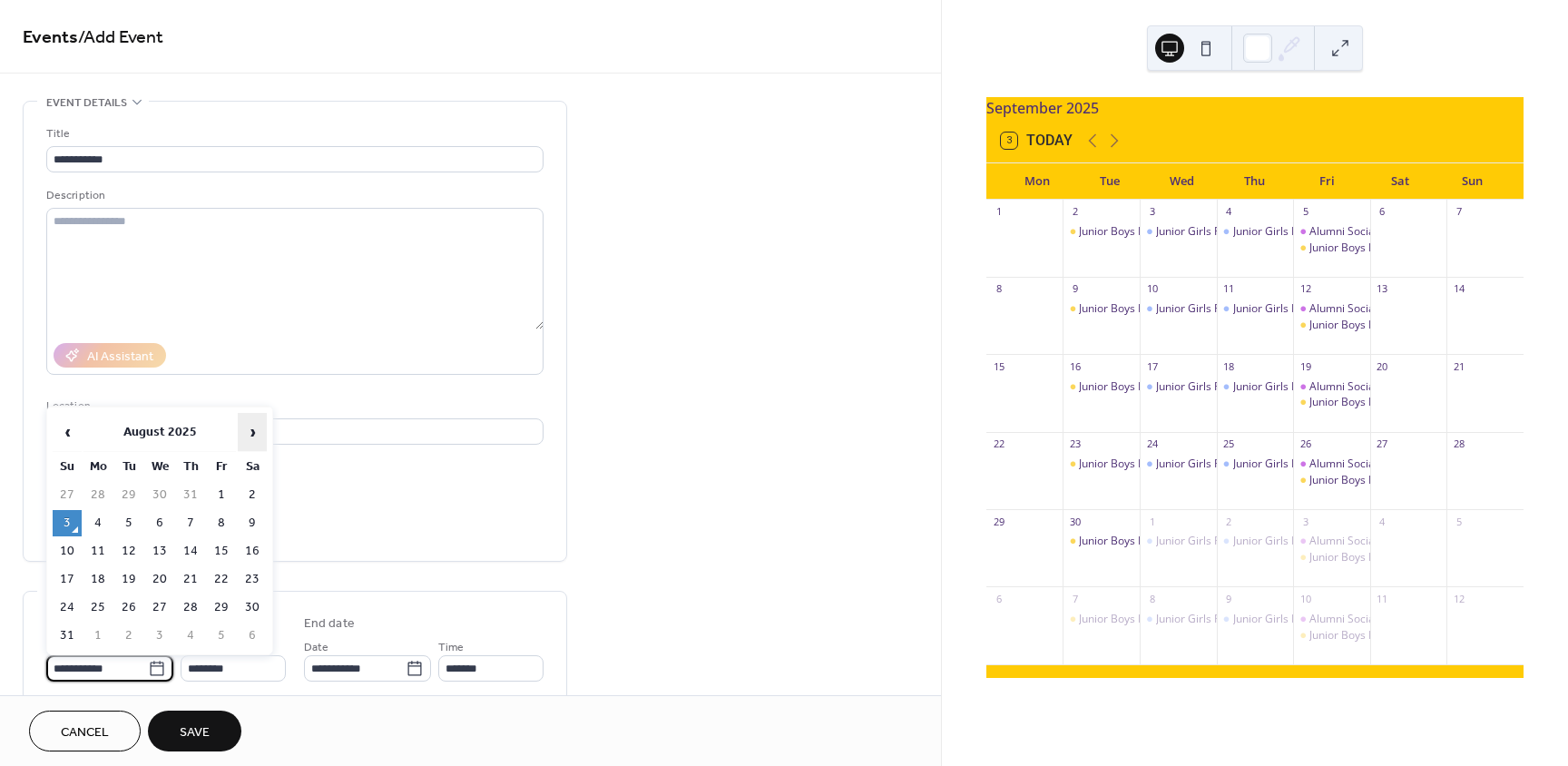 click on "›" at bounding box center (252, 432) 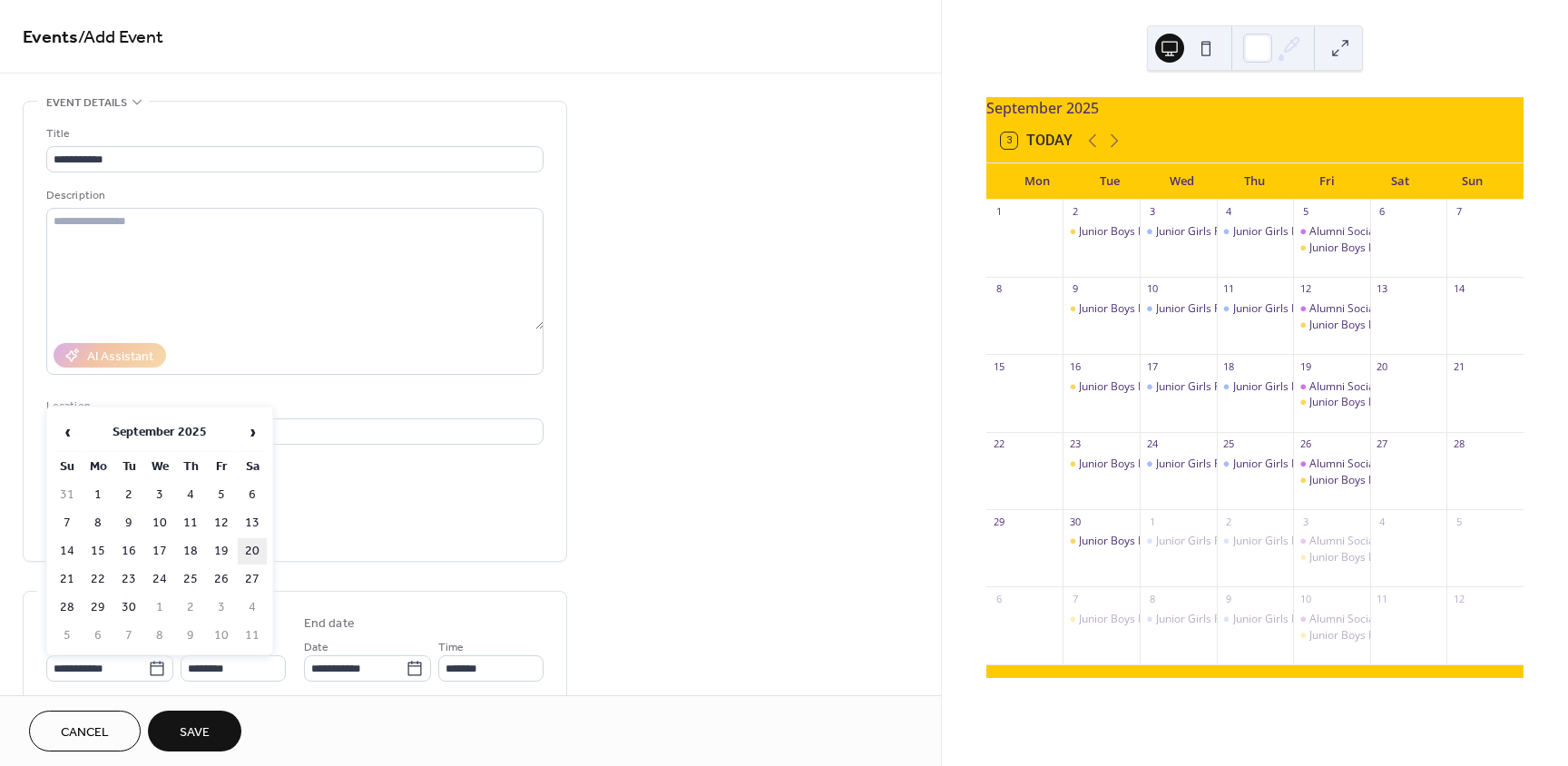click on "20" at bounding box center (252, 551) 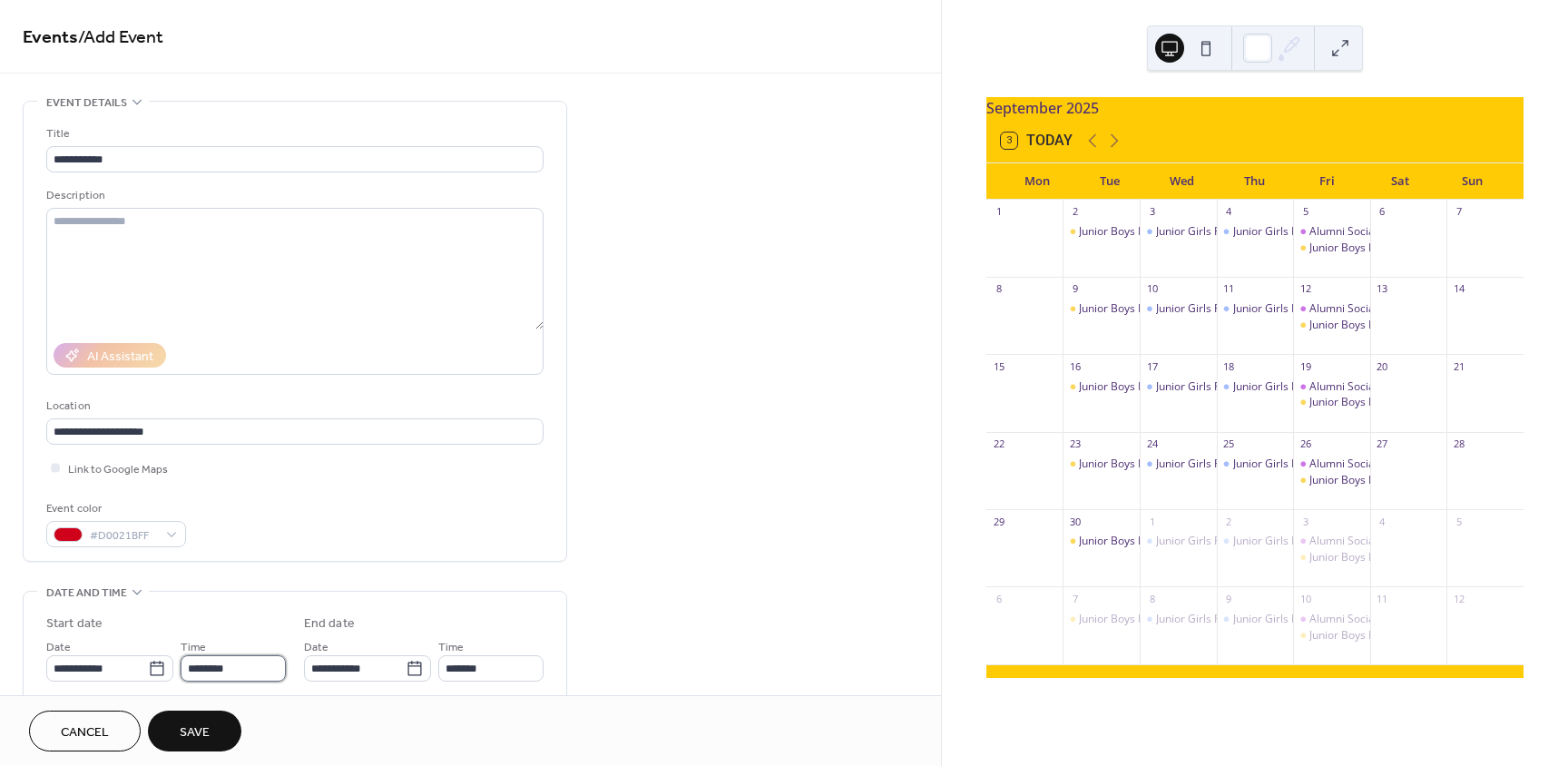 click on "********" at bounding box center (233, 668) 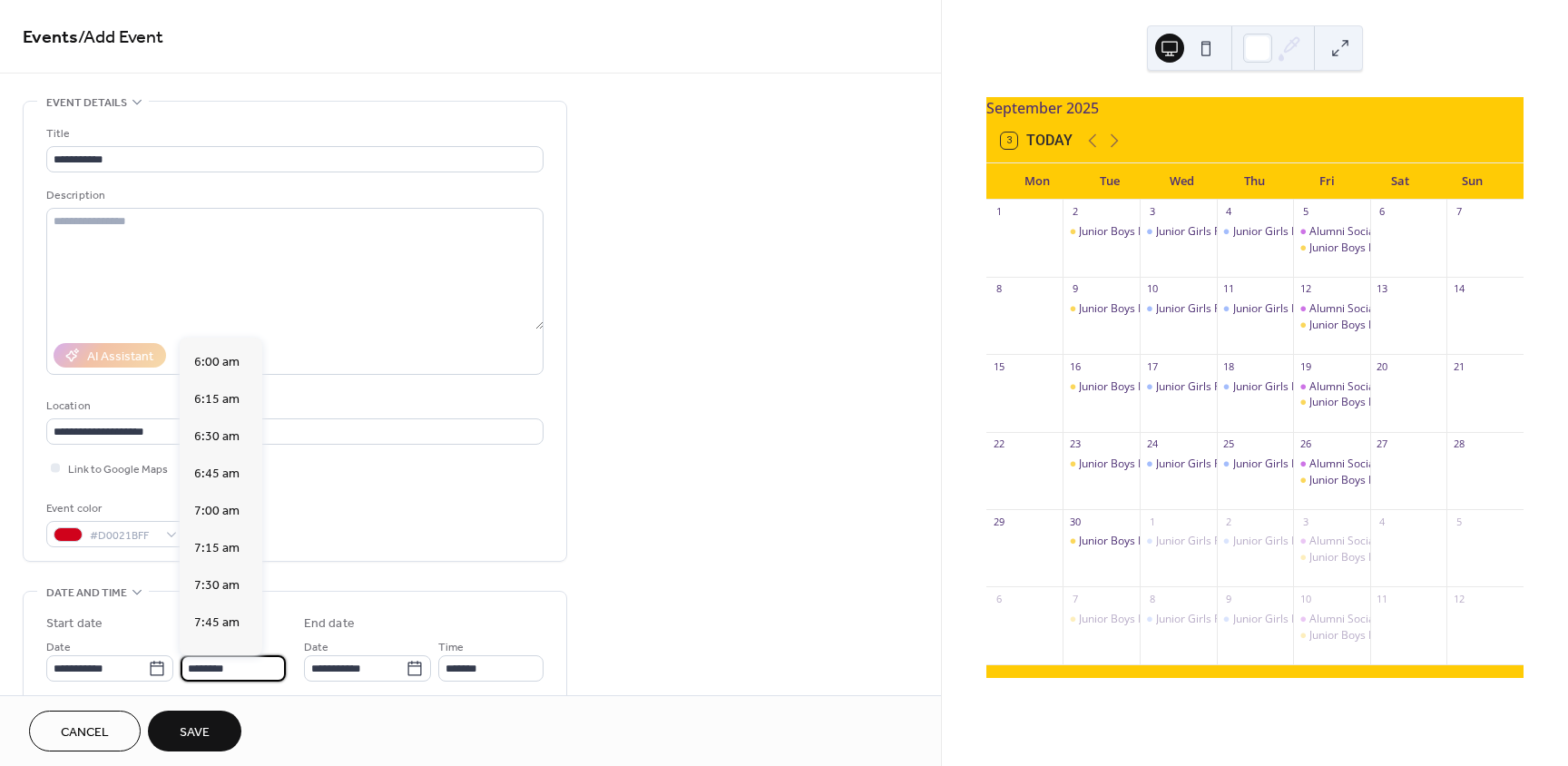 scroll, scrollTop: 788, scrollLeft: 0, axis: vertical 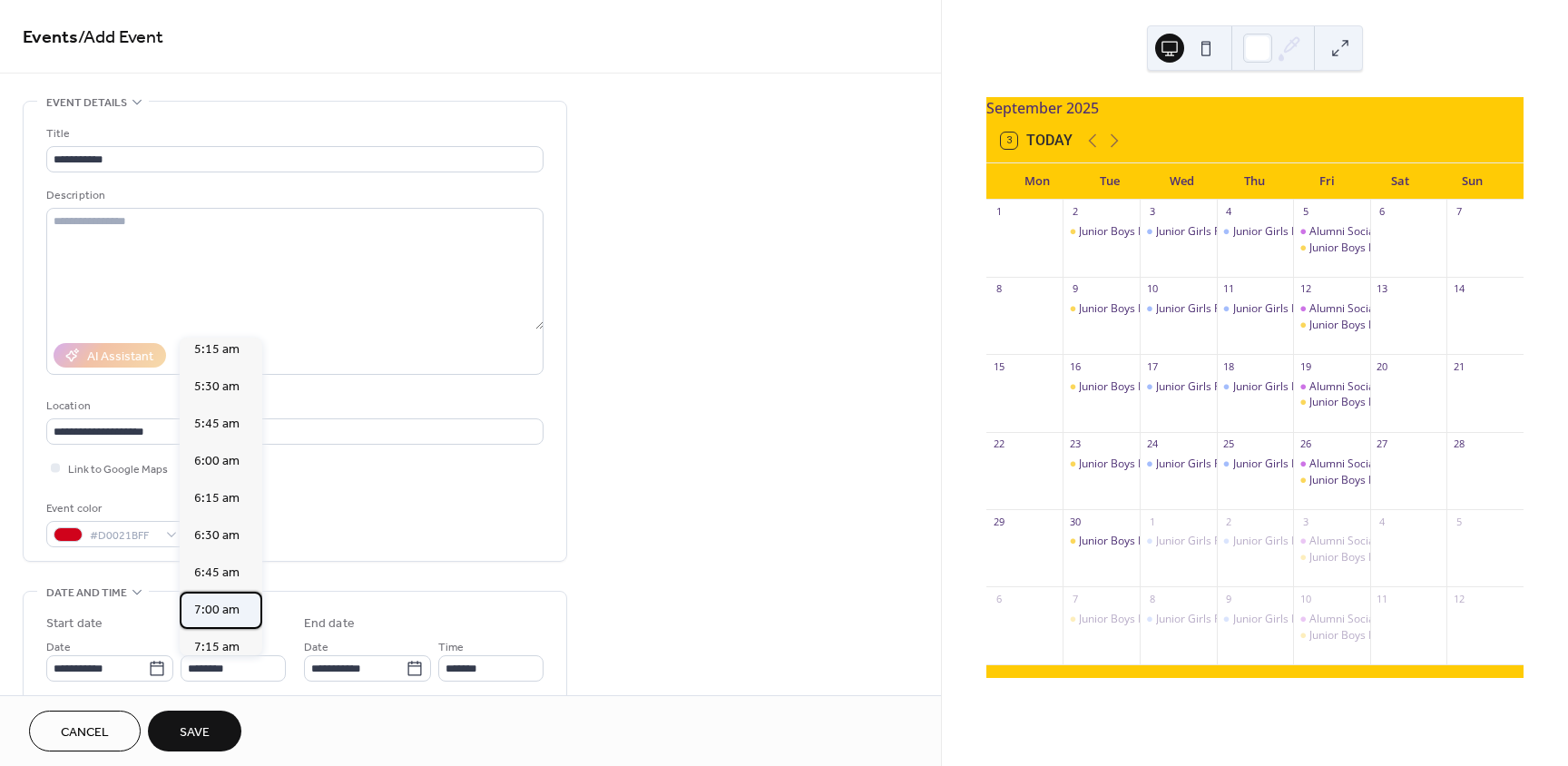 click on "7:00 am" at bounding box center (217, 610) 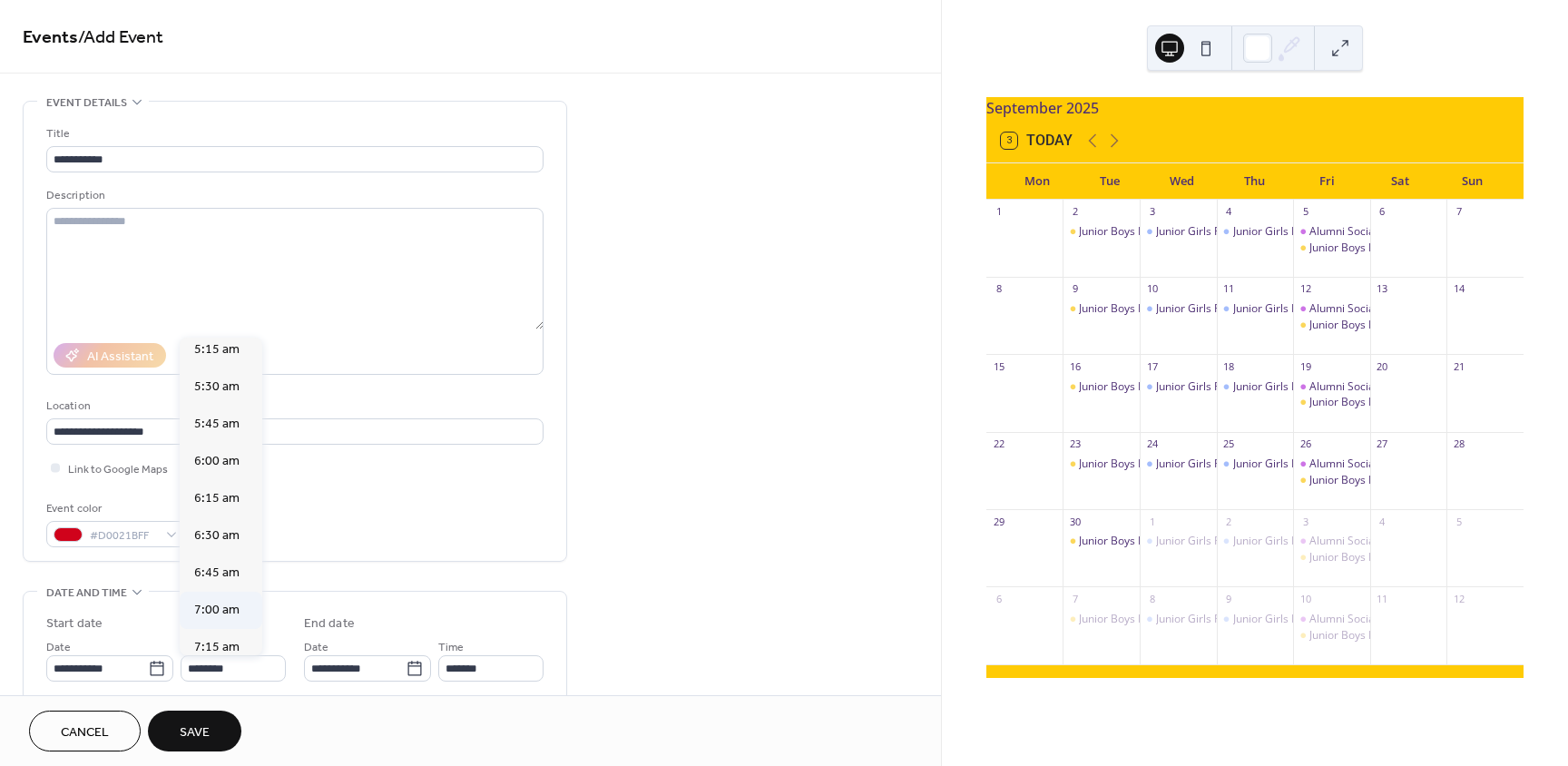 type on "*******" 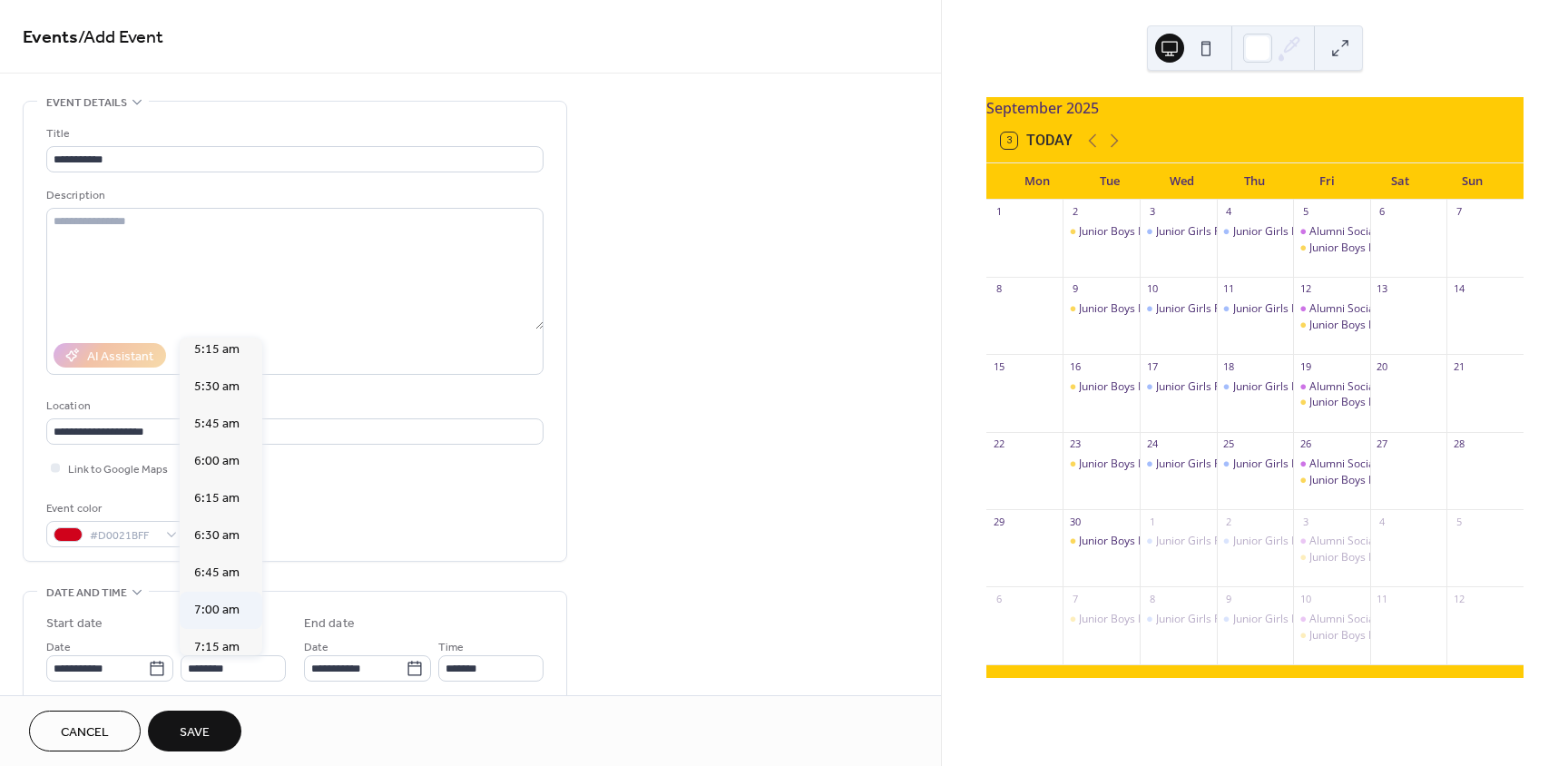 type on "*******" 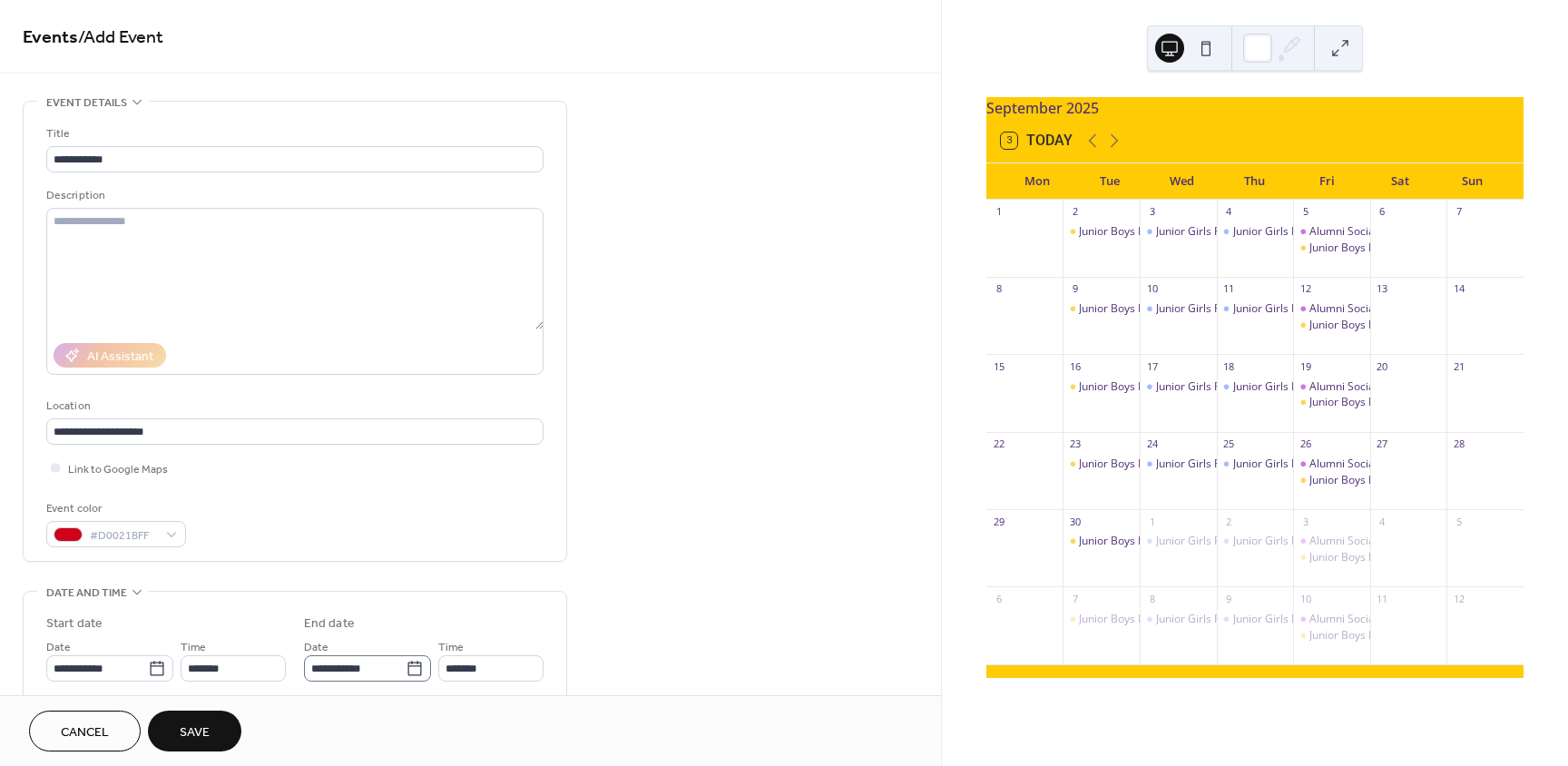 click 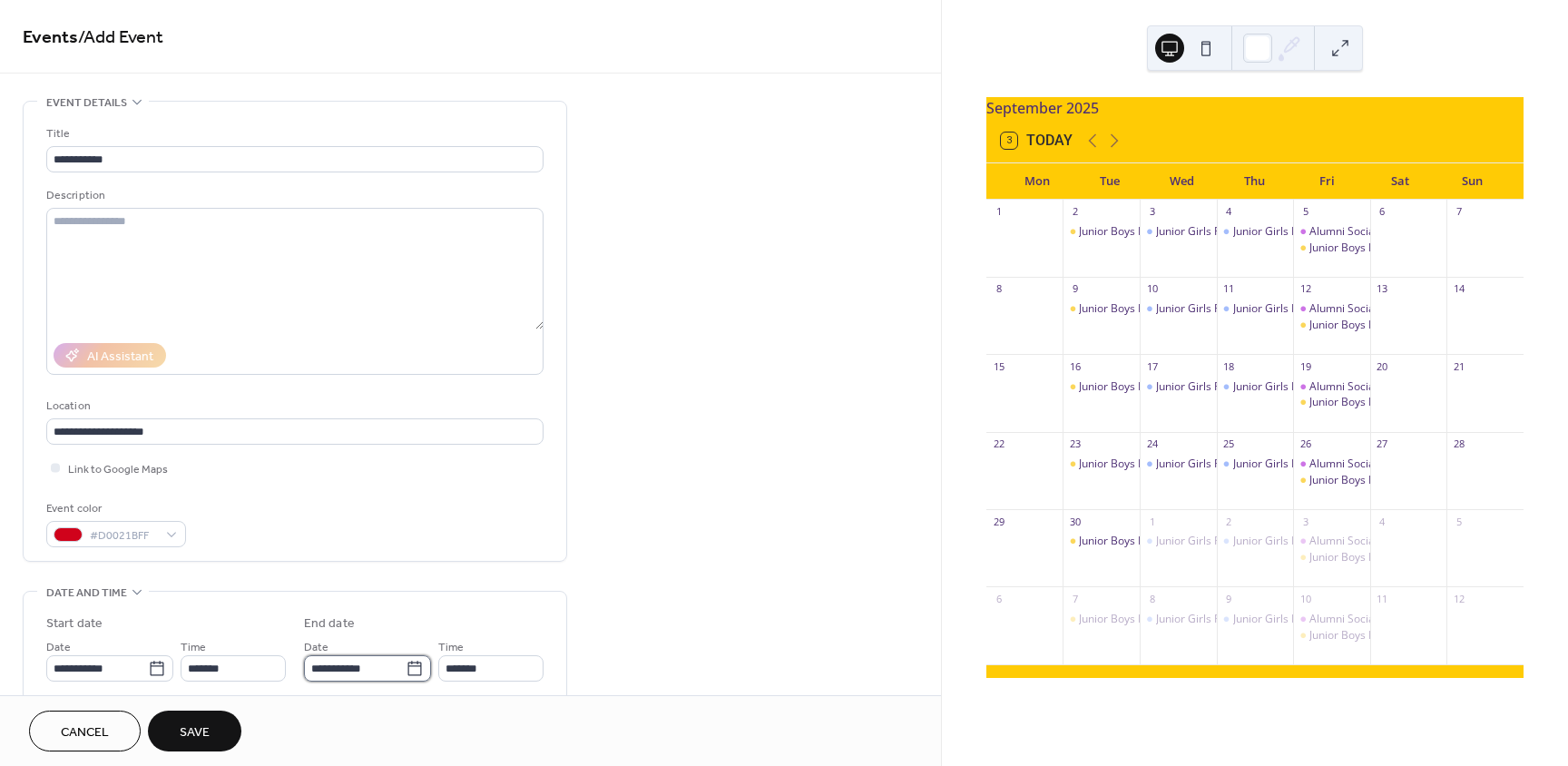 click on "**********" at bounding box center (355, 668) 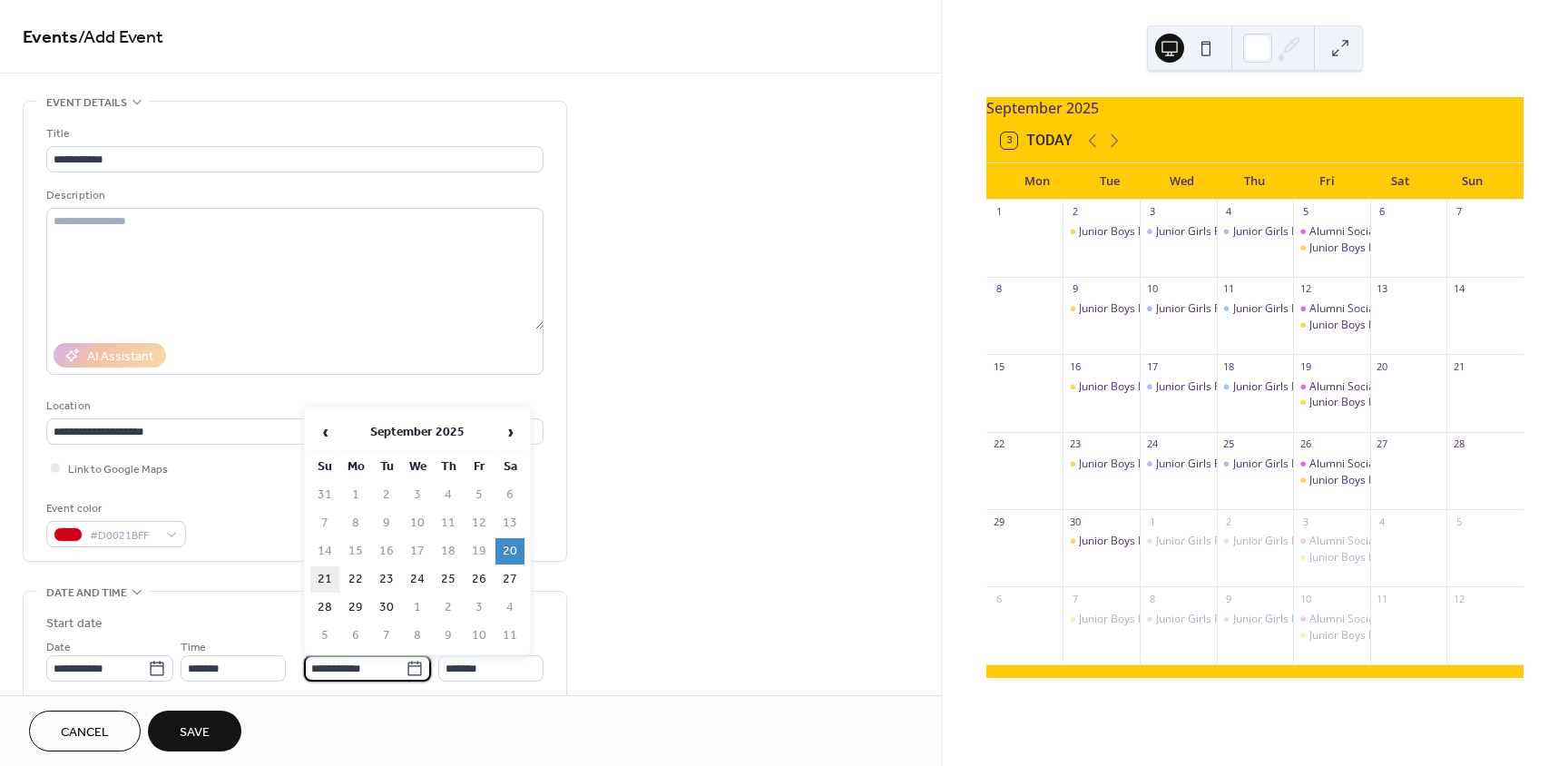 click on "21" at bounding box center [325, 579] 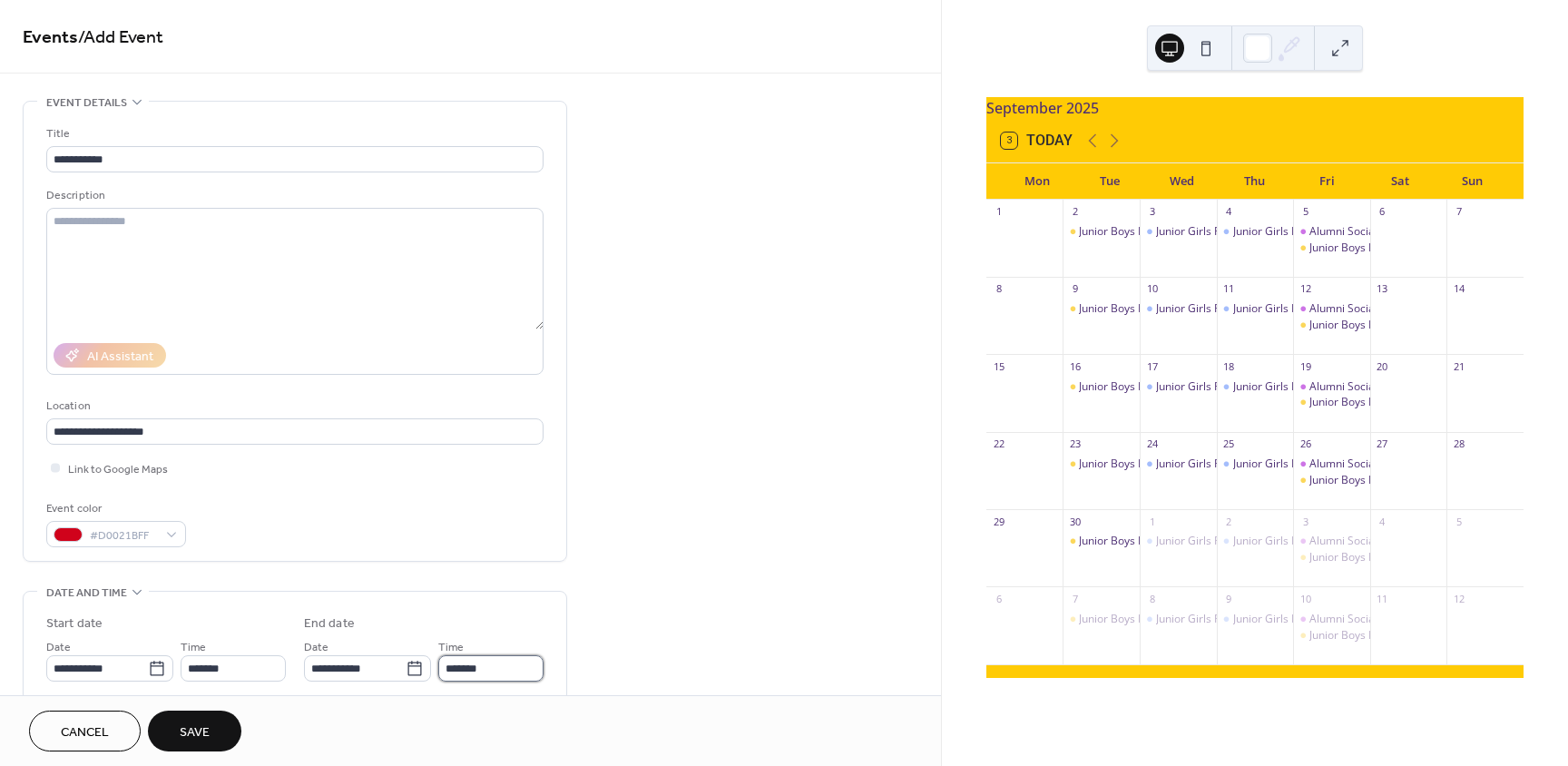 click on "*******" at bounding box center (491, 668) 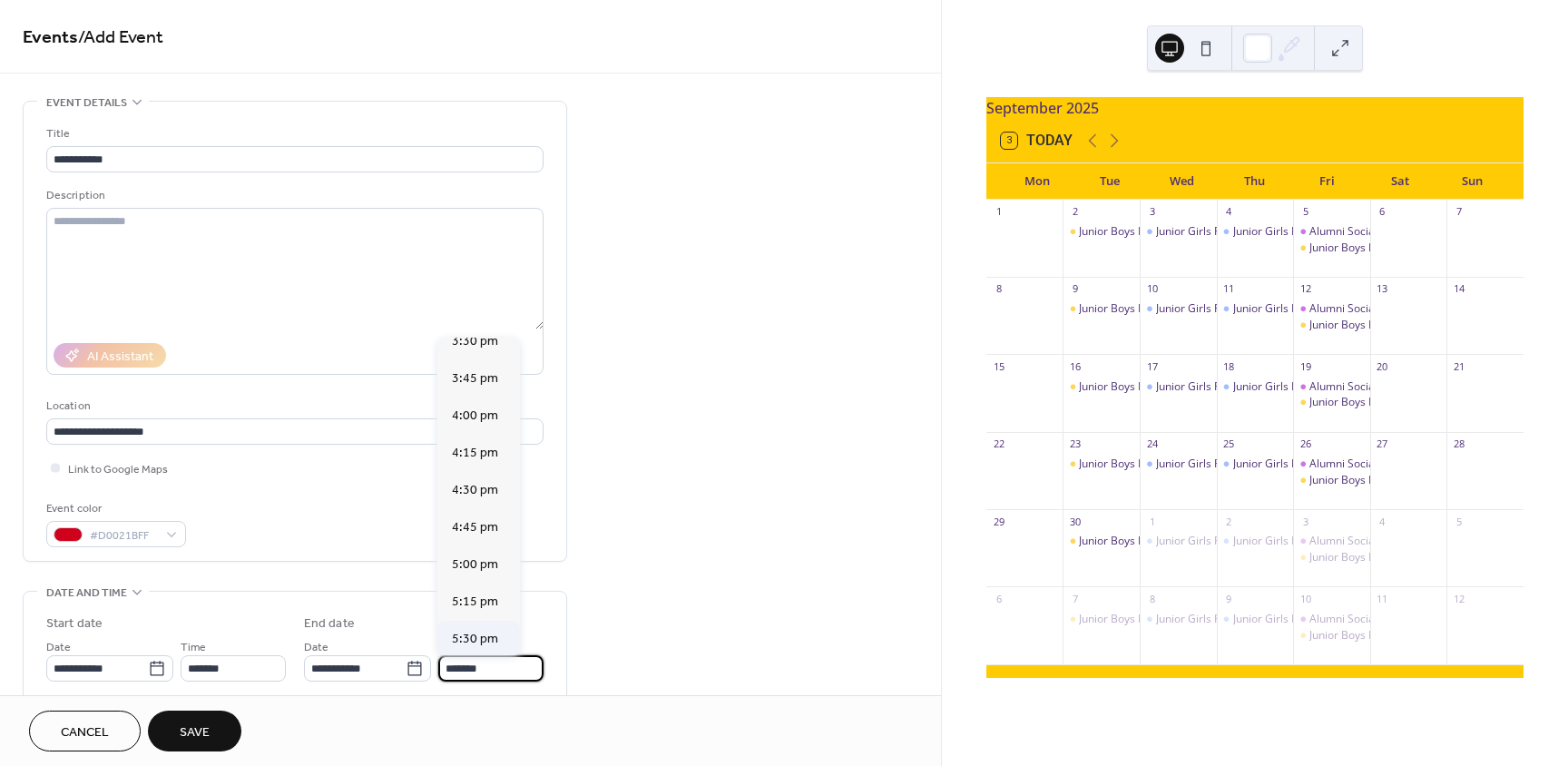 scroll, scrollTop: 2371, scrollLeft: 0, axis: vertical 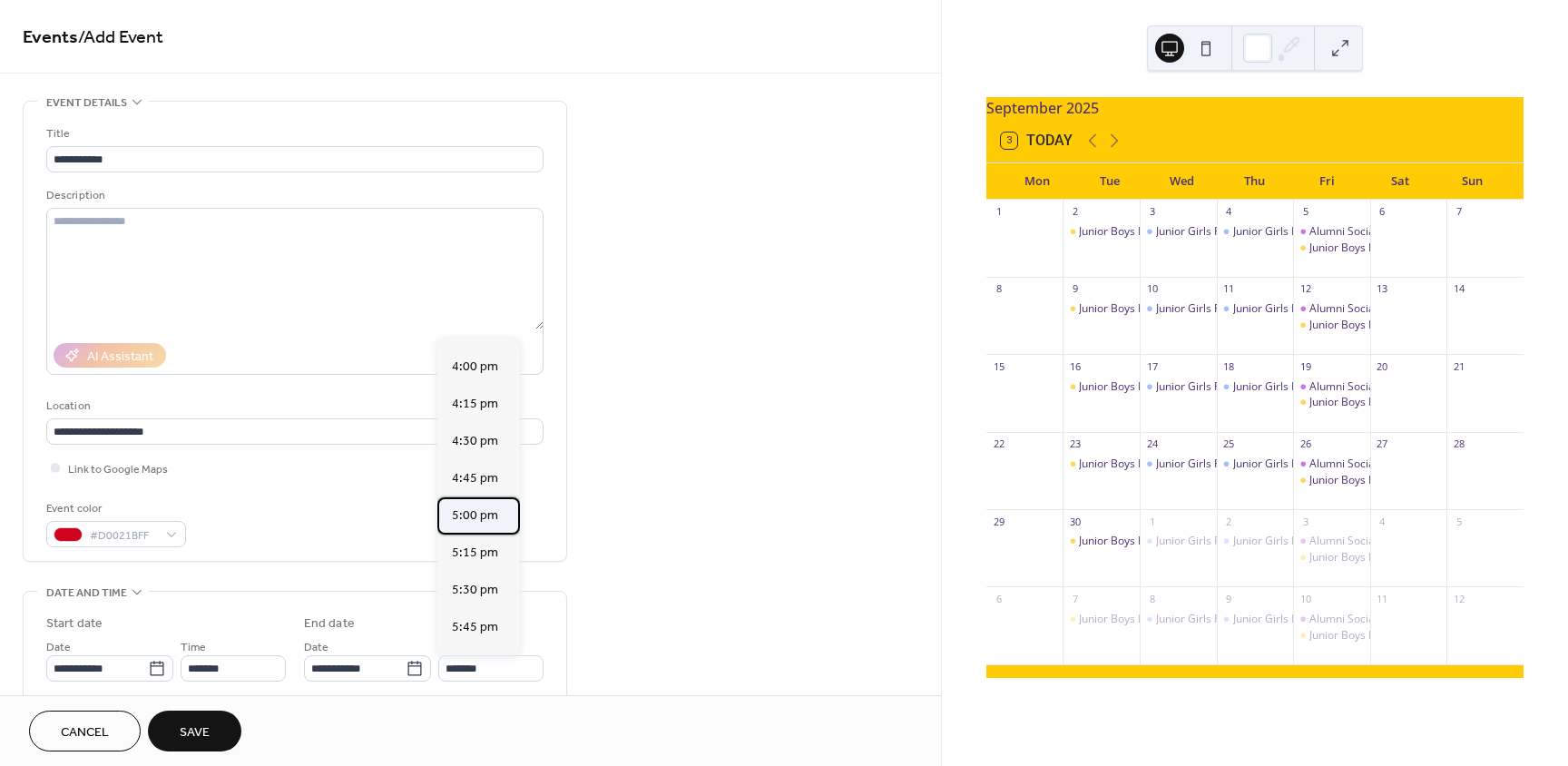 click on "5:00 pm" at bounding box center (475, 516) 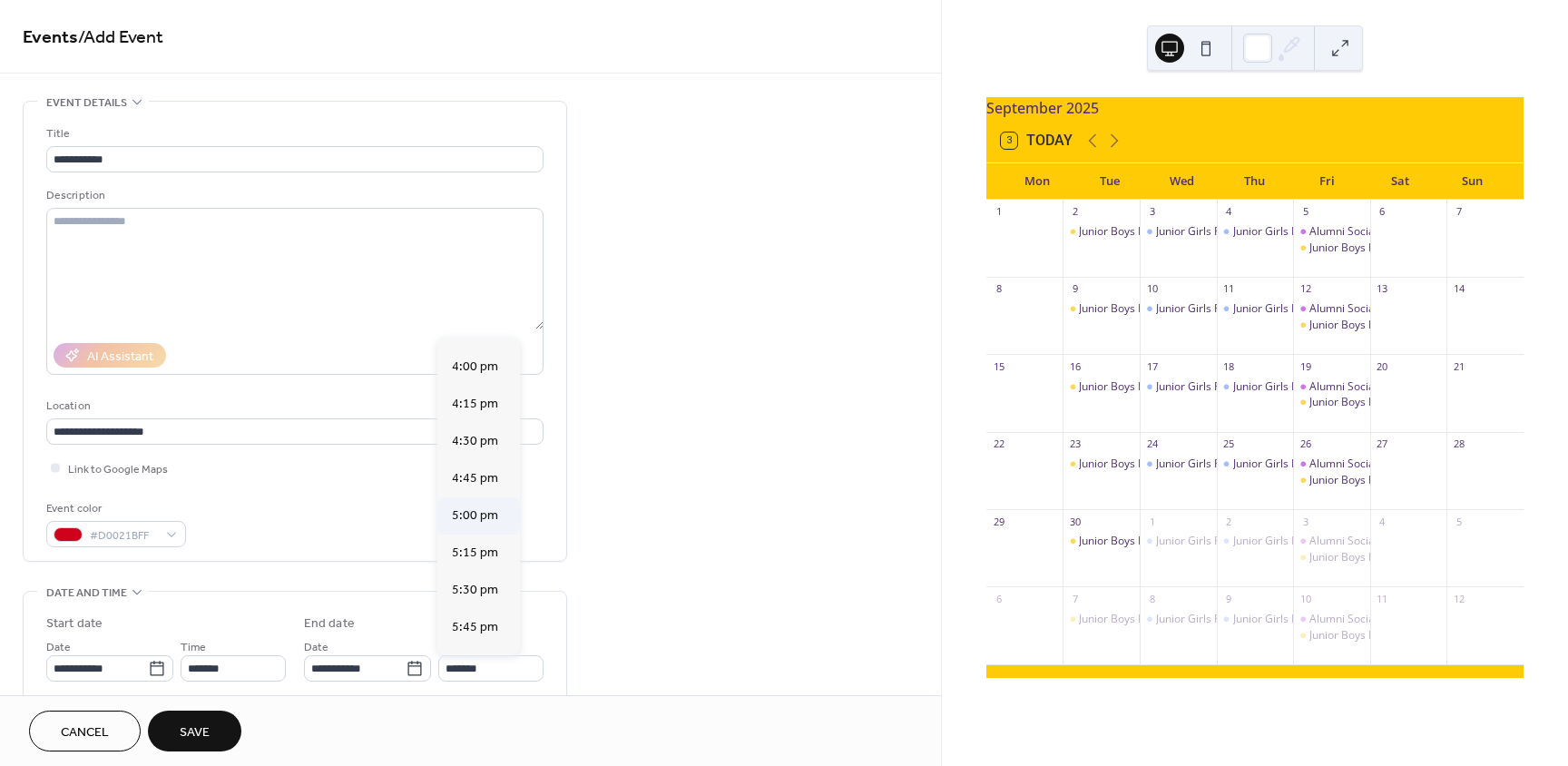 type on "*******" 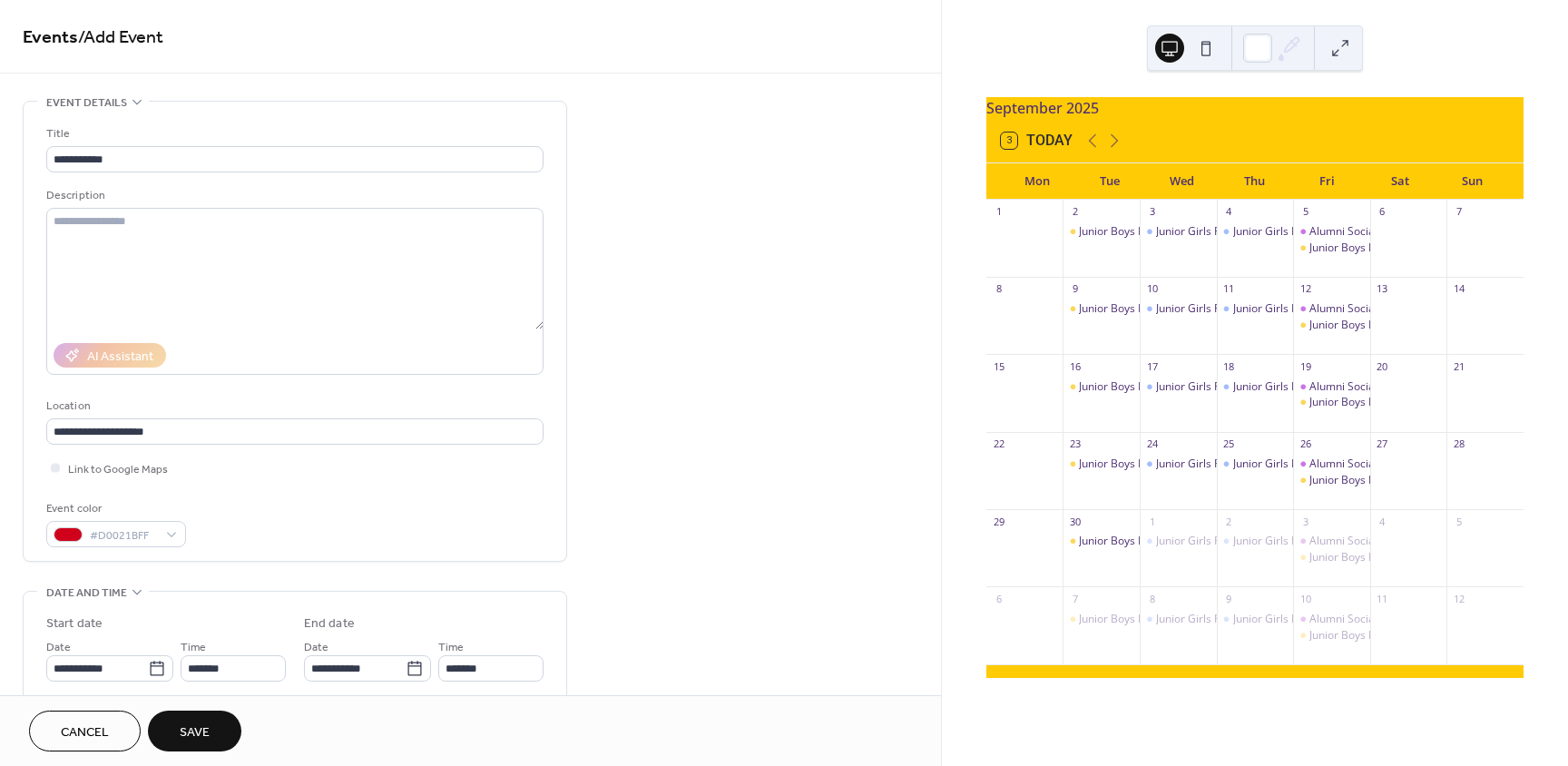click on "Cancel Save" at bounding box center (470, 731) 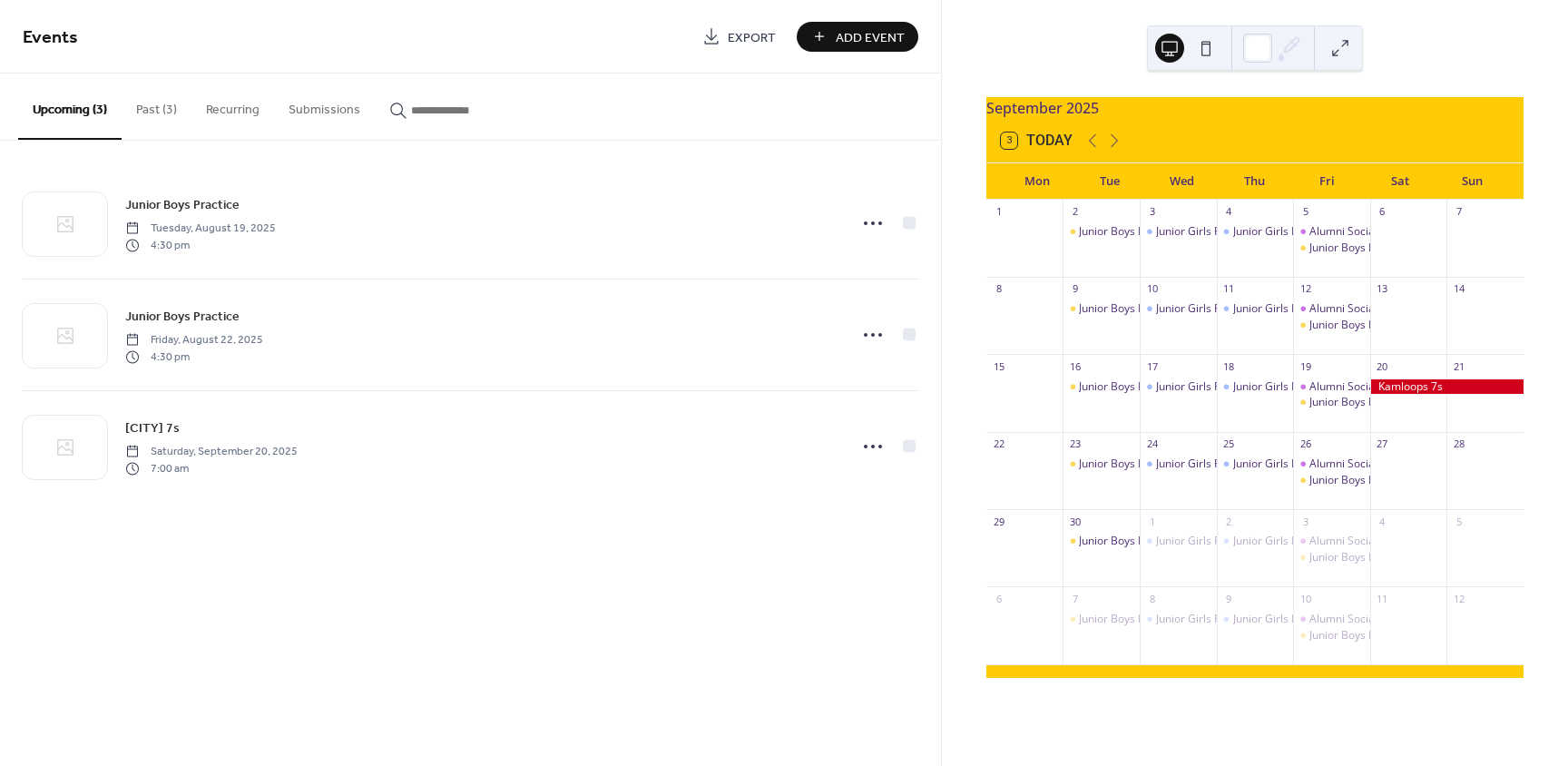click at bounding box center [1446, 387] 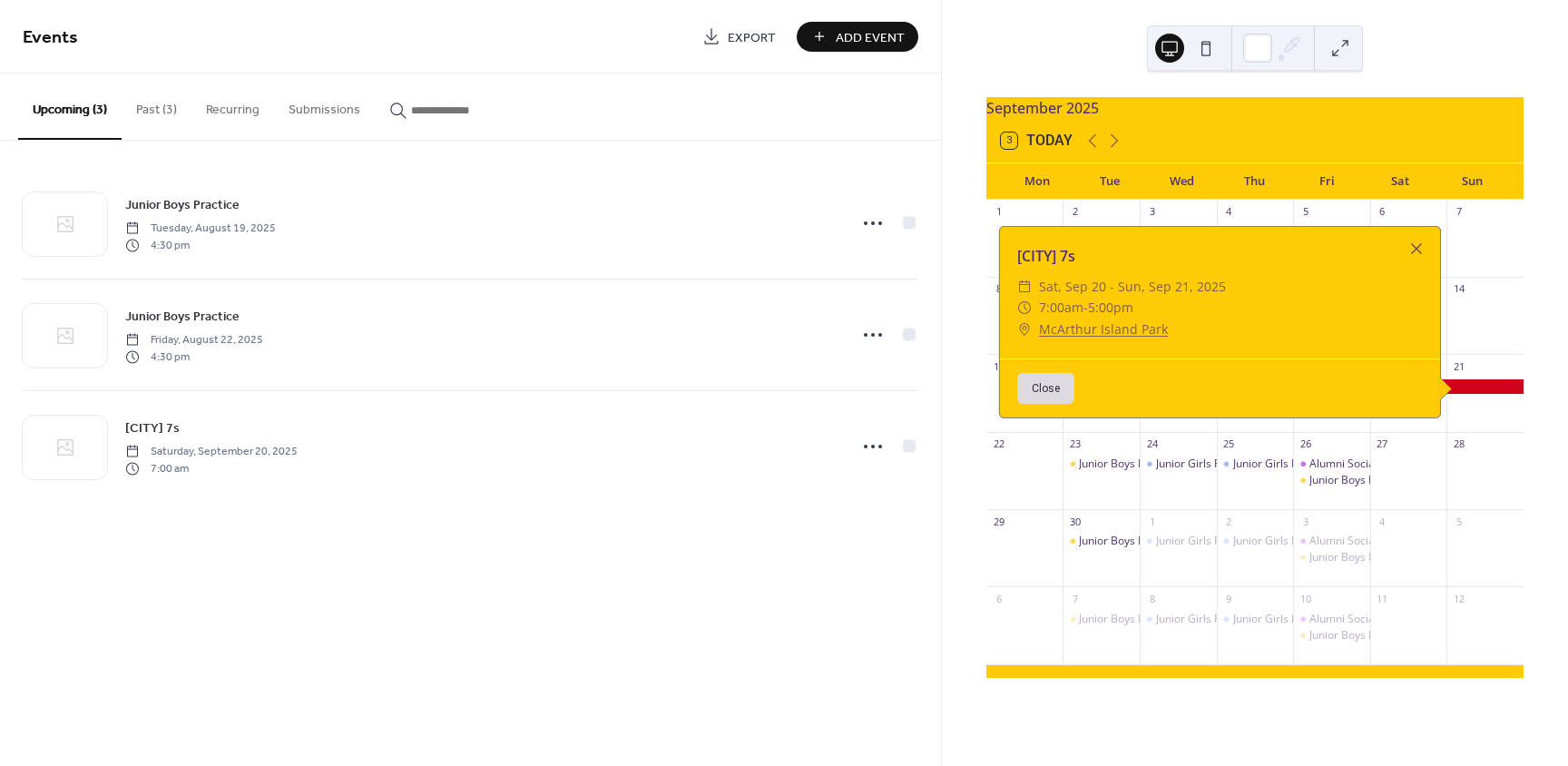 click at bounding box center (1446, 387) 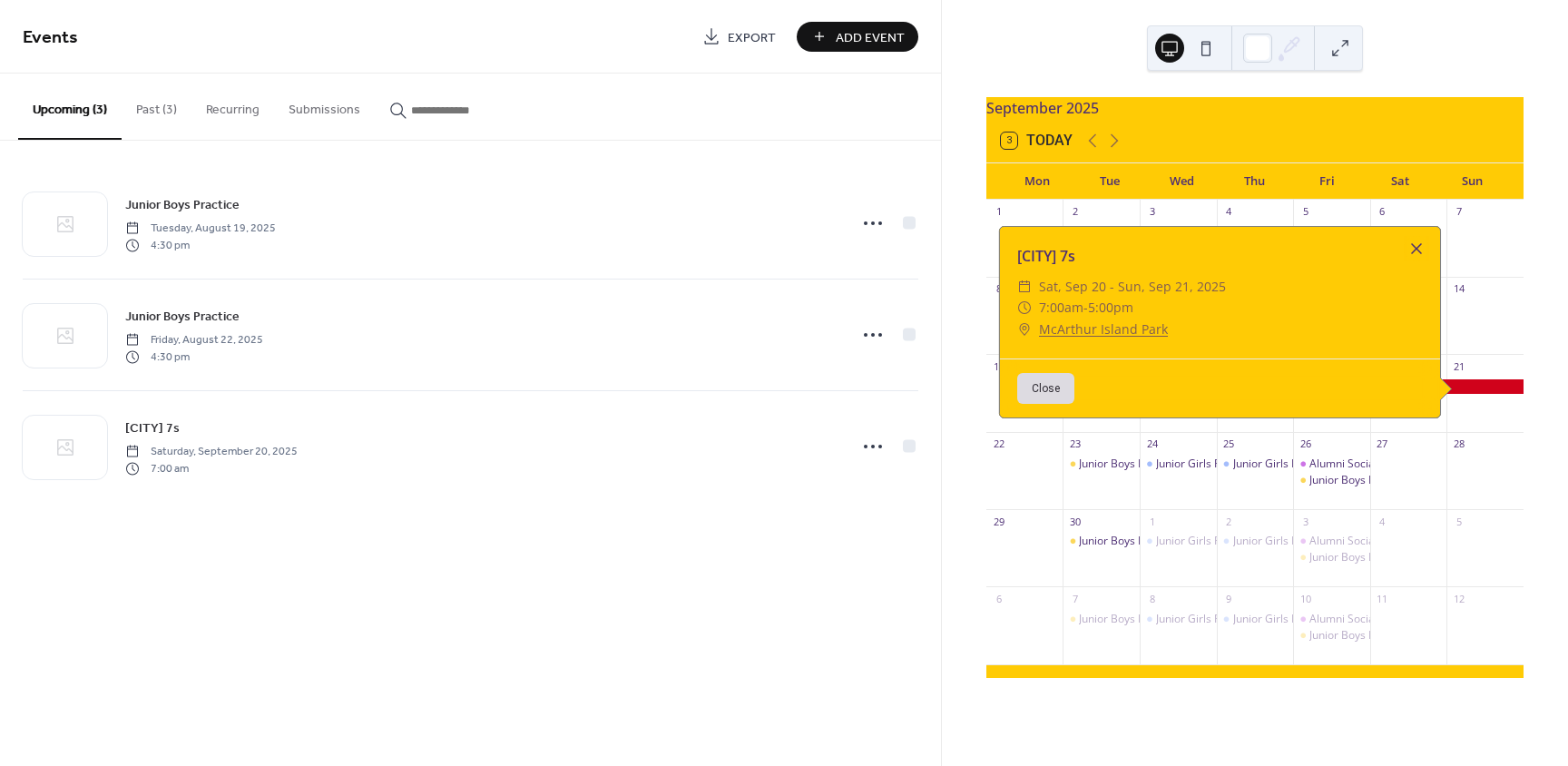 click at bounding box center [1416, 249] 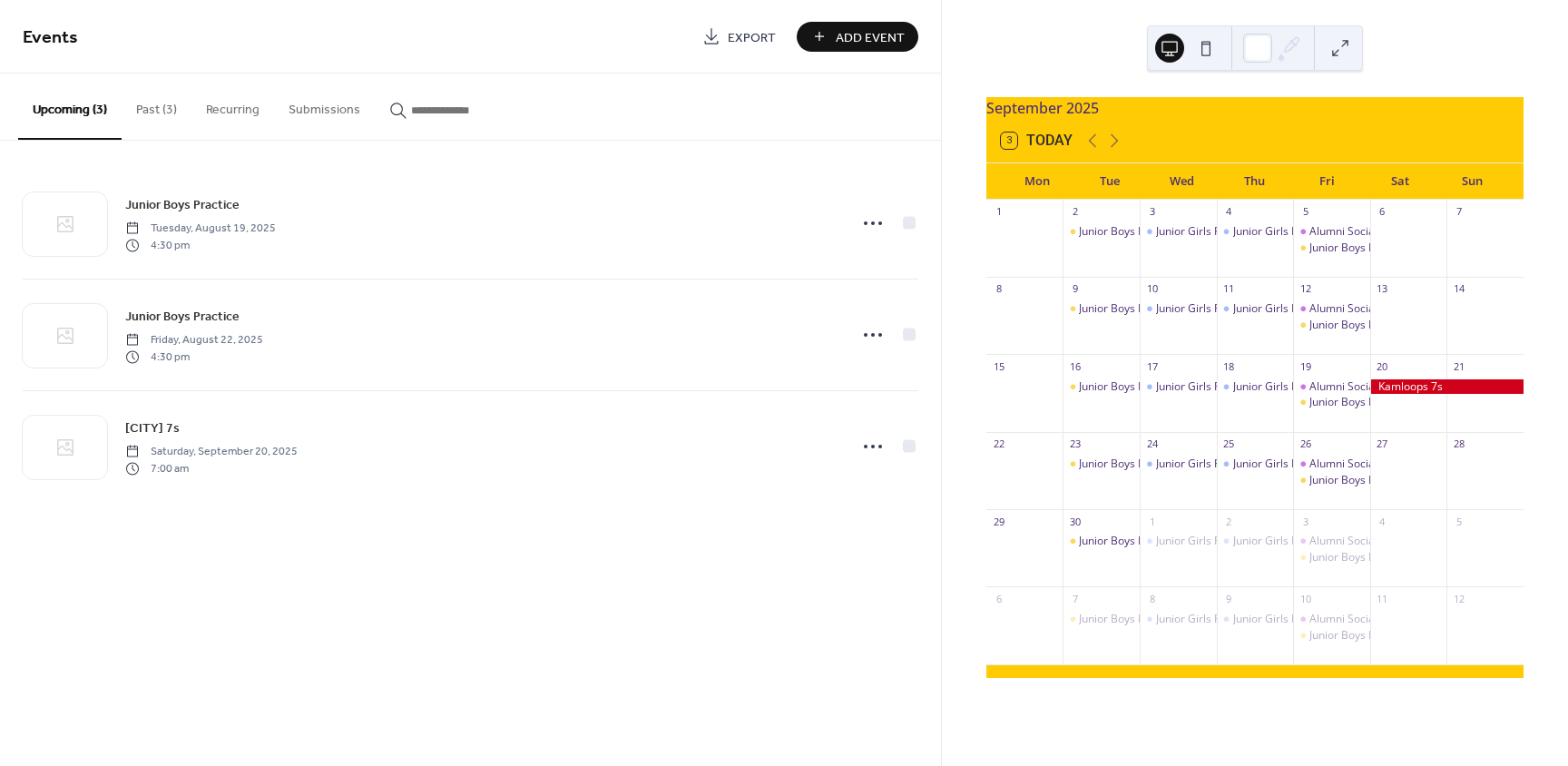 click at bounding box center [1446, 387] 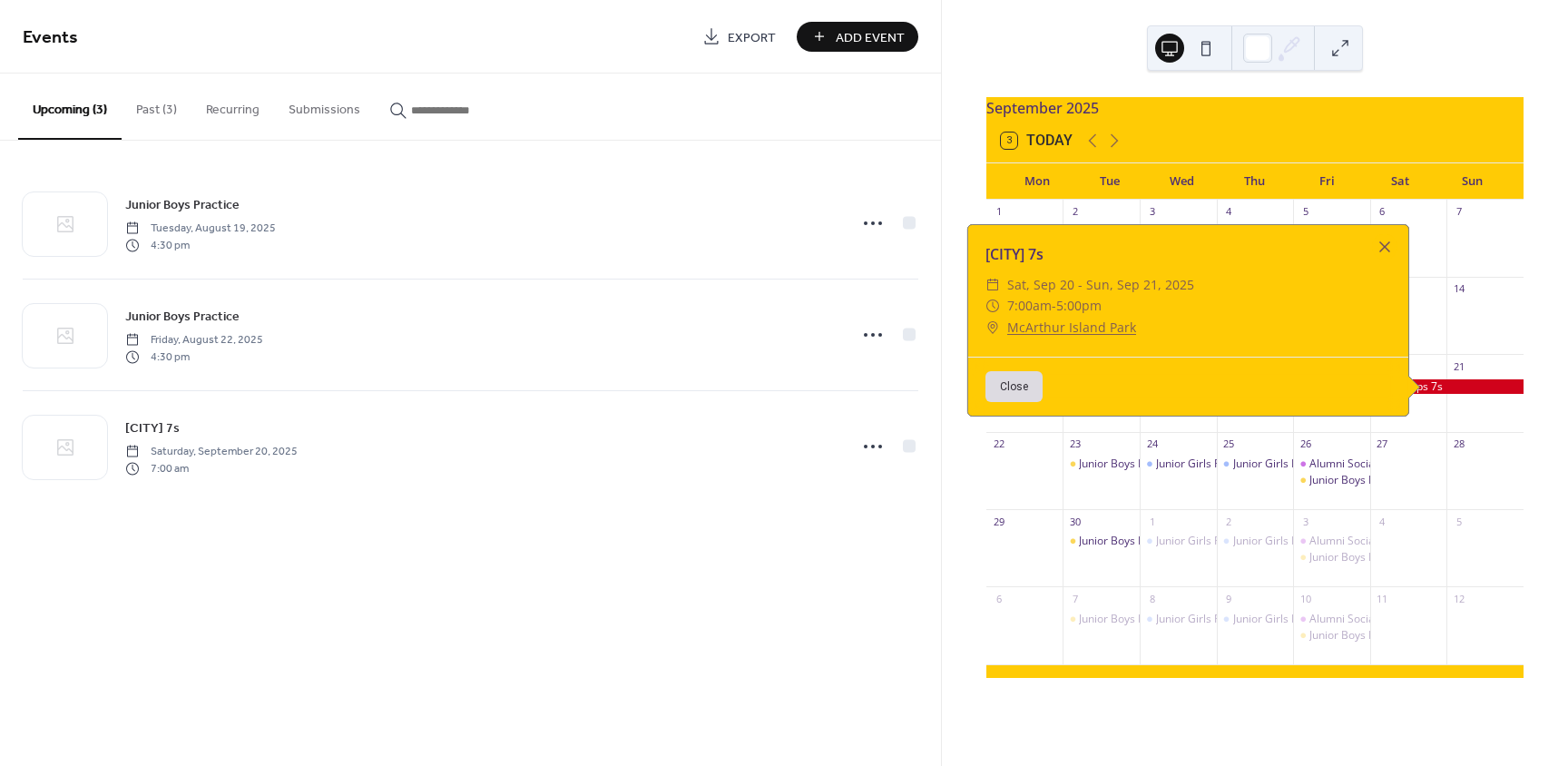 drag, startPoint x: 1433, startPoint y: 398, endPoint x: 1442, endPoint y: 393, distance: 10.29563 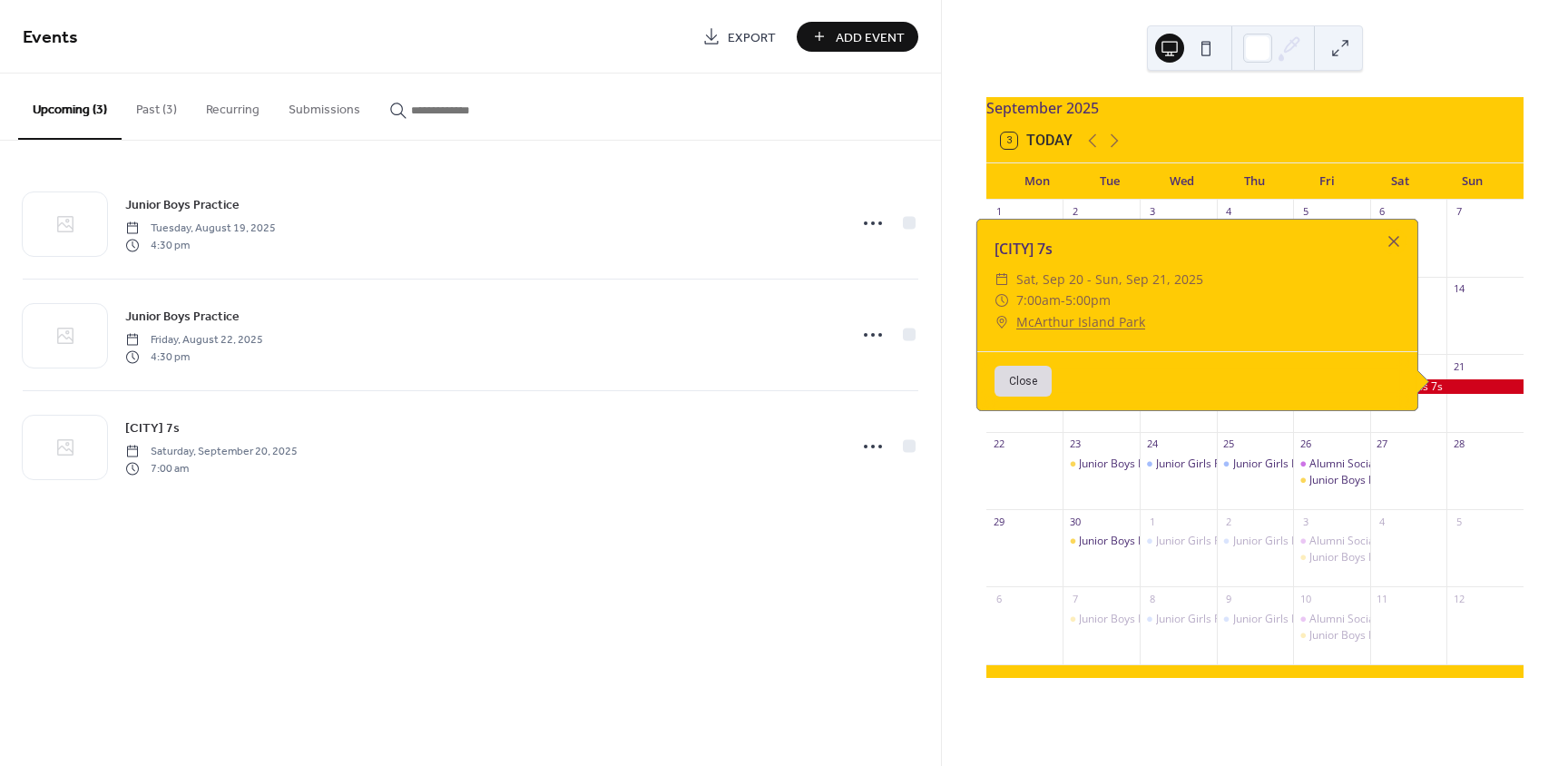 click at bounding box center [1446, 387] 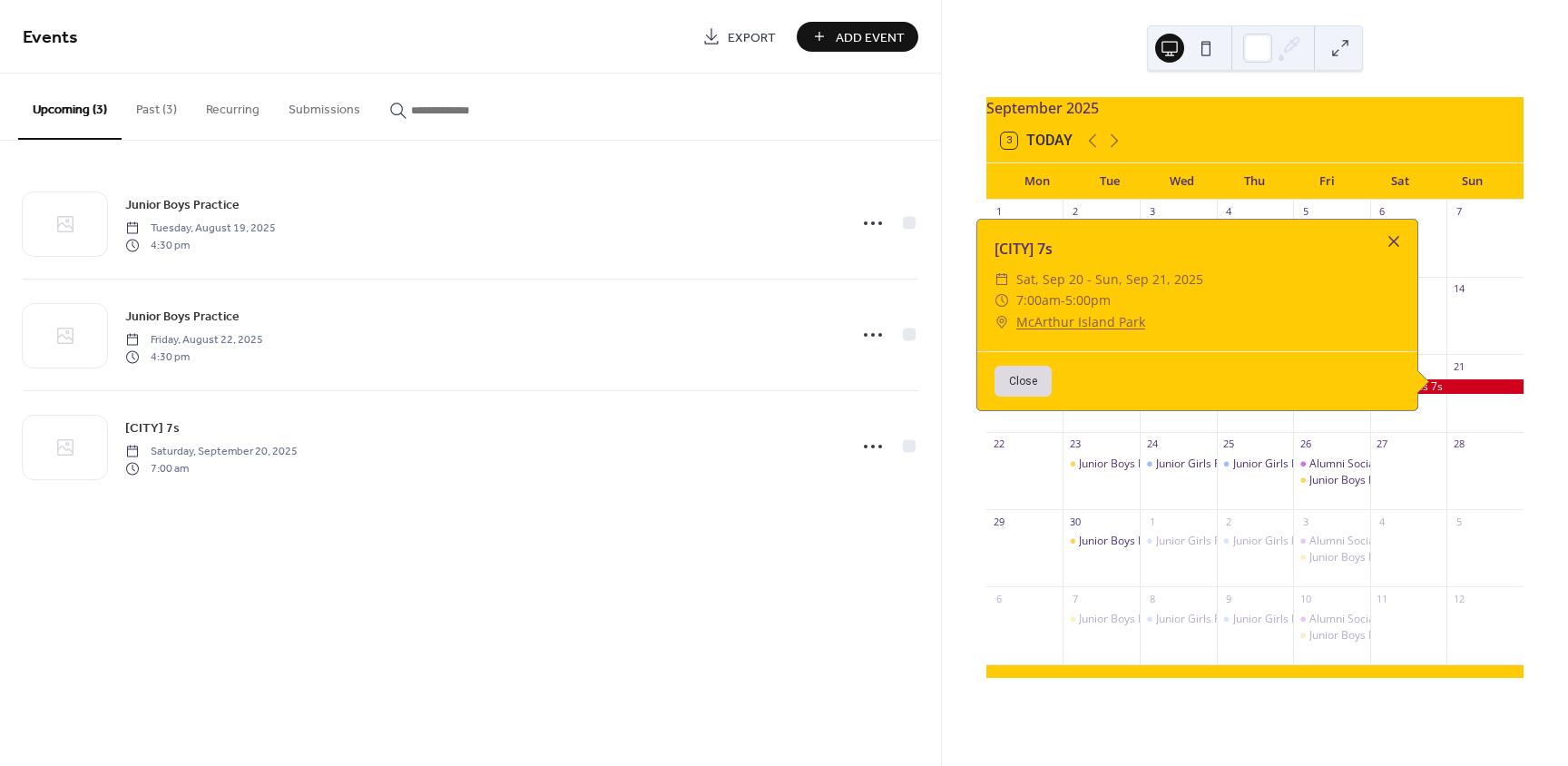 click at bounding box center (1394, 241) 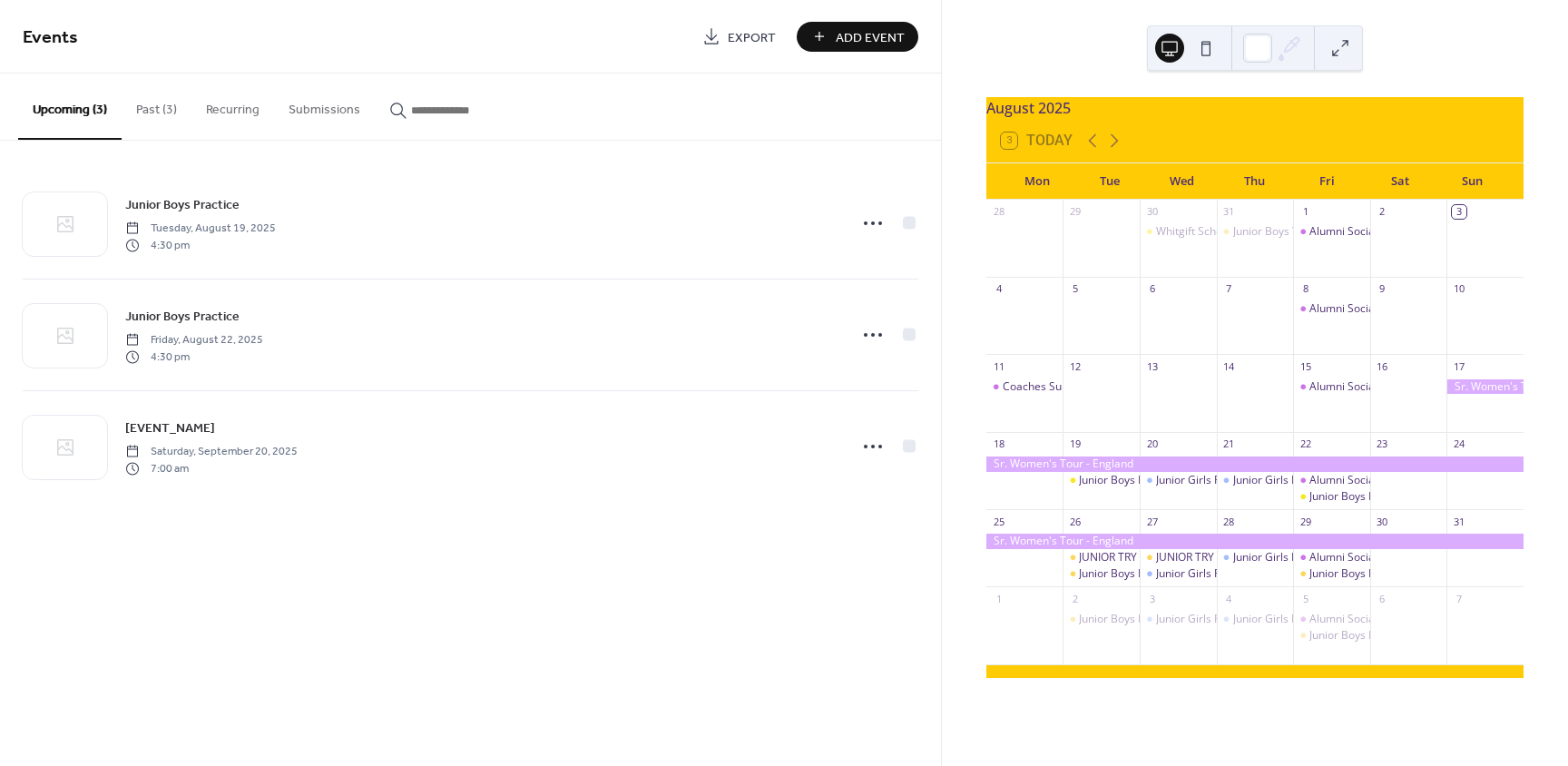 scroll, scrollTop: 0, scrollLeft: 0, axis: both 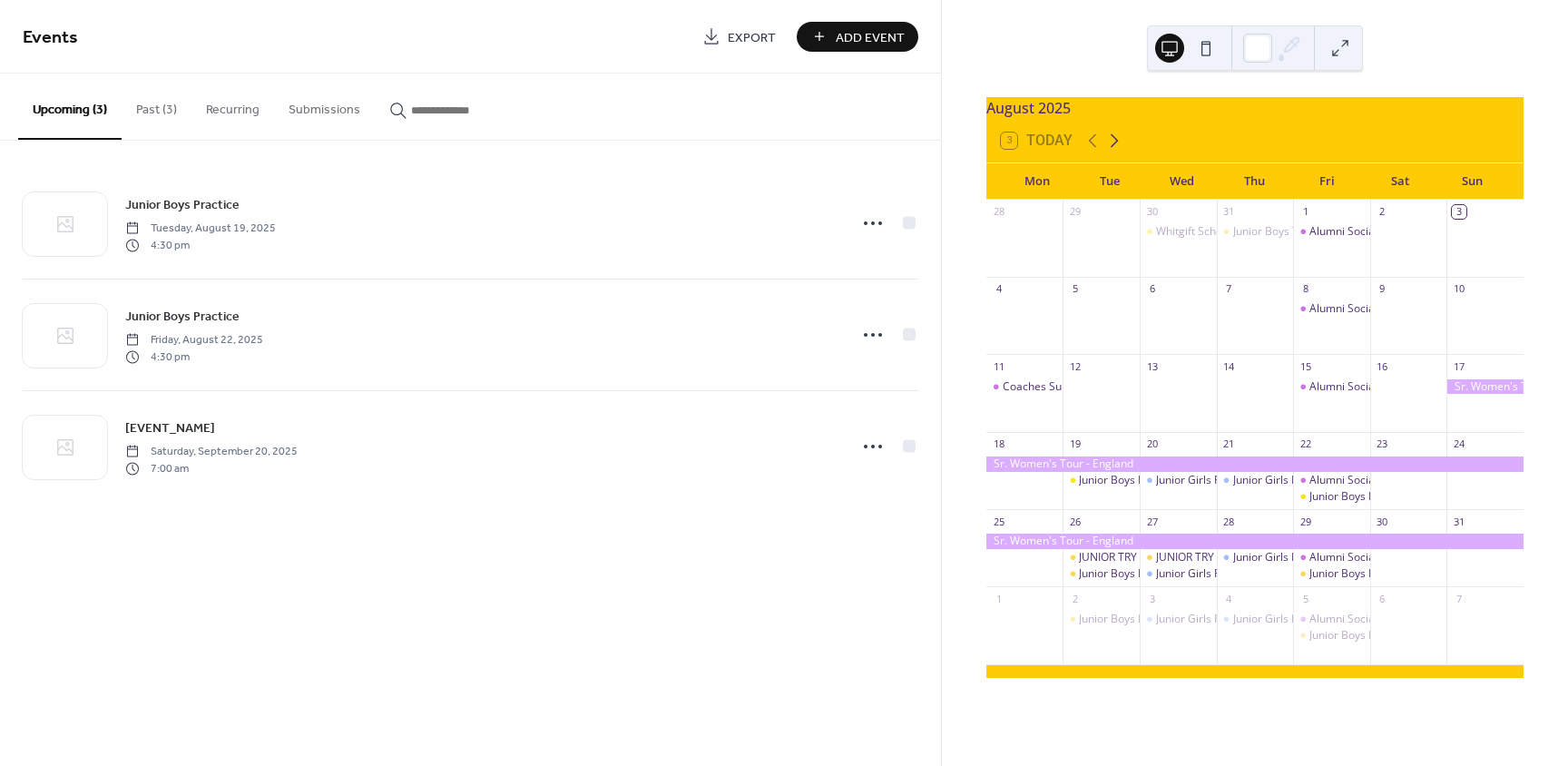 click 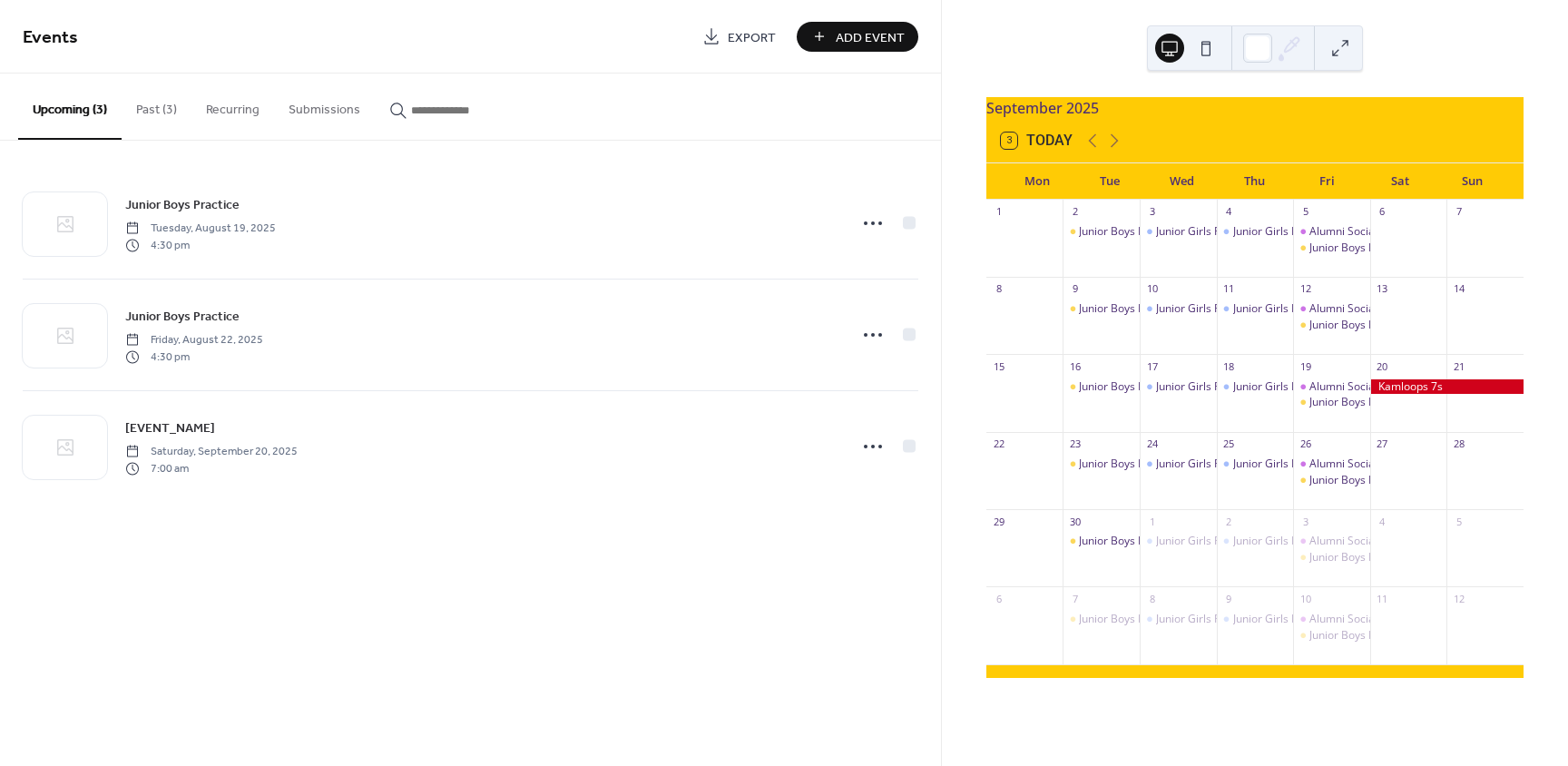click at bounding box center (1446, 387) 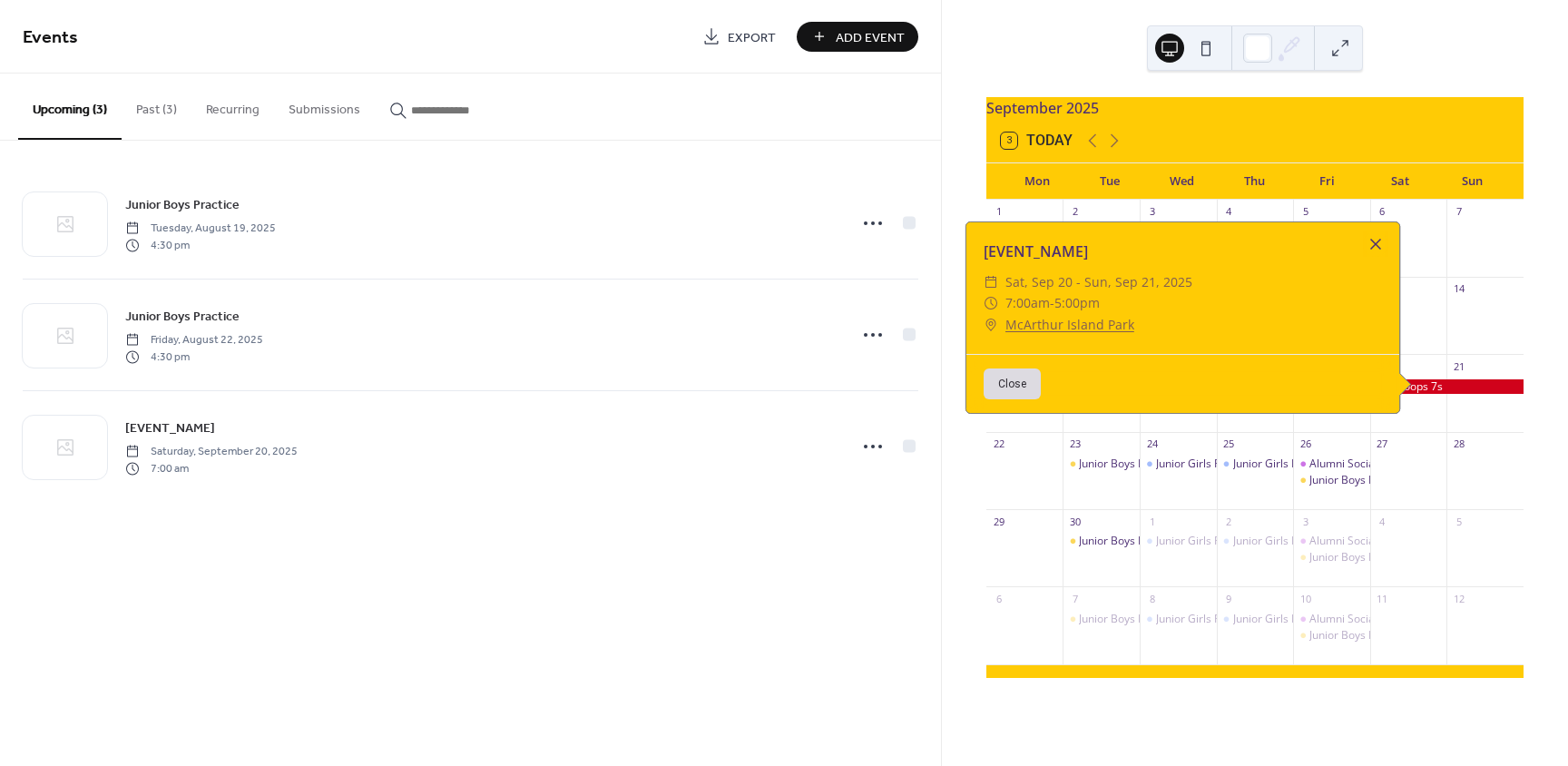 click at bounding box center [1376, 244] 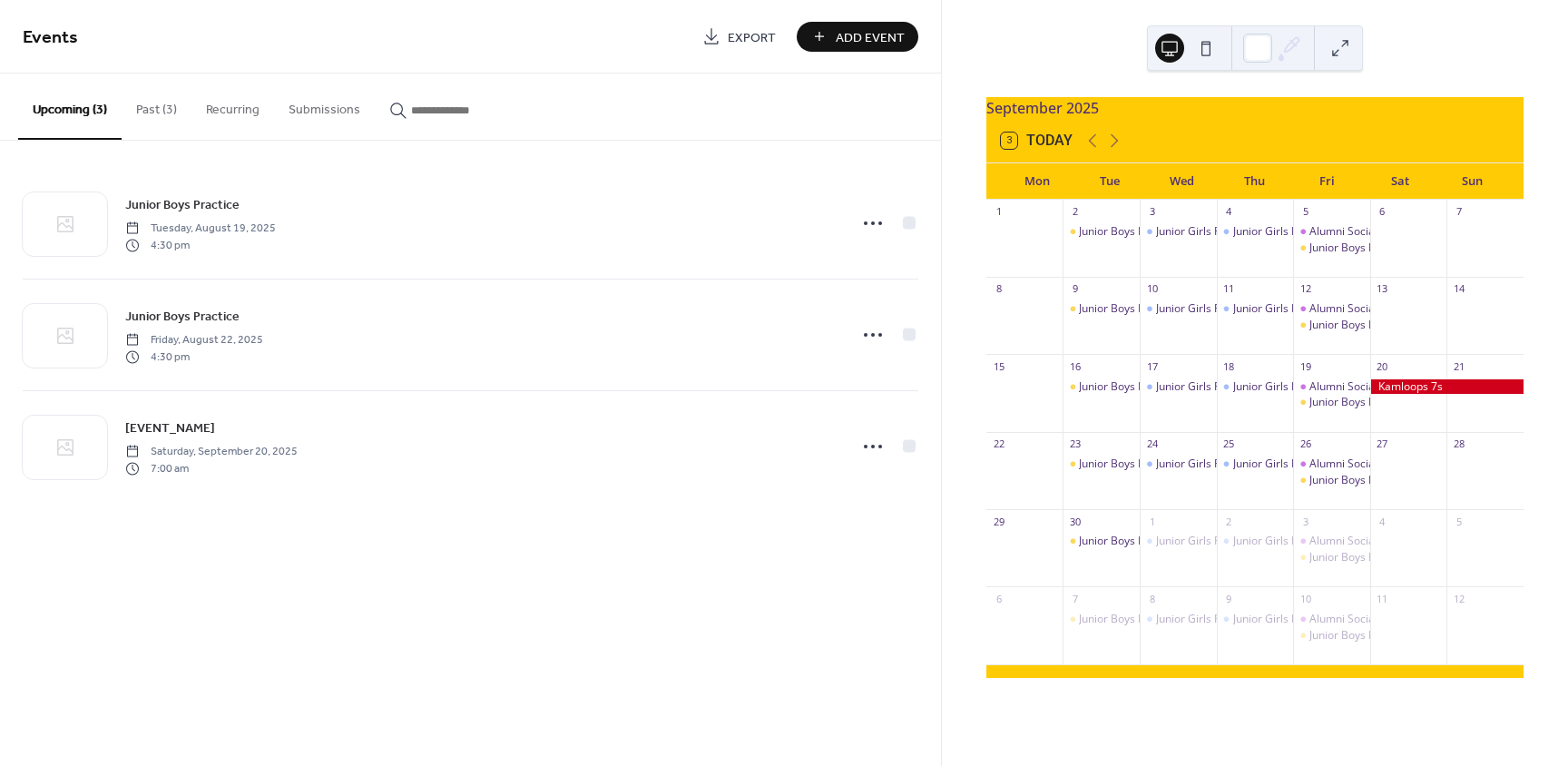 click at bounding box center [1446, 387] 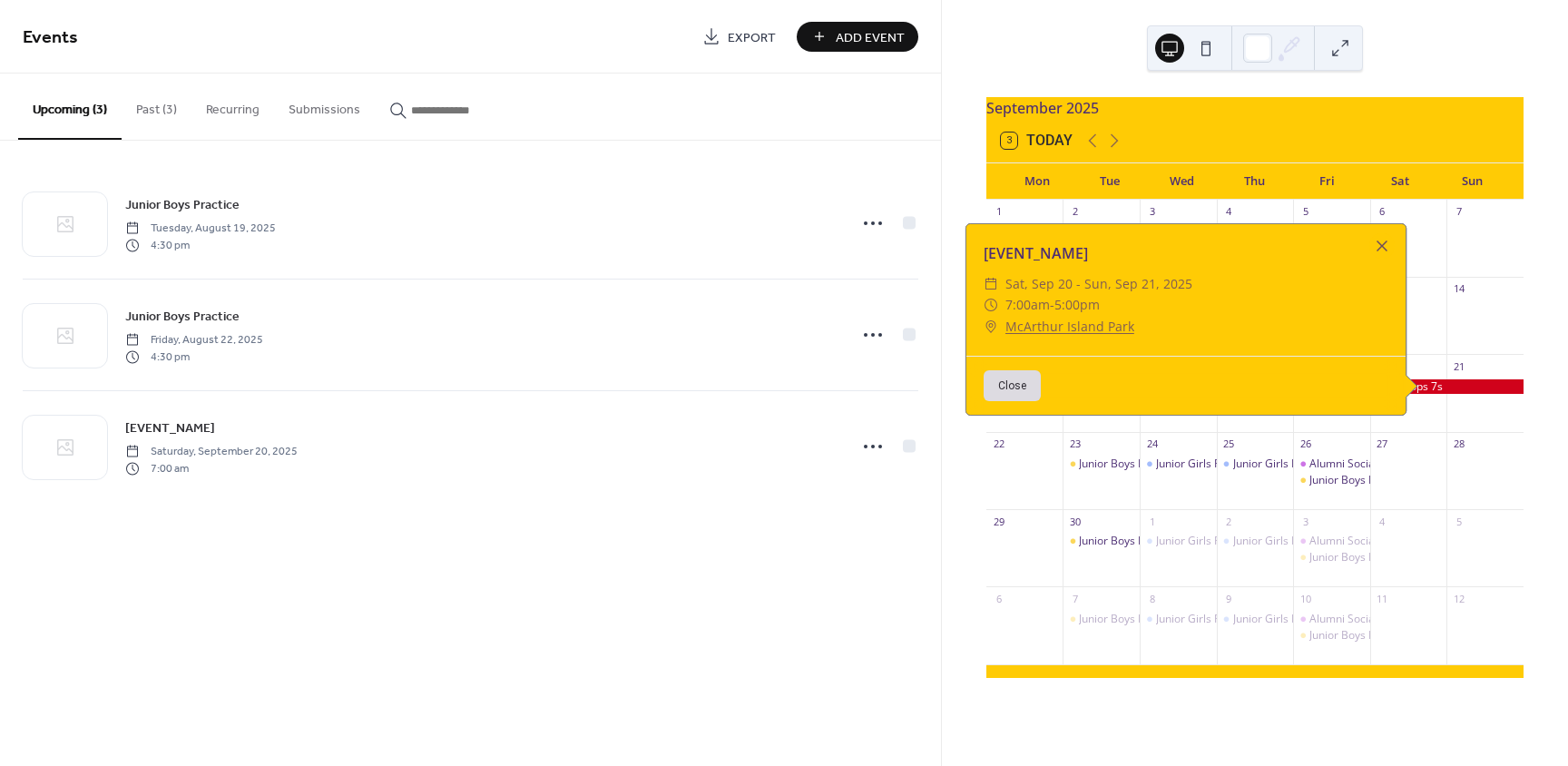 click at bounding box center (1446, 387) 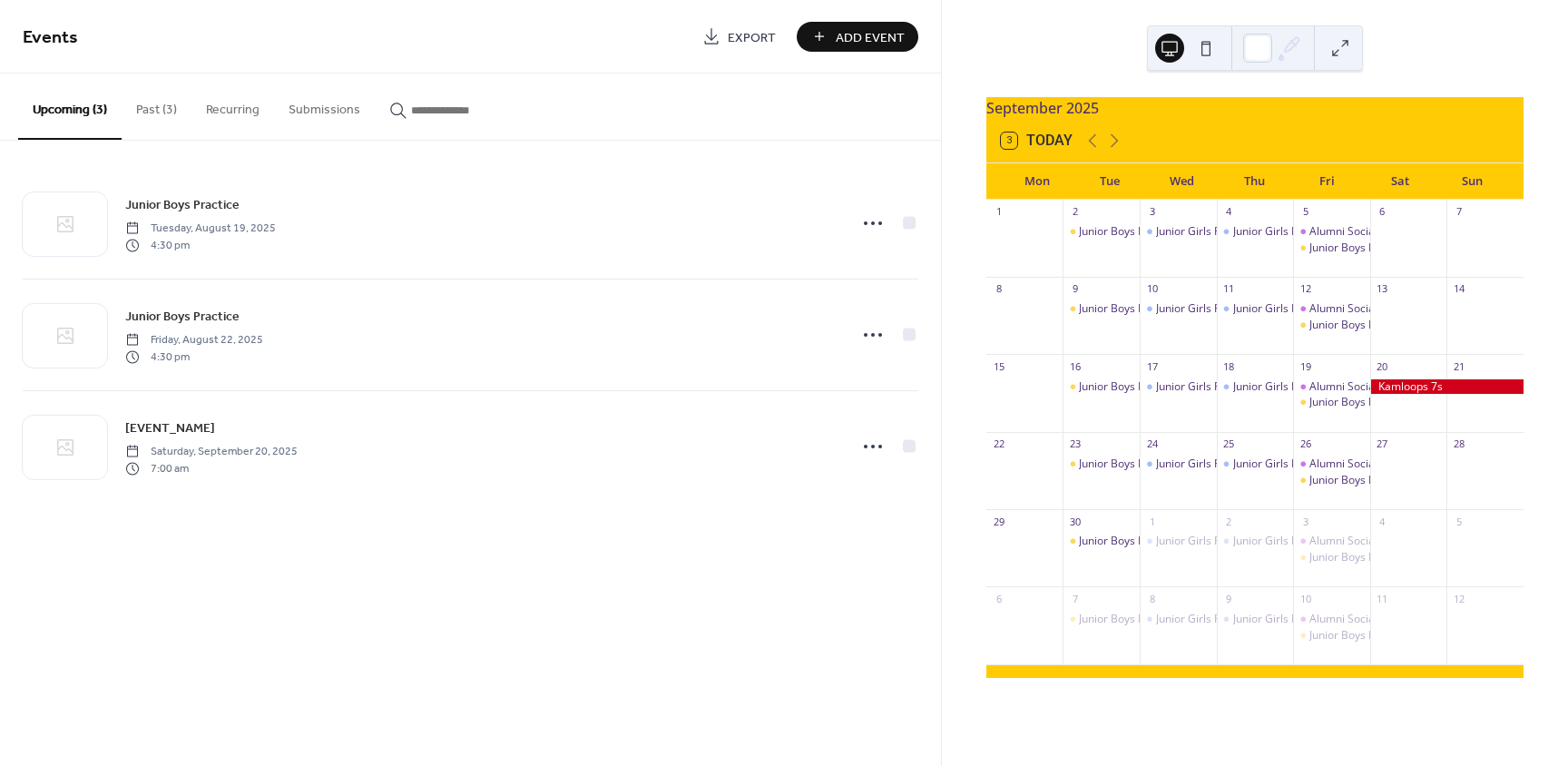 drag, startPoint x: 1401, startPoint y: 399, endPoint x: 1440, endPoint y: 397, distance: 39.051248 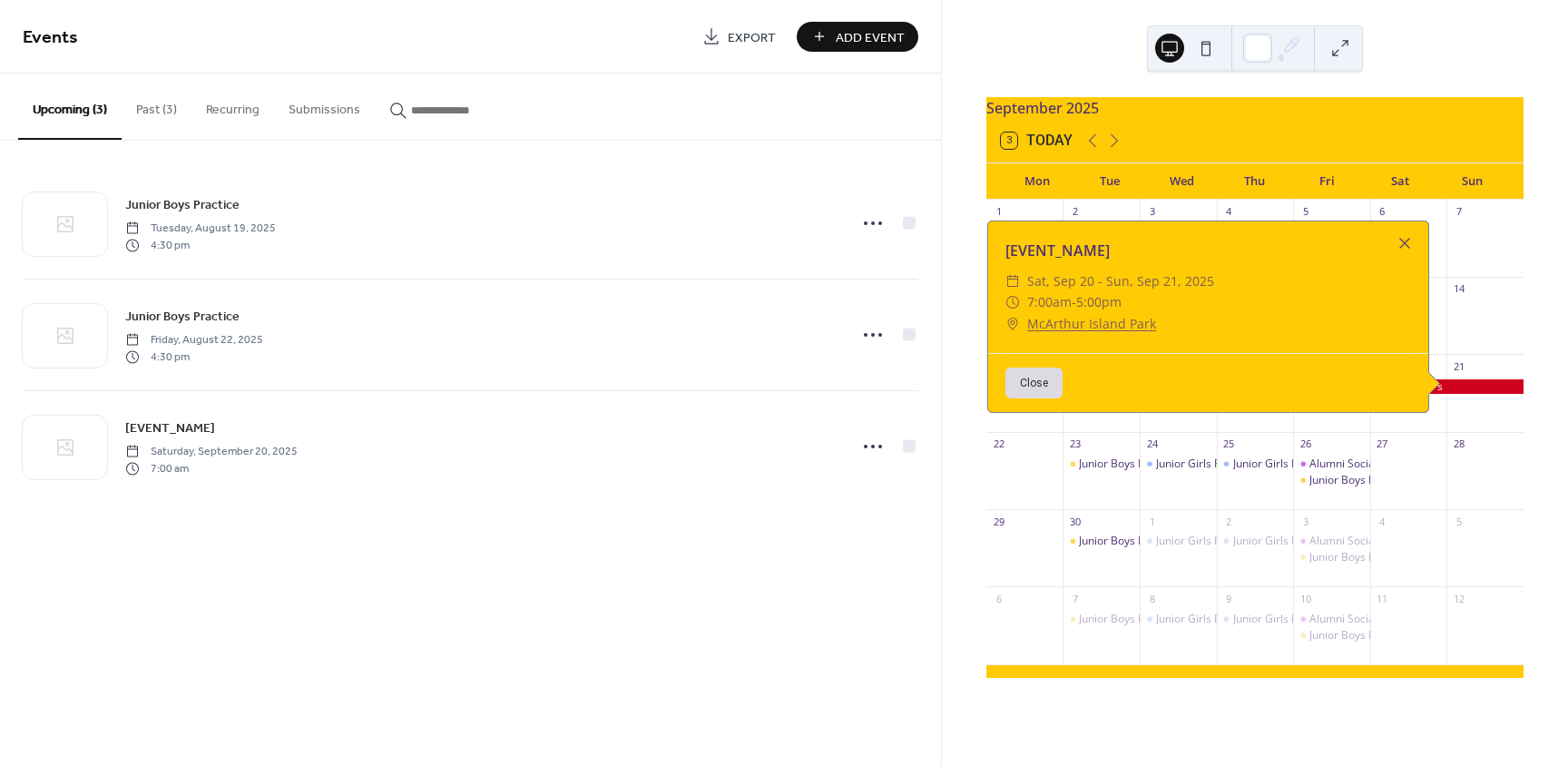 click on "Events Export Add Event Upcoming (3) Past (3) Recurring Submissions Junior Boys Practice Tuesday, August 19, 2025 4:30 pm Junior Boys Practice Friday, August 22, 2025 4:30 pm Kamloops 7s Saturday, September 20, 2025 7:00 am Cancel" at bounding box center (470, 383) 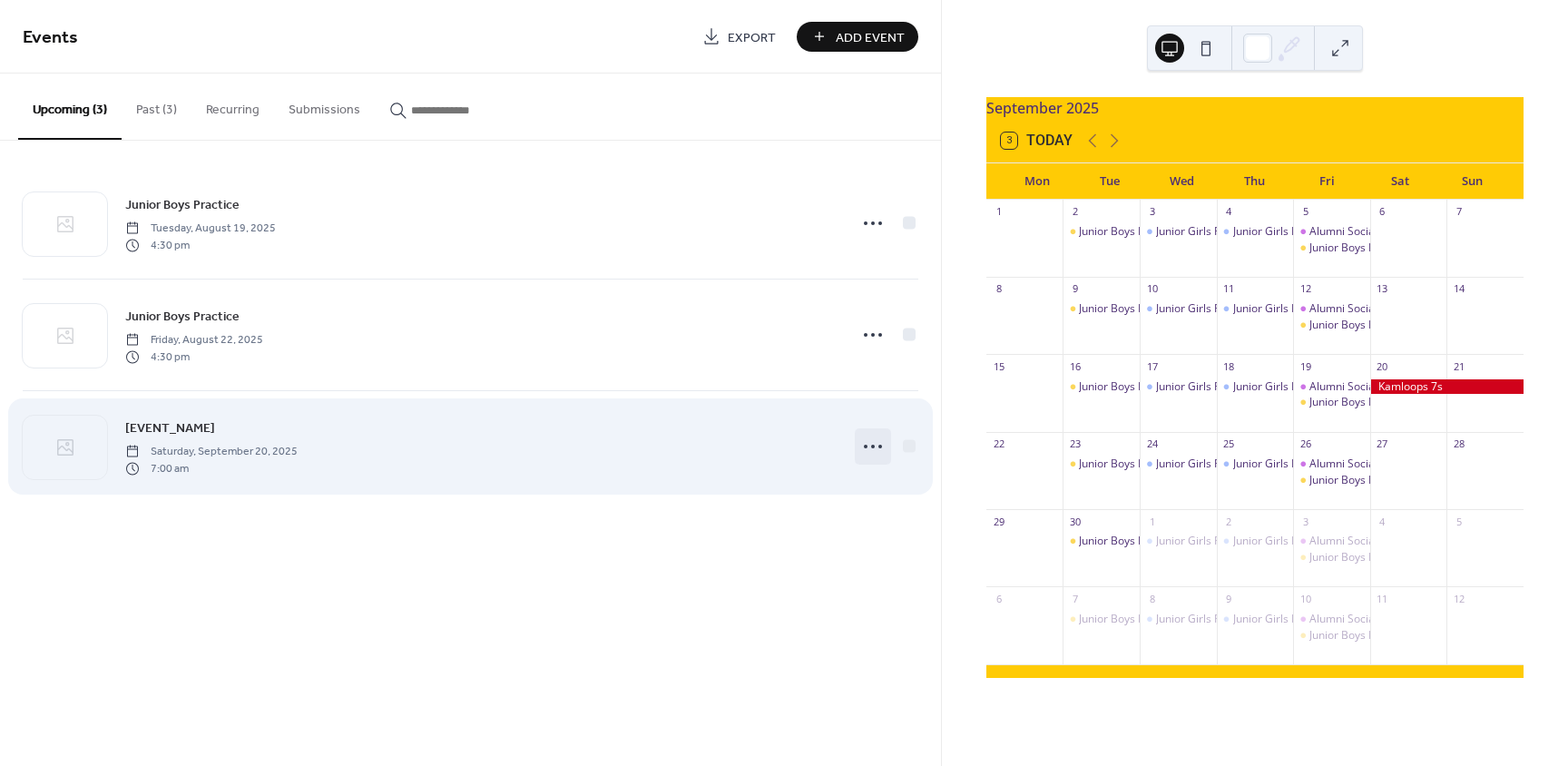 click 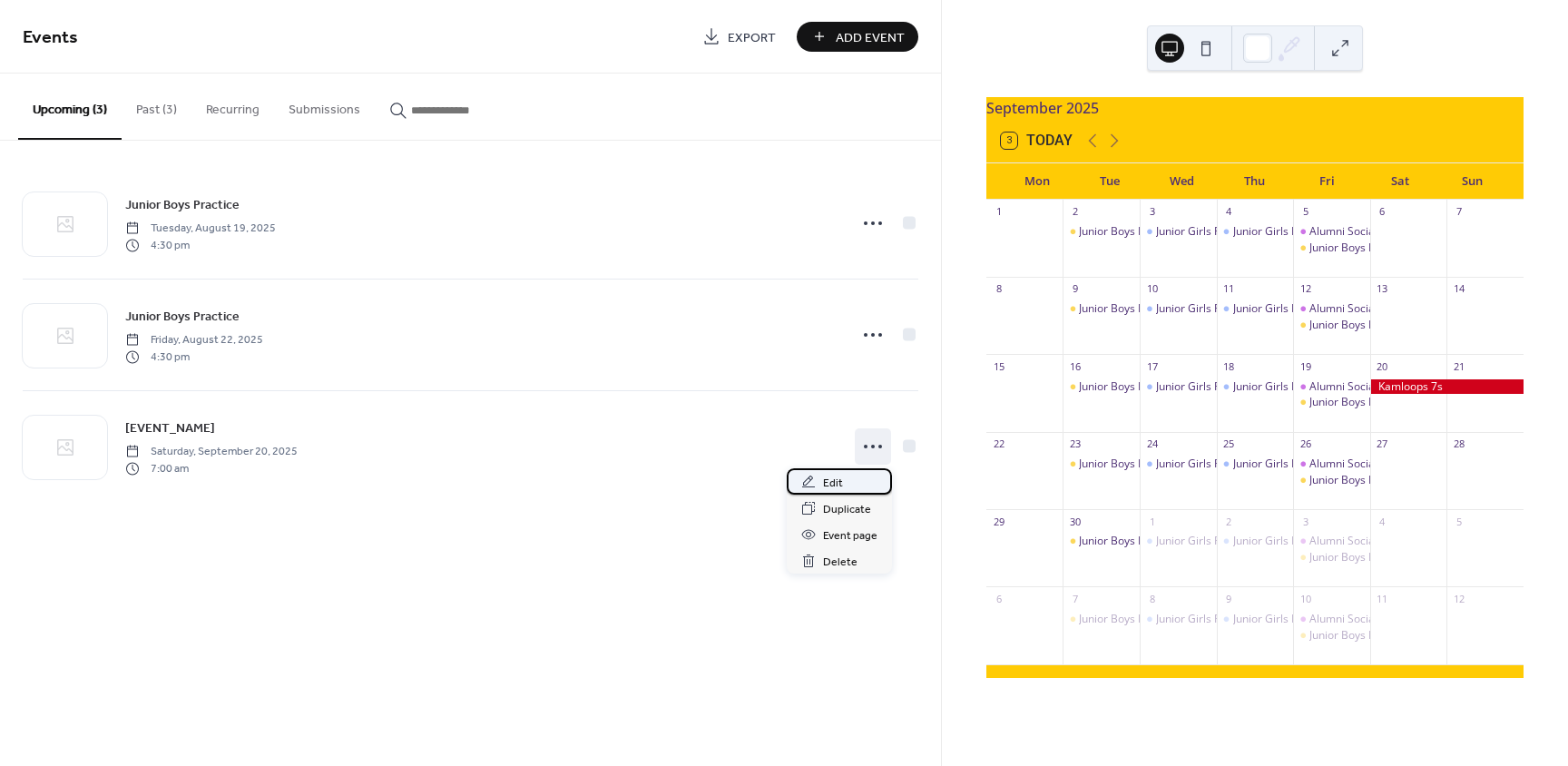 click on "Edit" at bounding box center (839, 481) 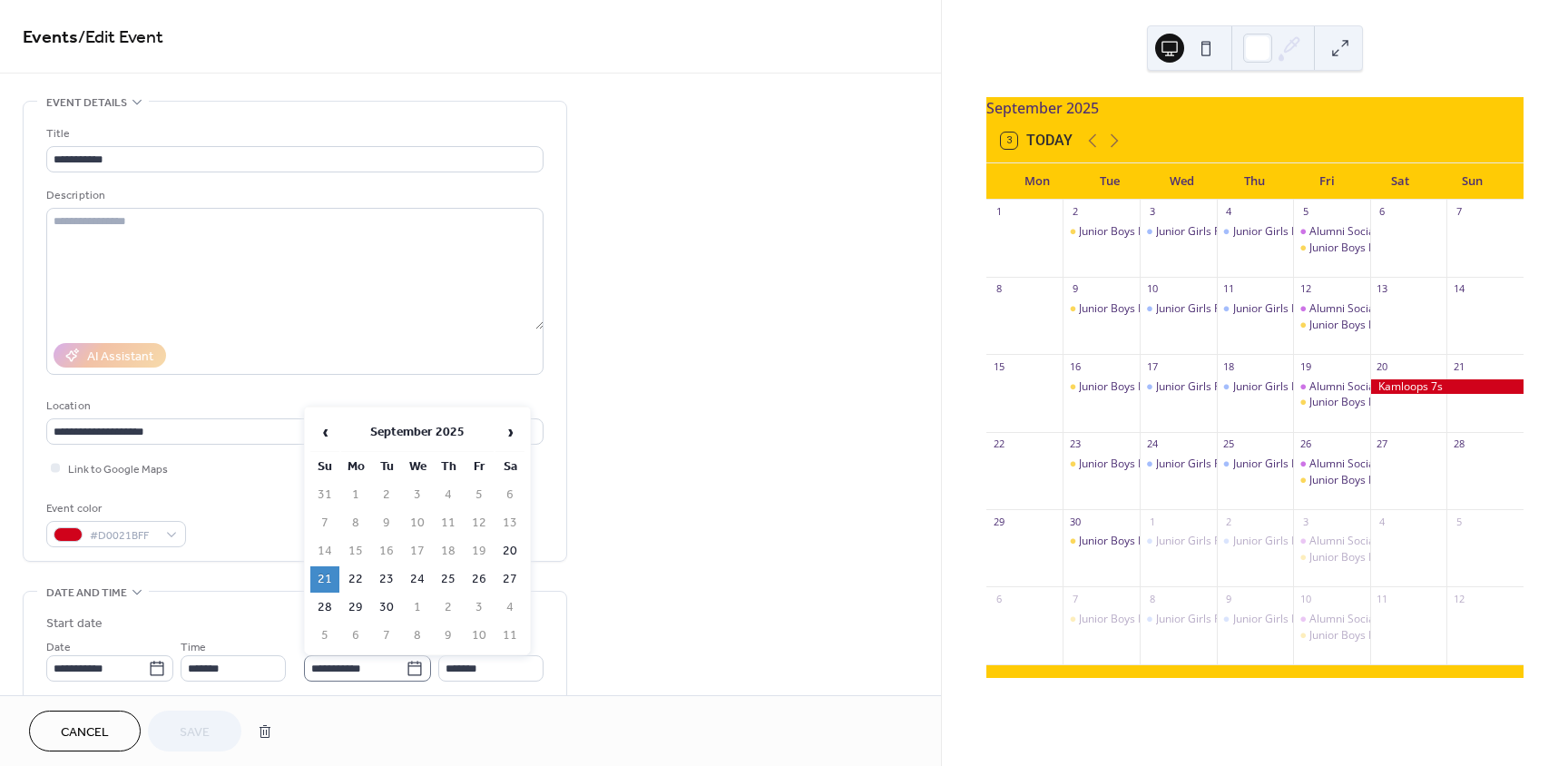 click 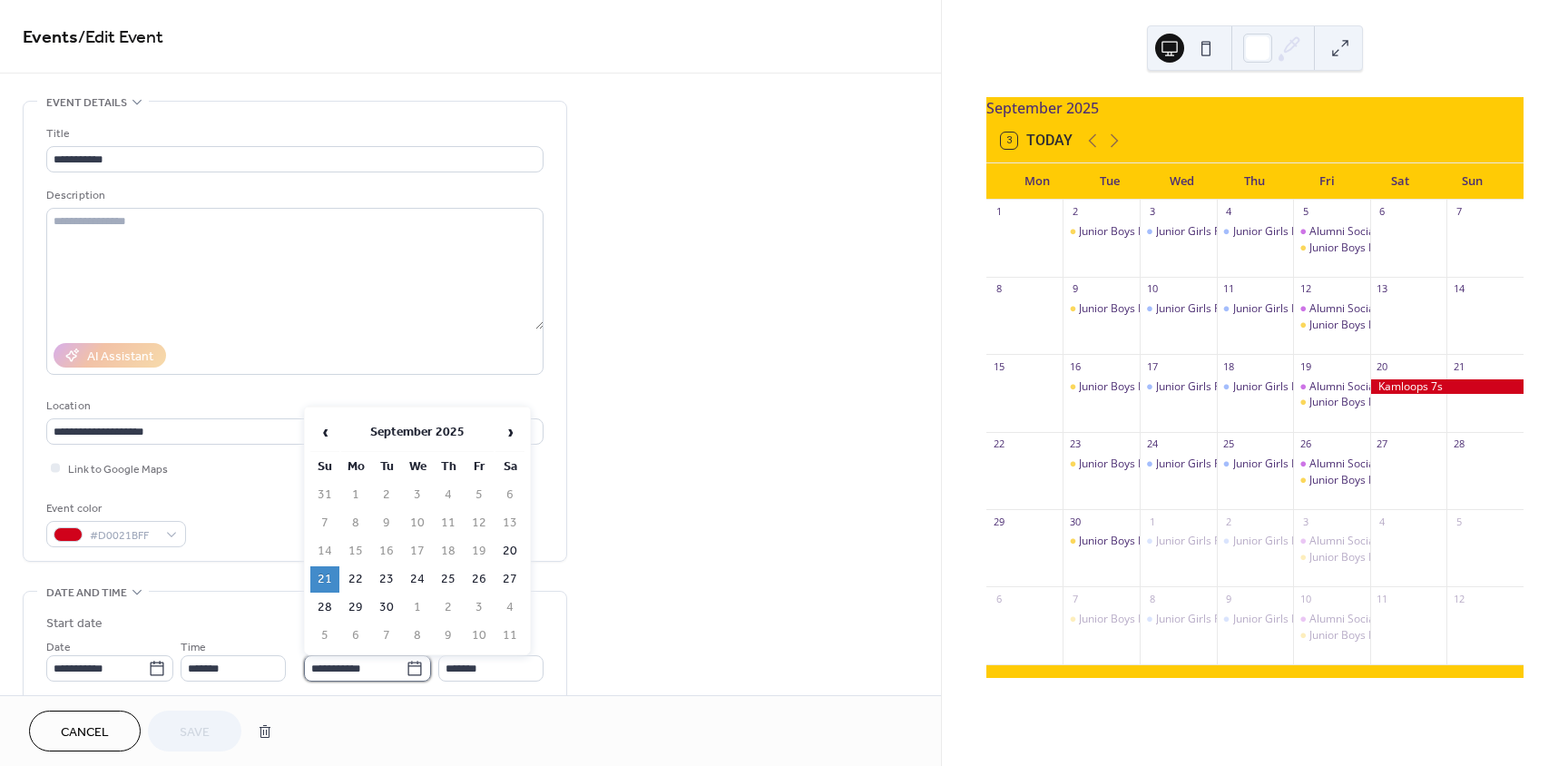 click on "**********" at bounding box center [355, 668] 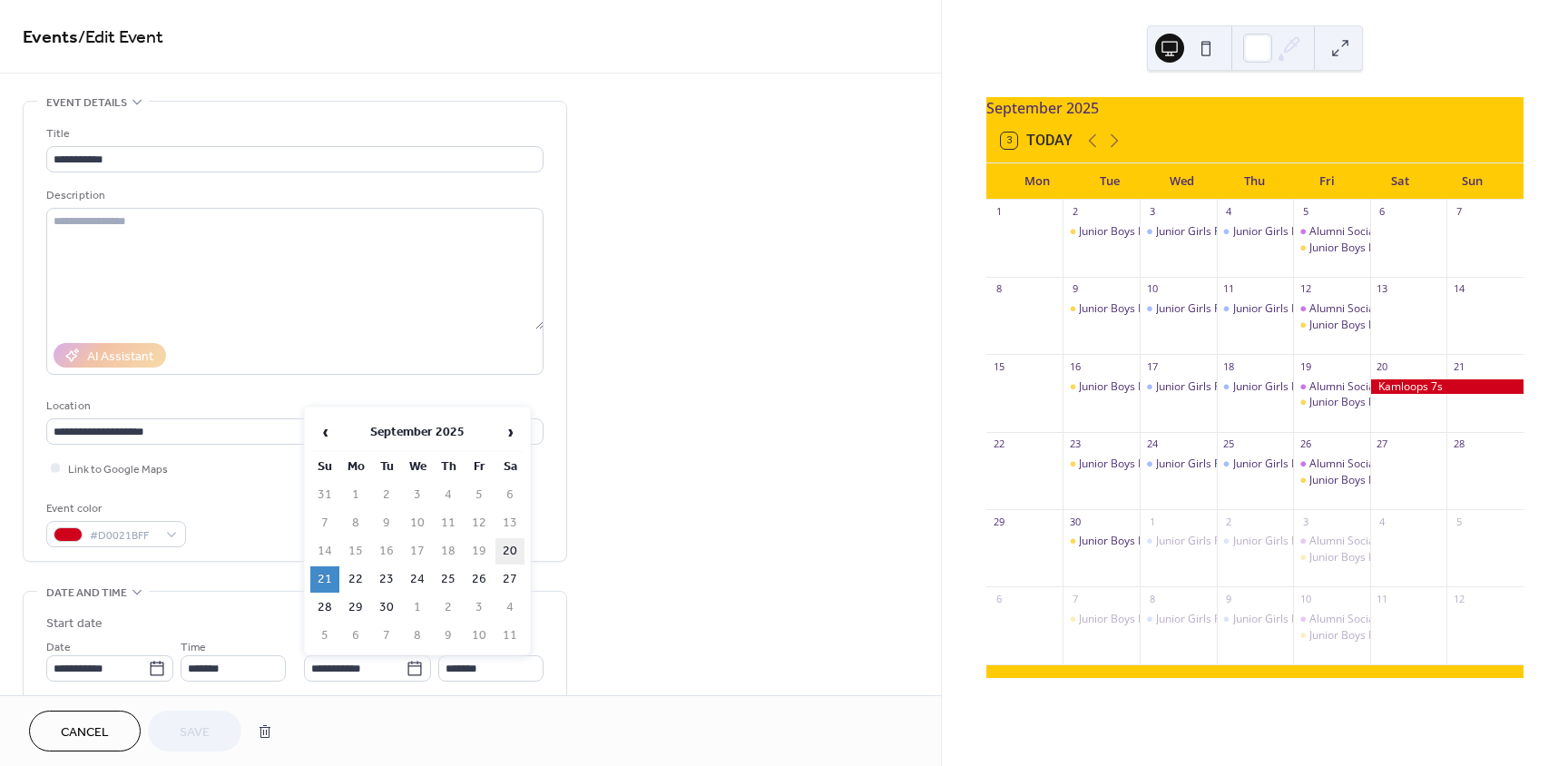 click on "20" at bounding box center [510, 551] 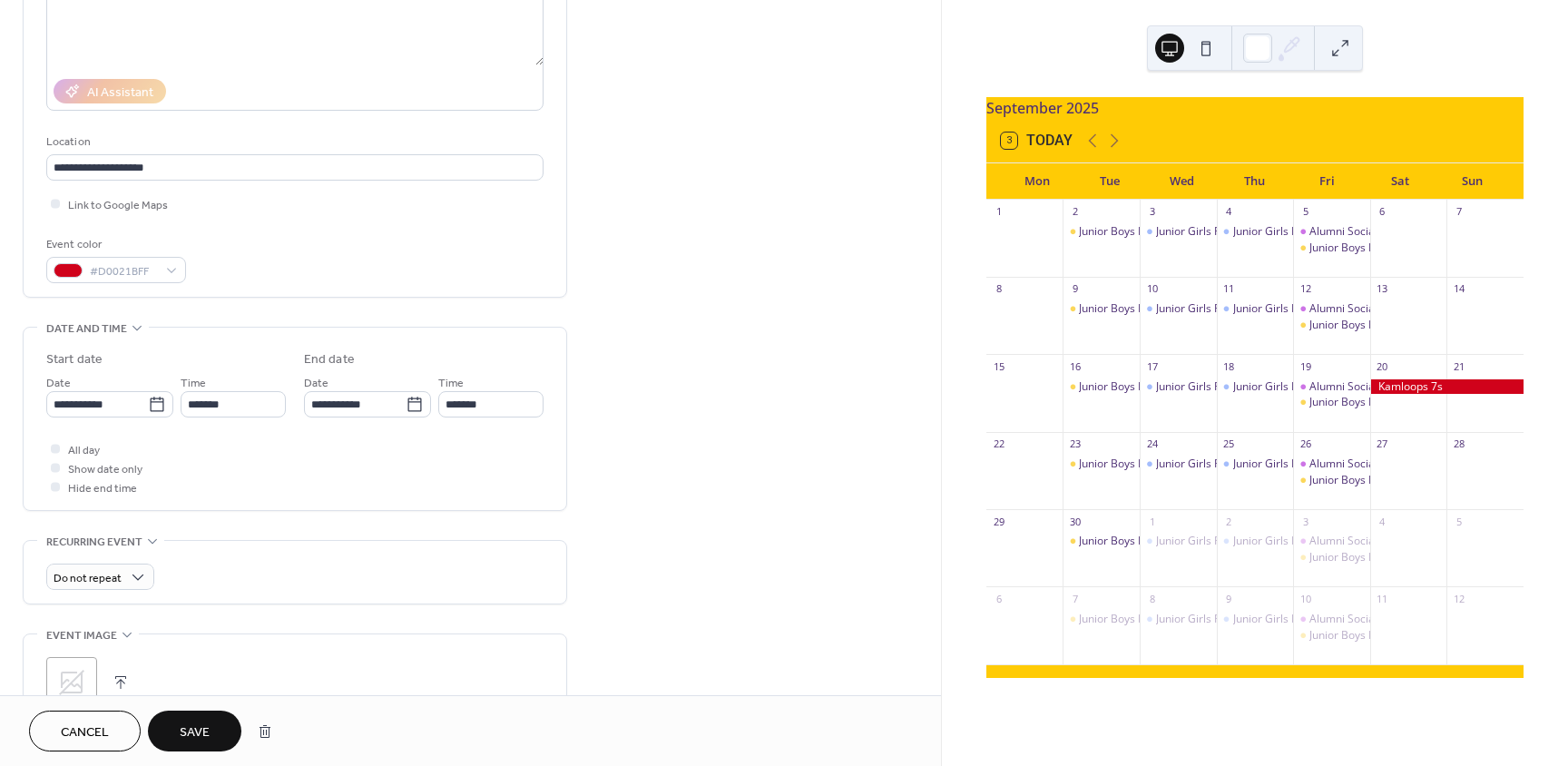scroll, scrollTop: 272, scrollLeft: 0, axis: vertical 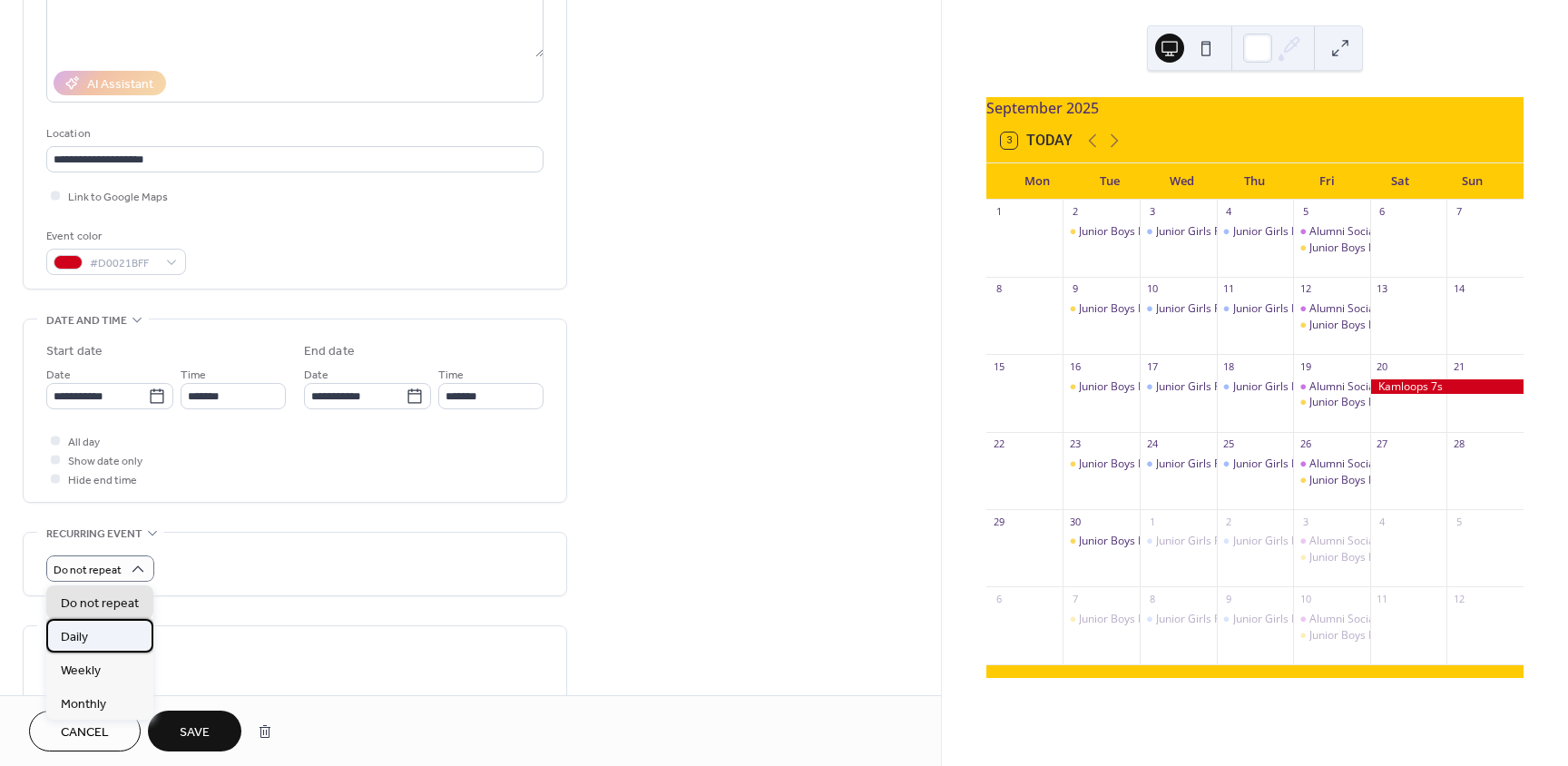 click on "Daily" at bounding box center [100, 635] 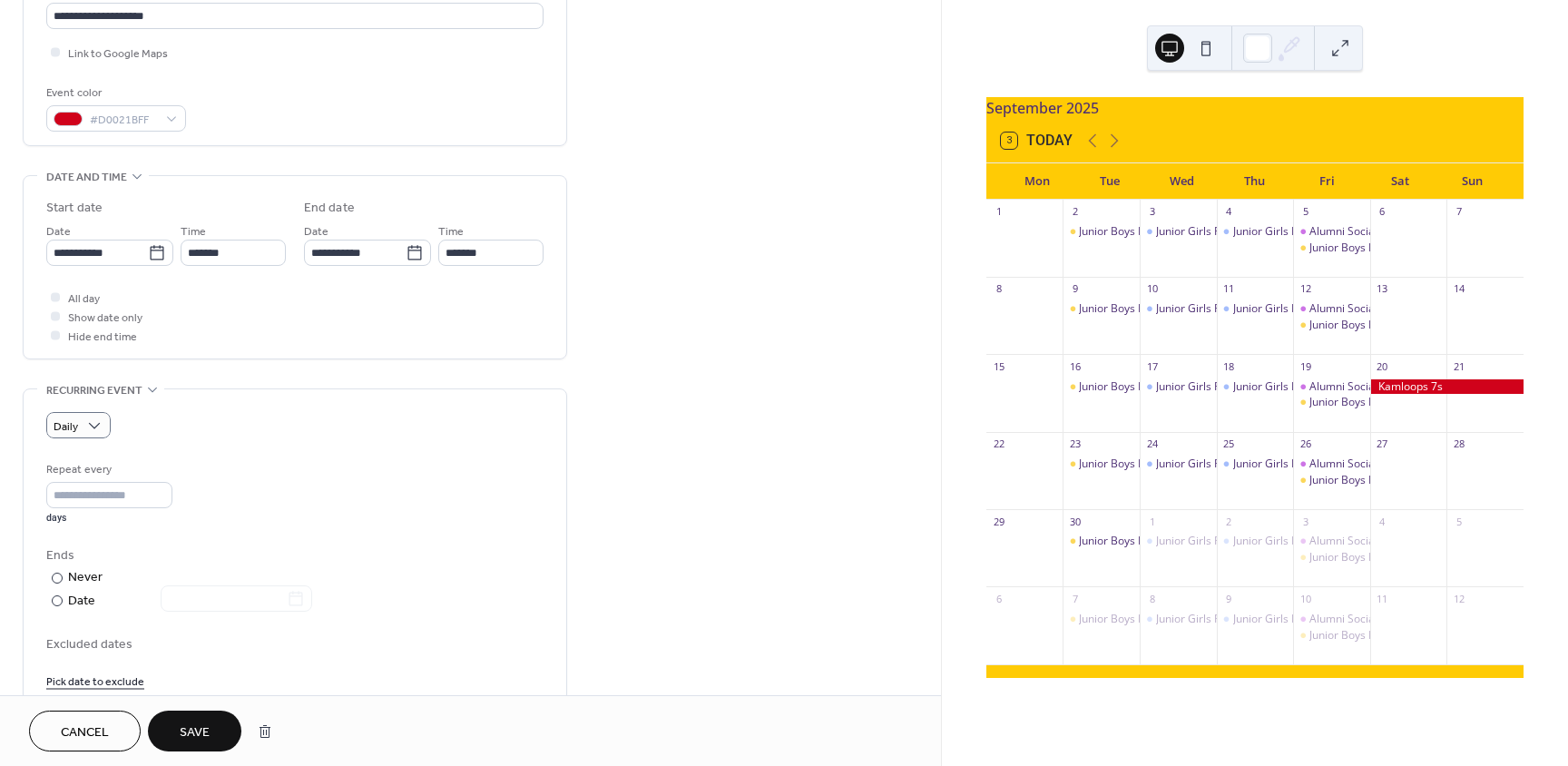 scroll, scrollTop: 454, scrollLeft: 0, axis: vertical 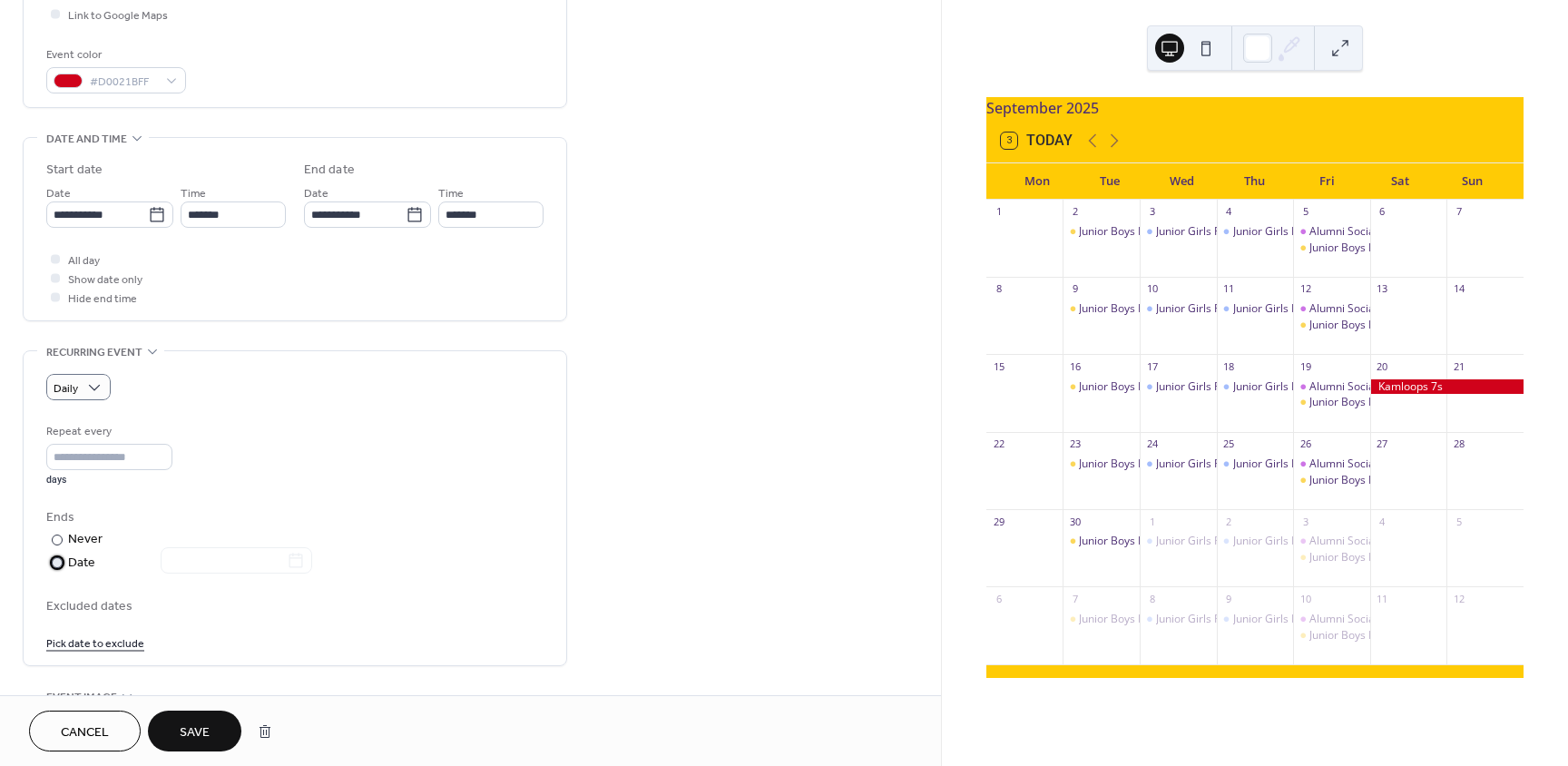 click at bounding box center [57, 563] 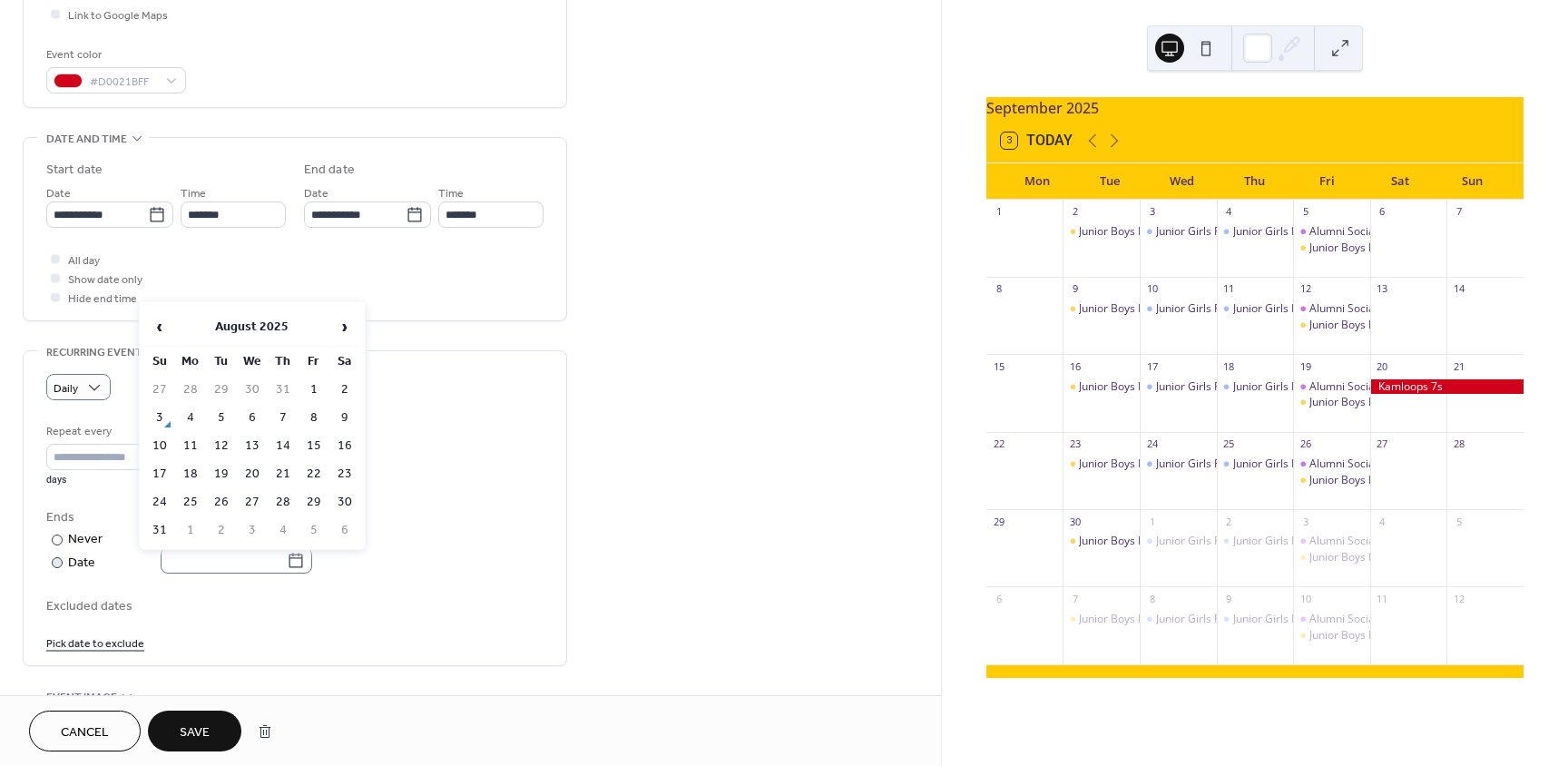 click at bounding box center [236, 560] 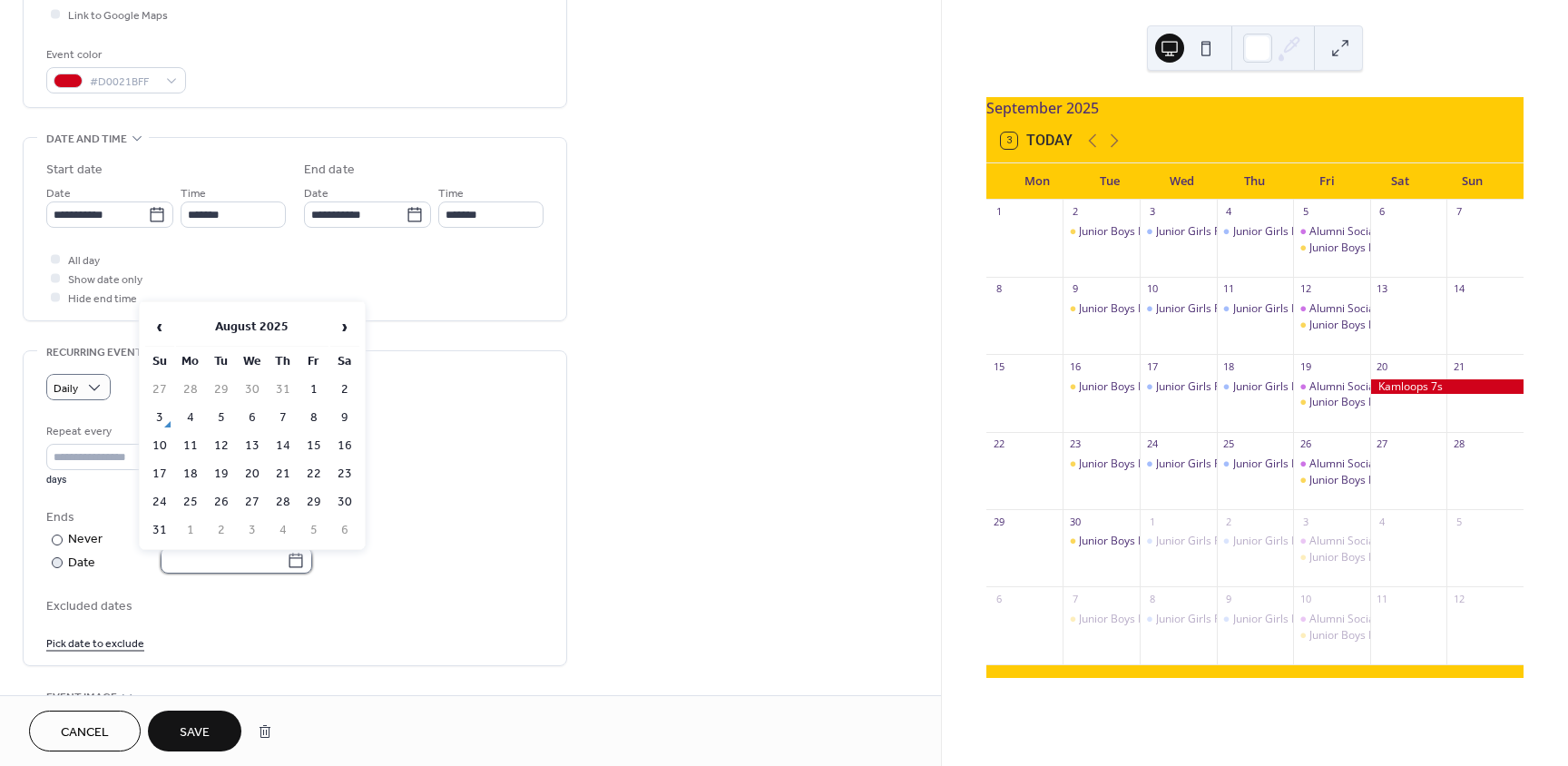 click at bounding box center [223, 560] 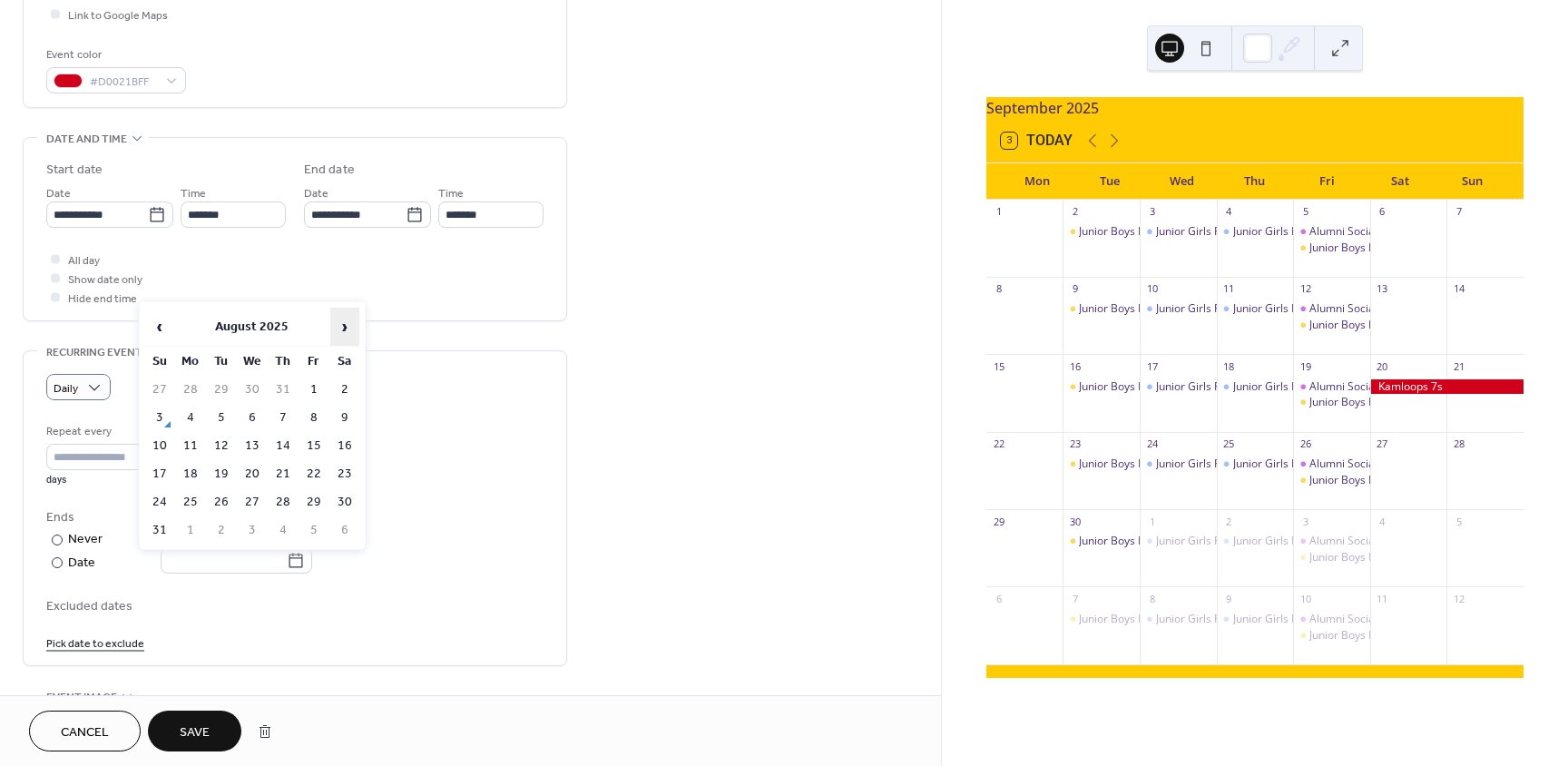 click on "›" at bounding box center [345, 327] 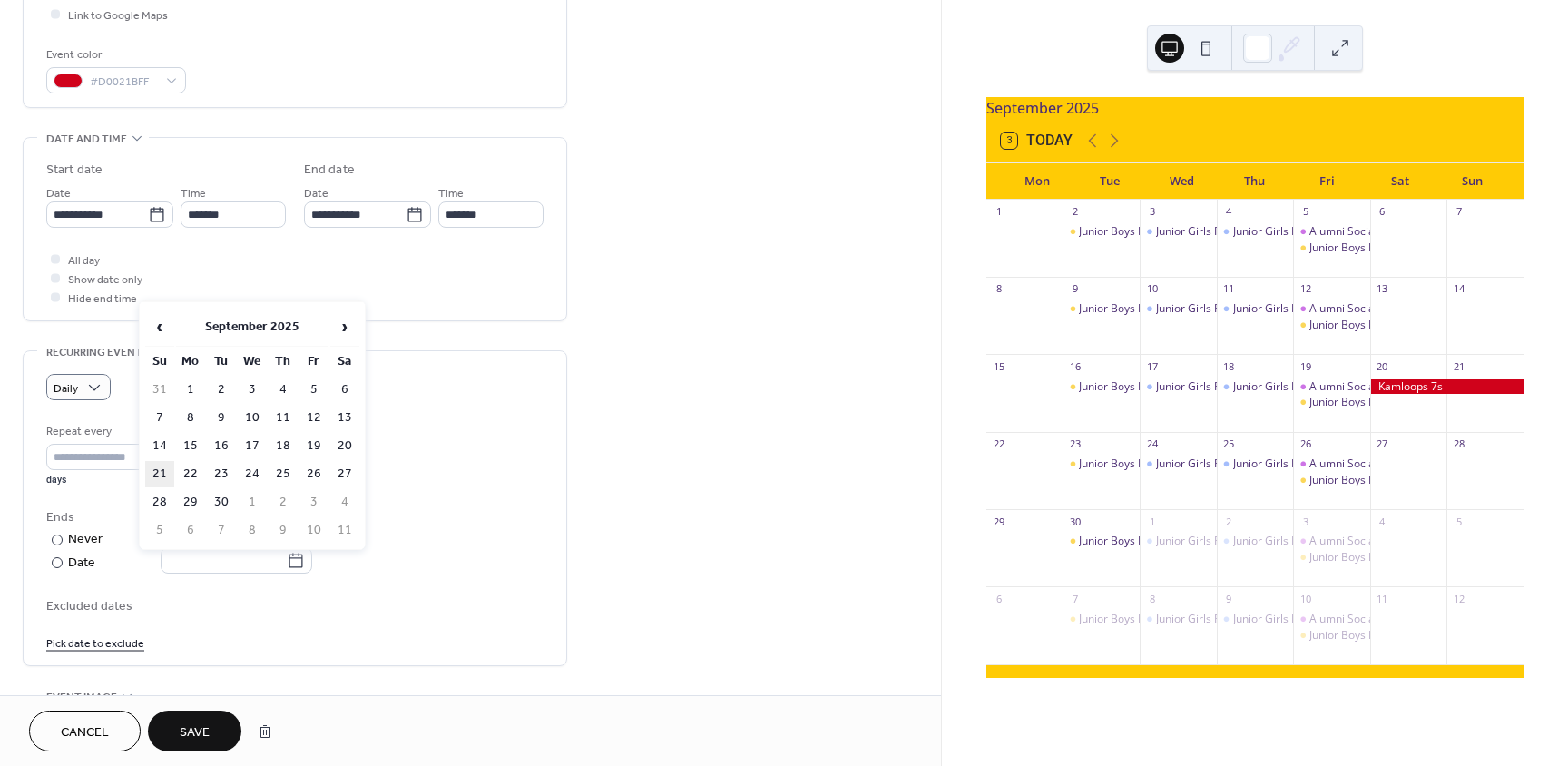 click on "21" at bounding box center [160, 474] 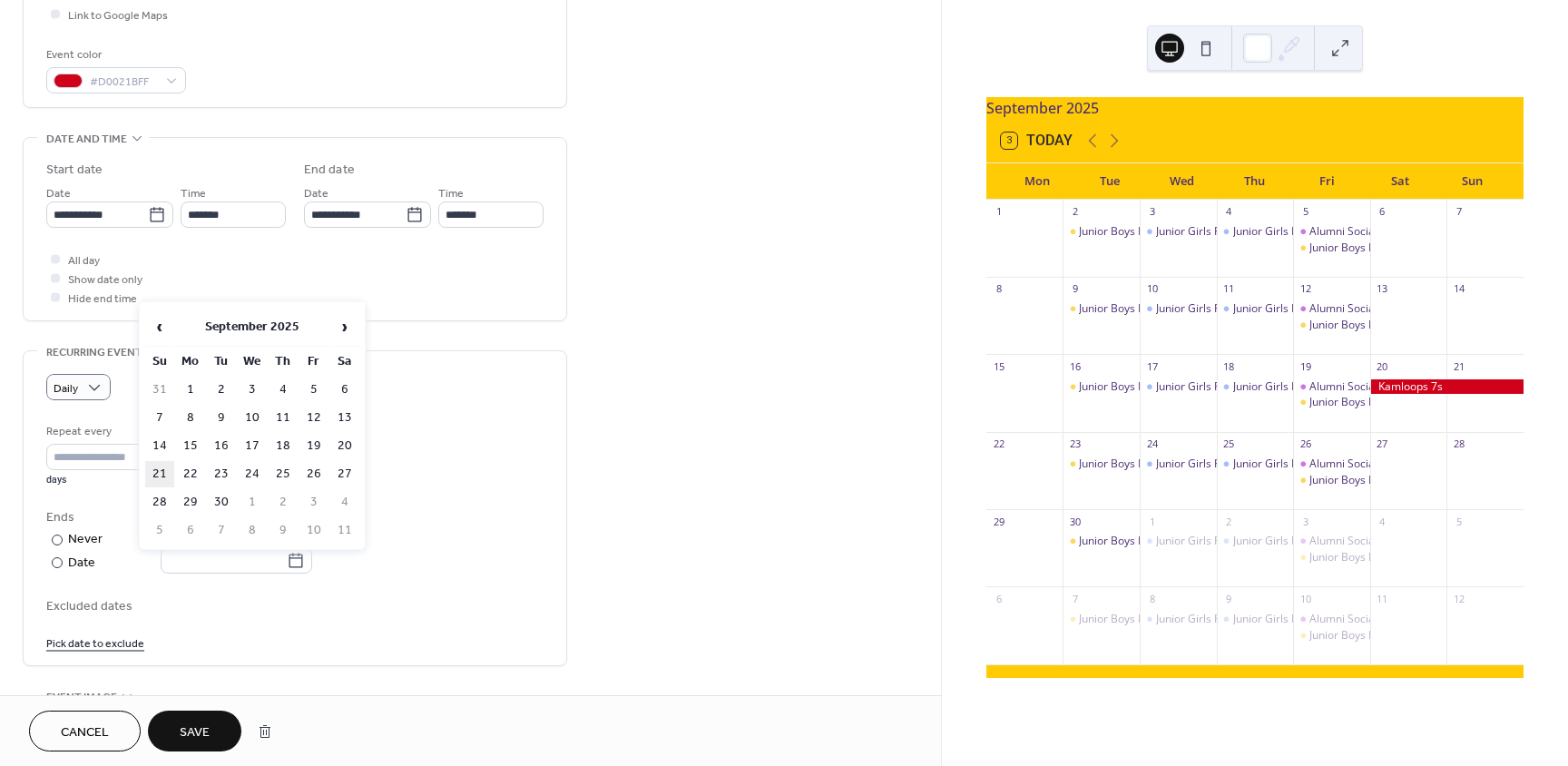 type on "**********" 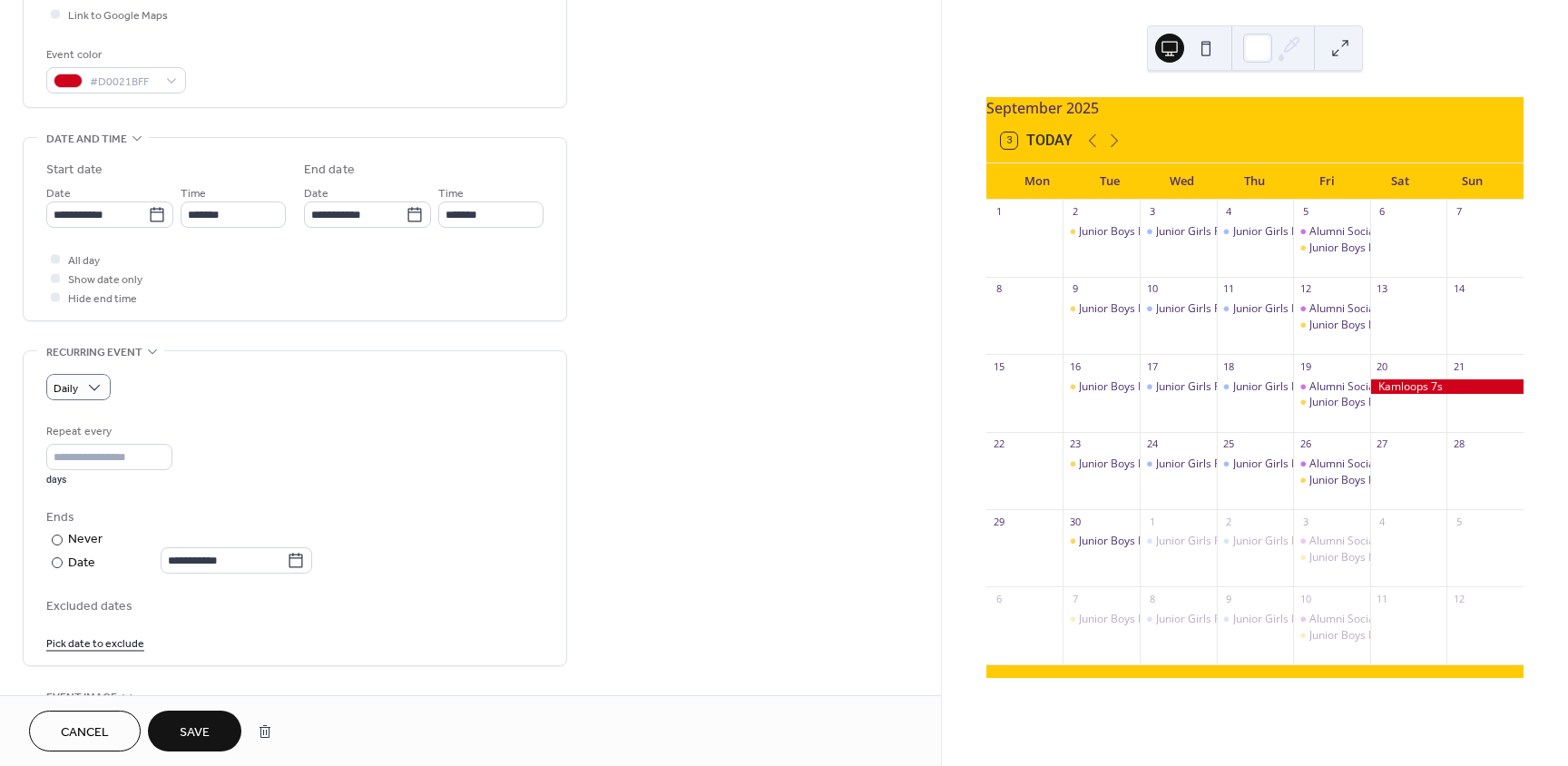 click on "**********" at bounding box center [295, 541] 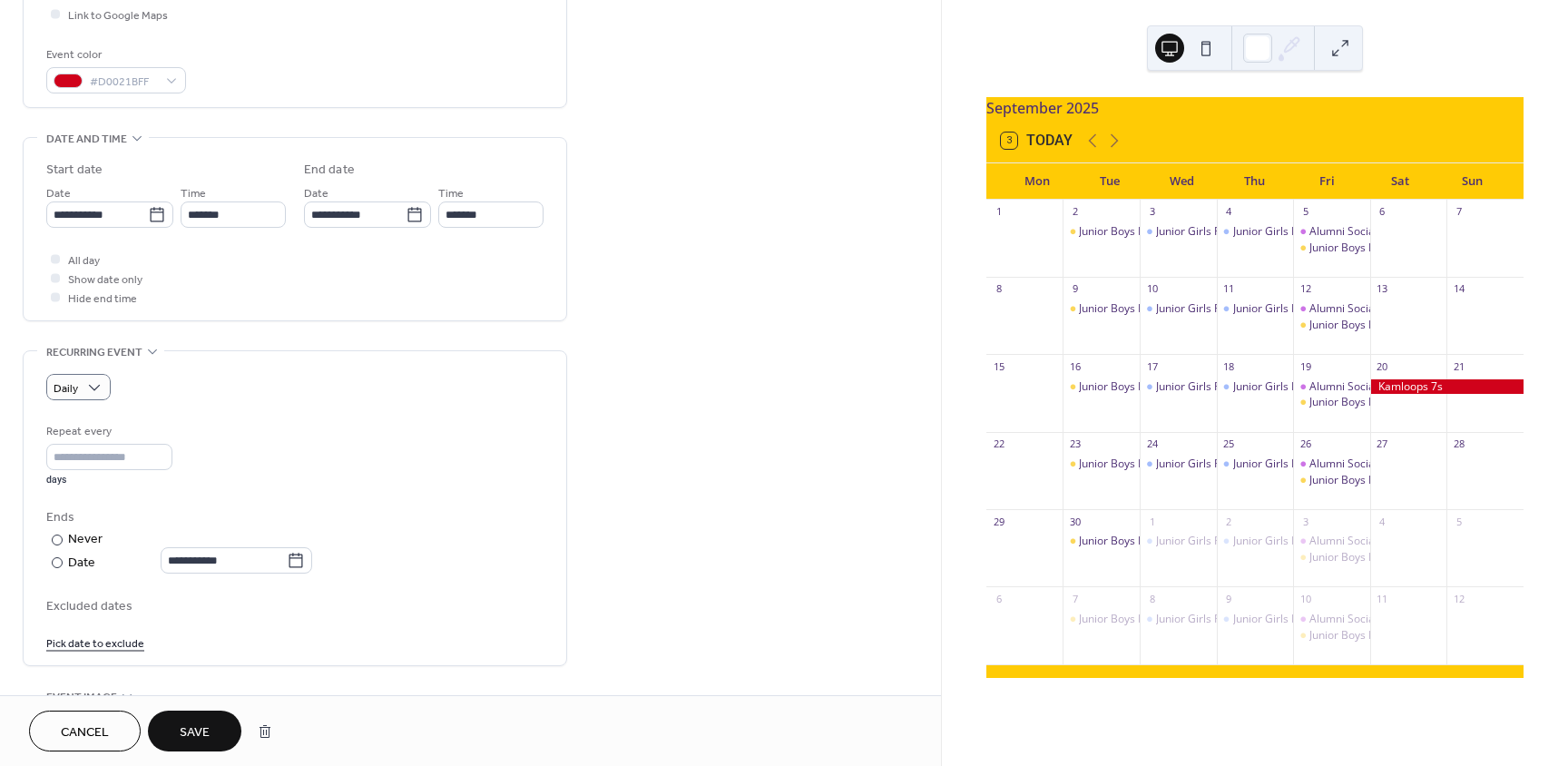 click on "Save" at bounding box center [194, 732] 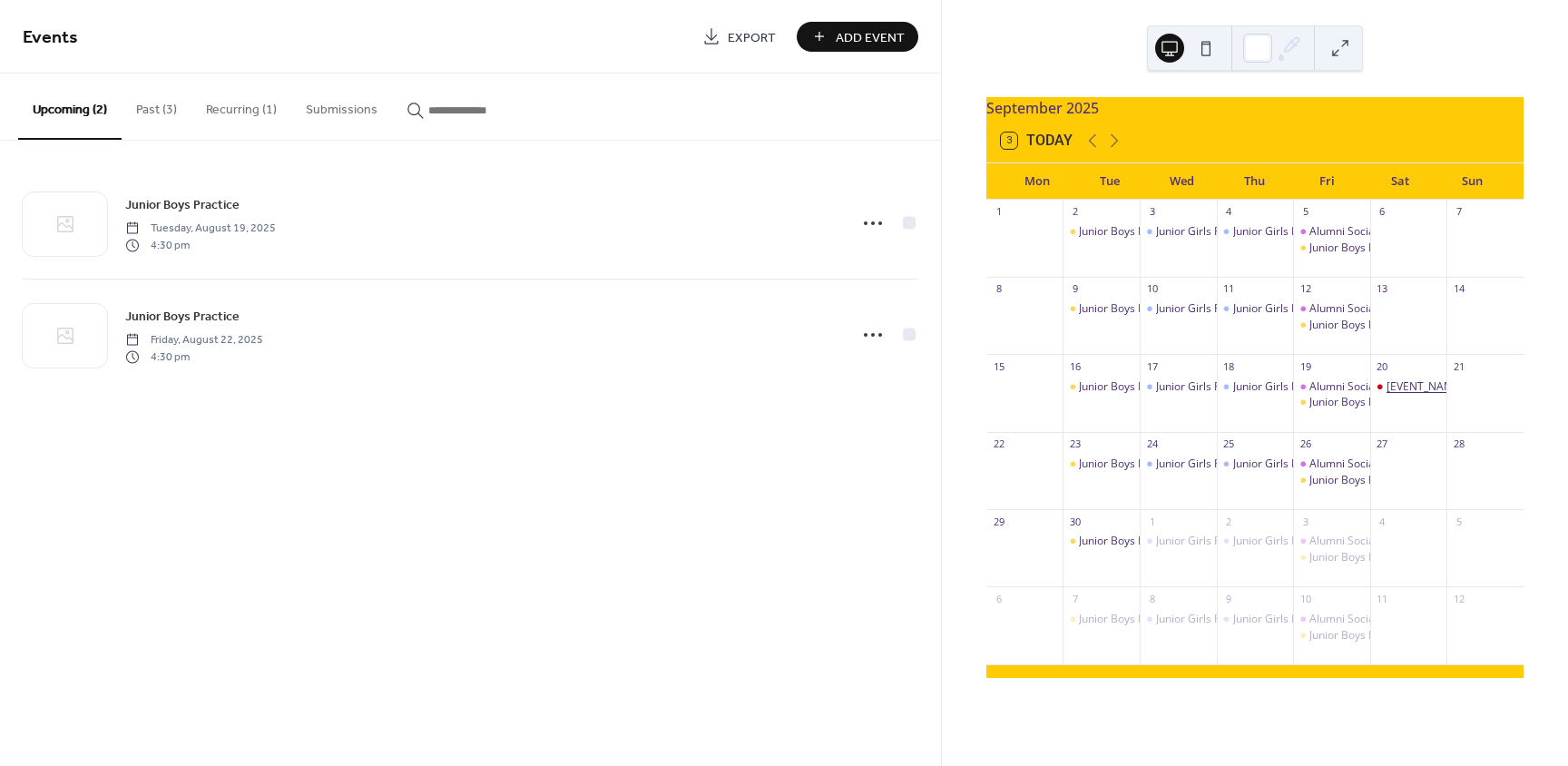 click on "[CITY] 7s" at bounding box center [1425, 387] 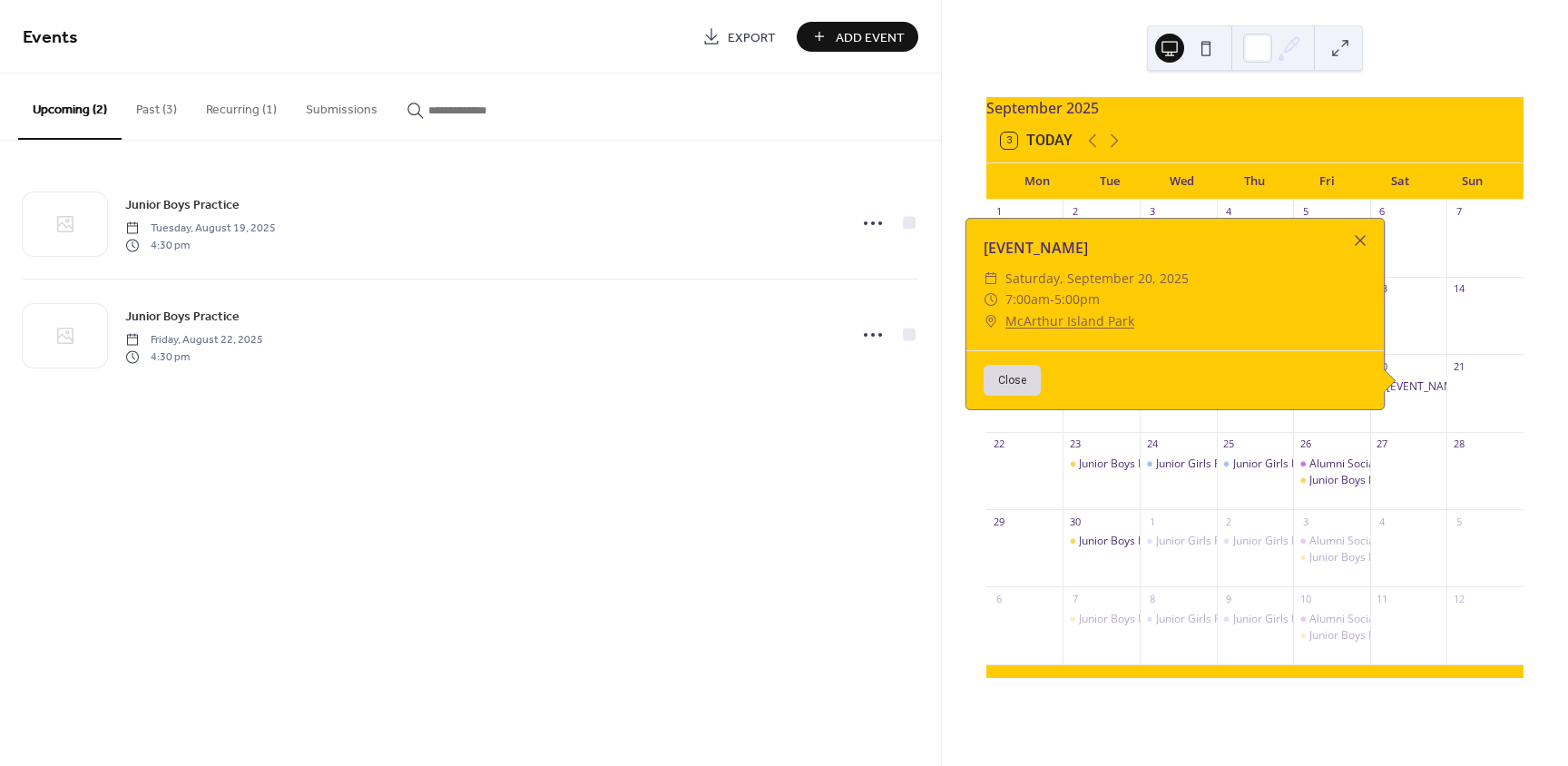 click on "Events Export Add Event Upcoming (2) Past (3) Recurring (1) Submissions Junior Boys Practice Tuesday, August 19, 2025 4:30 pm Junior Boys Practice Friday, August 22, 2025 4:30 pm Cancel" at bounding box center (470, 383) 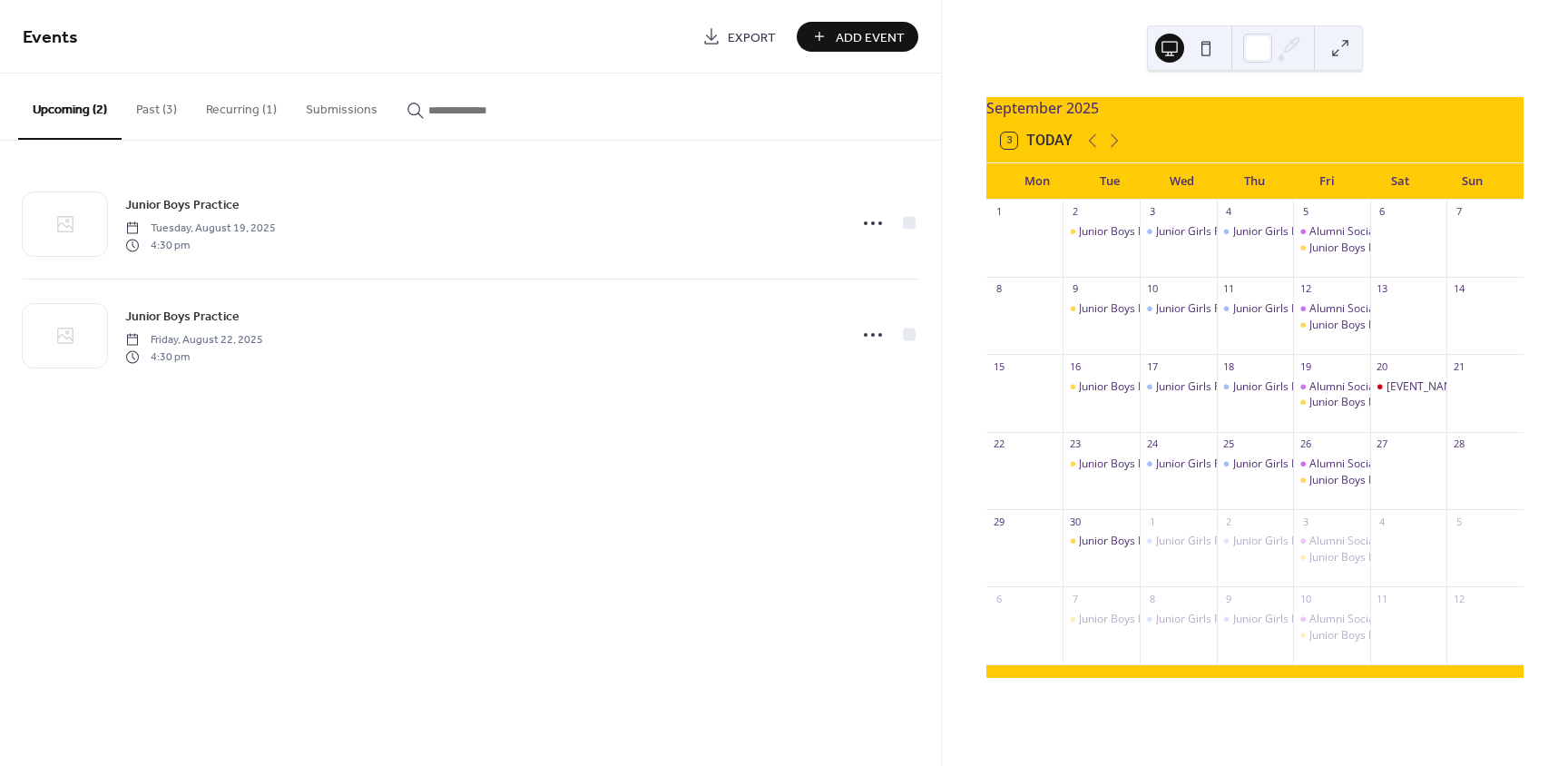 click on "Past (3)" at bounding box center [156, 105] 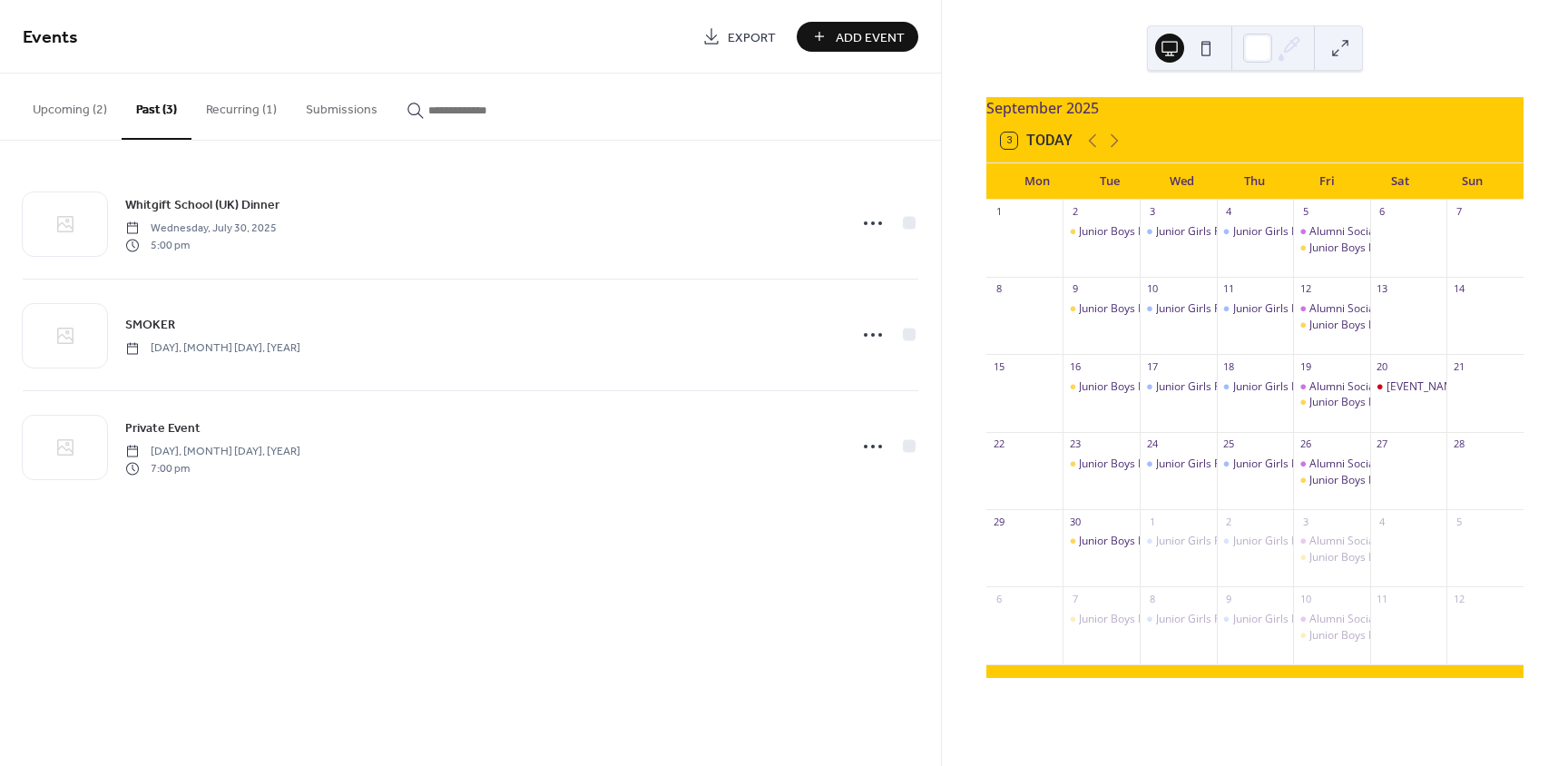 click on "Recurring (1)" at bounding box center [241, 105] 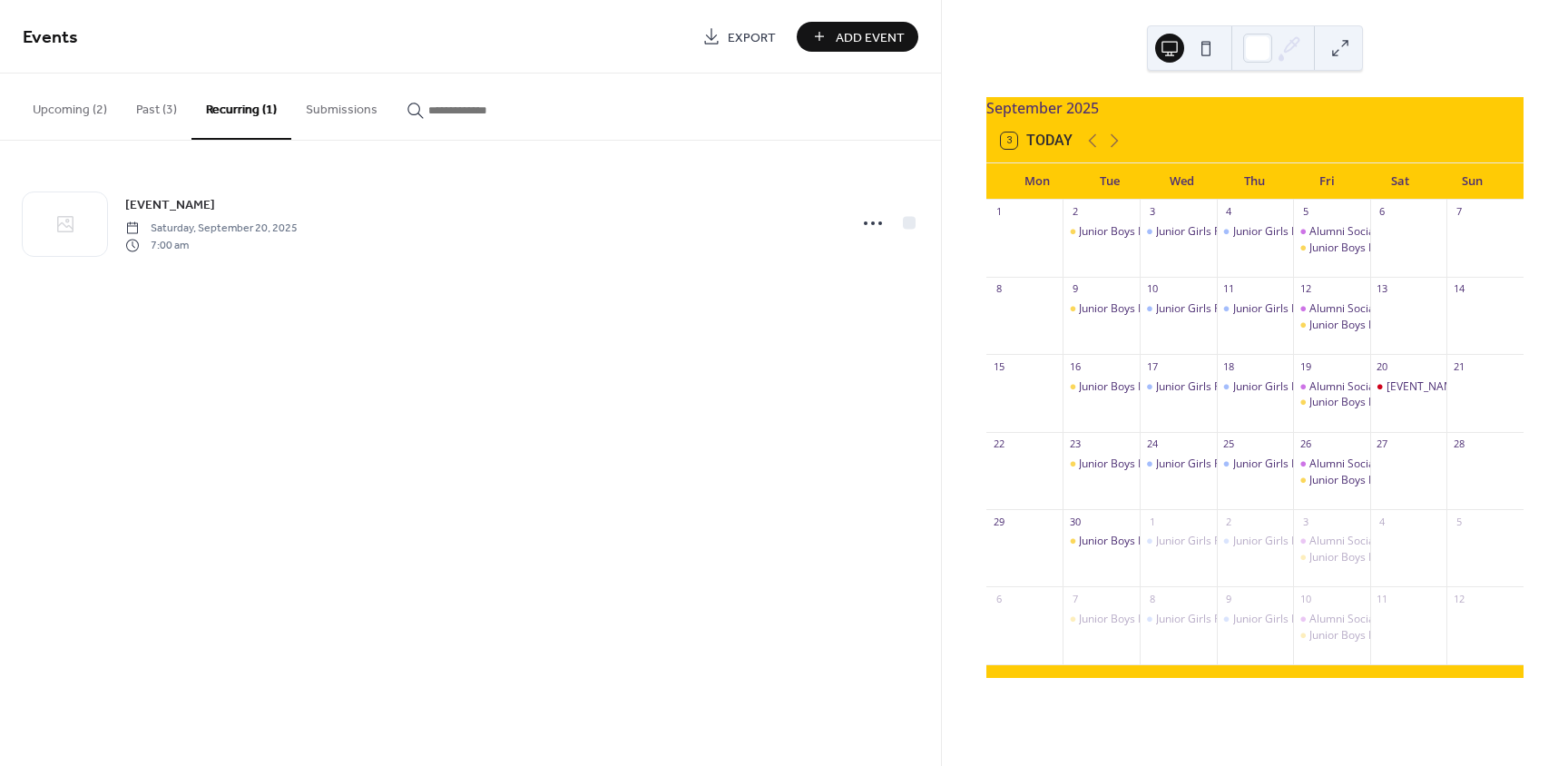 click on "Upcoming (2)" at bounding box center [70, 105] 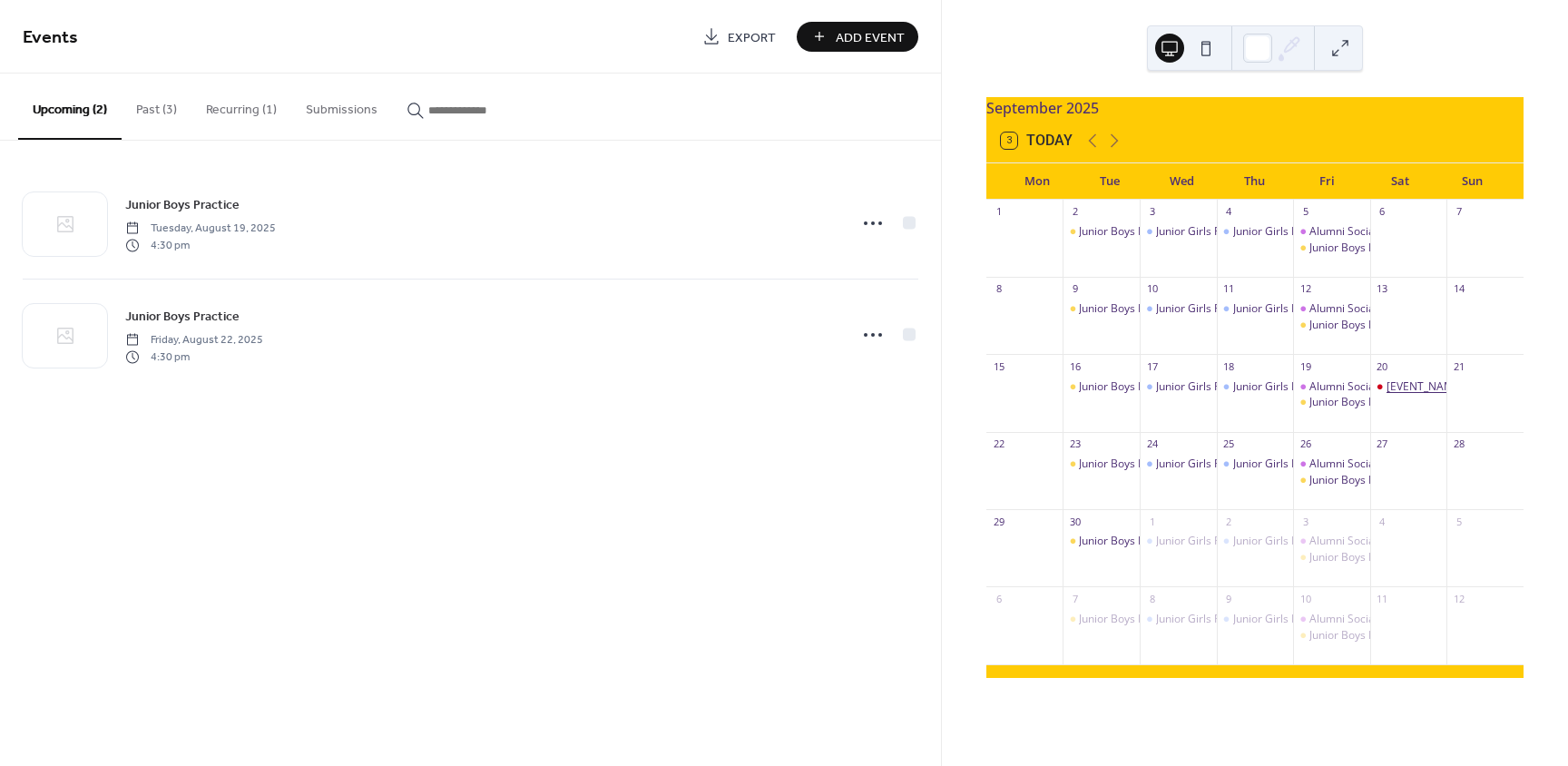 click on "[CITY] 7s" at bounding box center [1425, 387] 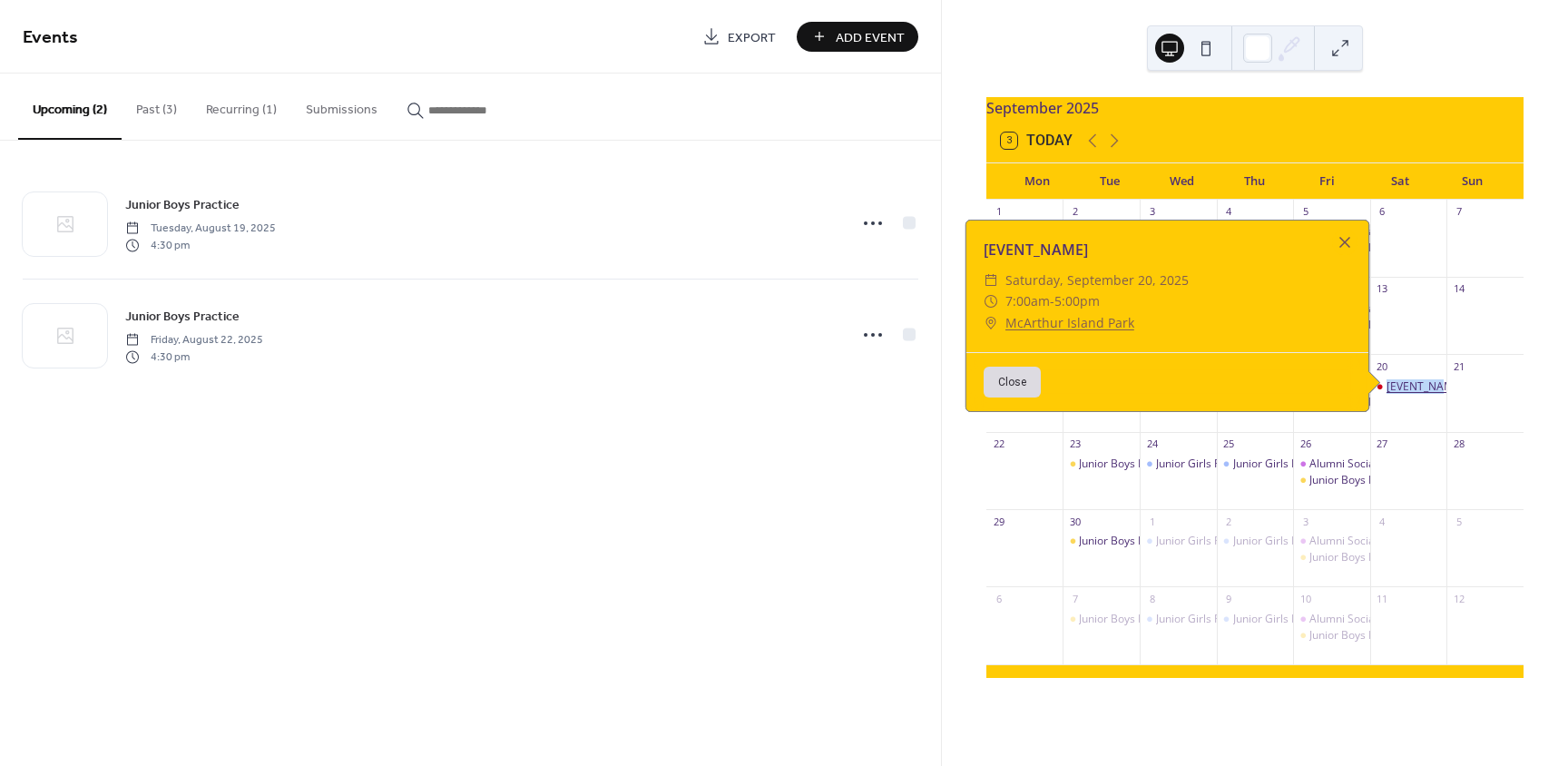click on "[CITY] 7s" at bounding box center (1425, 387) 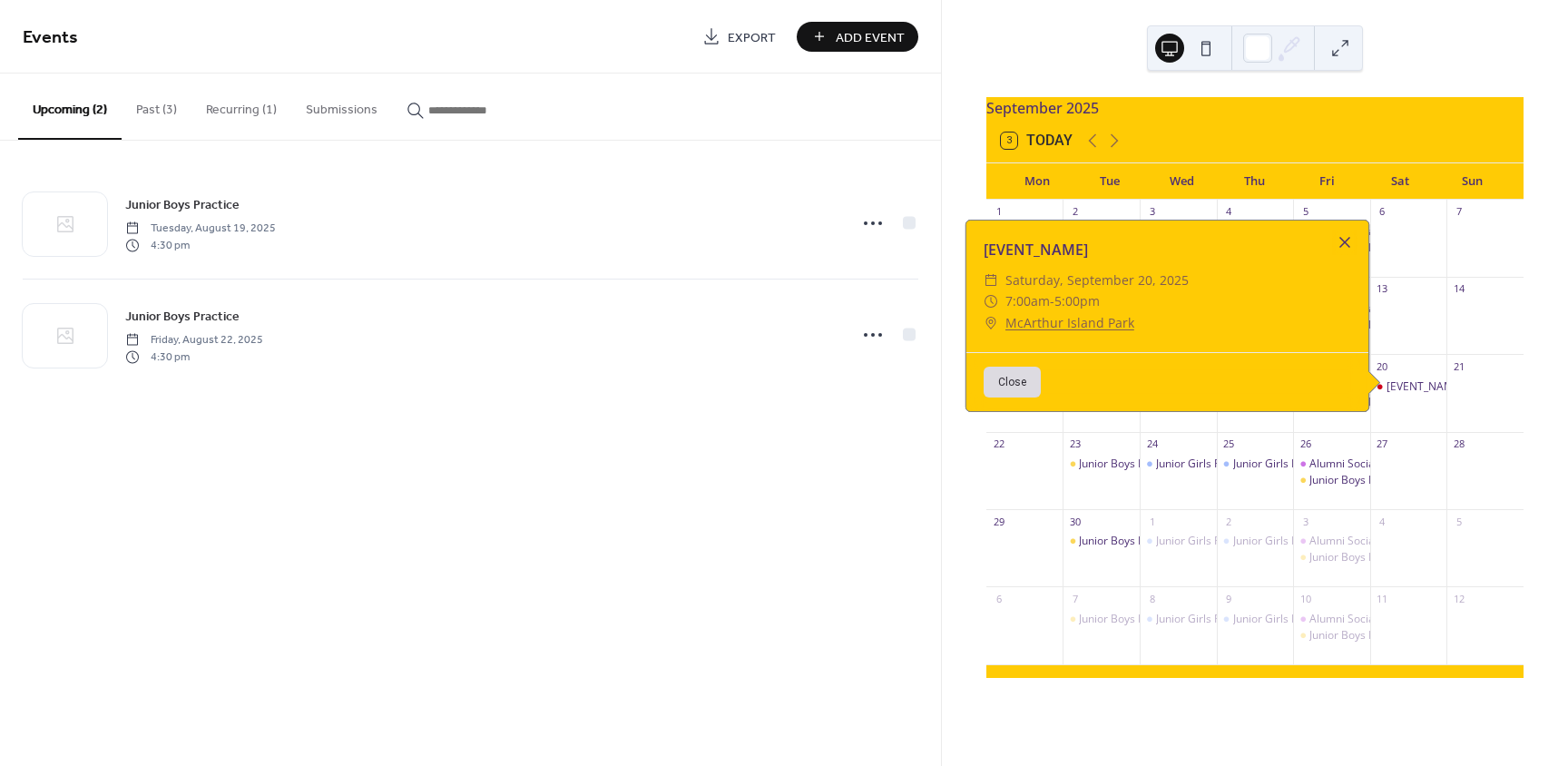 click at bounding box center (1345, 242) 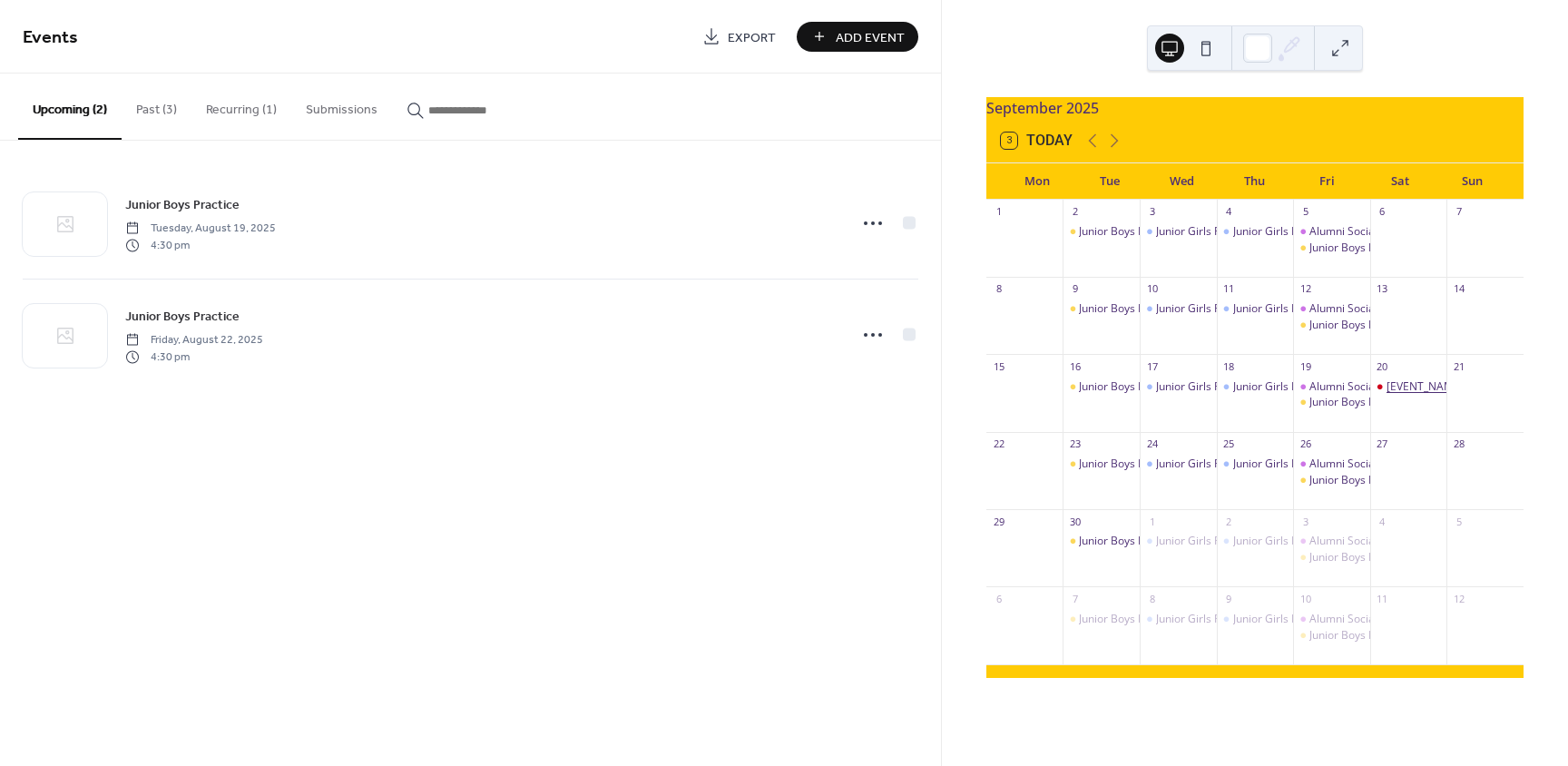 click on "[CITY] 7s" at bounding box center [1425, 387] 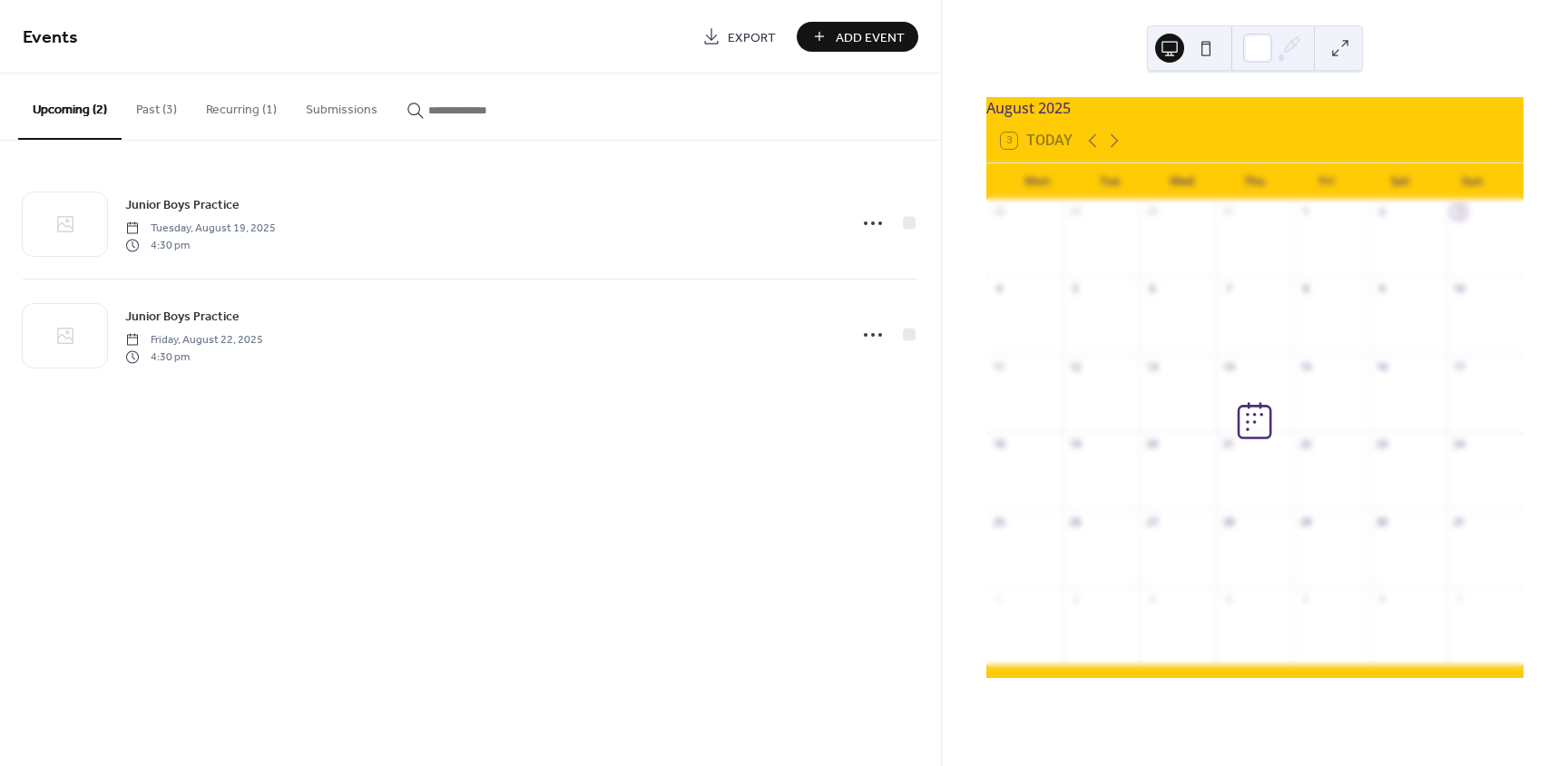 scroll, scrollTop: 0, scrollLeft: 0, axis: both 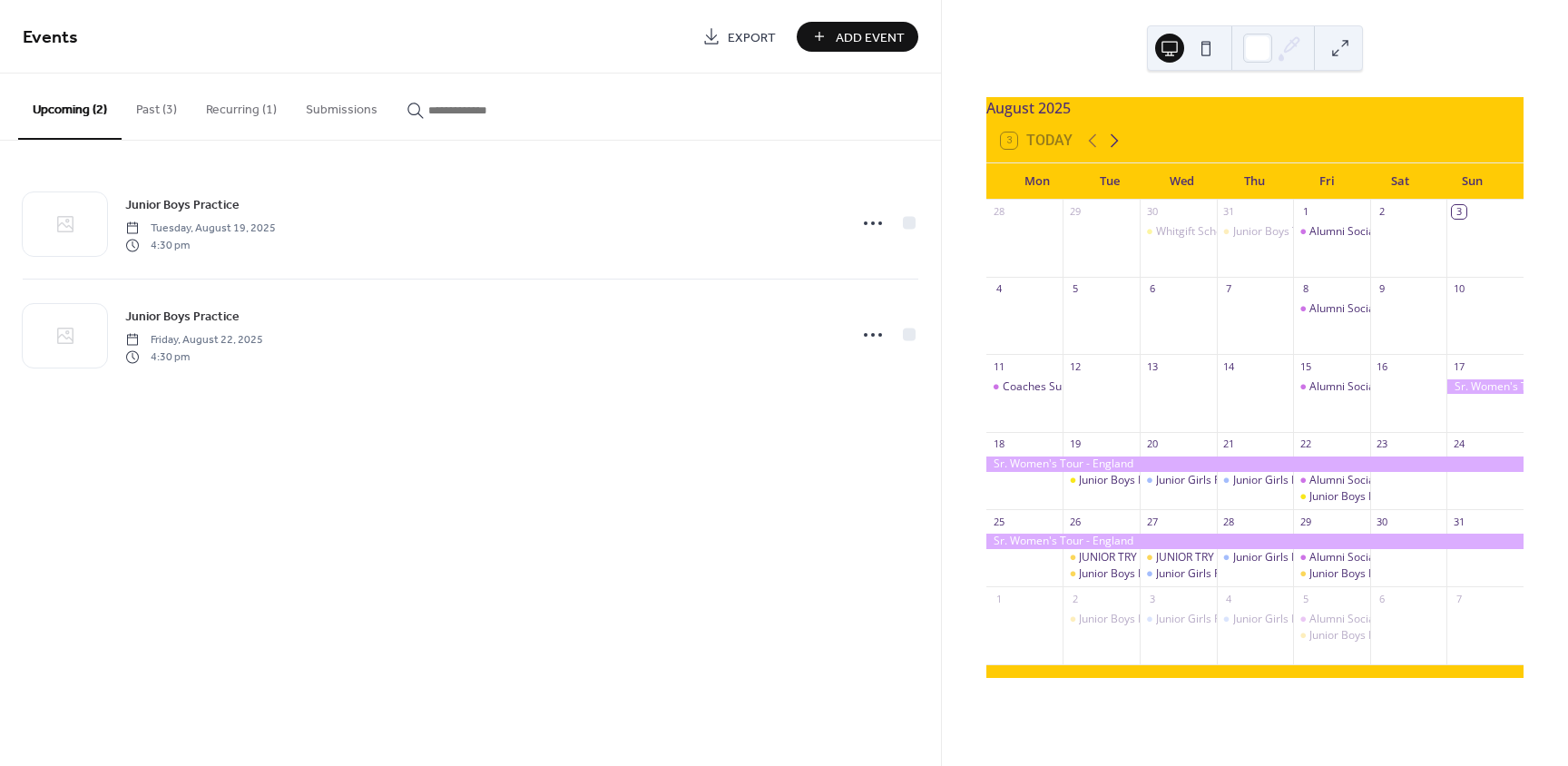 click 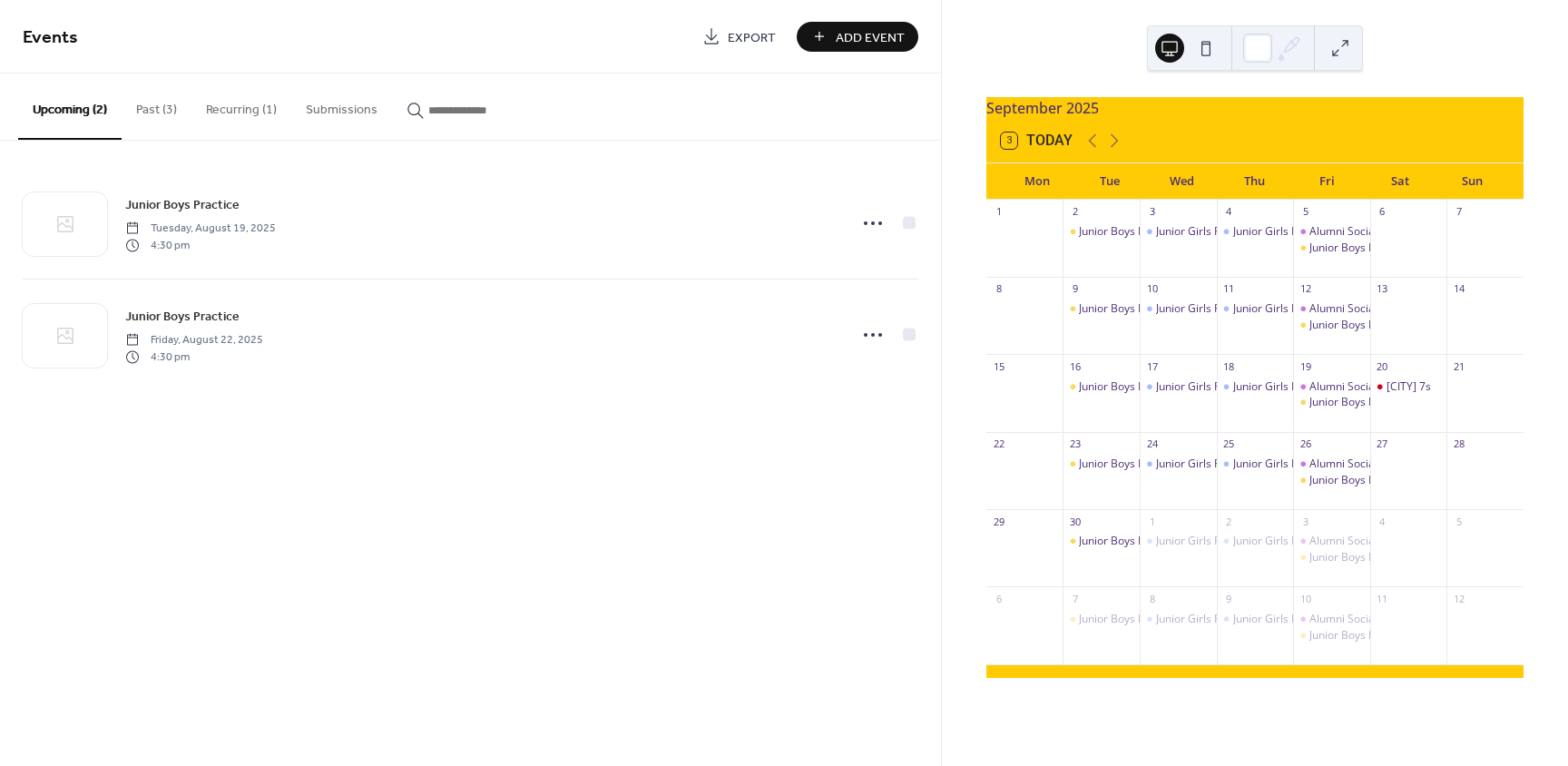 click on "Recurring (1)" at bounding box center [241, 105] 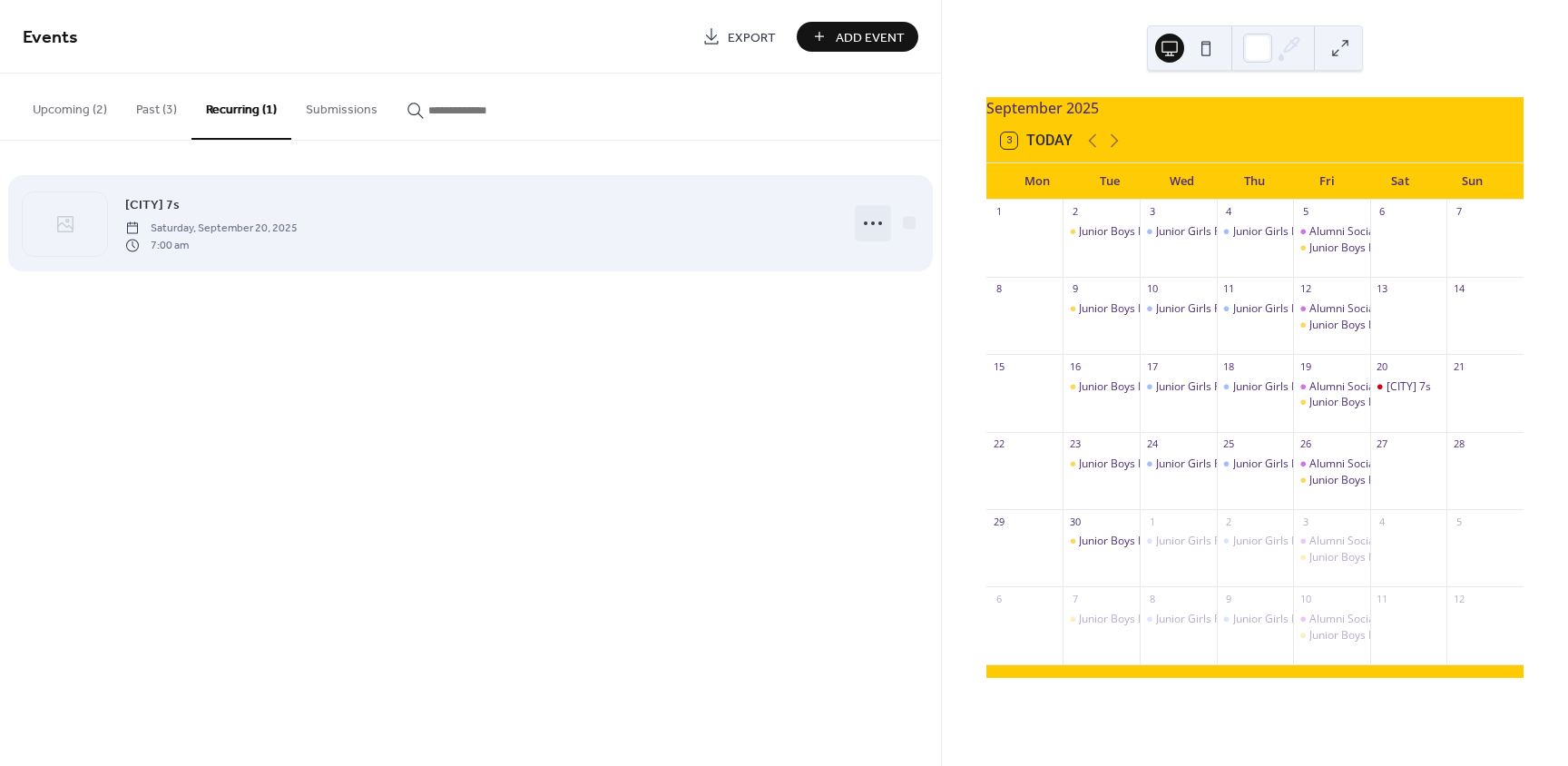 click 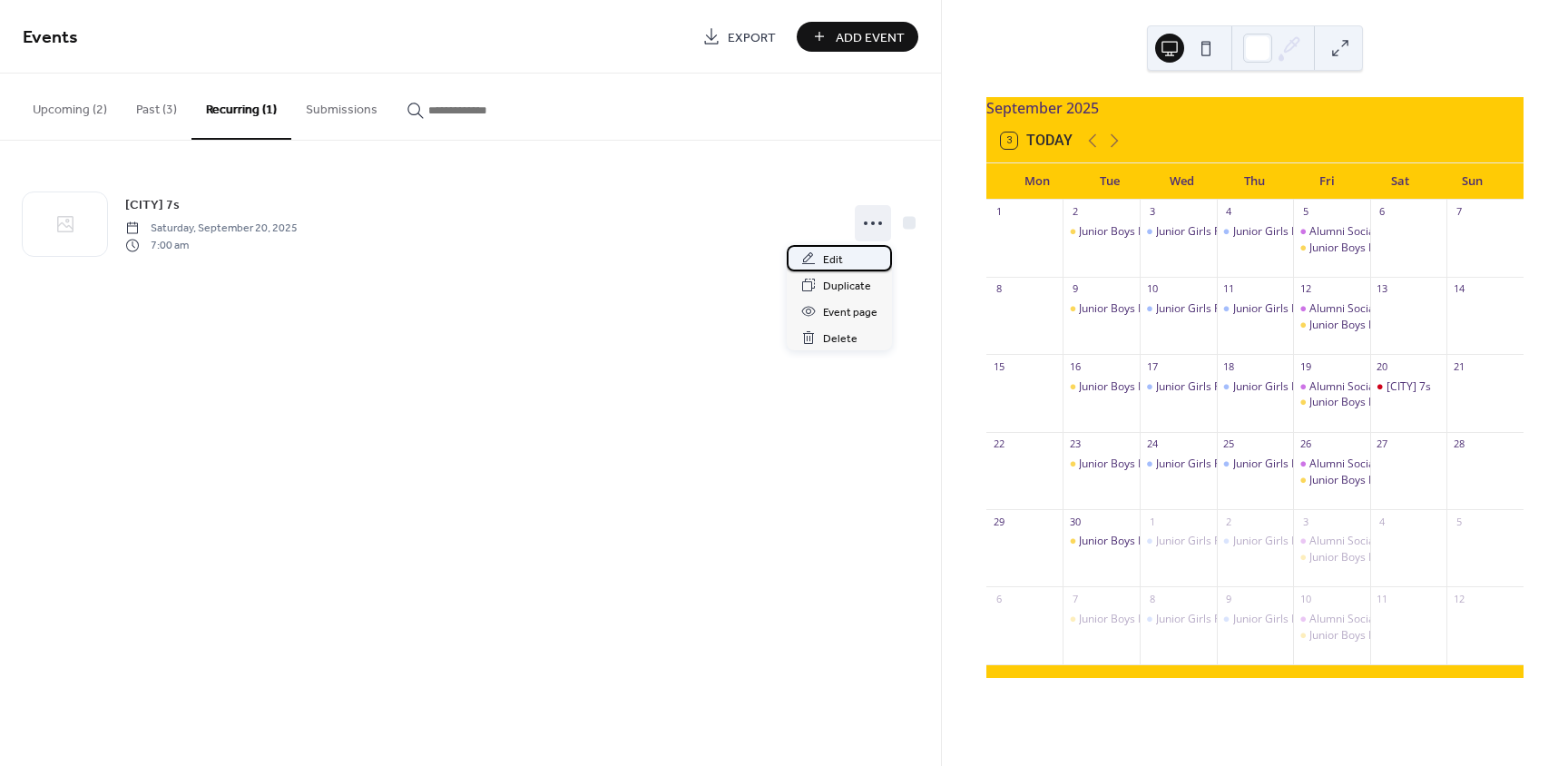 click on "Edit" at bounding box center (839, 258) 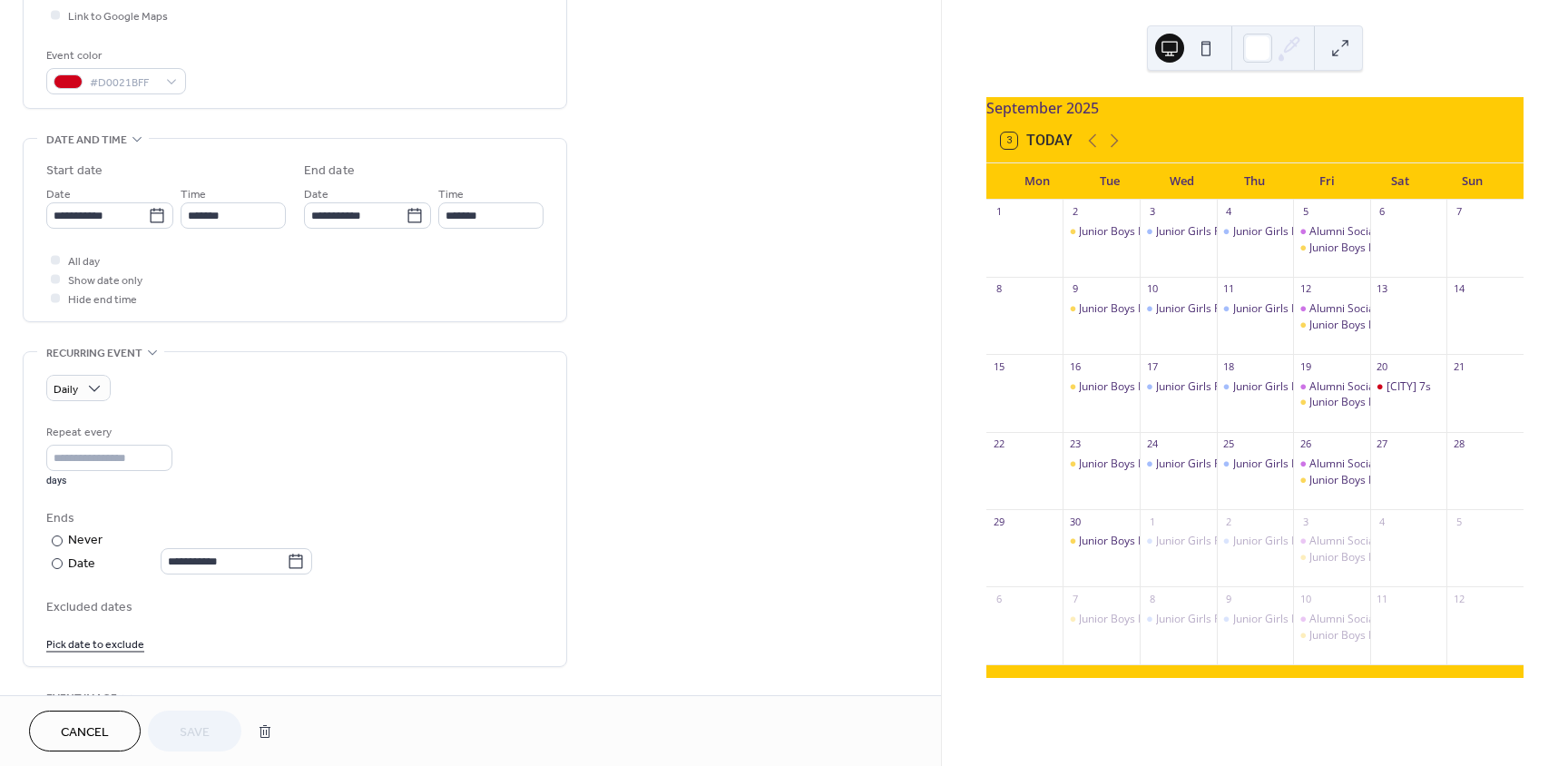 scroll, scrollTop: 454, scrollLeft: 0, axis: vertical 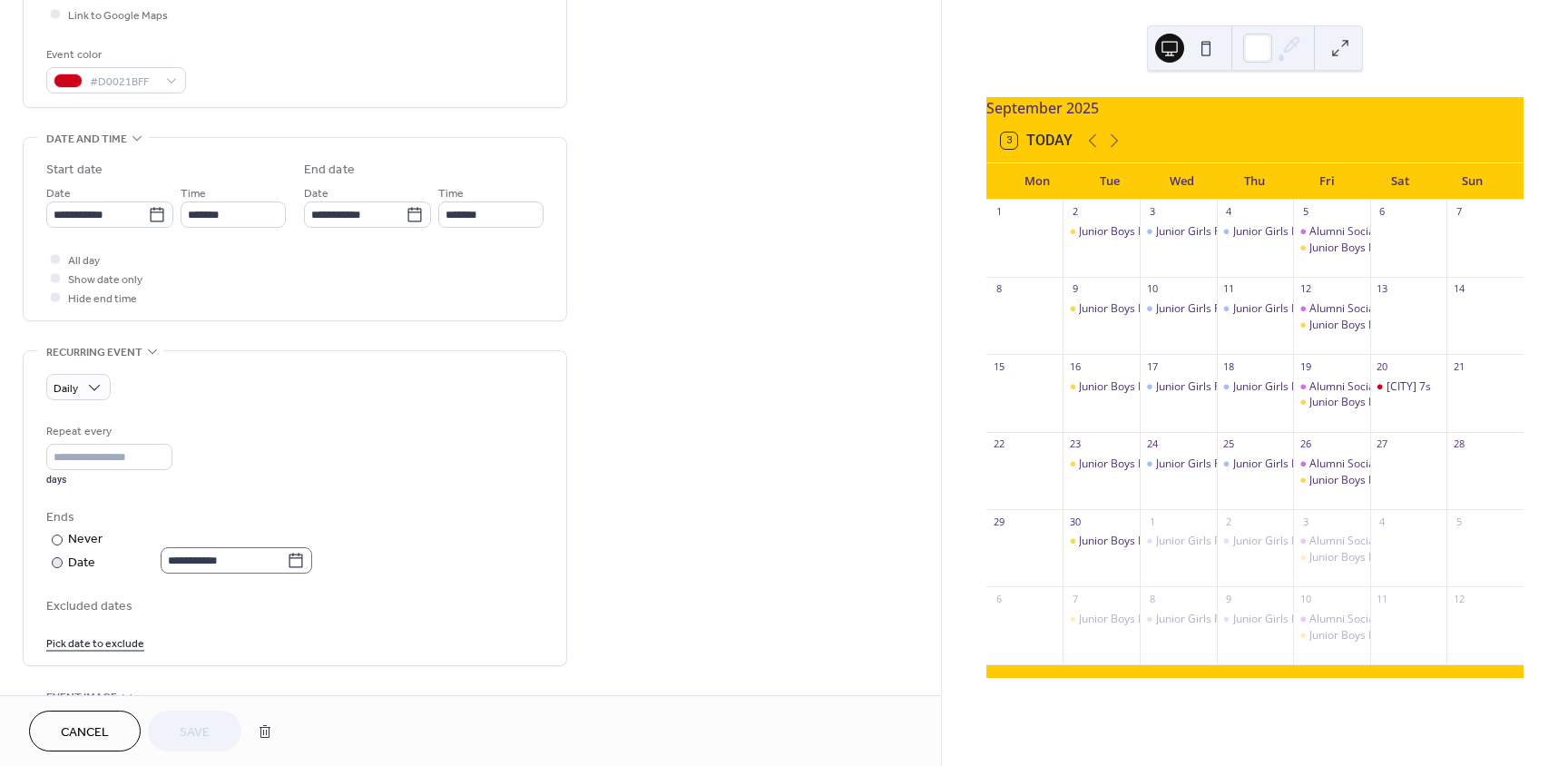 click 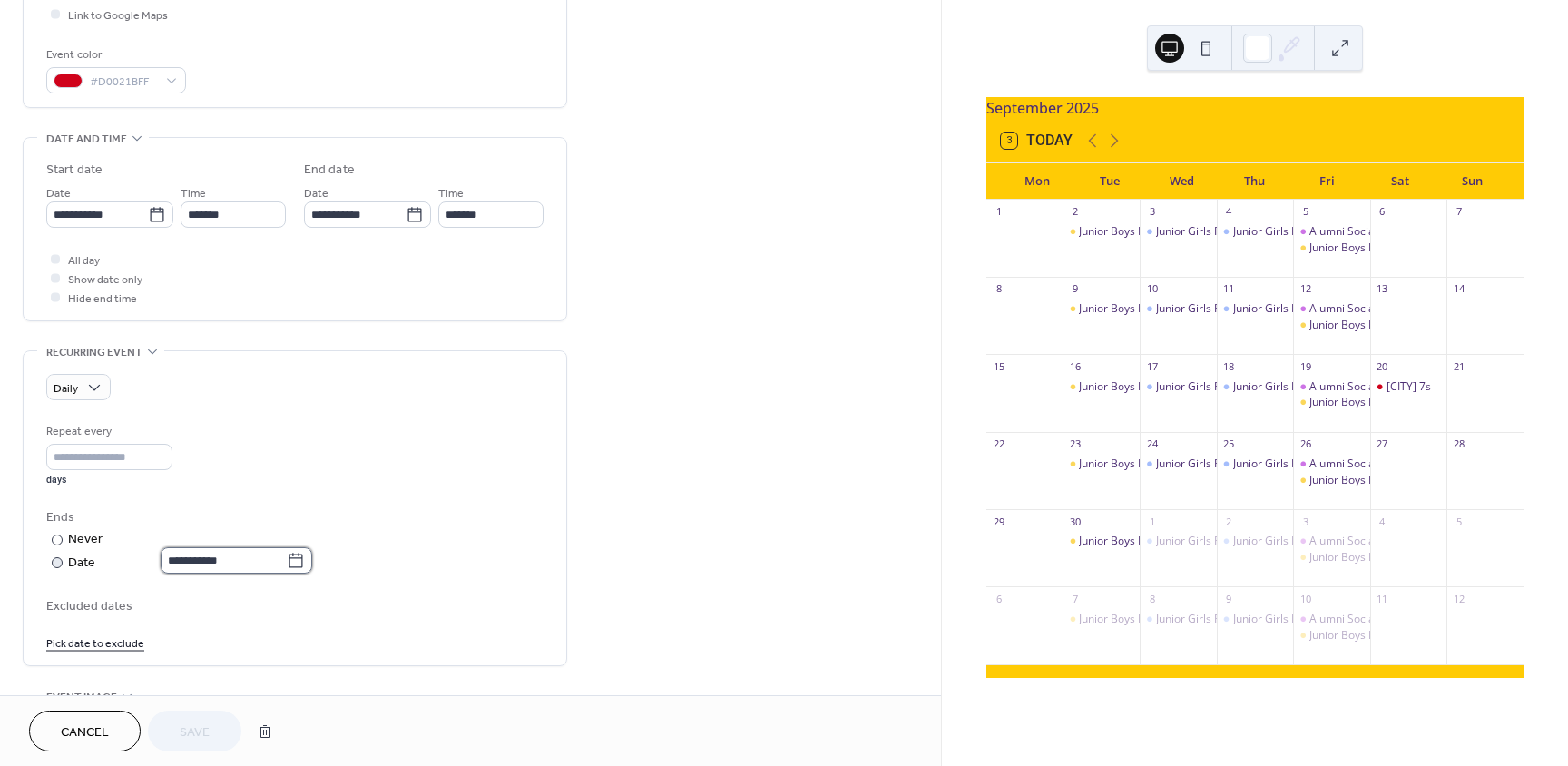 click on "**********" at bounding box center [223, 560] 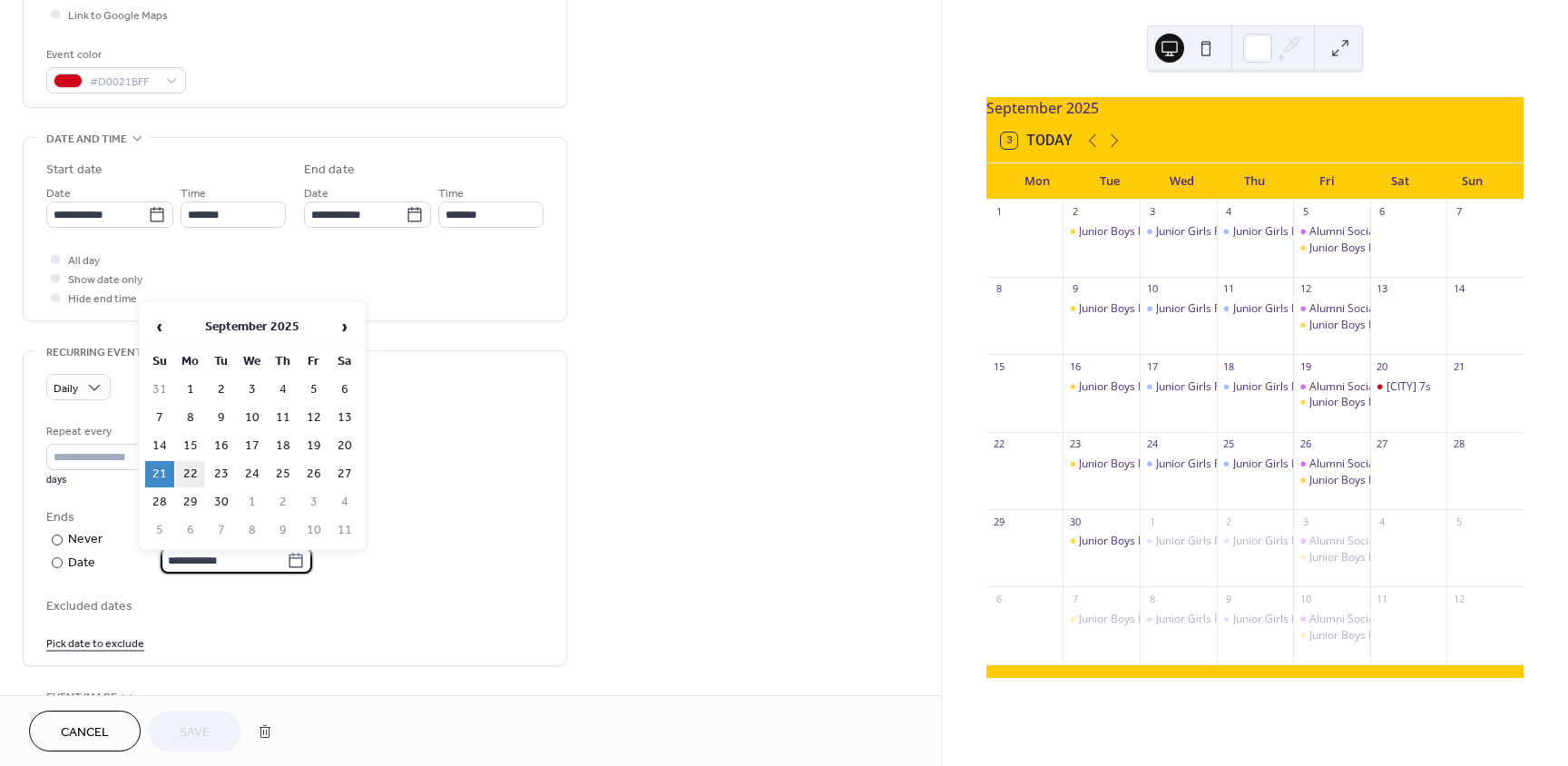 click on "22" at bounding box center (191, 474) 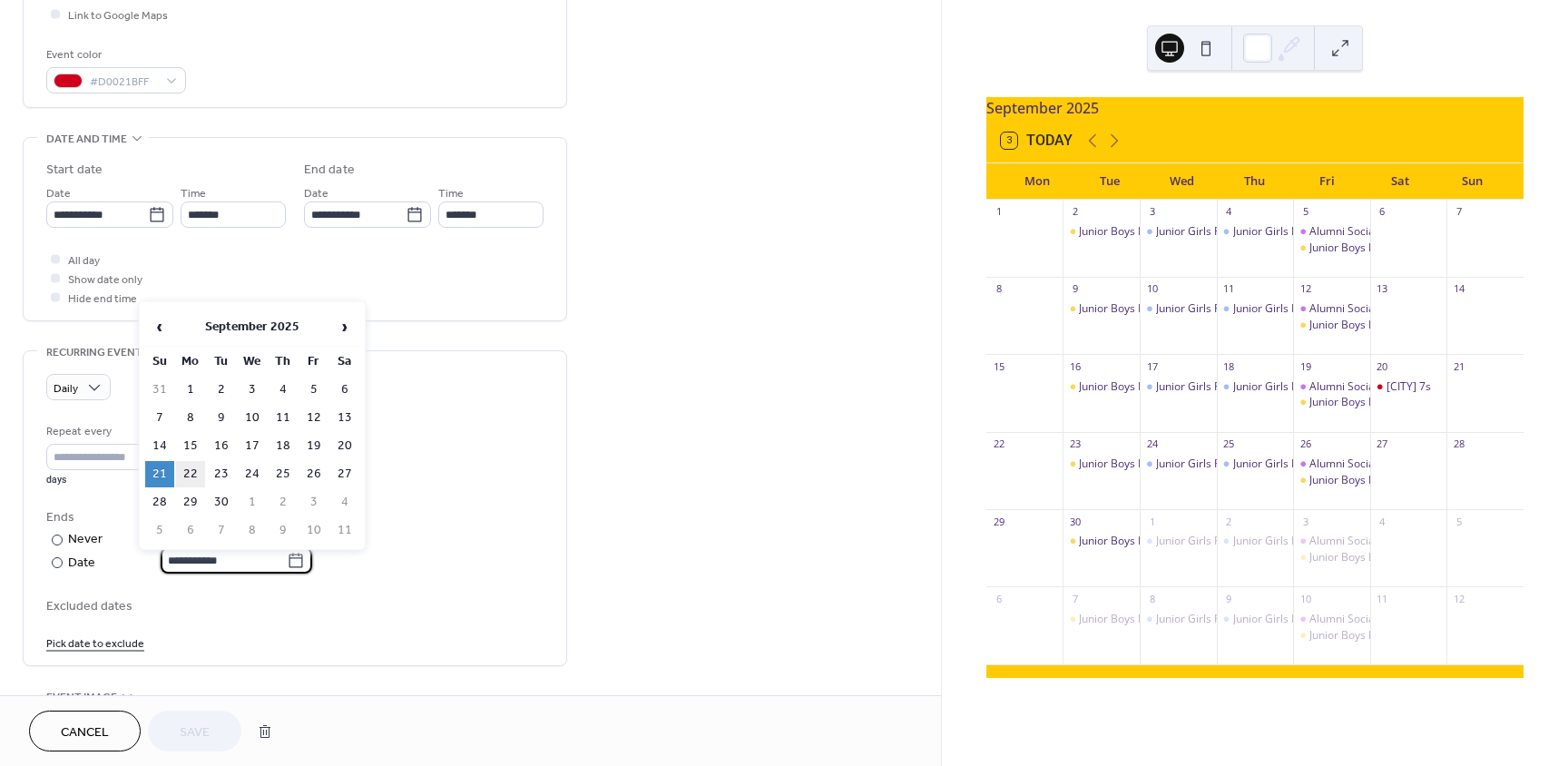 type on "**********" 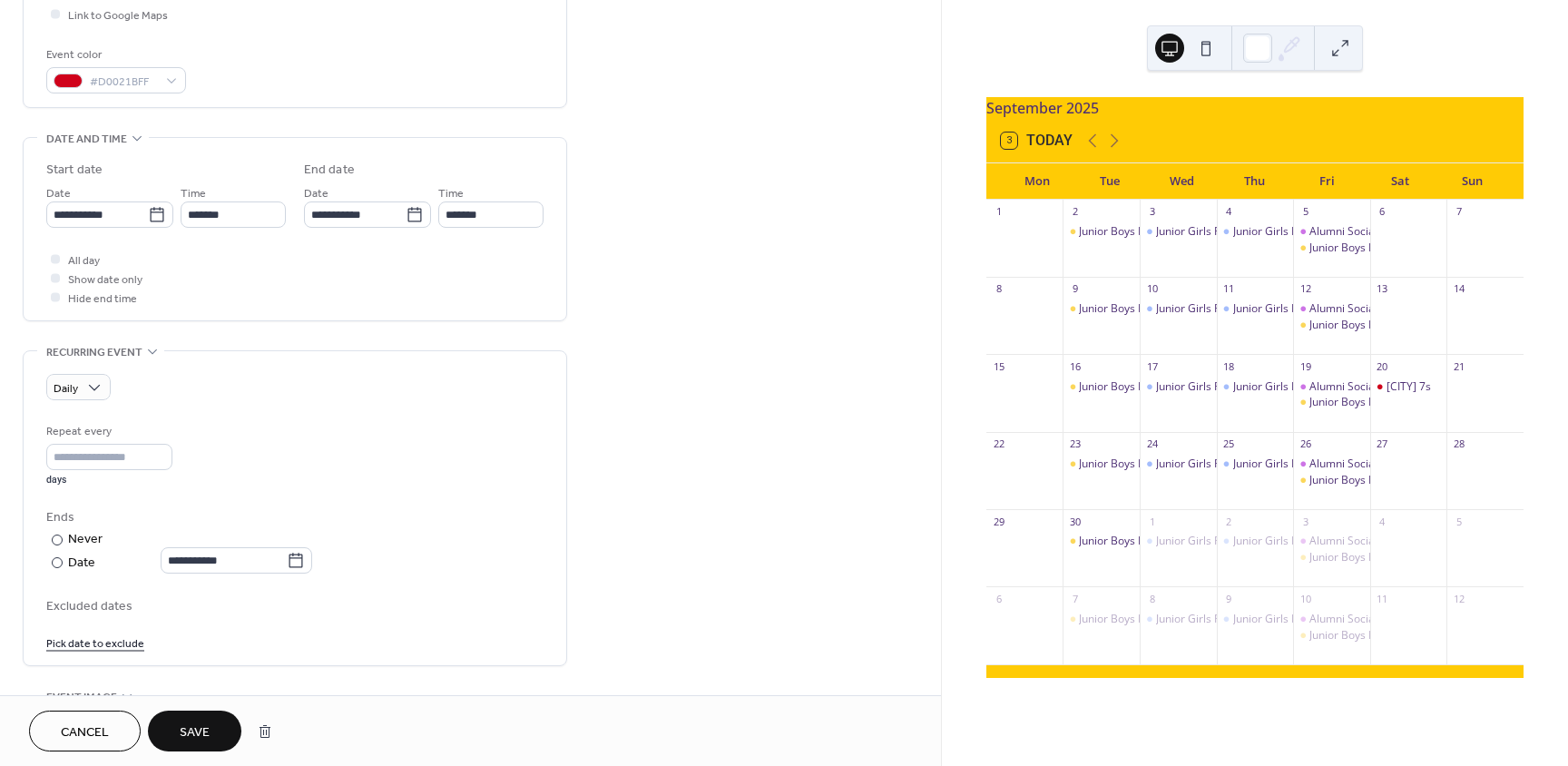 click on "Save" at bounding box center [194, 732] 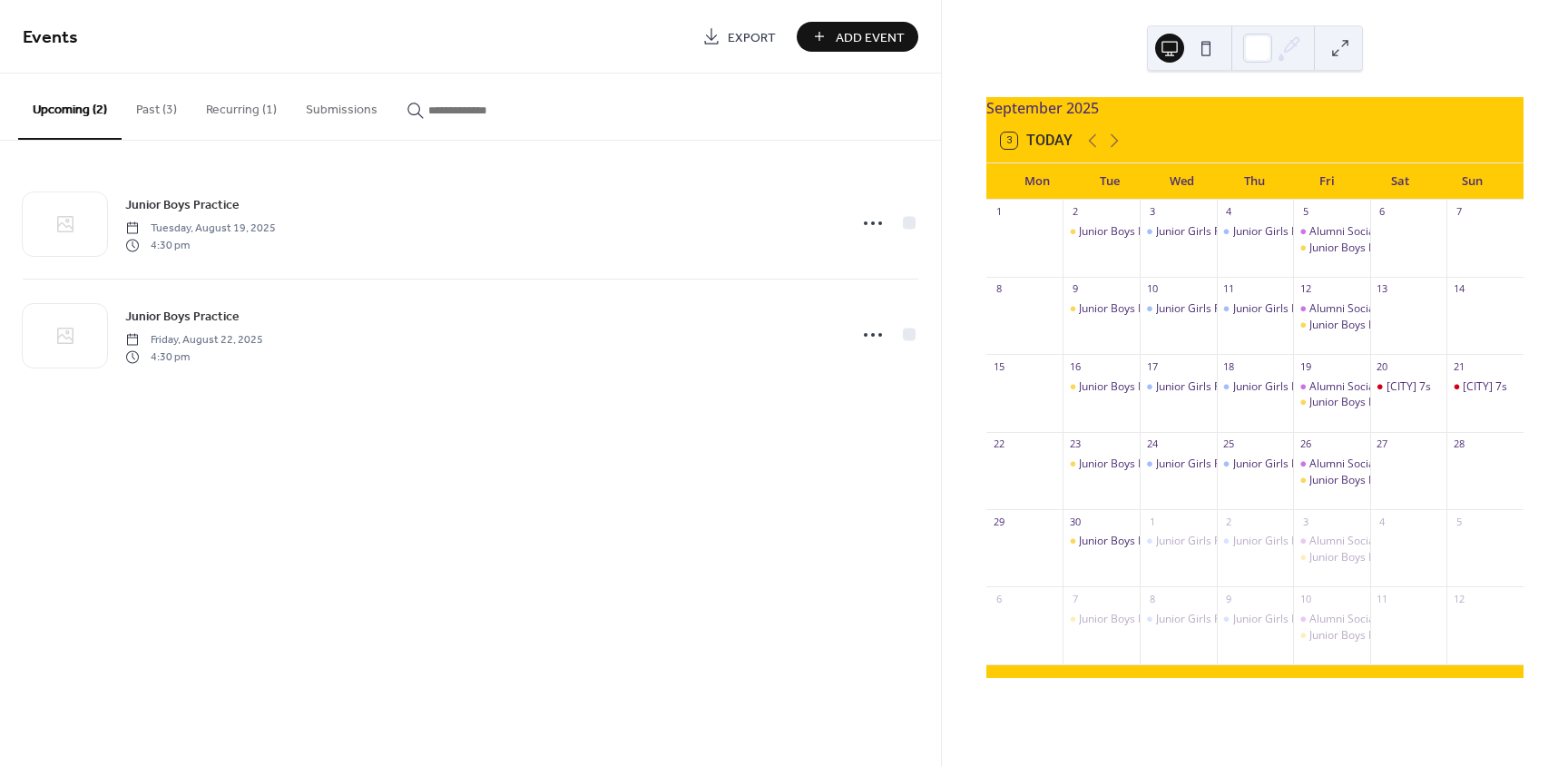 click on "Add Event" at bounding box center [870, 37] 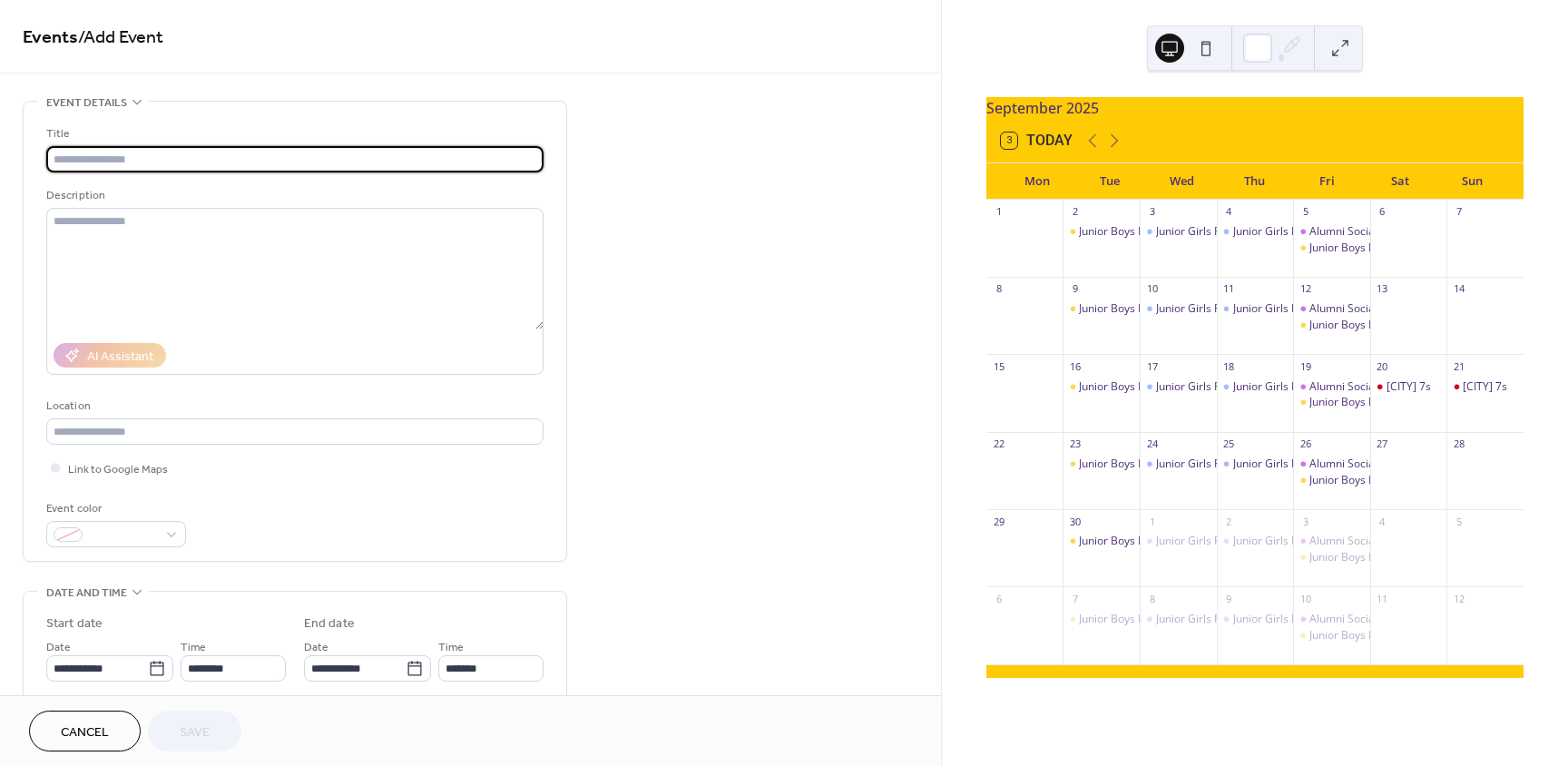 click at bounding box center [295, 159] 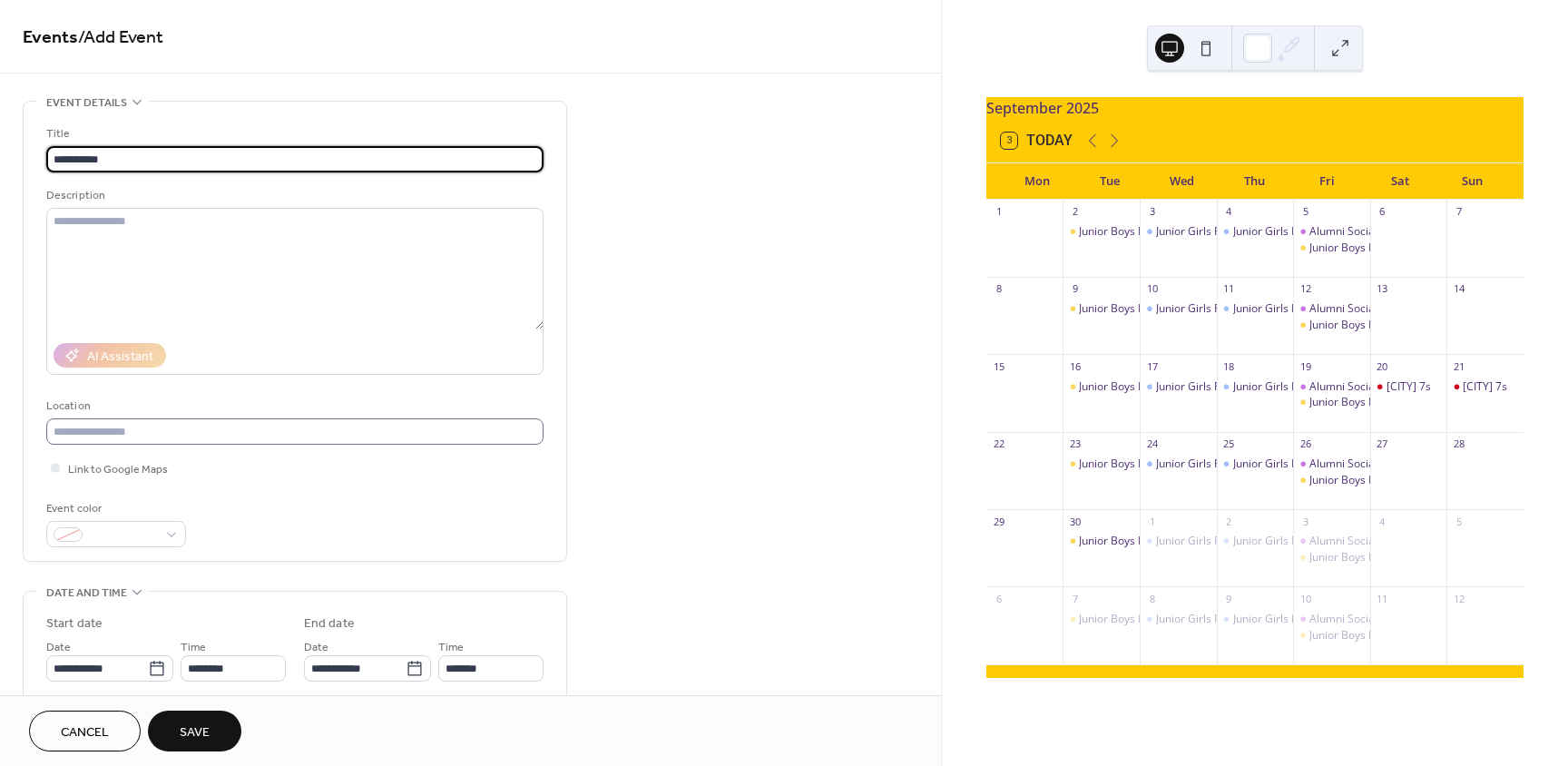 type on "**********" 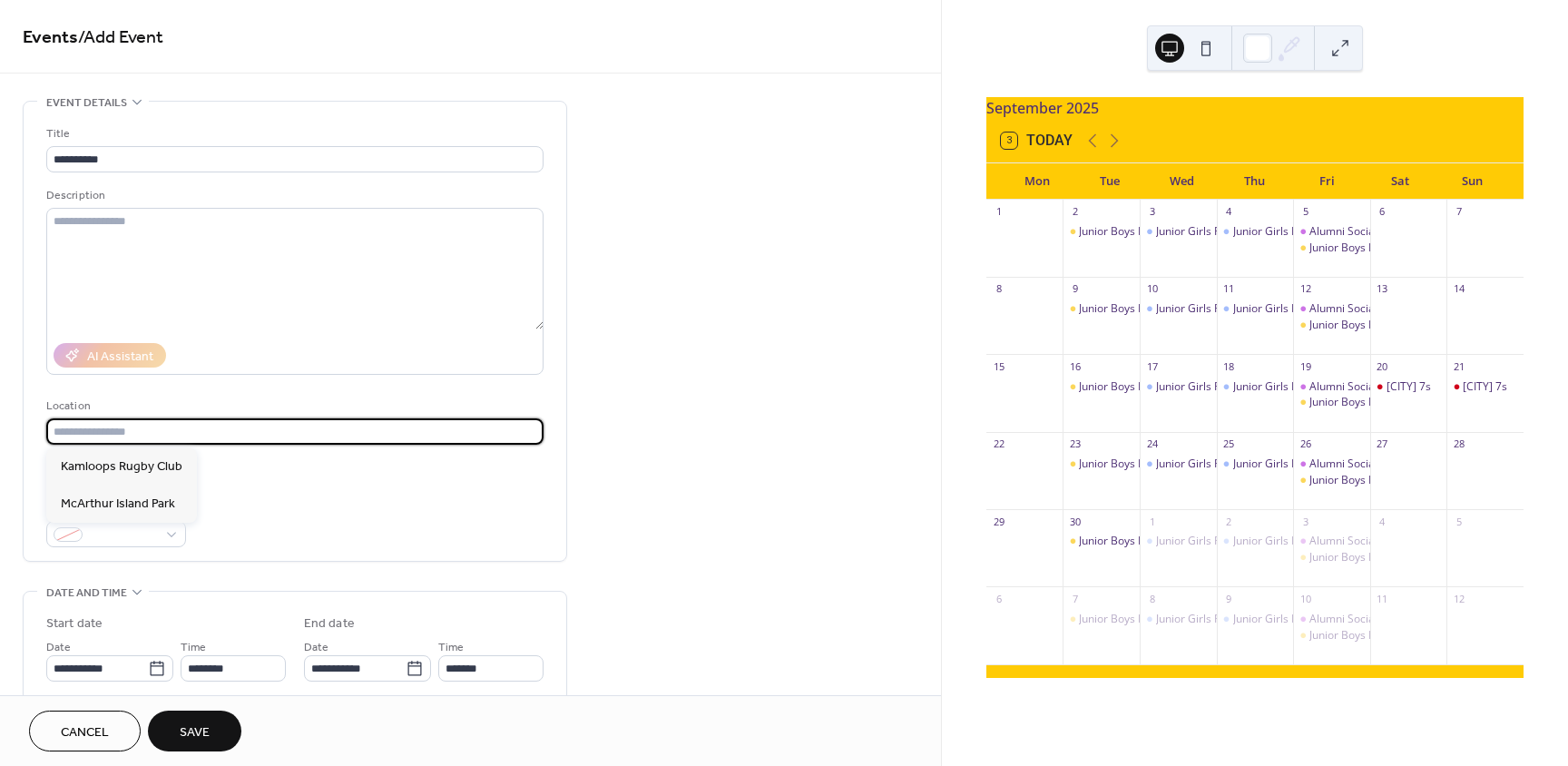 click at bounding box center [295, 431] 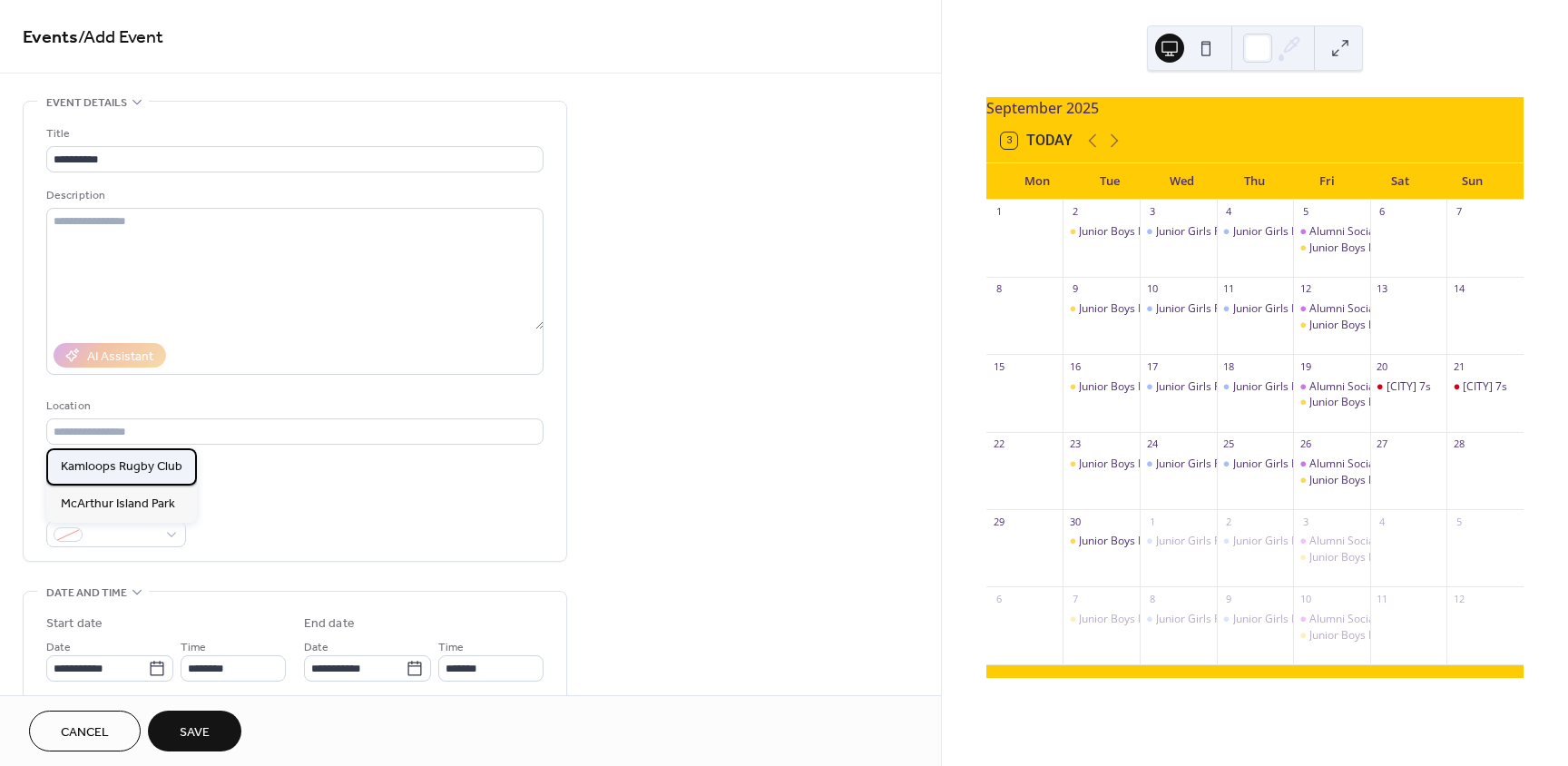 click on "Kamloops Rugby Club" at bounding box center (122, 466) 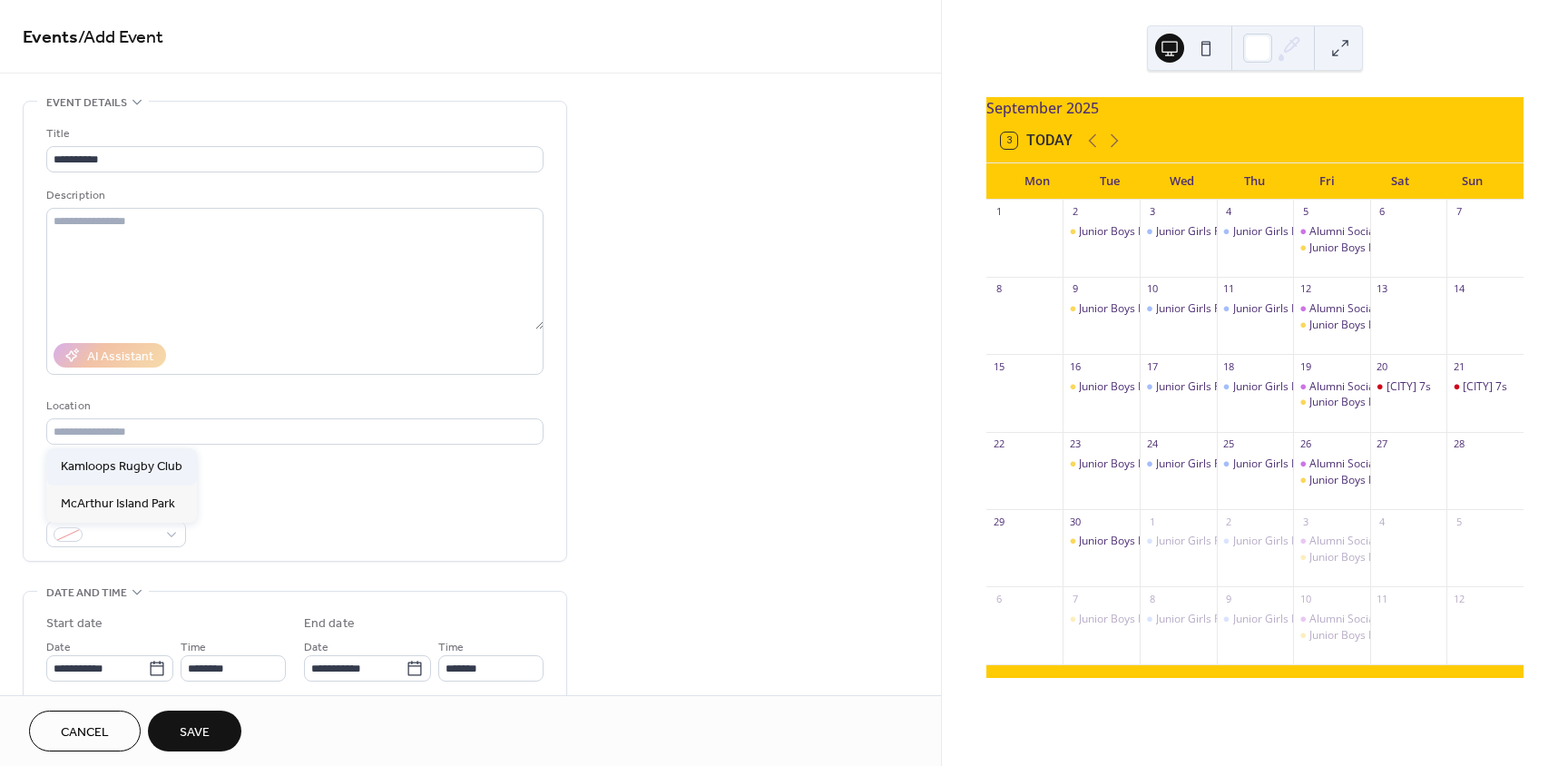 type on "**********" 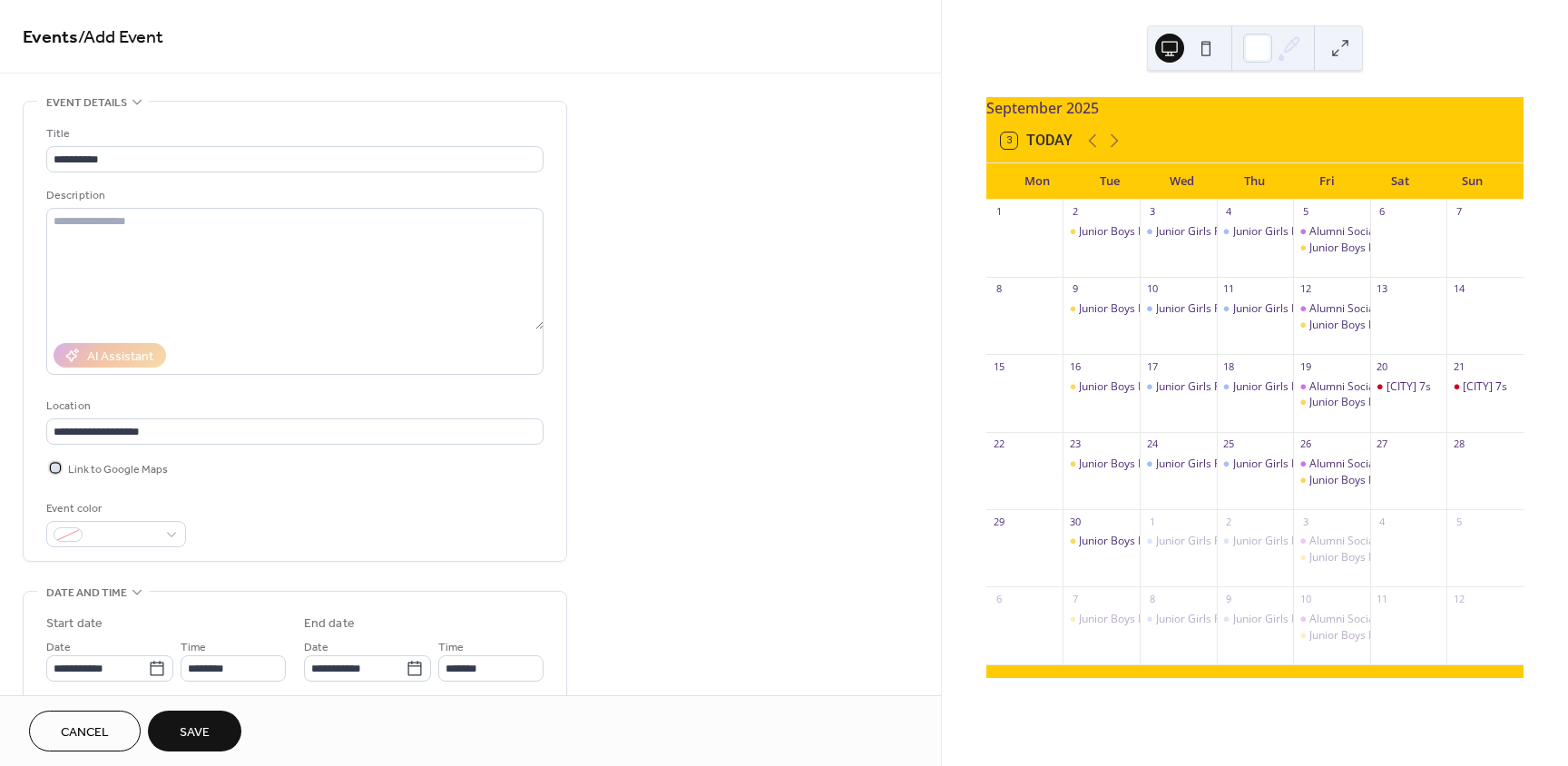 click at bounding box center [55, 467] 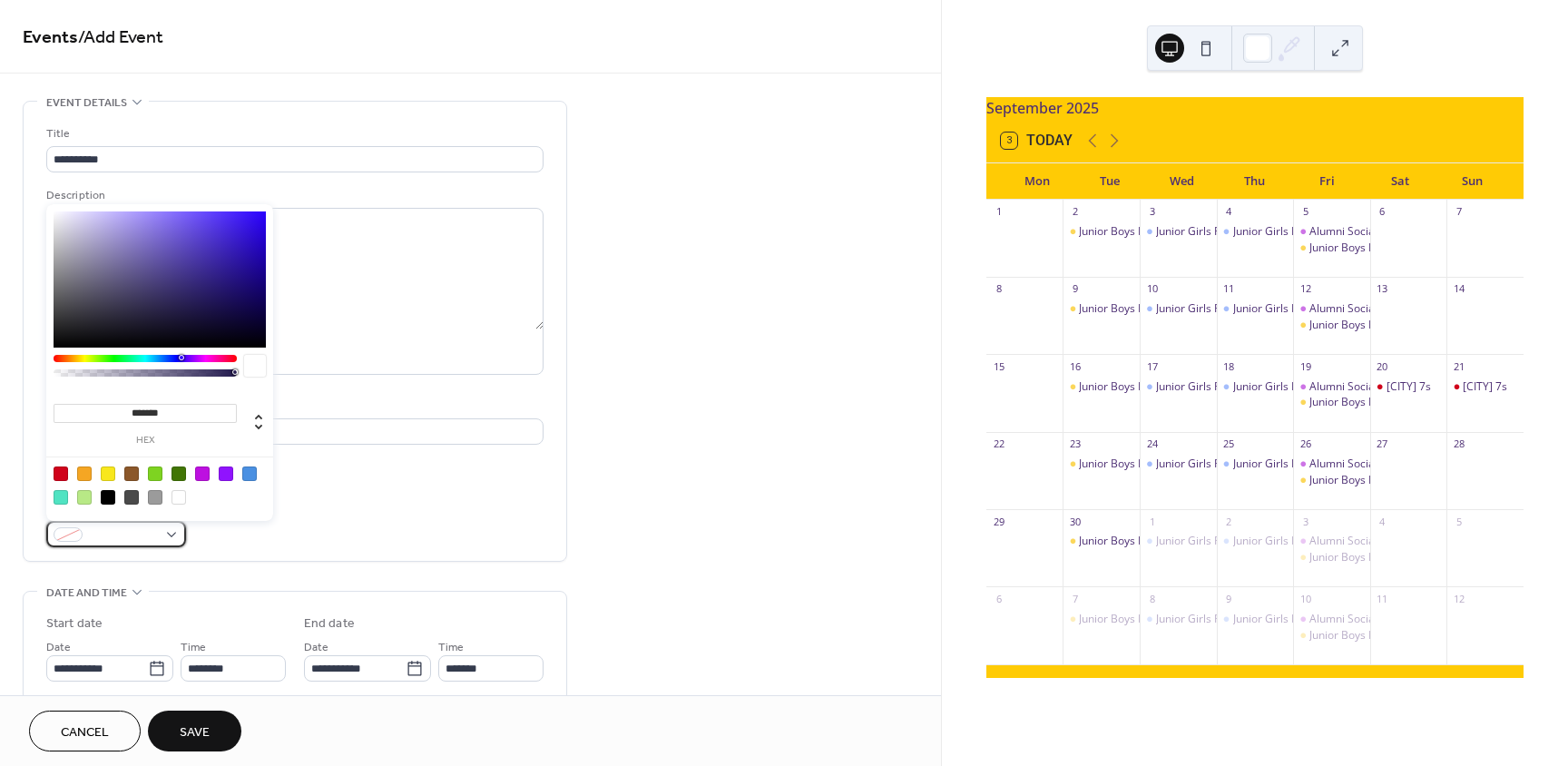 click at bounding box center (68, 535) 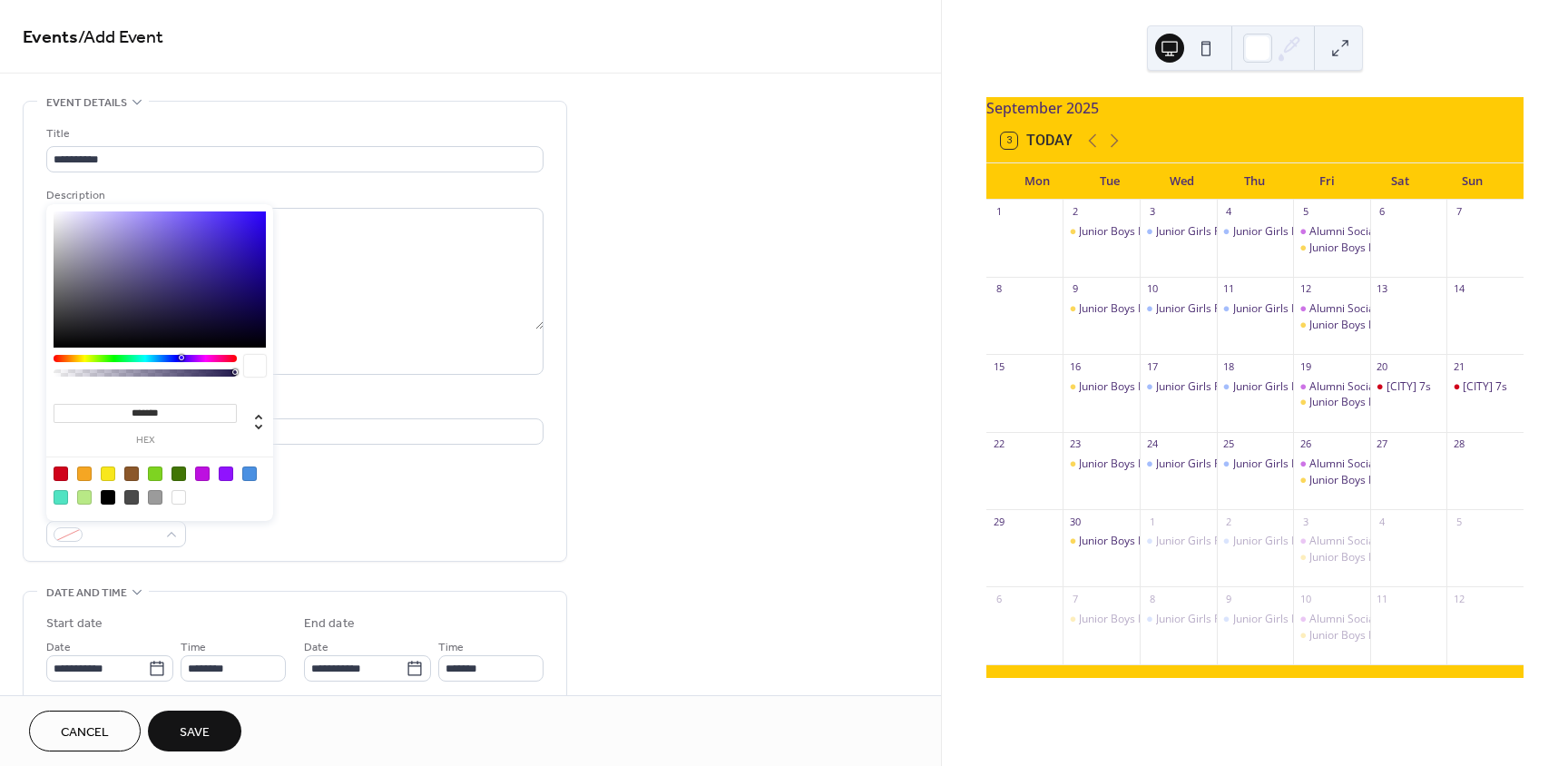 click at bounding box center [61, 474] 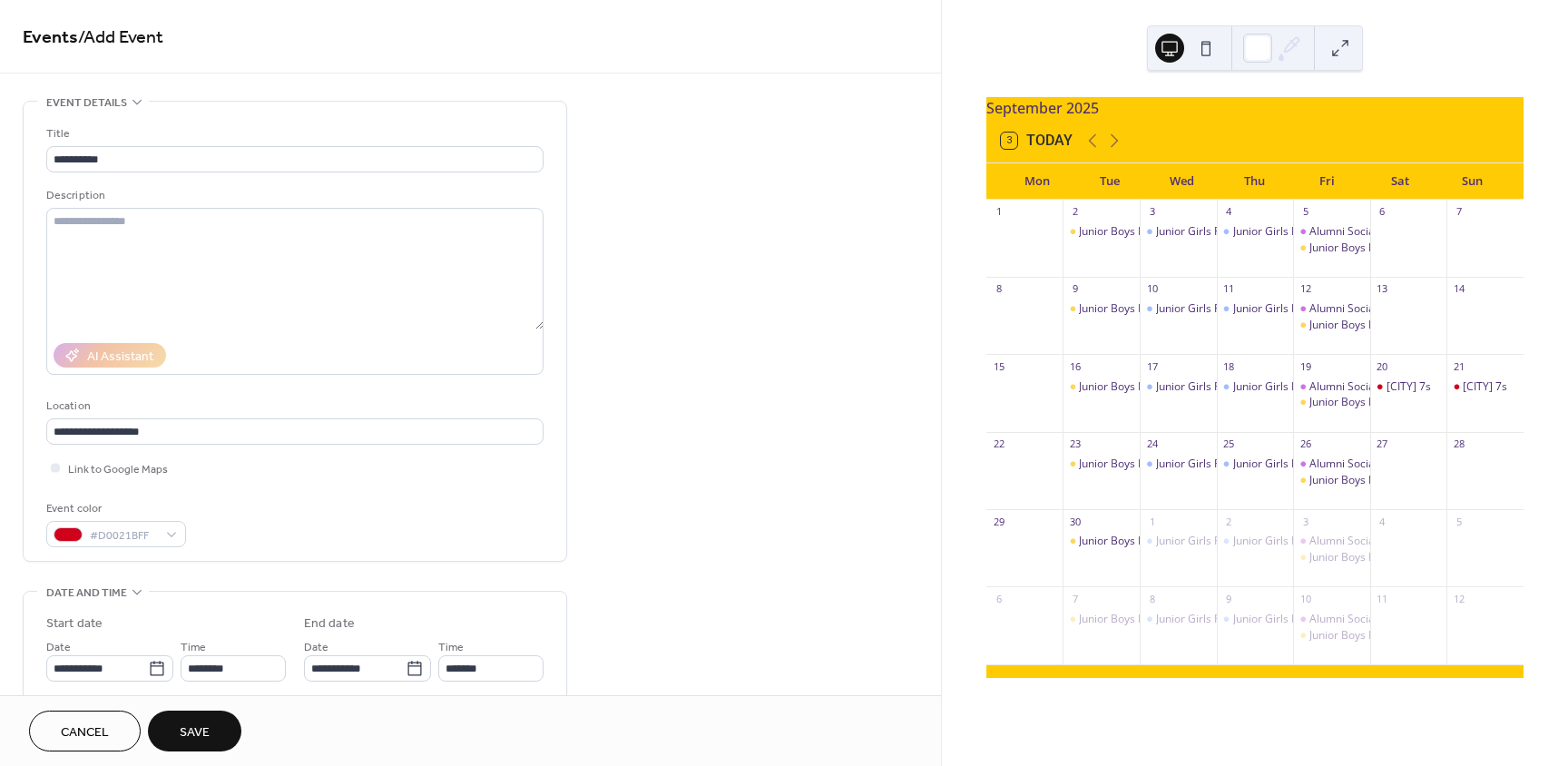 click on "Event color #D0021BFF" at bounding box center (295, 523) 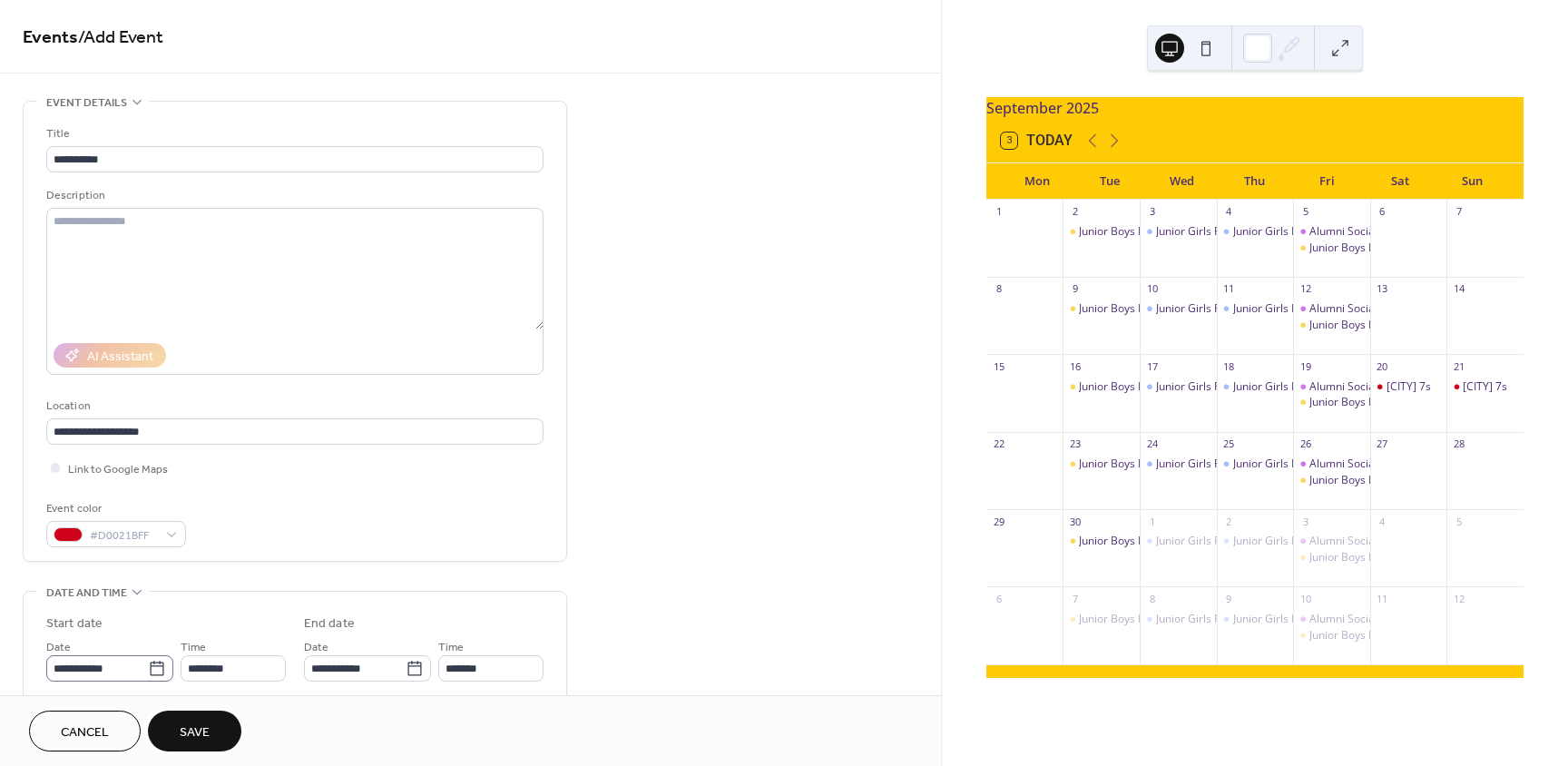 click 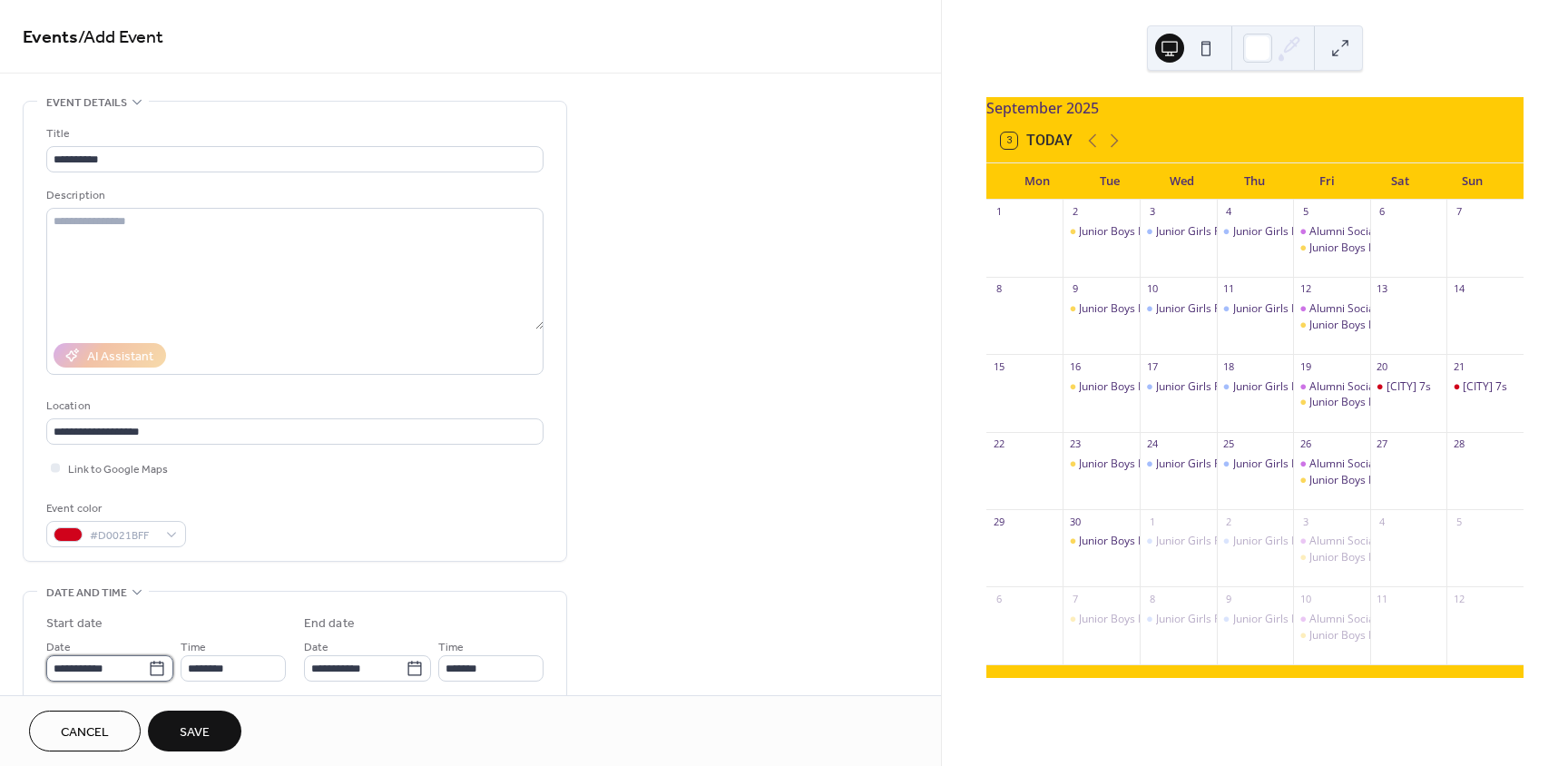click on "**********" at bounding box center (97, 668) 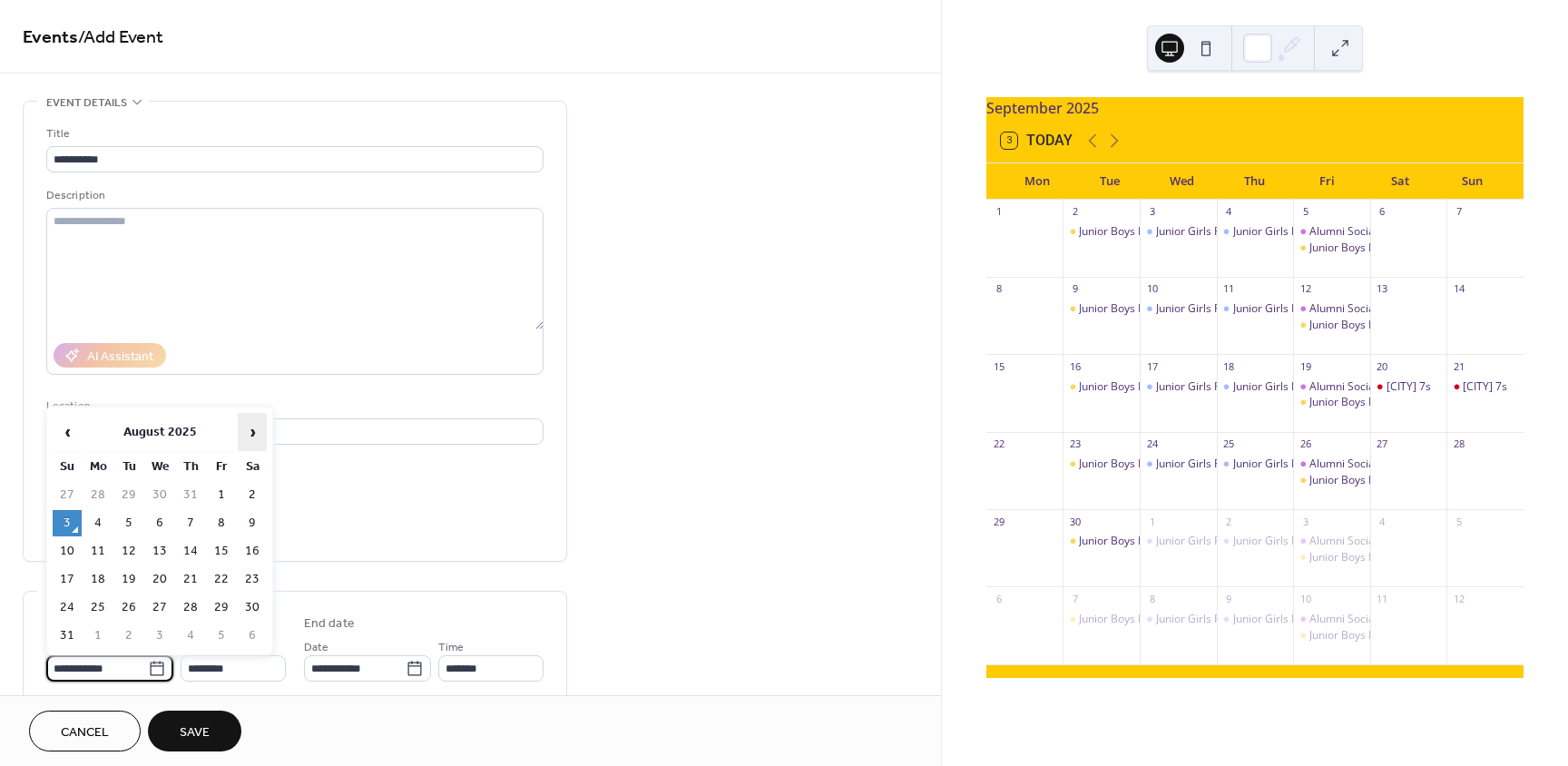 click on "›" at bounding box center [252, 432] 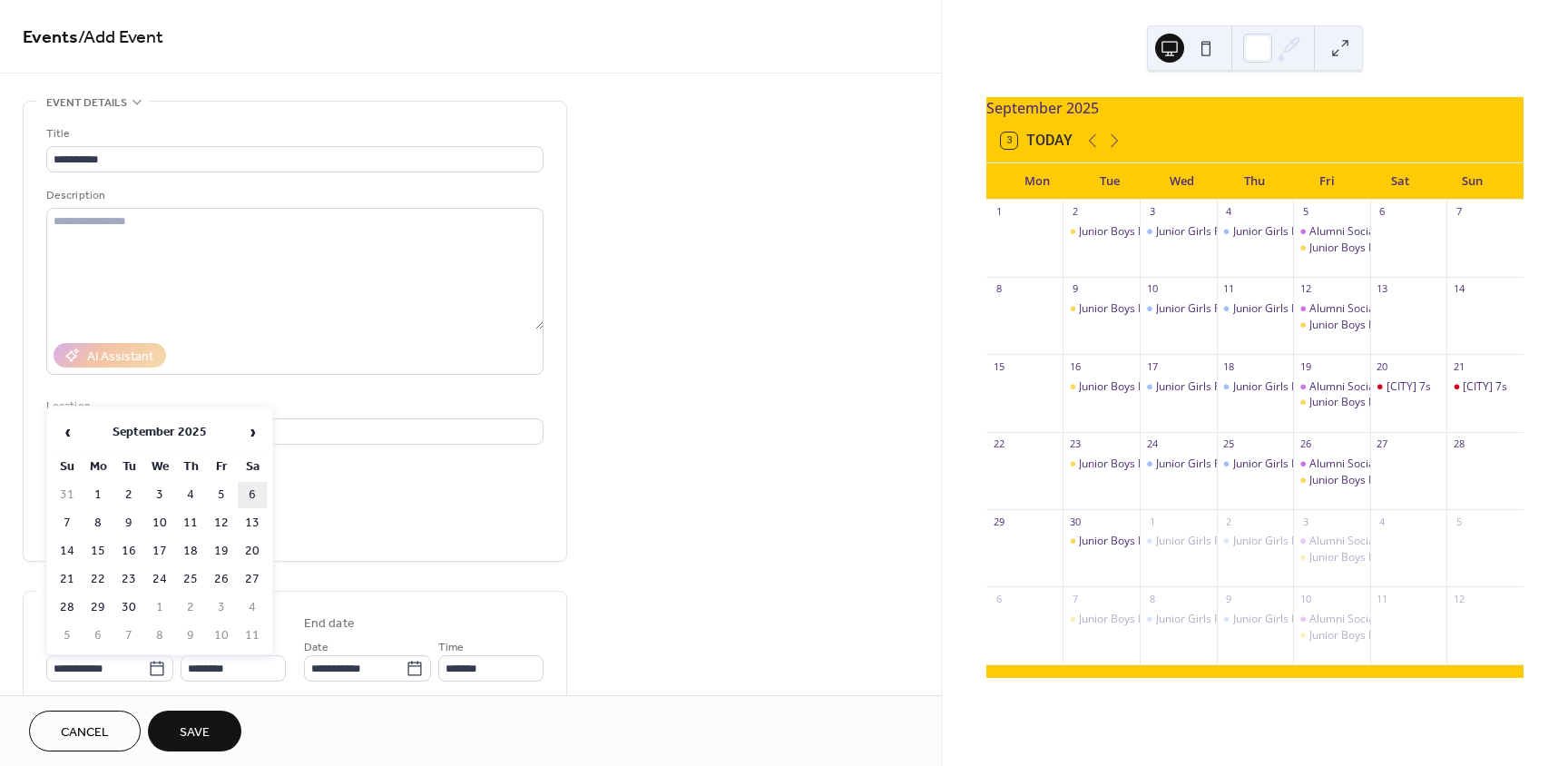 click on "6" at bounding box center [252, 495] 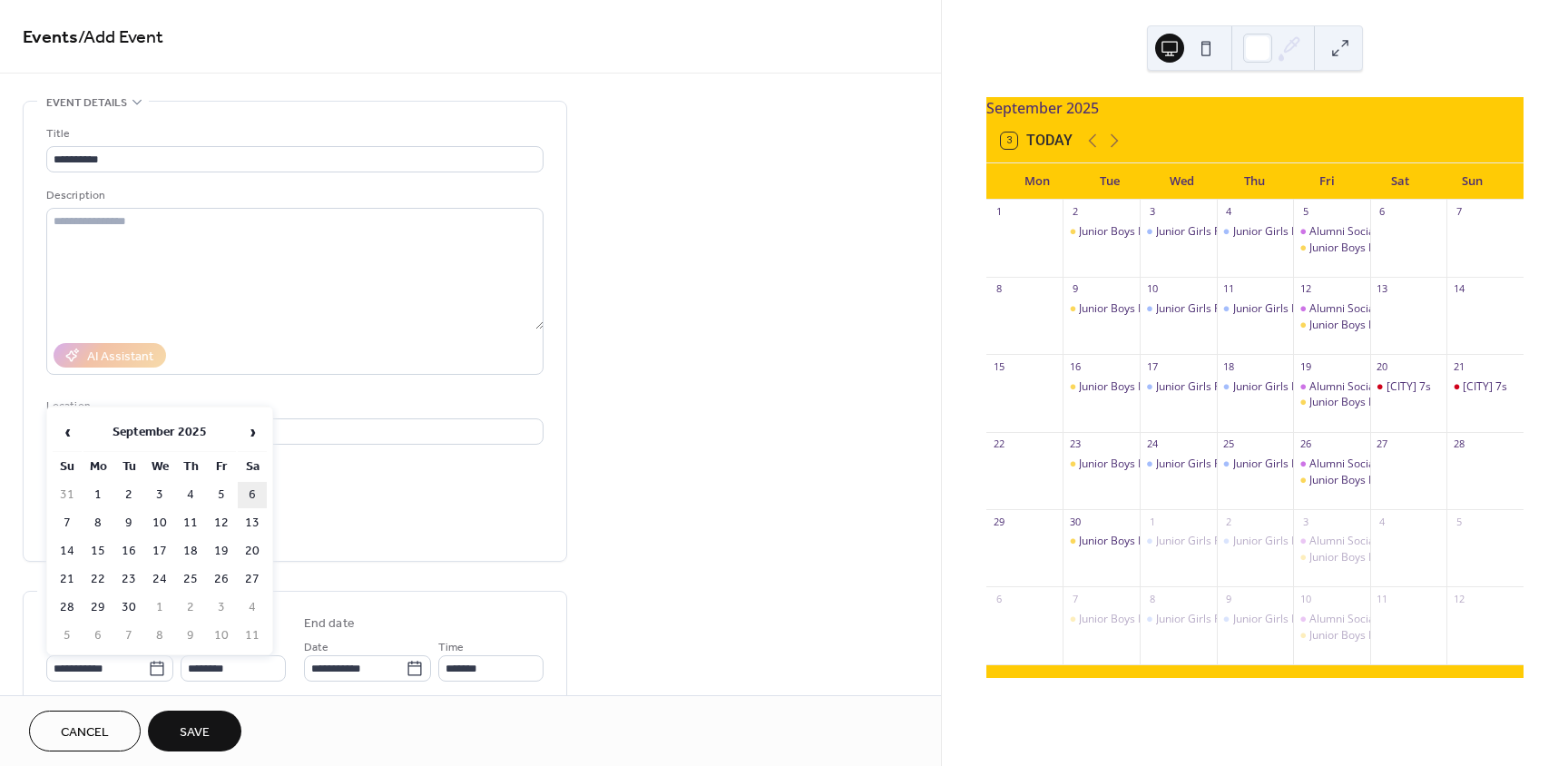 type on "**********" 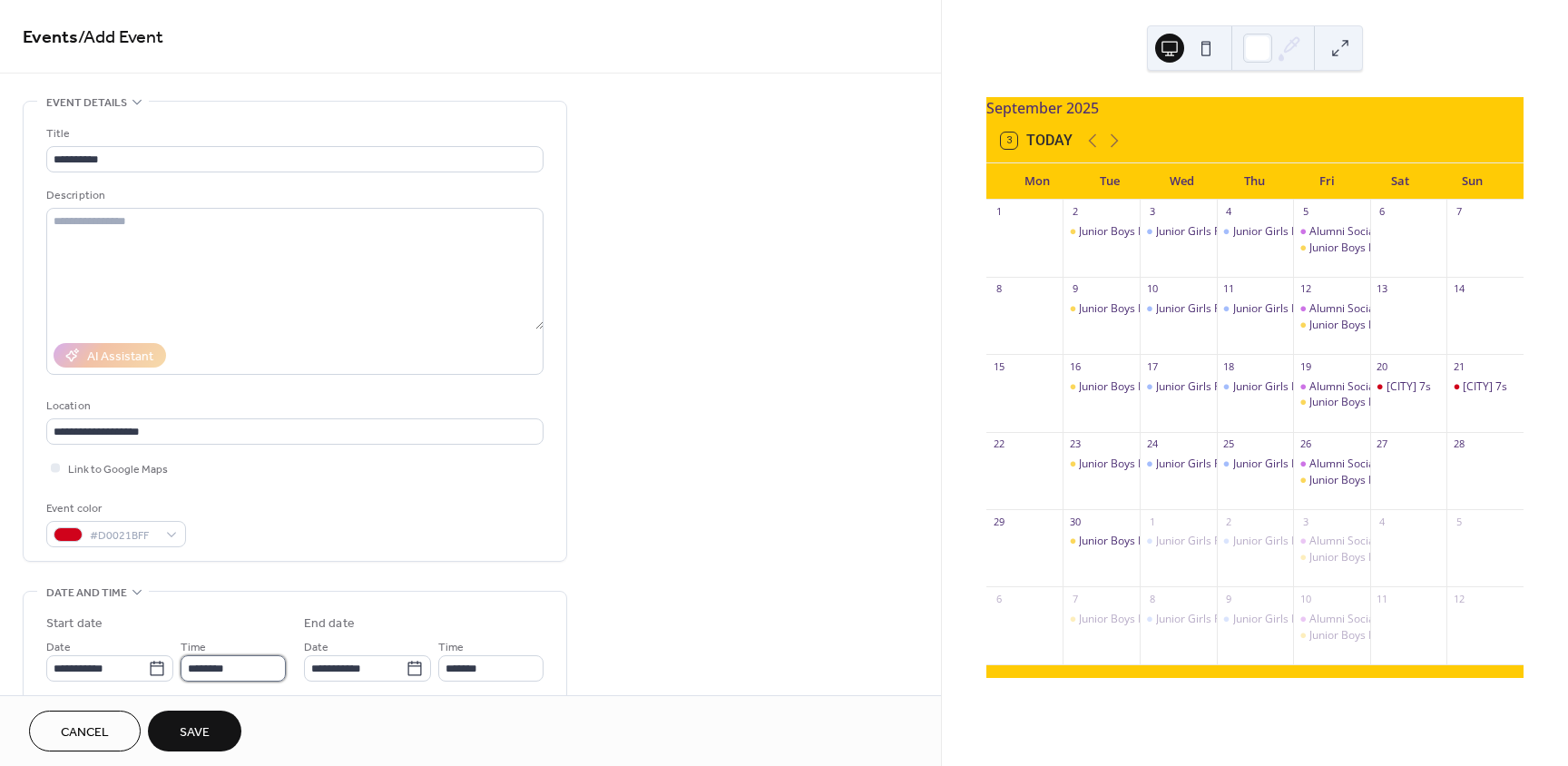 click on "********" at bounding box center [233, 668] 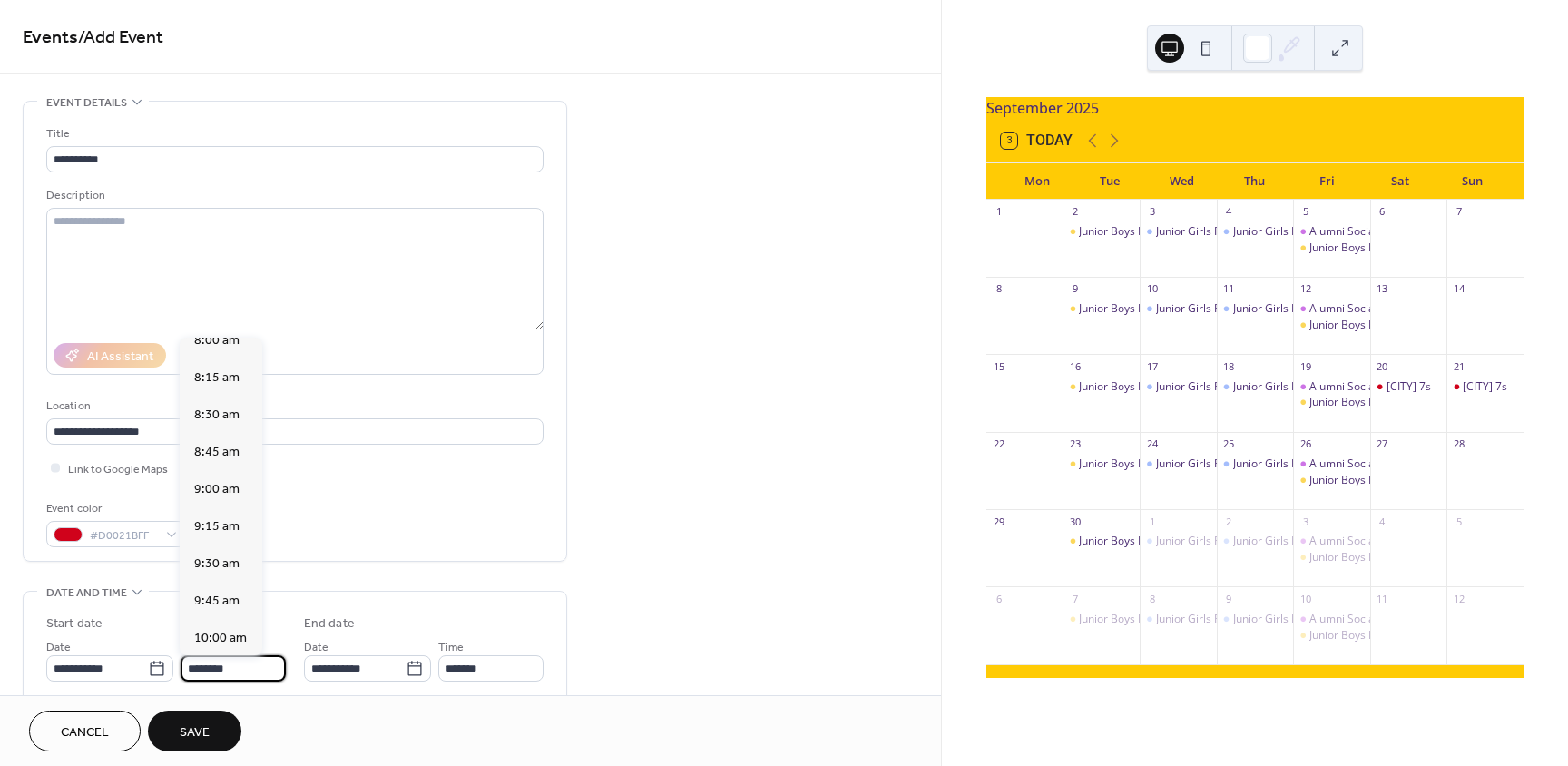 scroll, scrollTop: 1151, scrollLeft: 0, axis: vertical 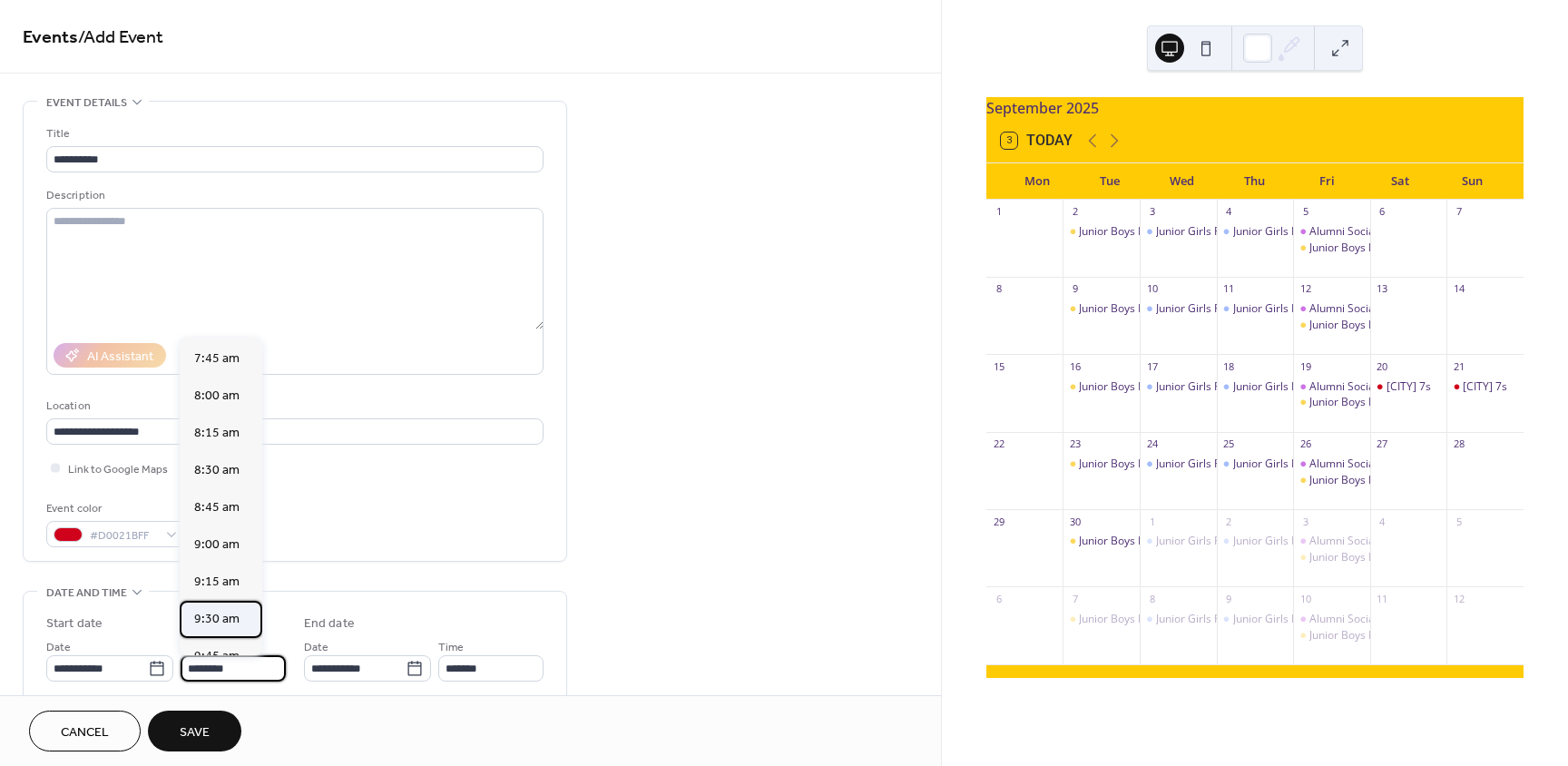 click on "9:30 am" at bounding box center [217, 619] 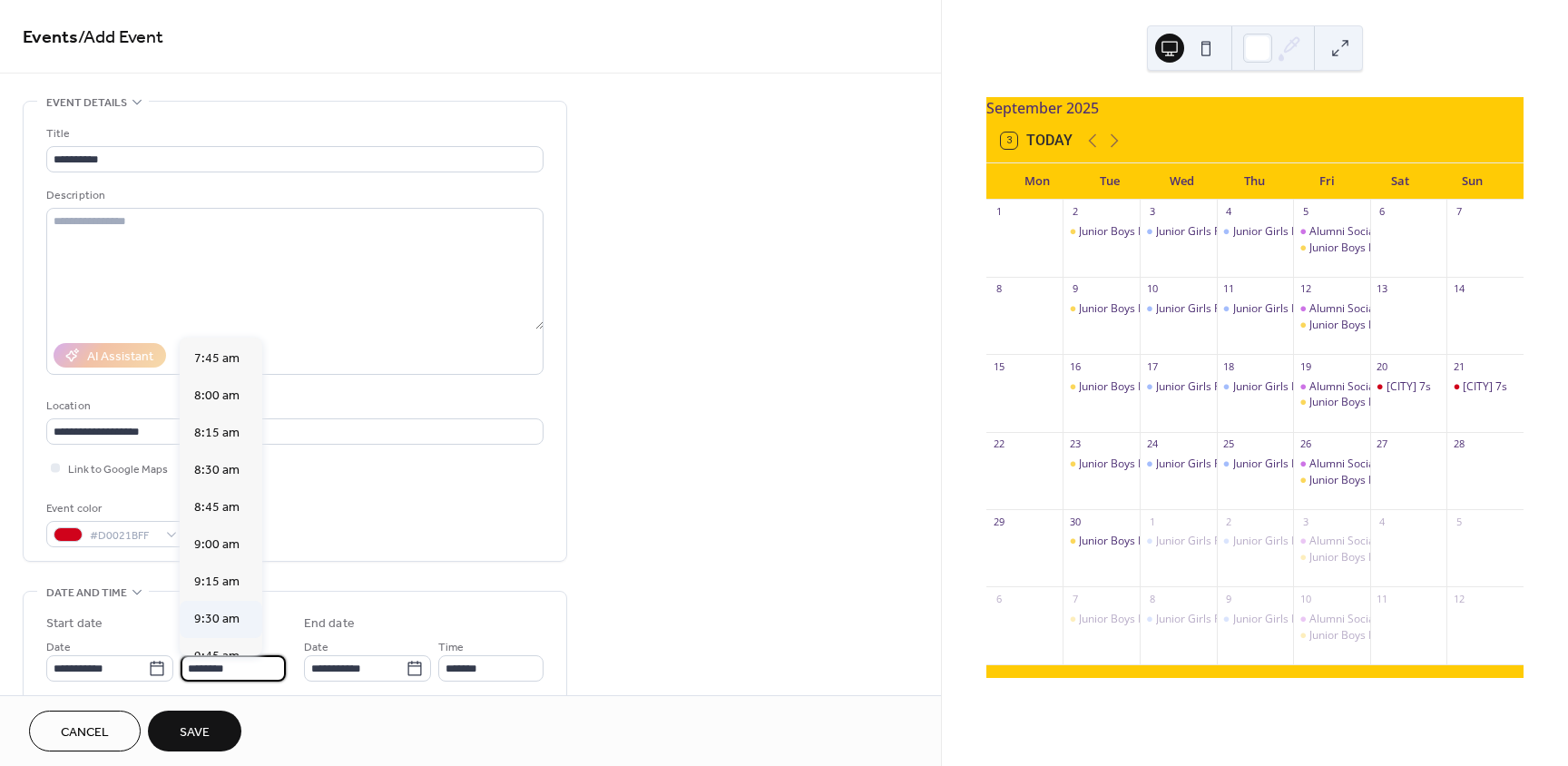 type on "*******" 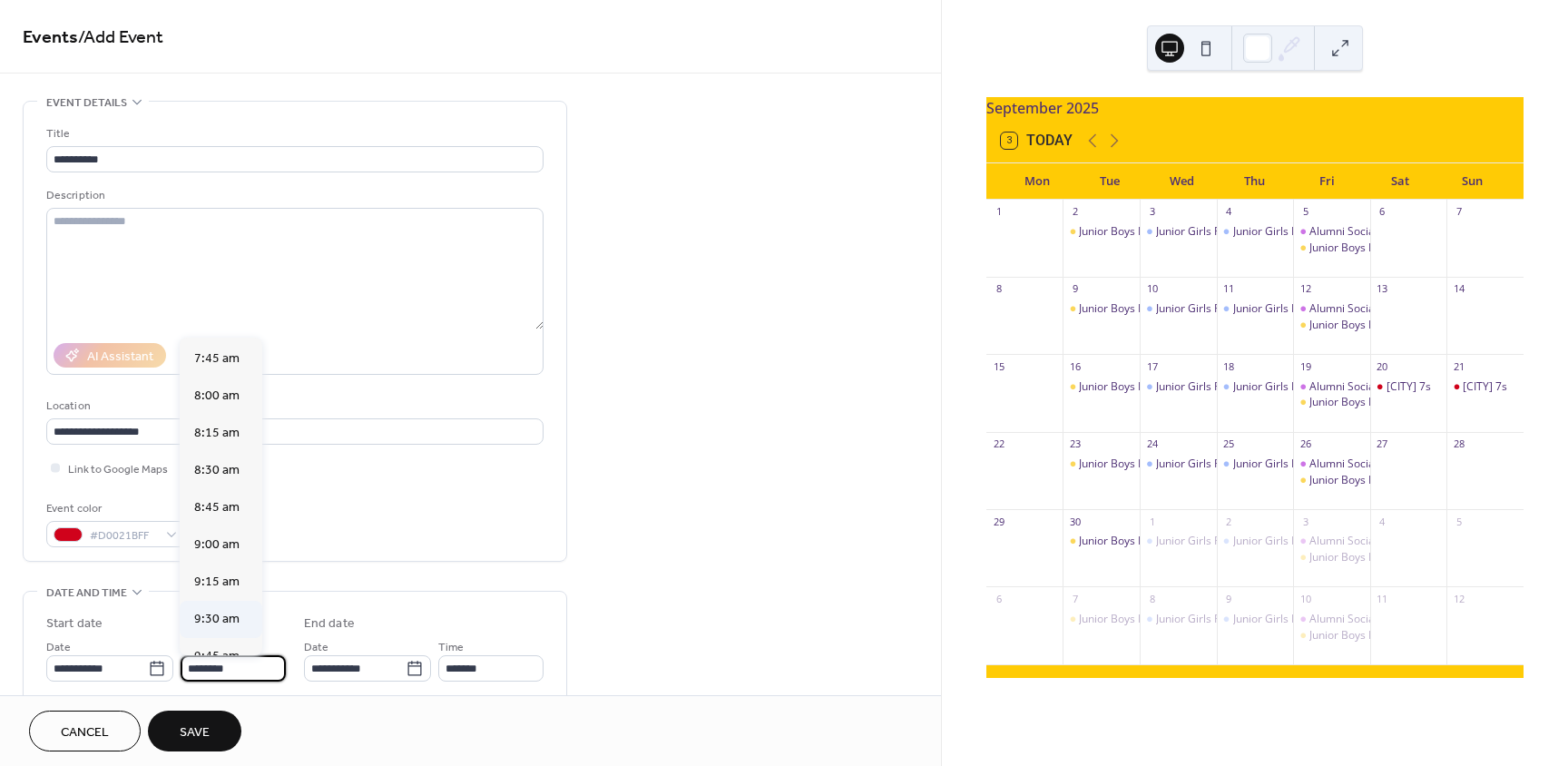 type on "********" 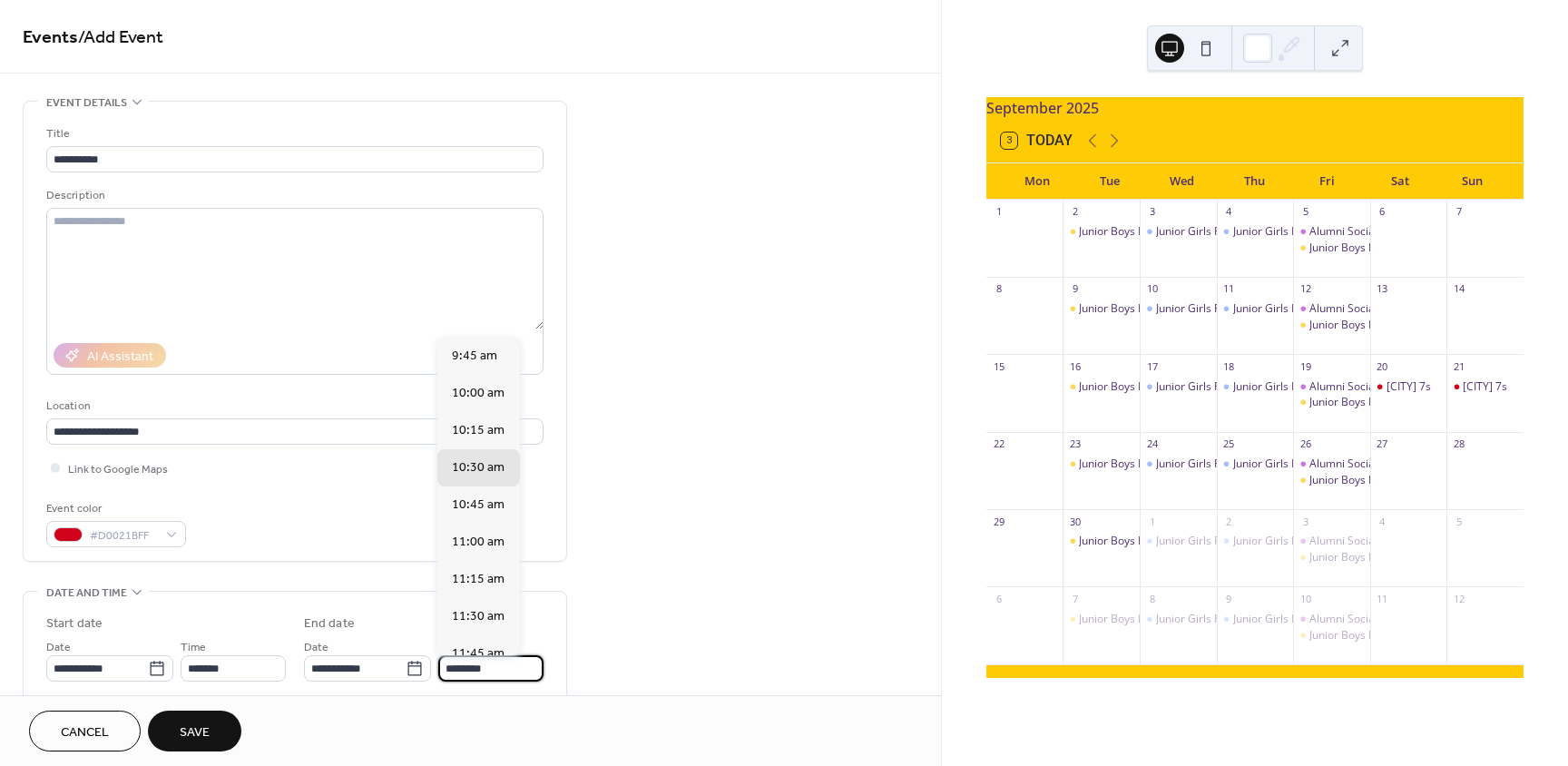 click on "********" at bounding box center (491, 668) 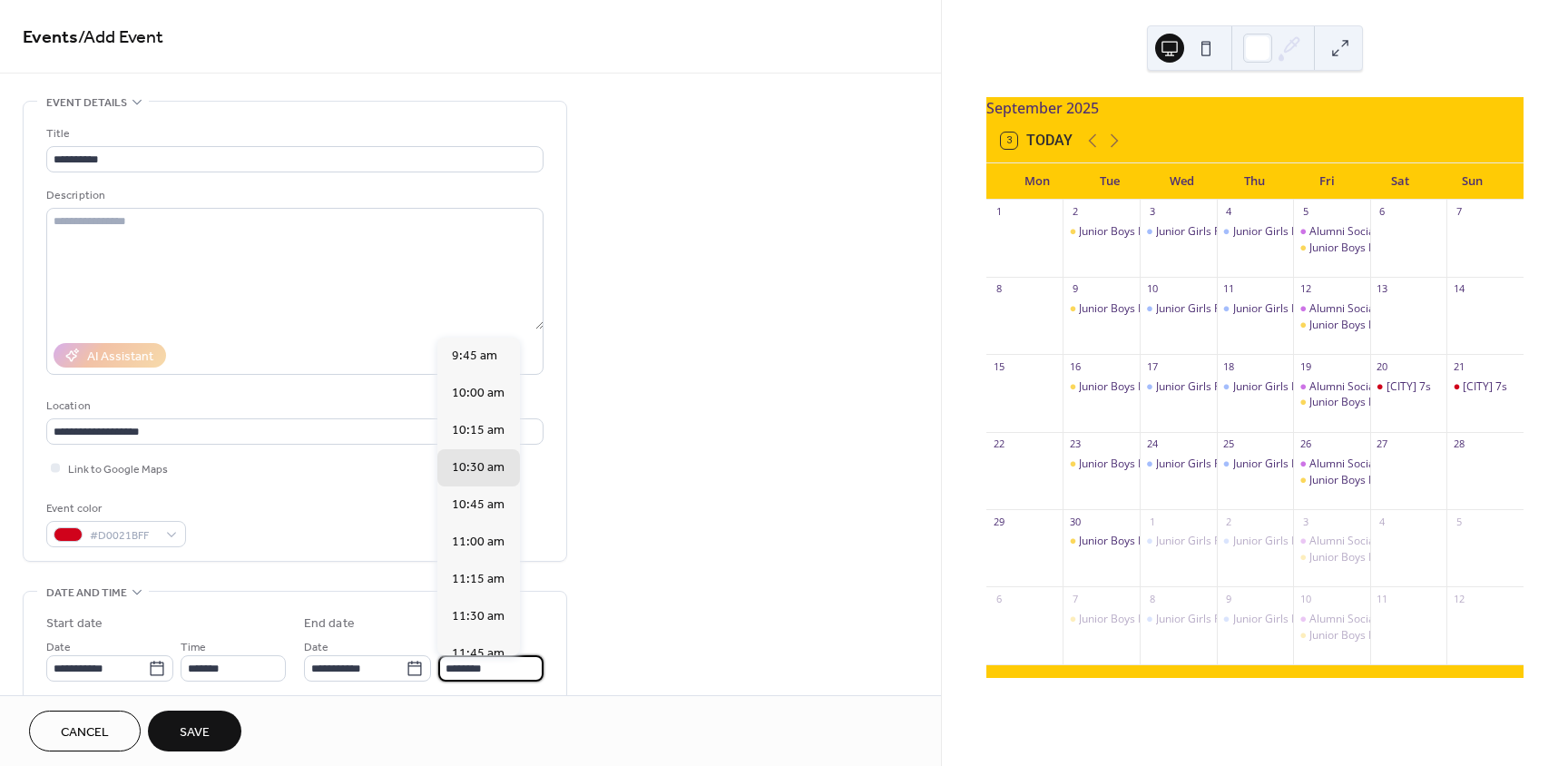 click on "**********" at bounding box center [470, 653] 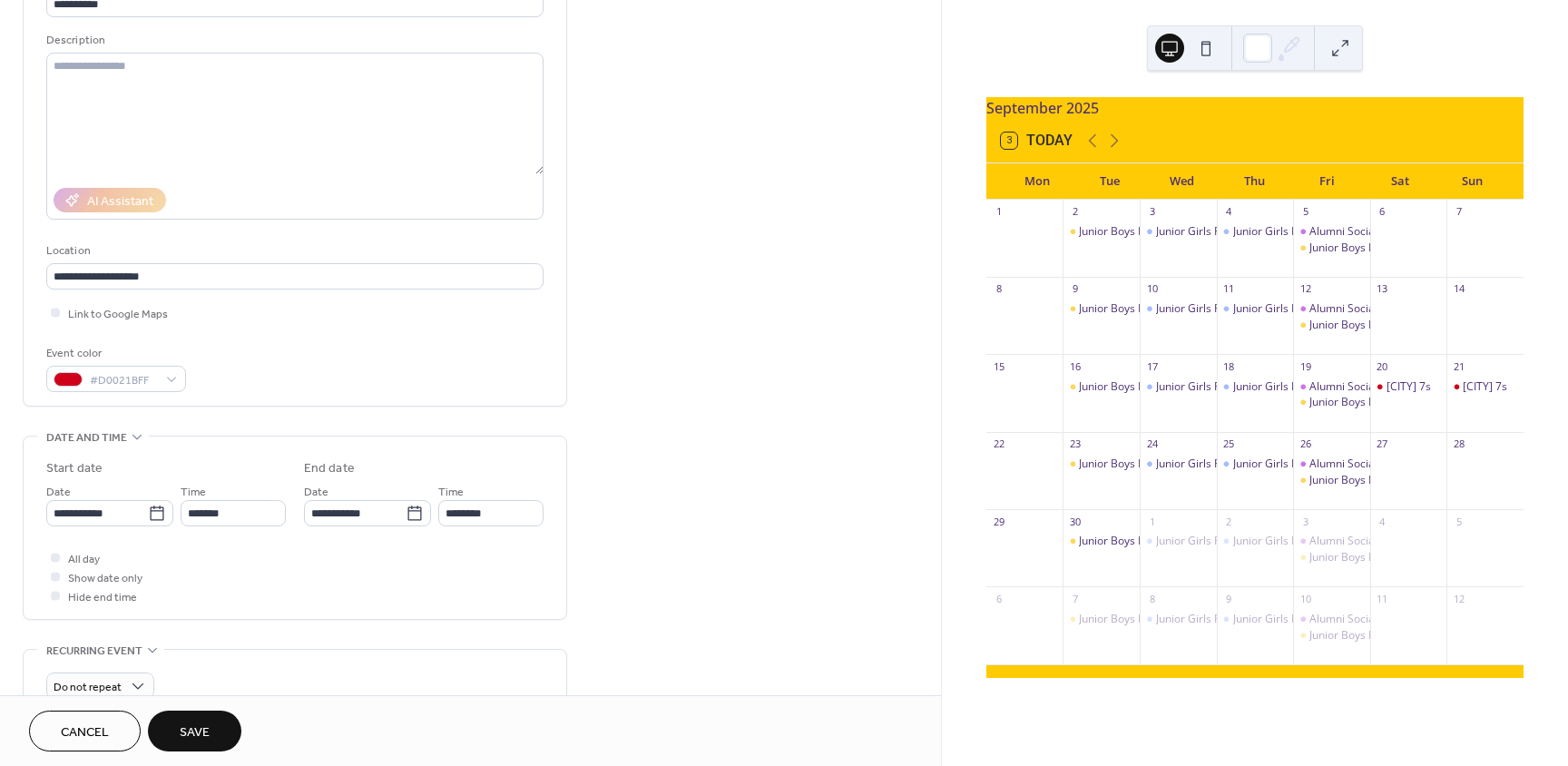 scroll, scrollTop: 272, scrollLeft: 0, axis: vertical 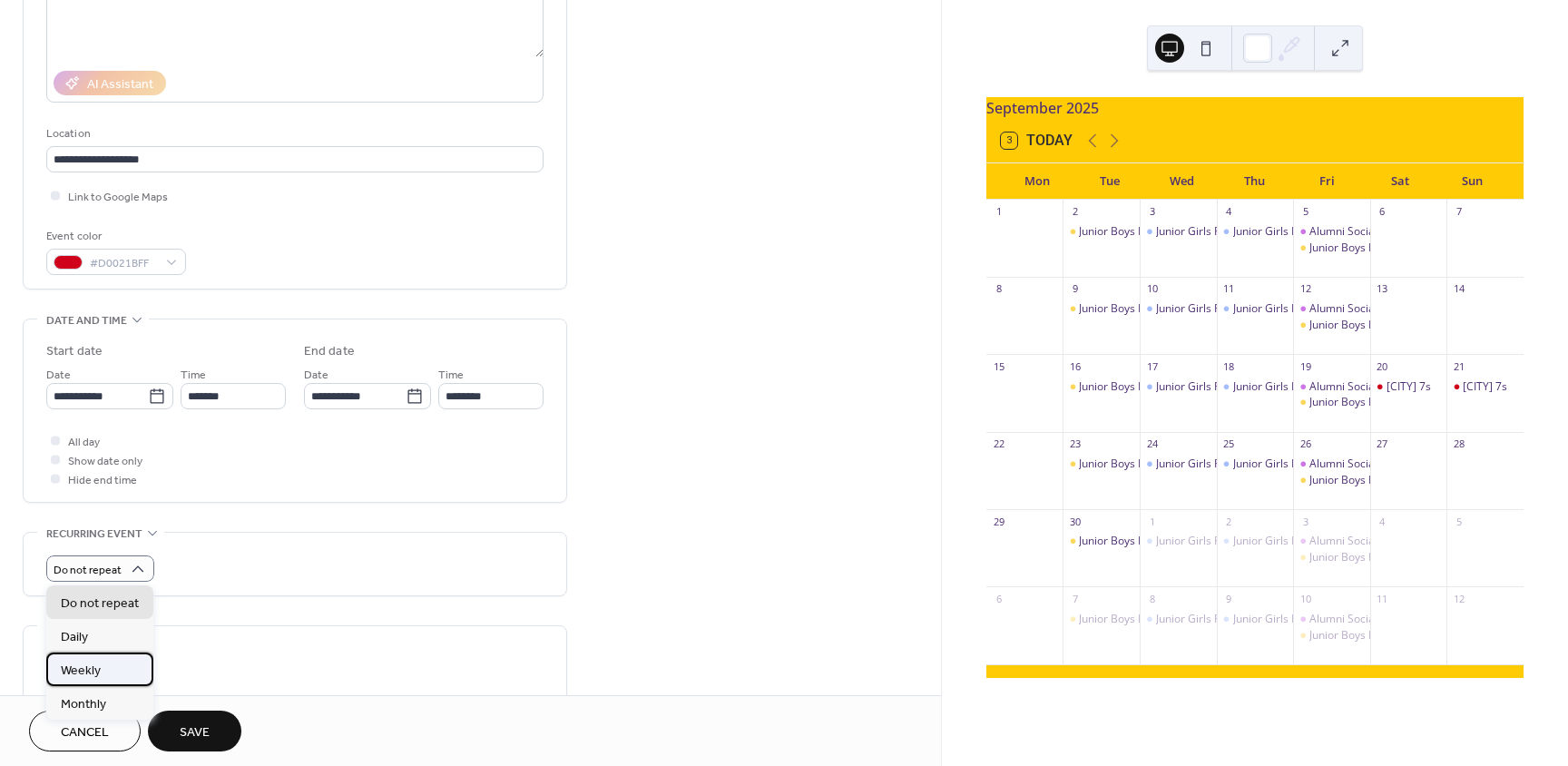 click on "Weekly" at bounding box center [100, 669] 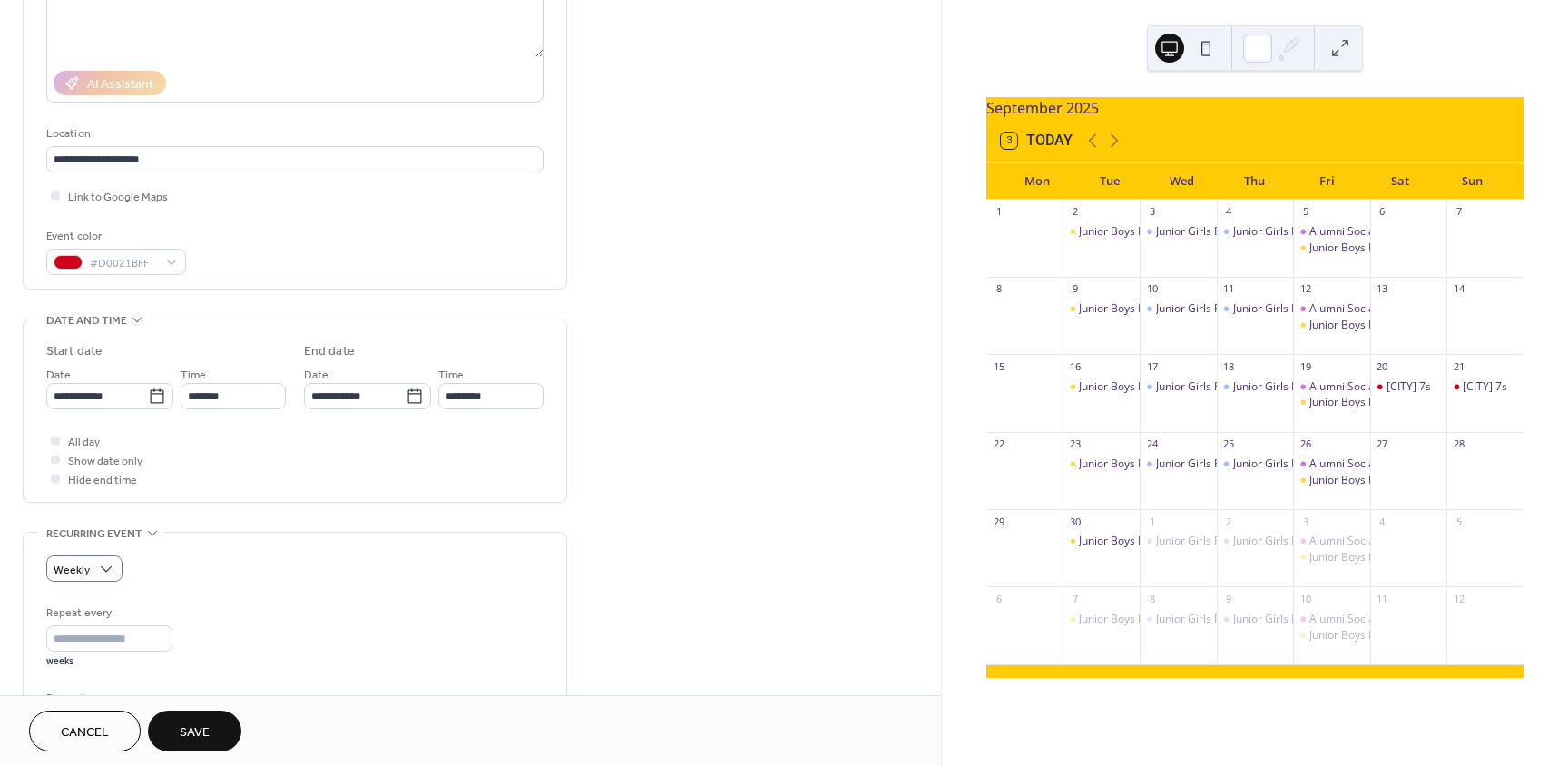 click on "Weekly" at bounding box center [295, 568] 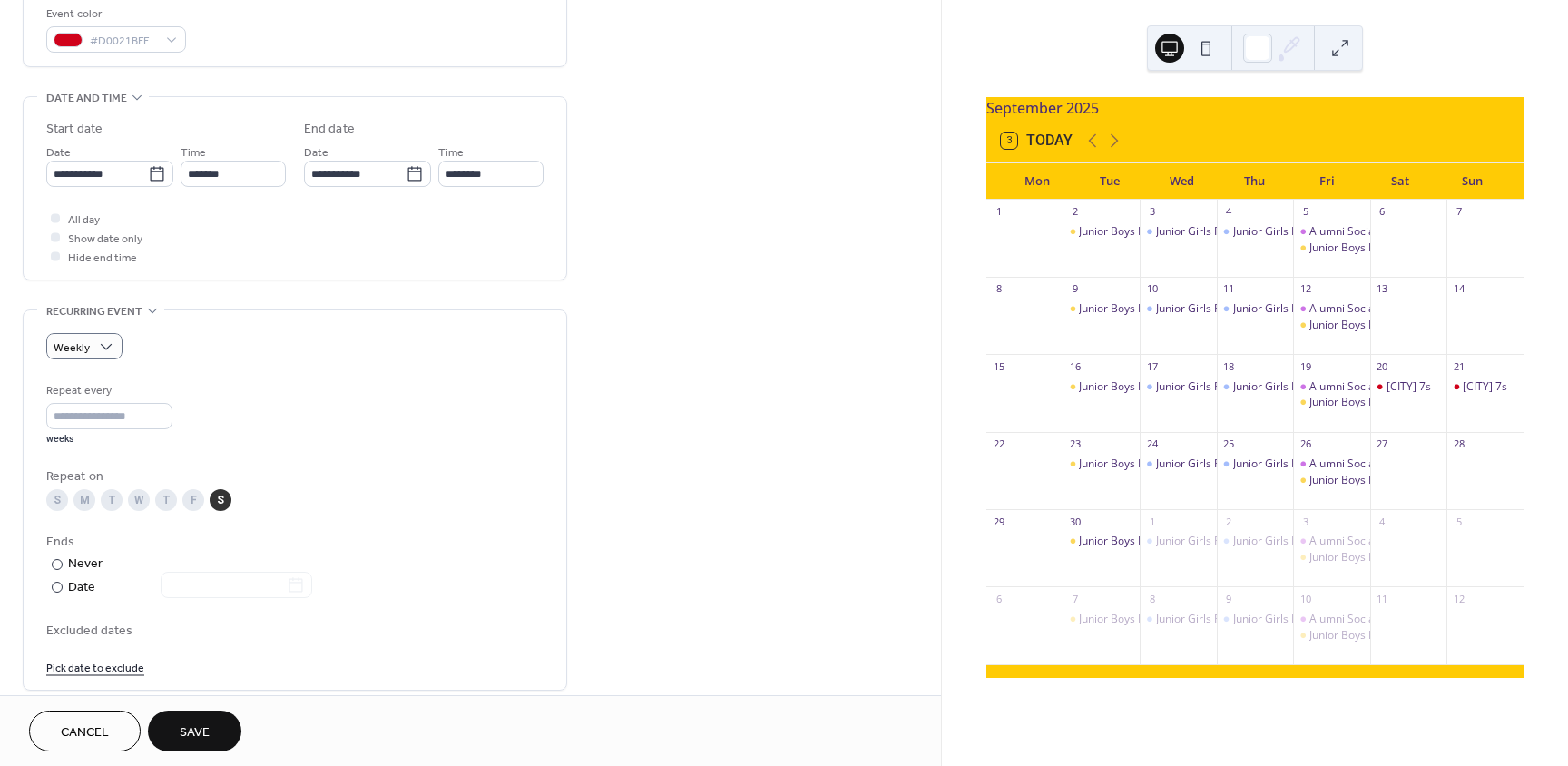 scroll, scrollTop: 545, scrollLeft: 0, axis: vertical 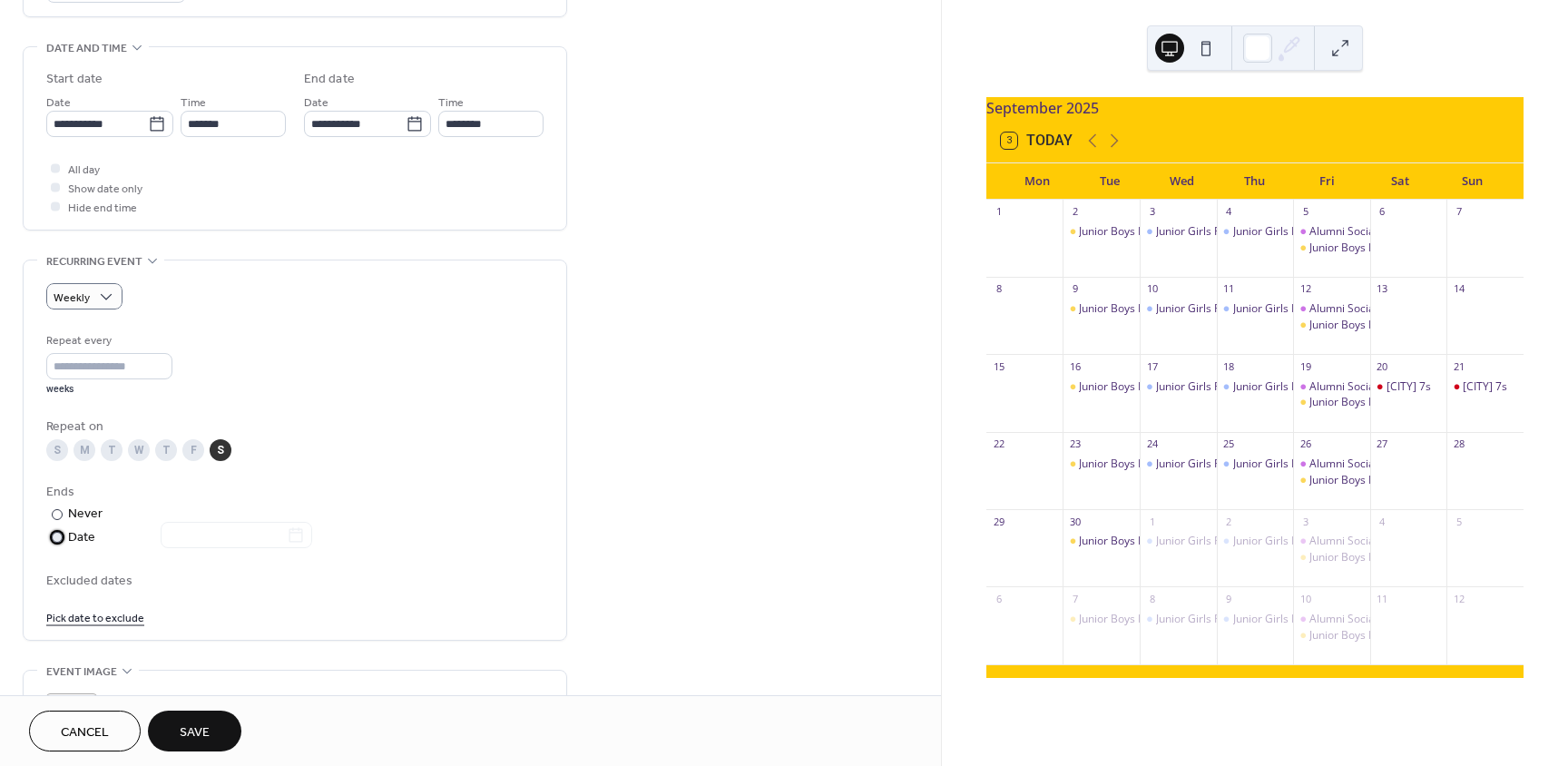 click at bounding box center [57, 537] 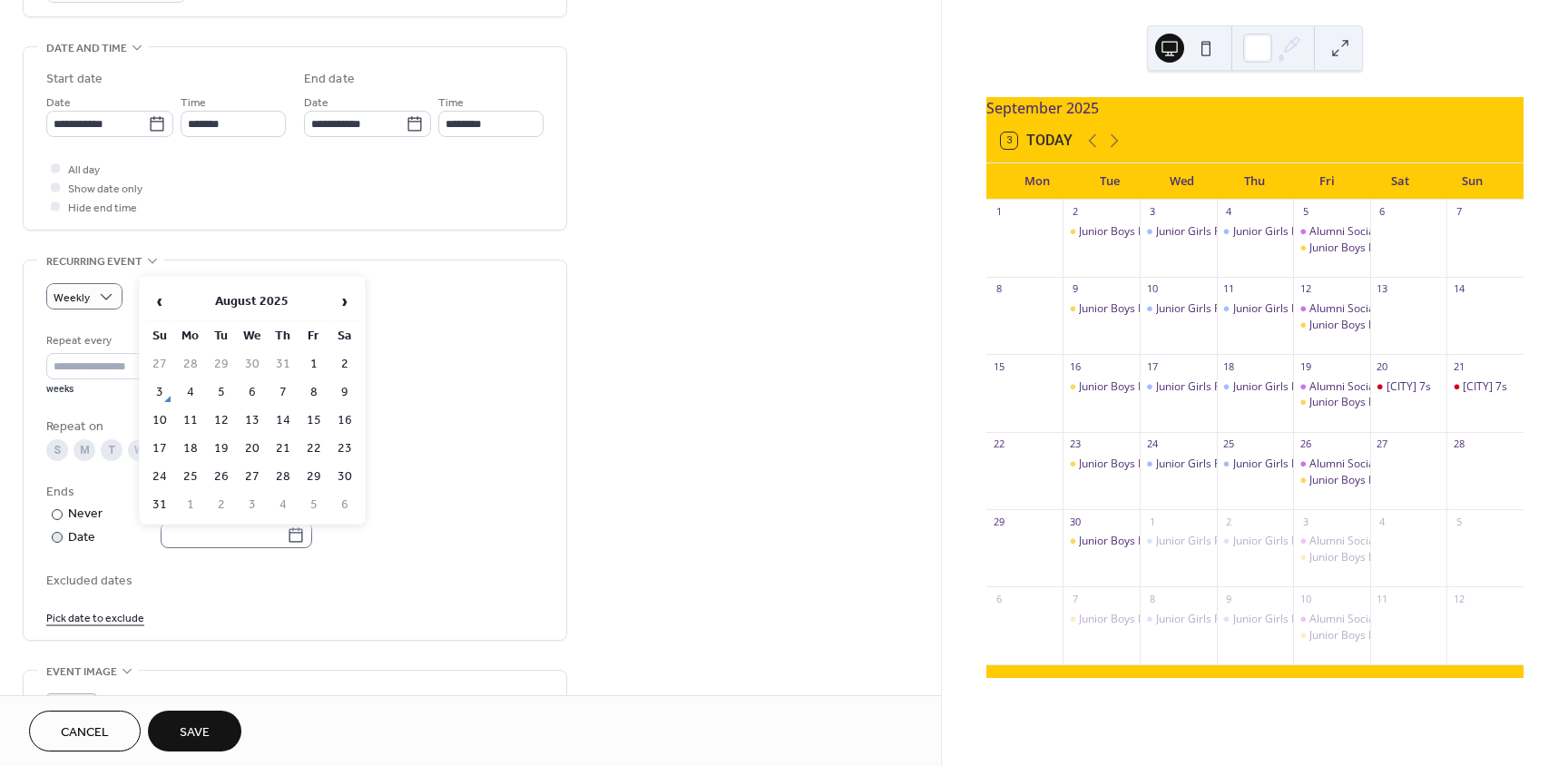 click 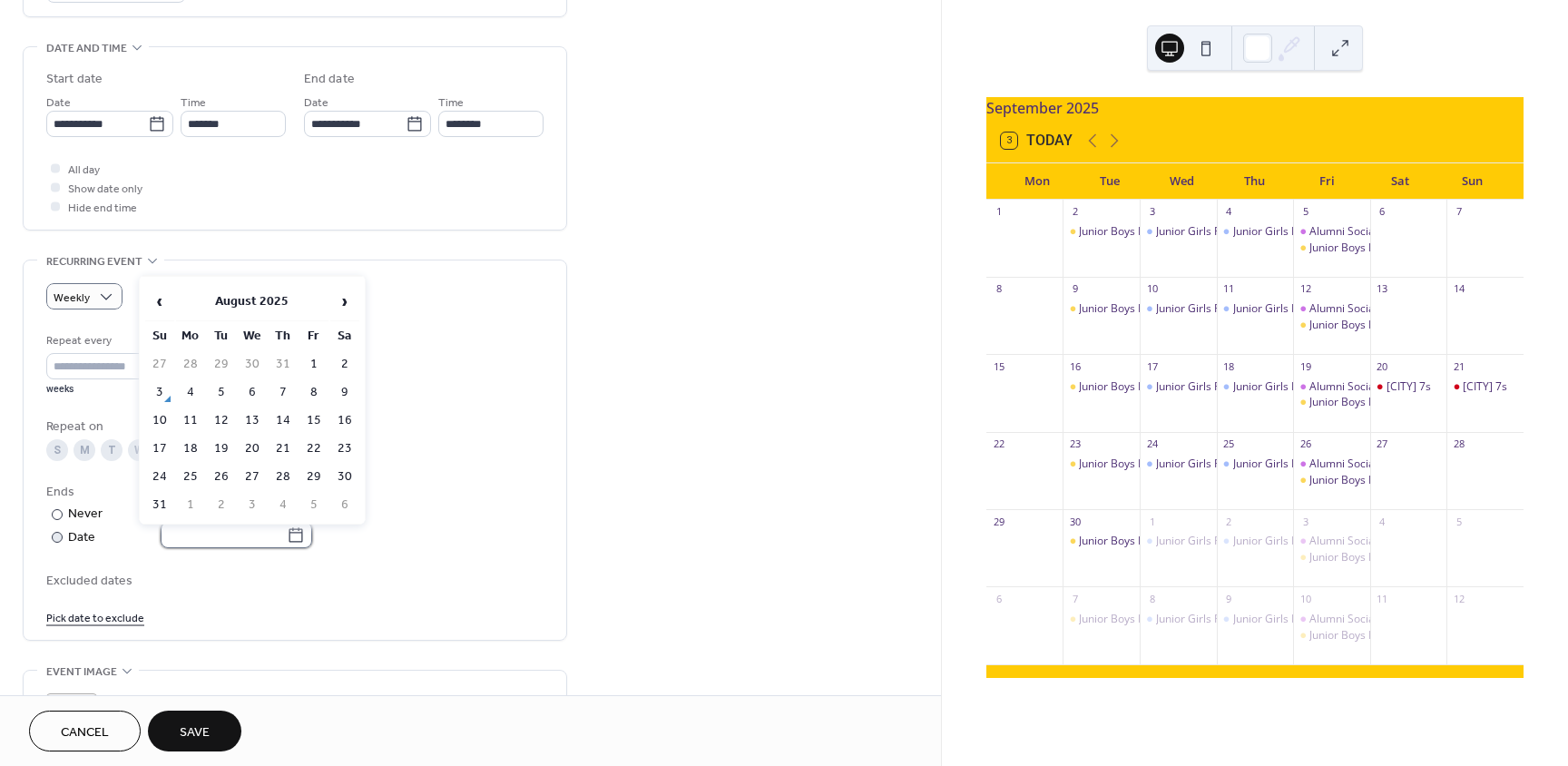 click at bounding box center (223, 535) 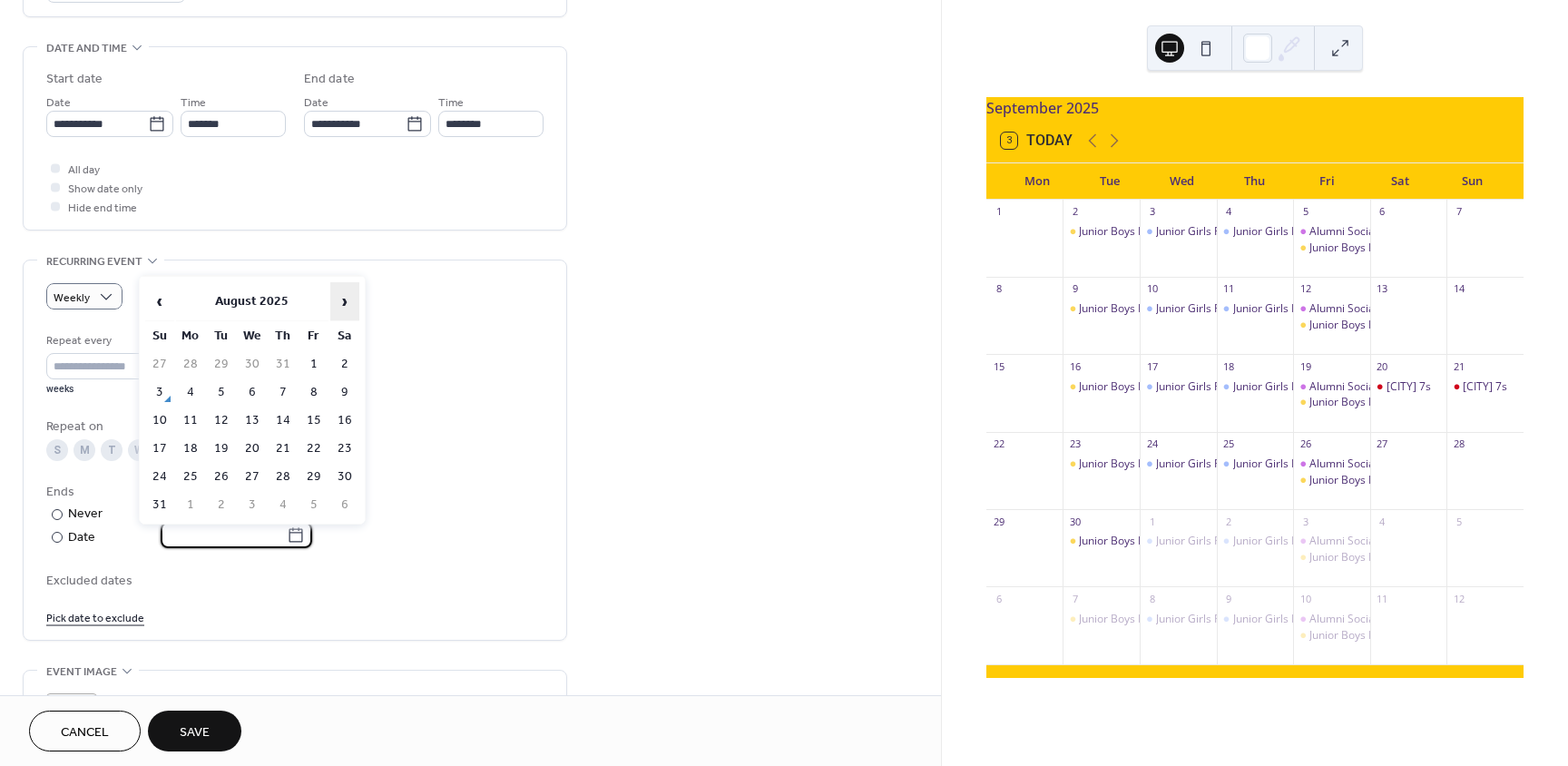 click on "›" at bounding box center (345, 301) 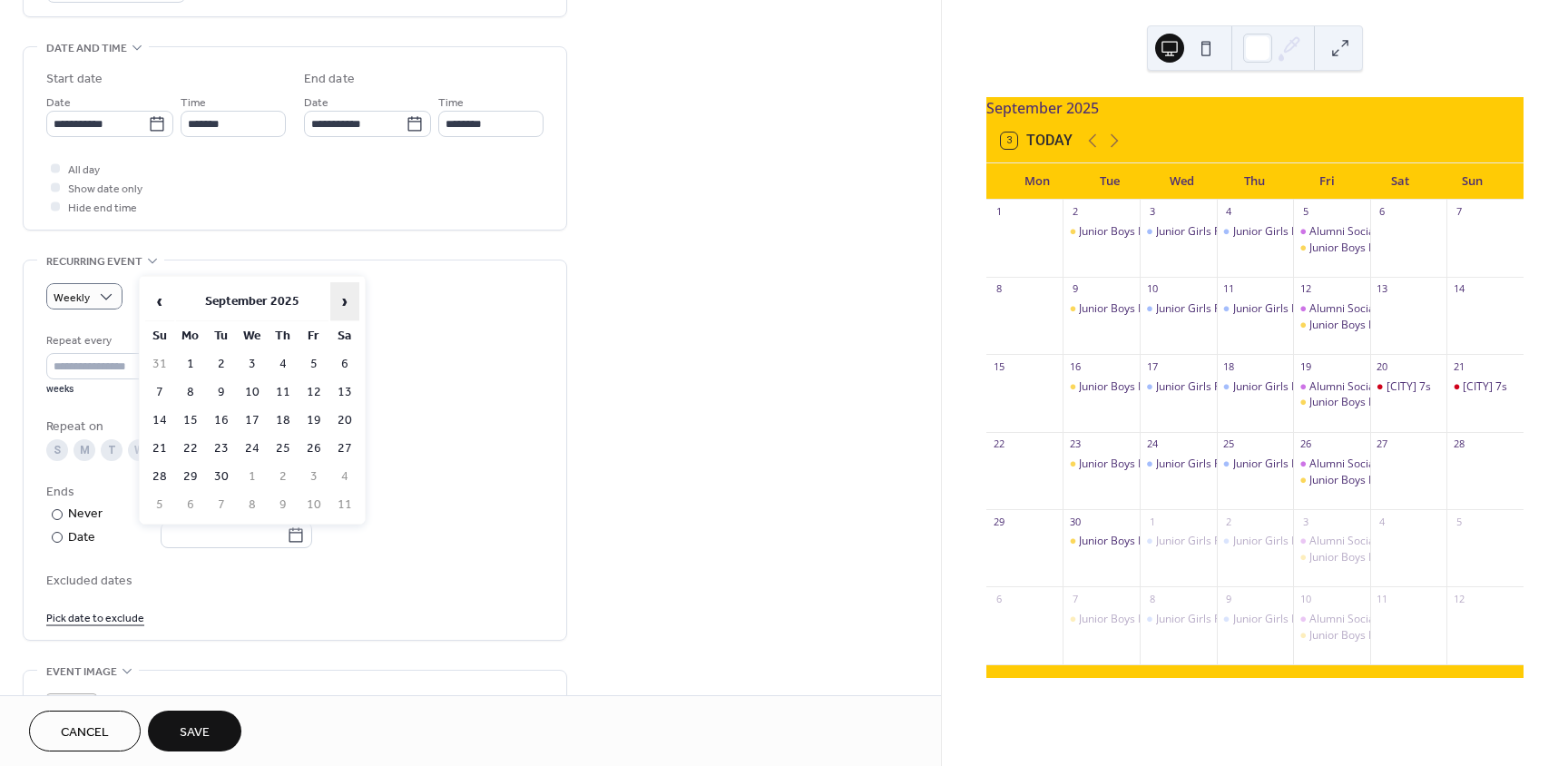 click on "›" at bounding box center [345, 301] 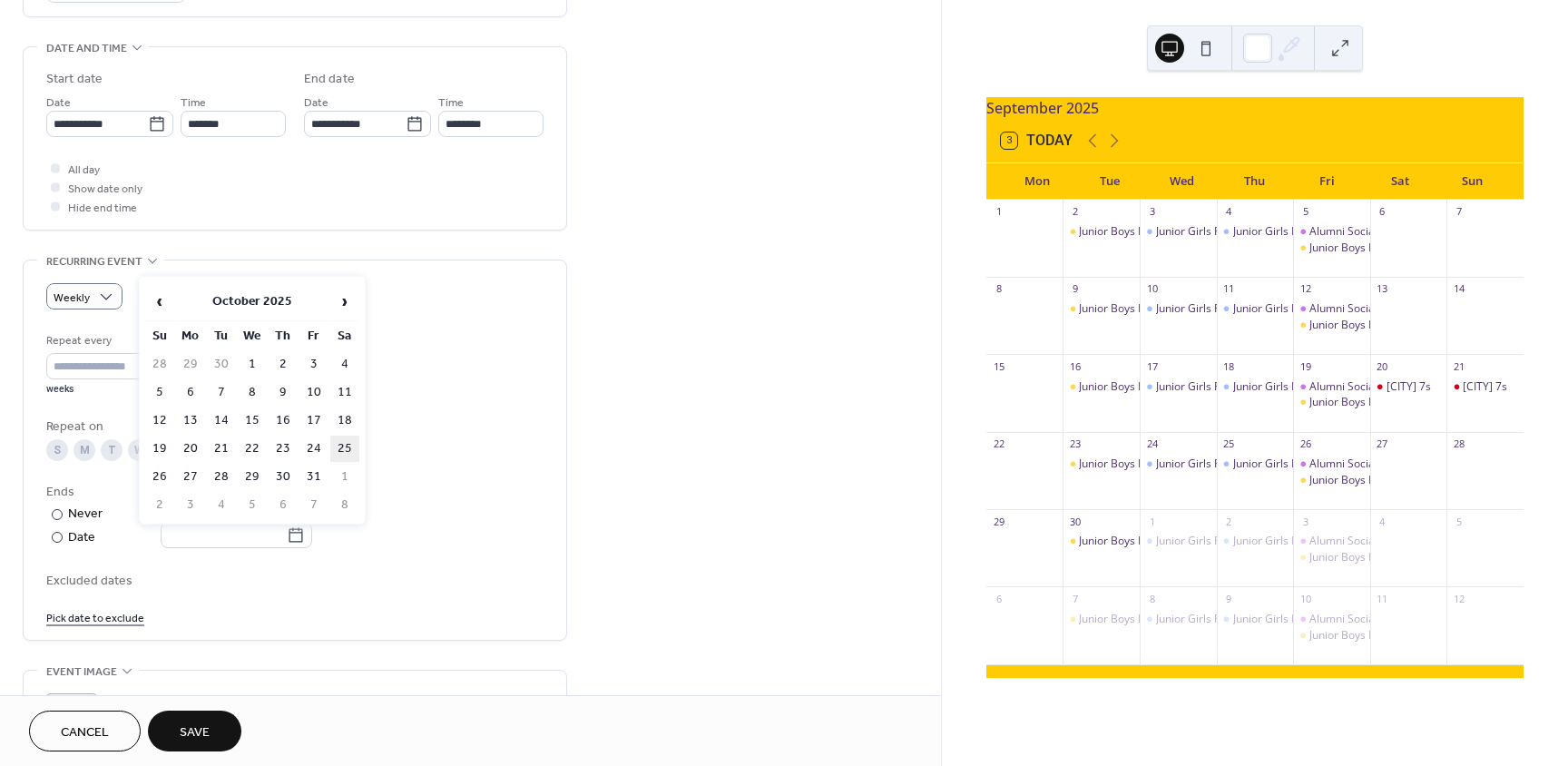 click on "25" at bounding box center [345, 448] 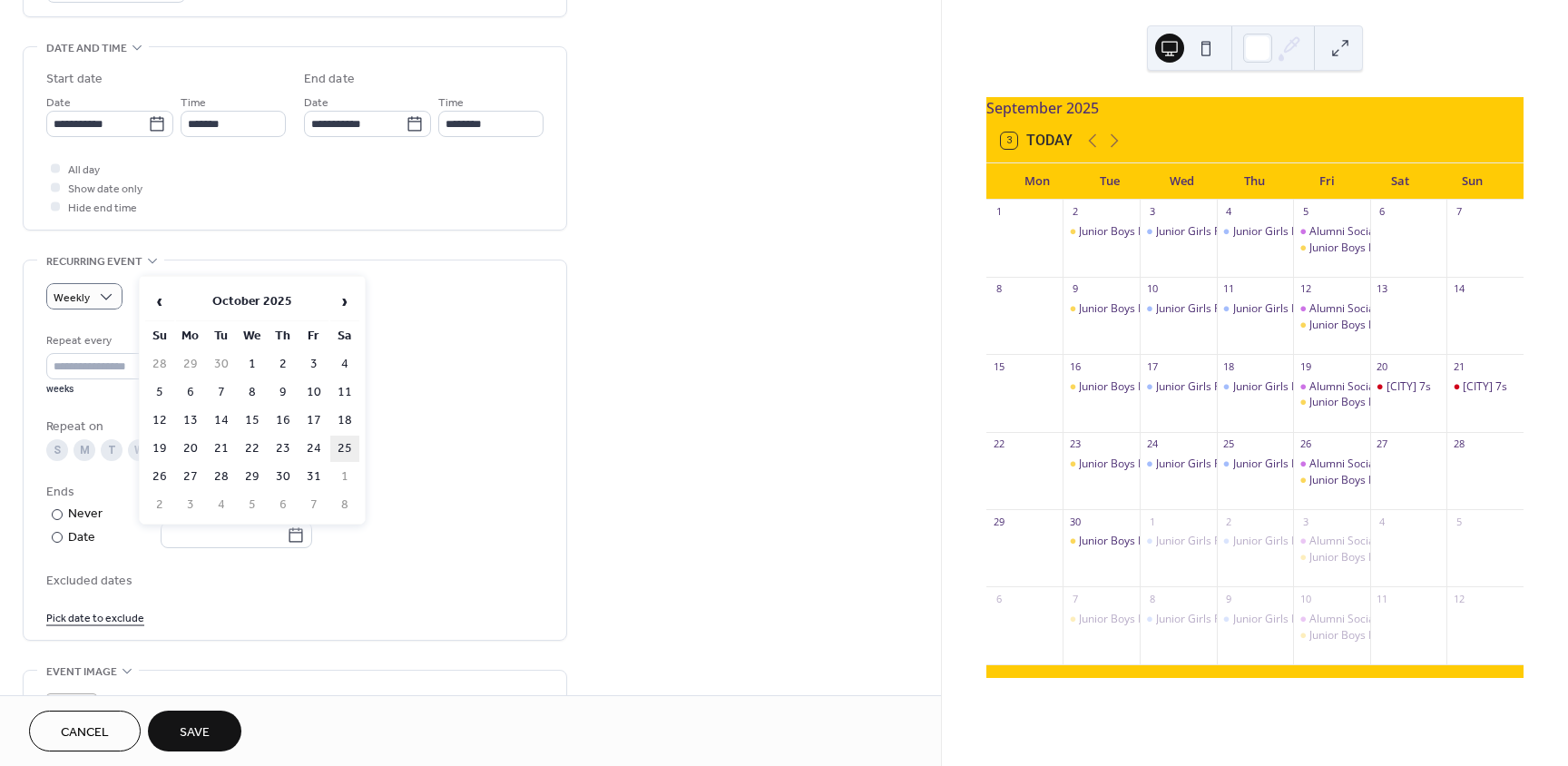 type on "**********" 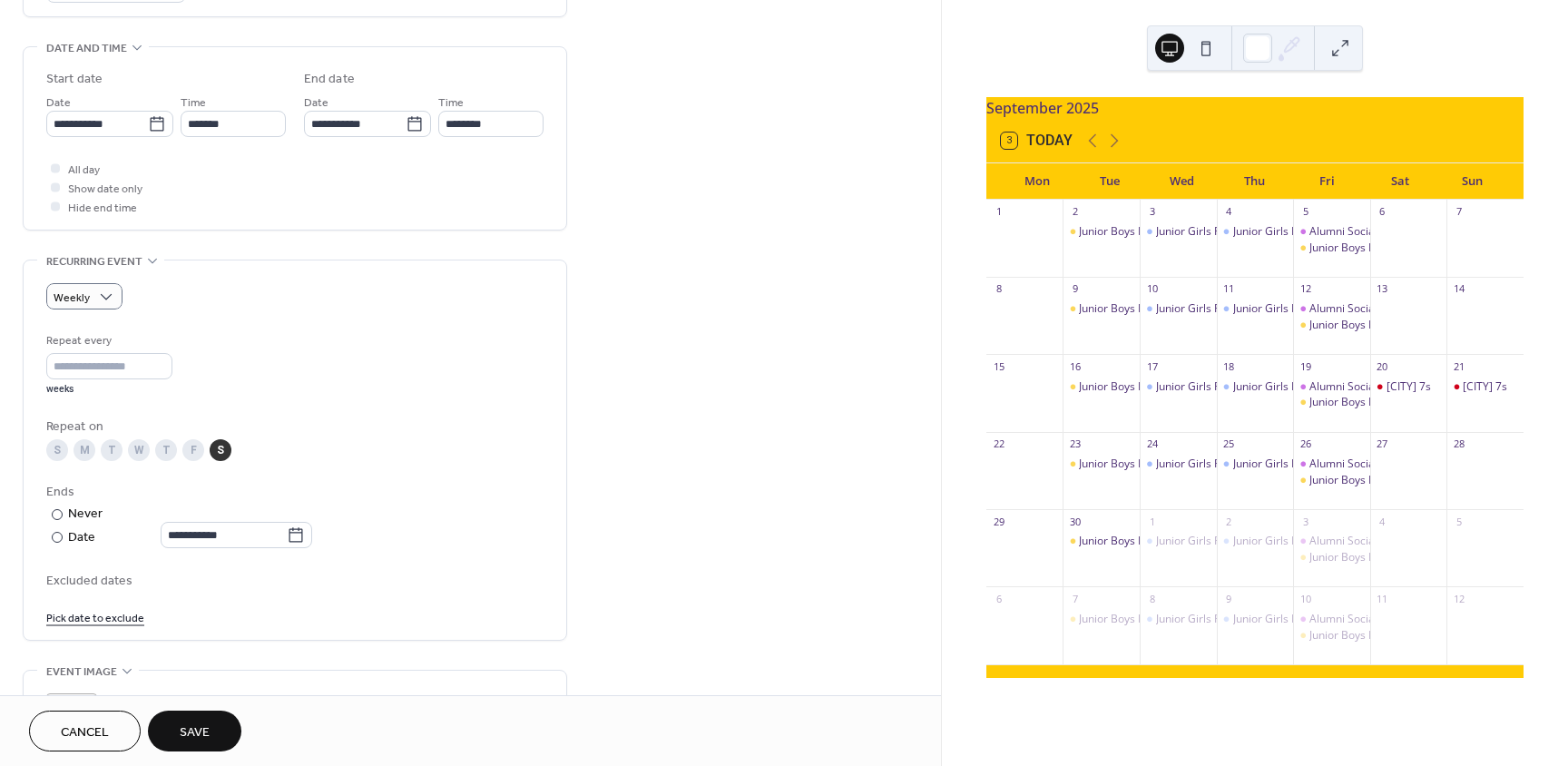 click on "Excluded dates" at bounding box center [295, 581] 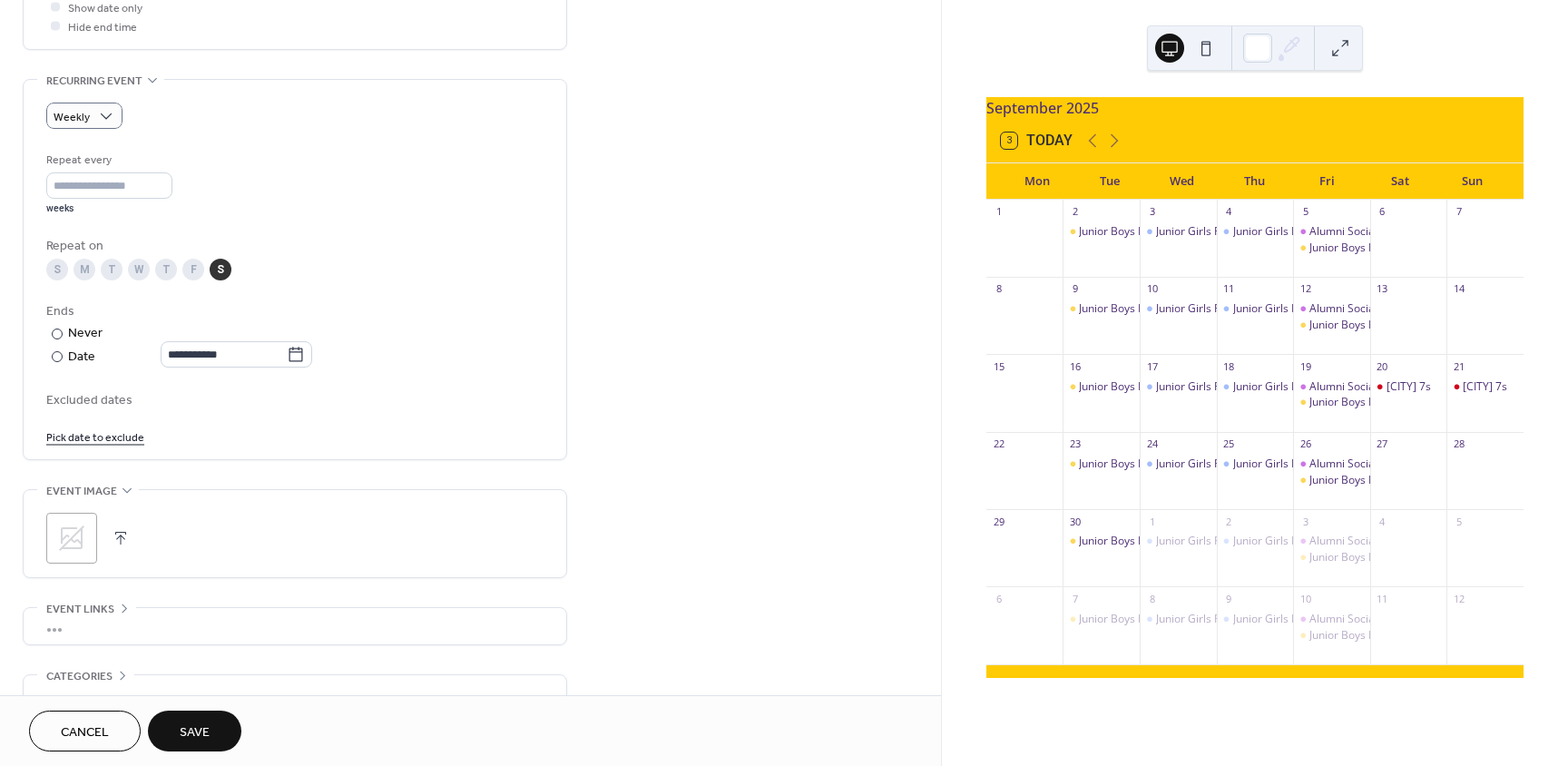 scroll, scrollTop: 726, scrollLeft: 0, axis: vertical 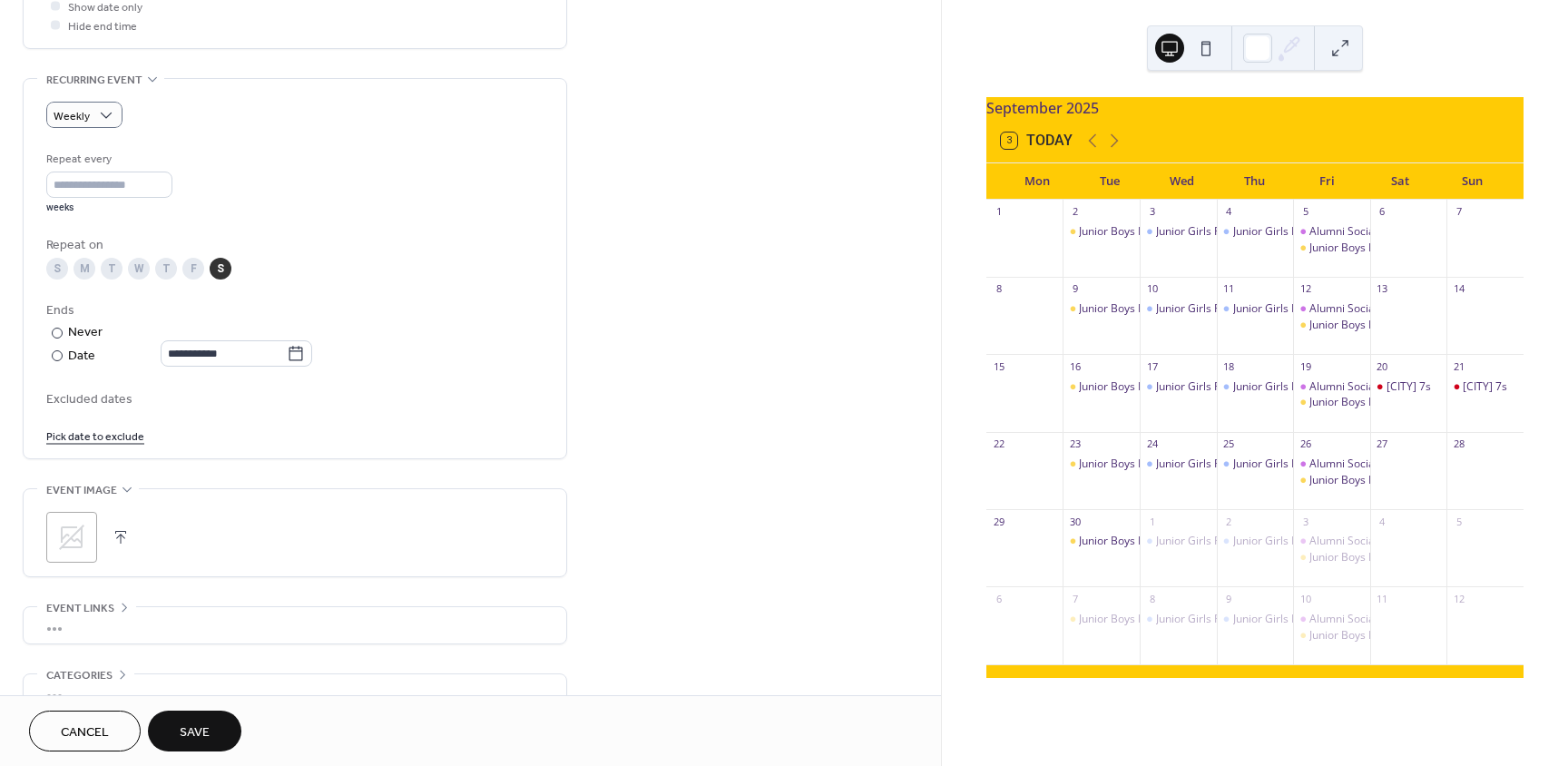 click on "Pick date to exclude" at bounding box center (95, 435) 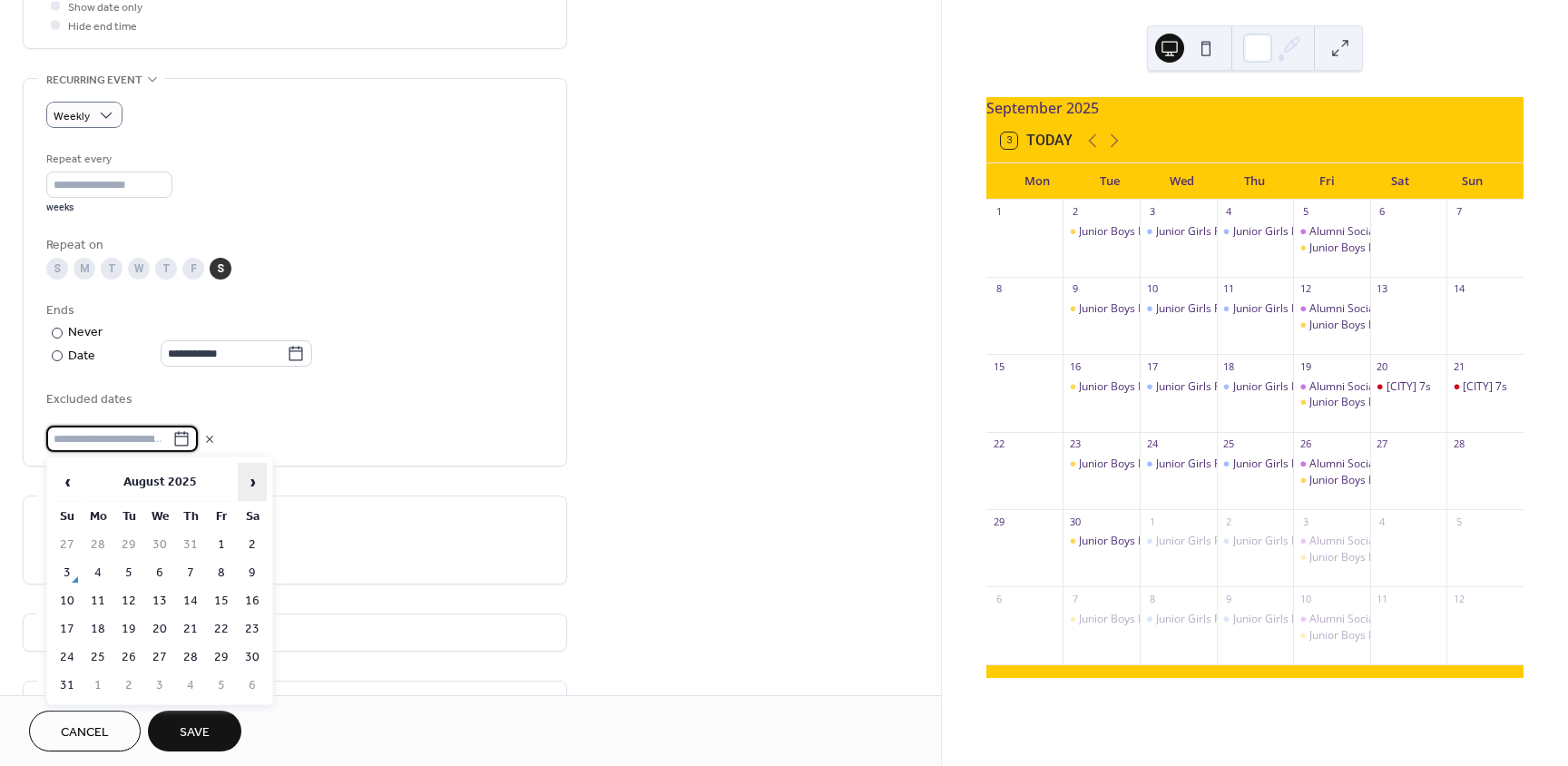 click on "›" at bounding box center (252, 482) 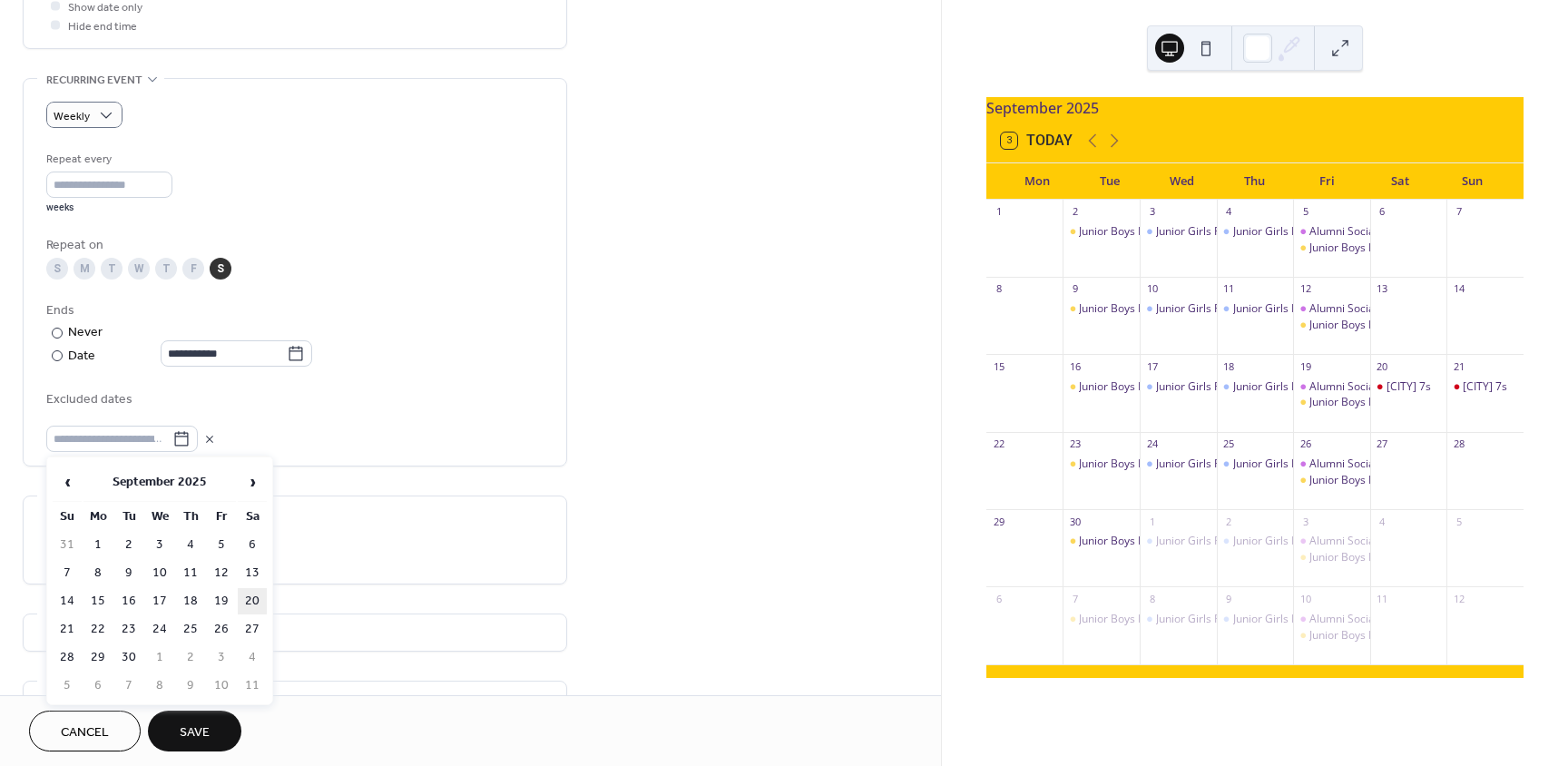 click on "20" at bounding box center [252, 601] 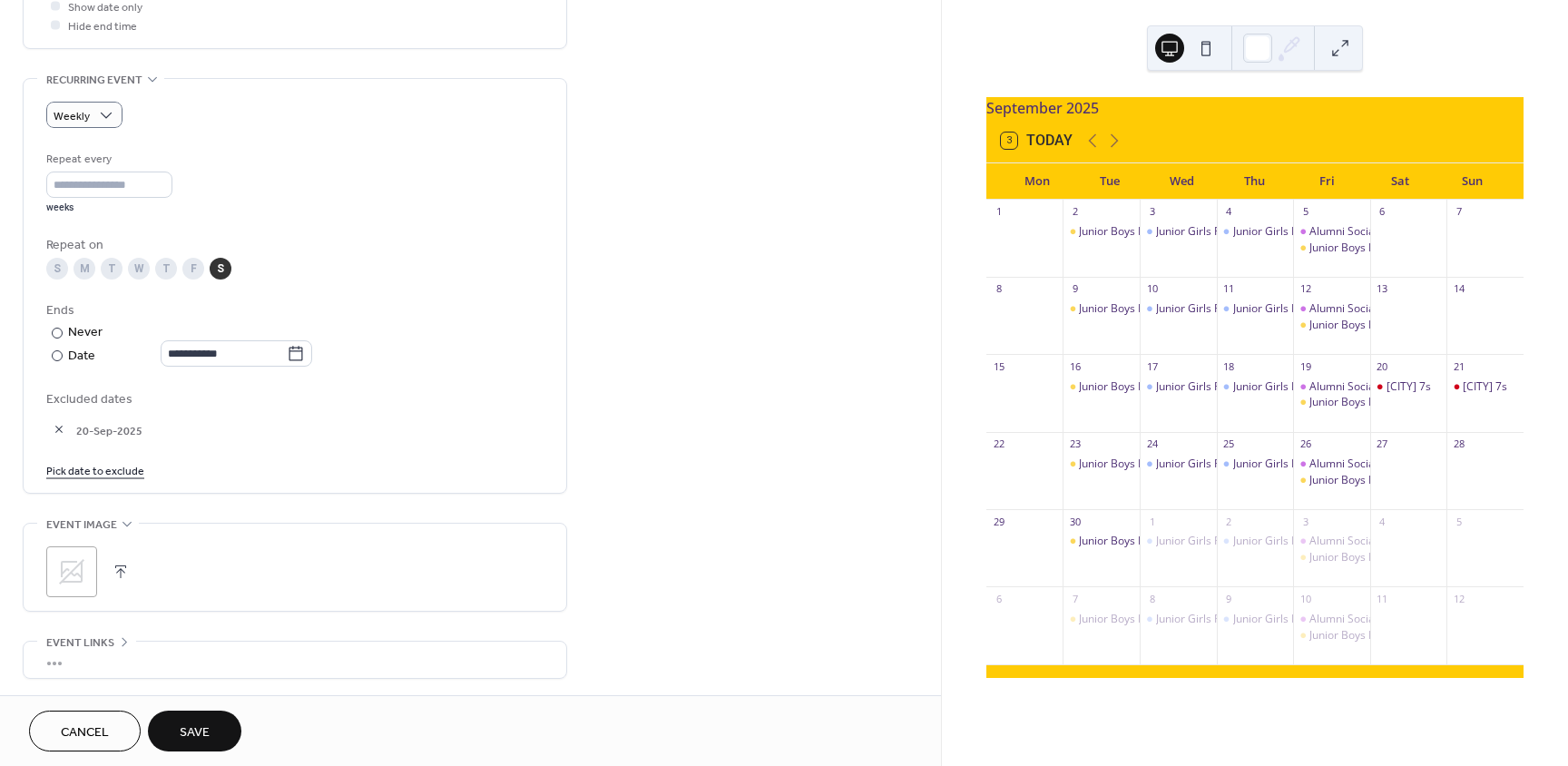 click on "20-Sep-2025" at bounding box center [295, 429] 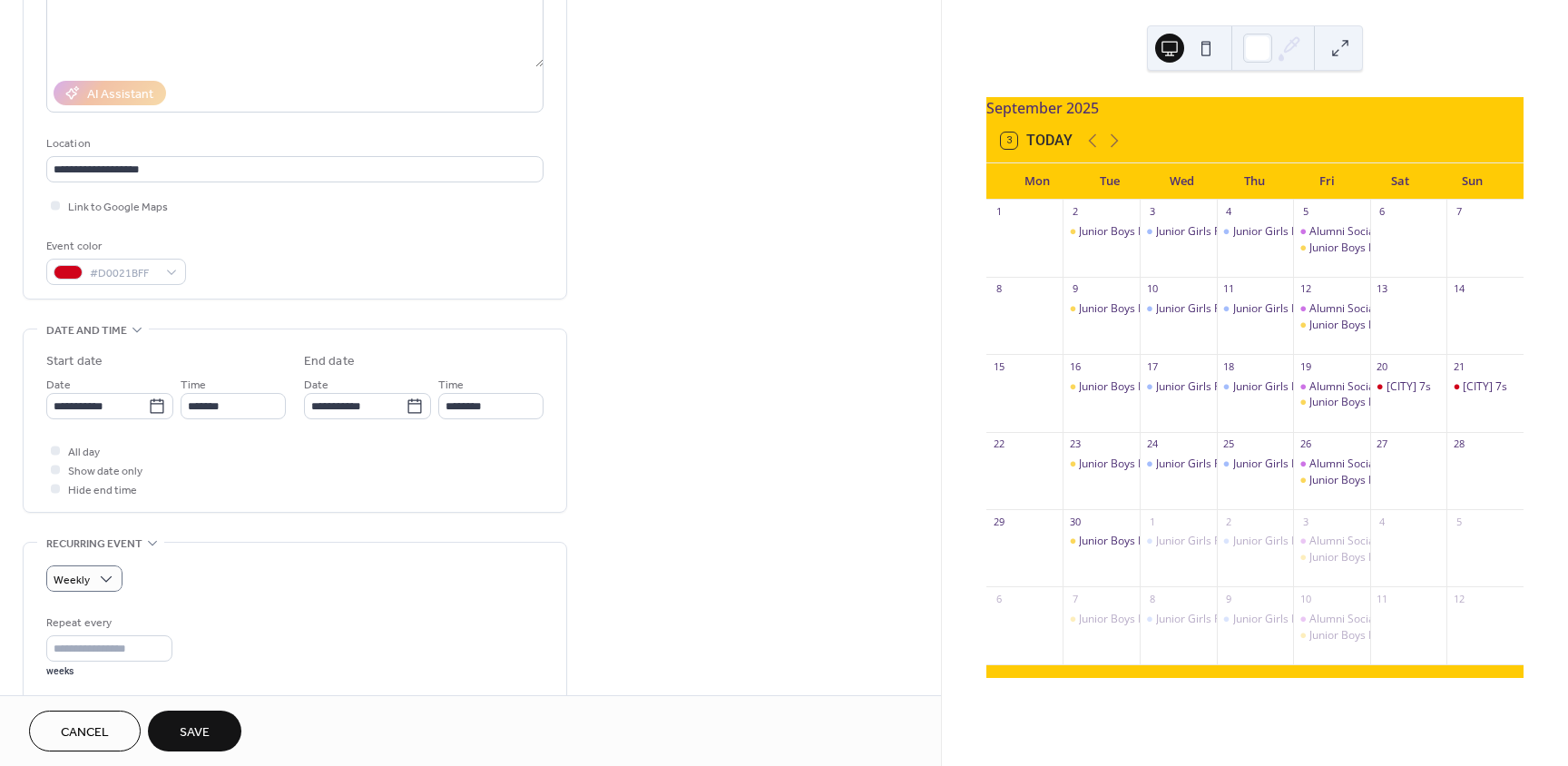 scroll, scrollTop: 318, scrollLeft: 0, axis: vertical 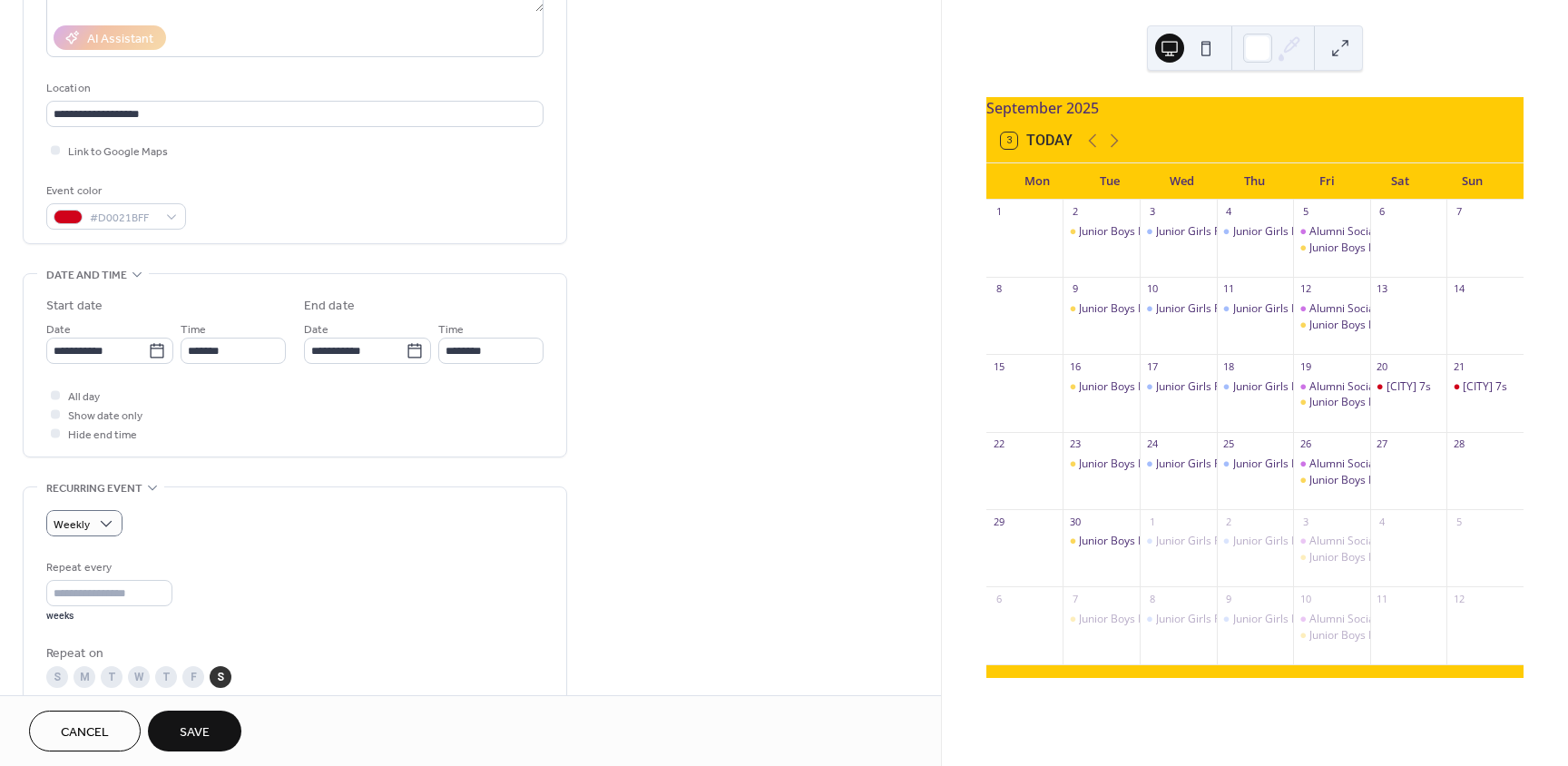 click on "Save" at bounding box center (194, 732) 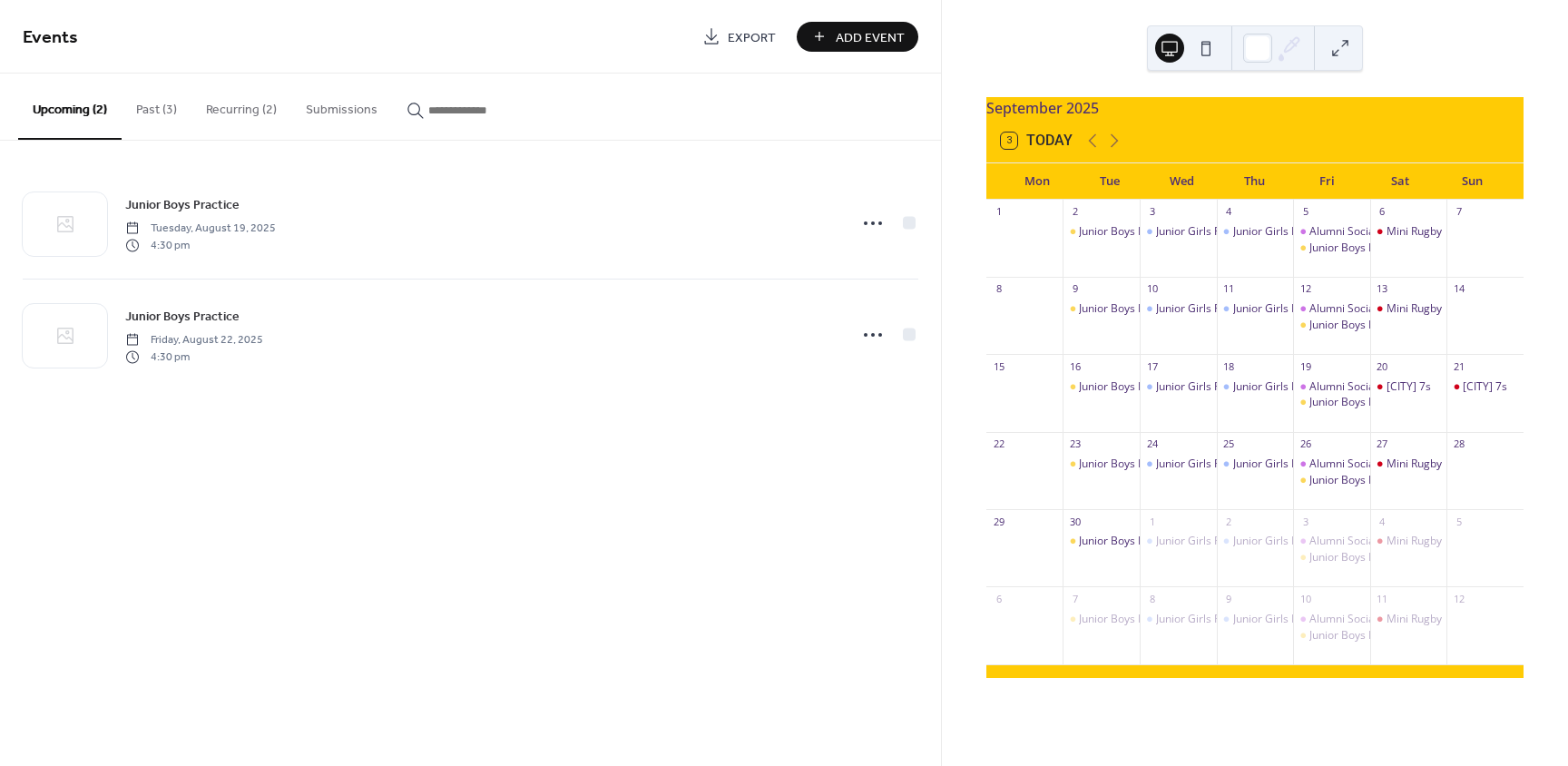 click on "Add Event" at bounding box center (870, 37) 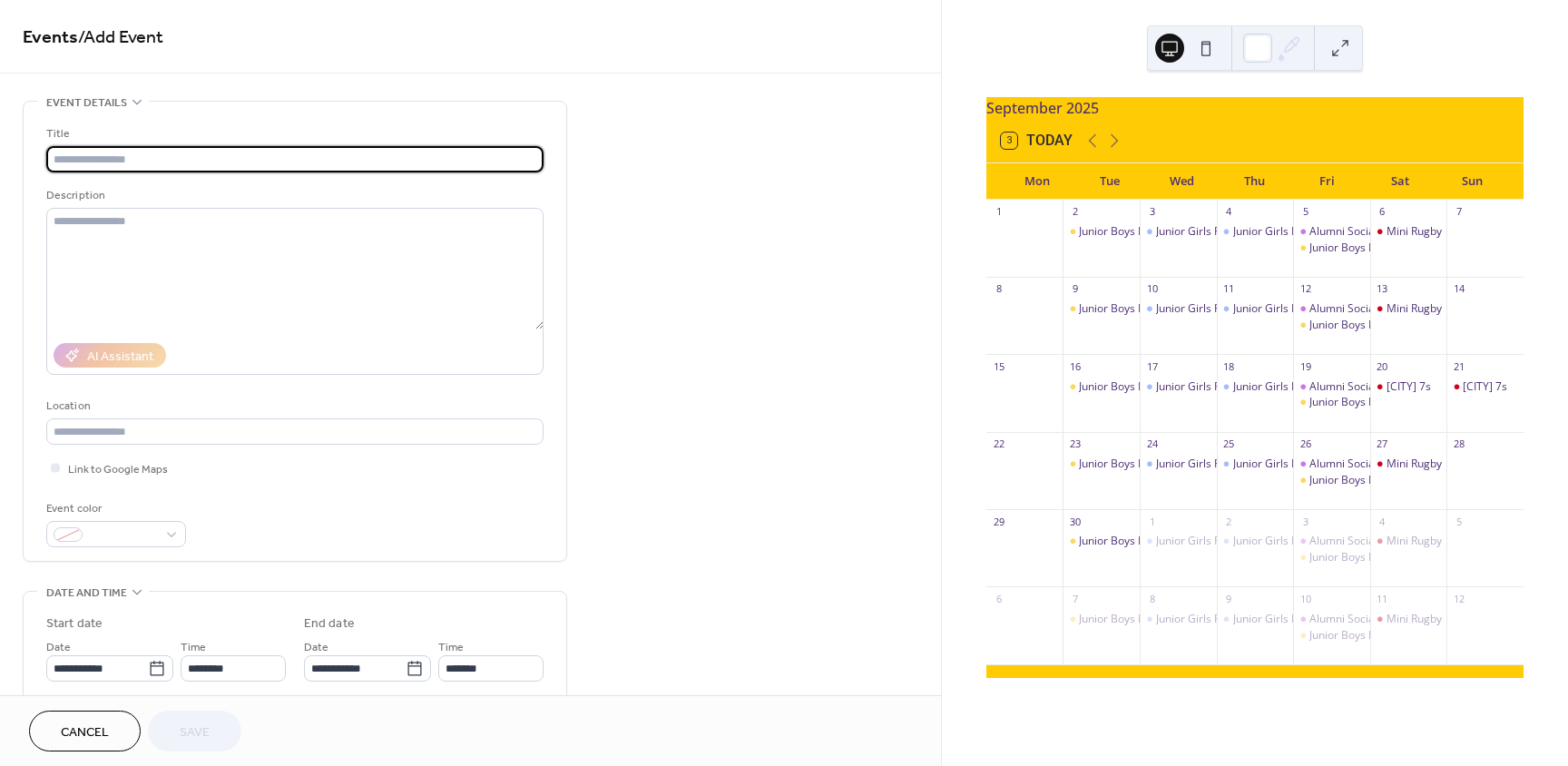 click at bounding box center [295, 159] 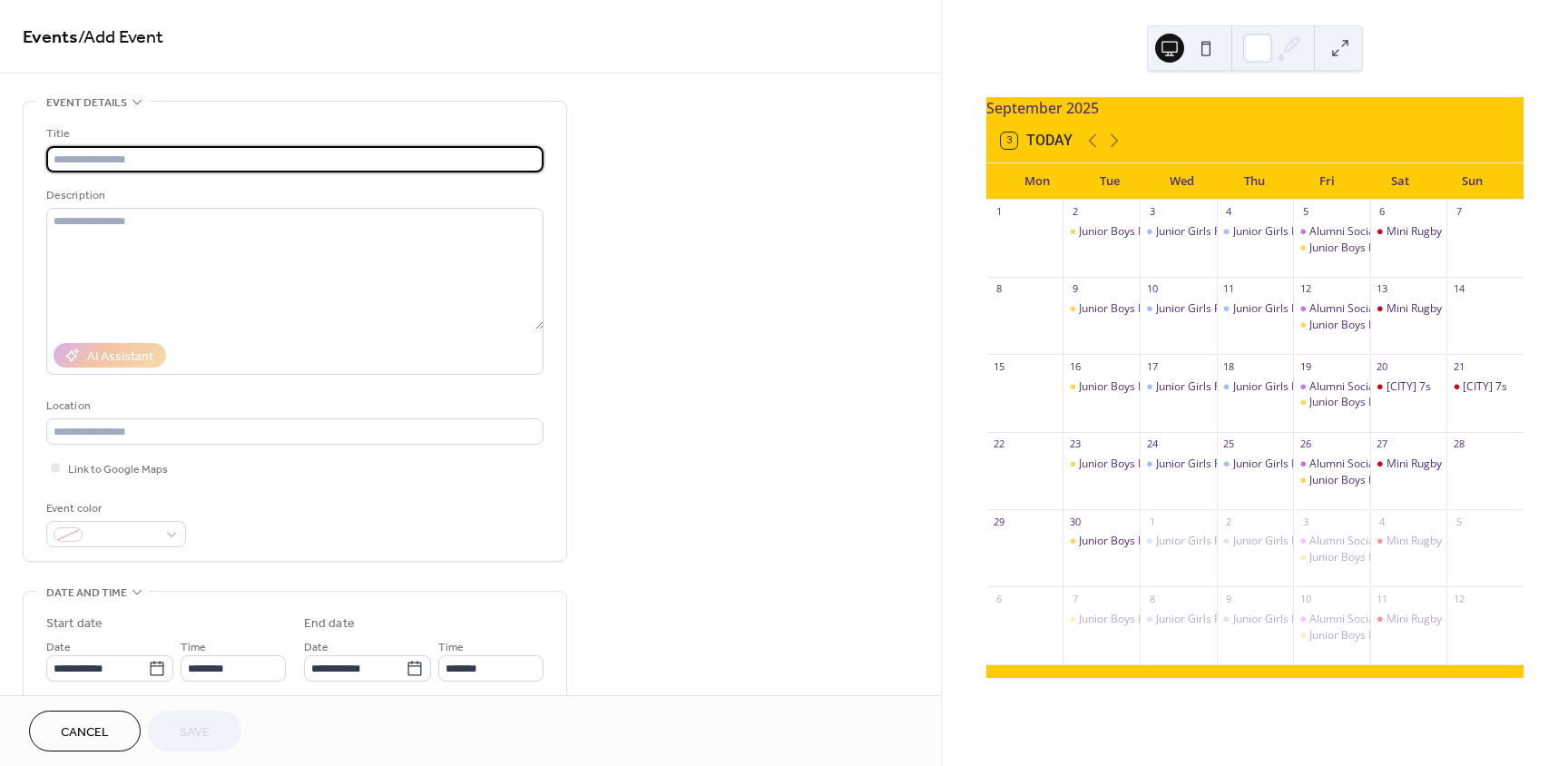 type on "*" 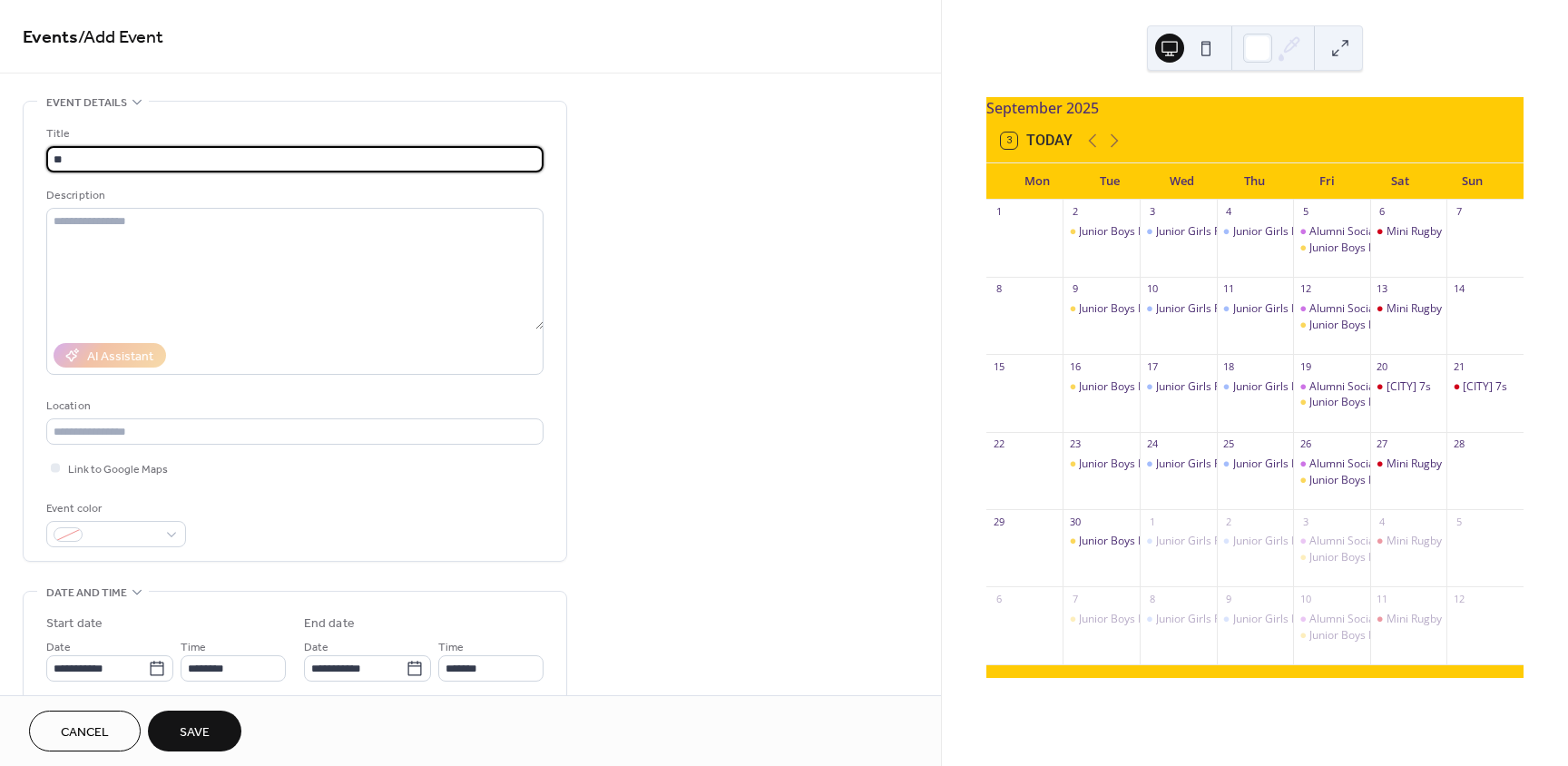 type on "*" 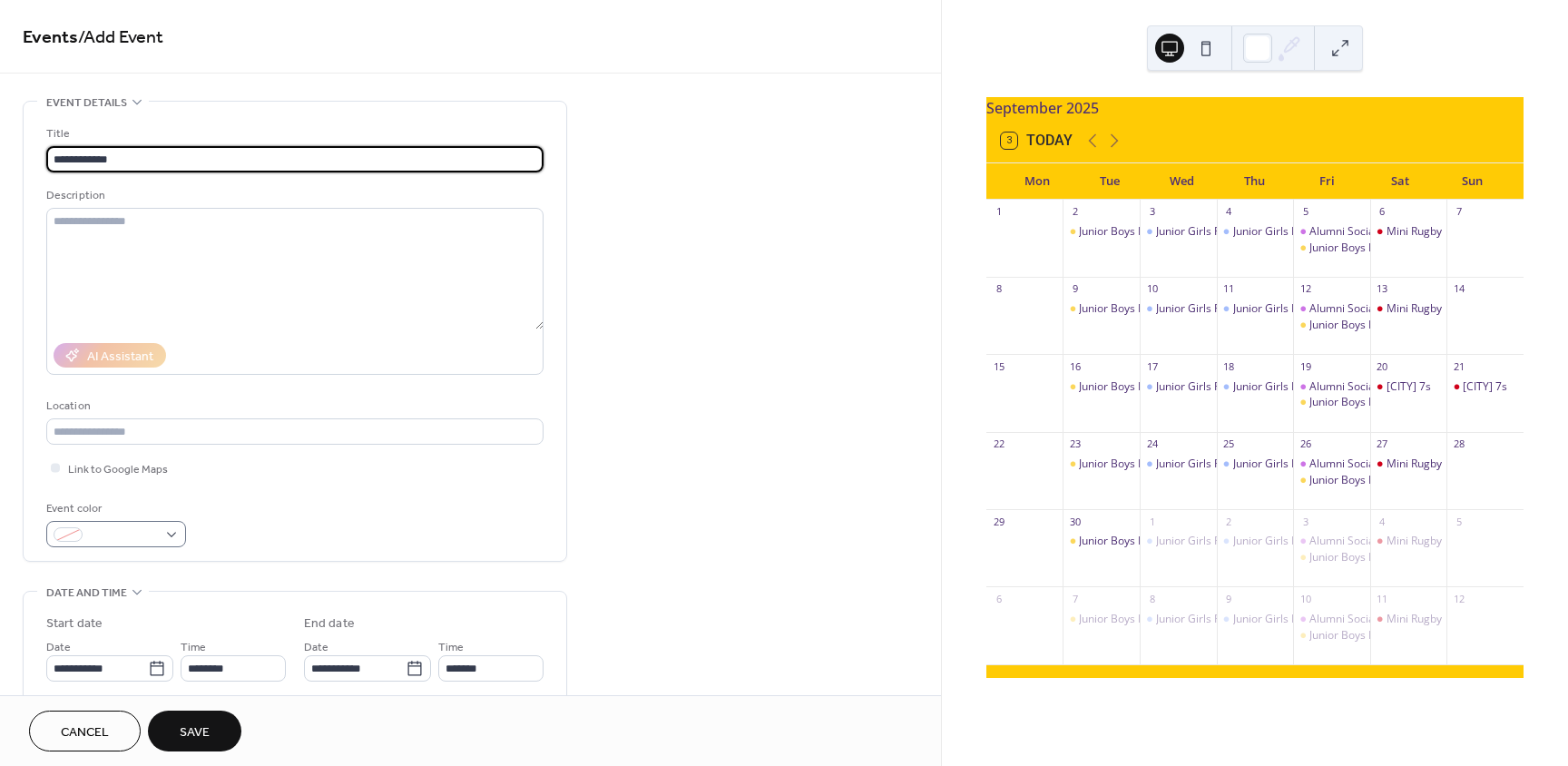 type on "**********" 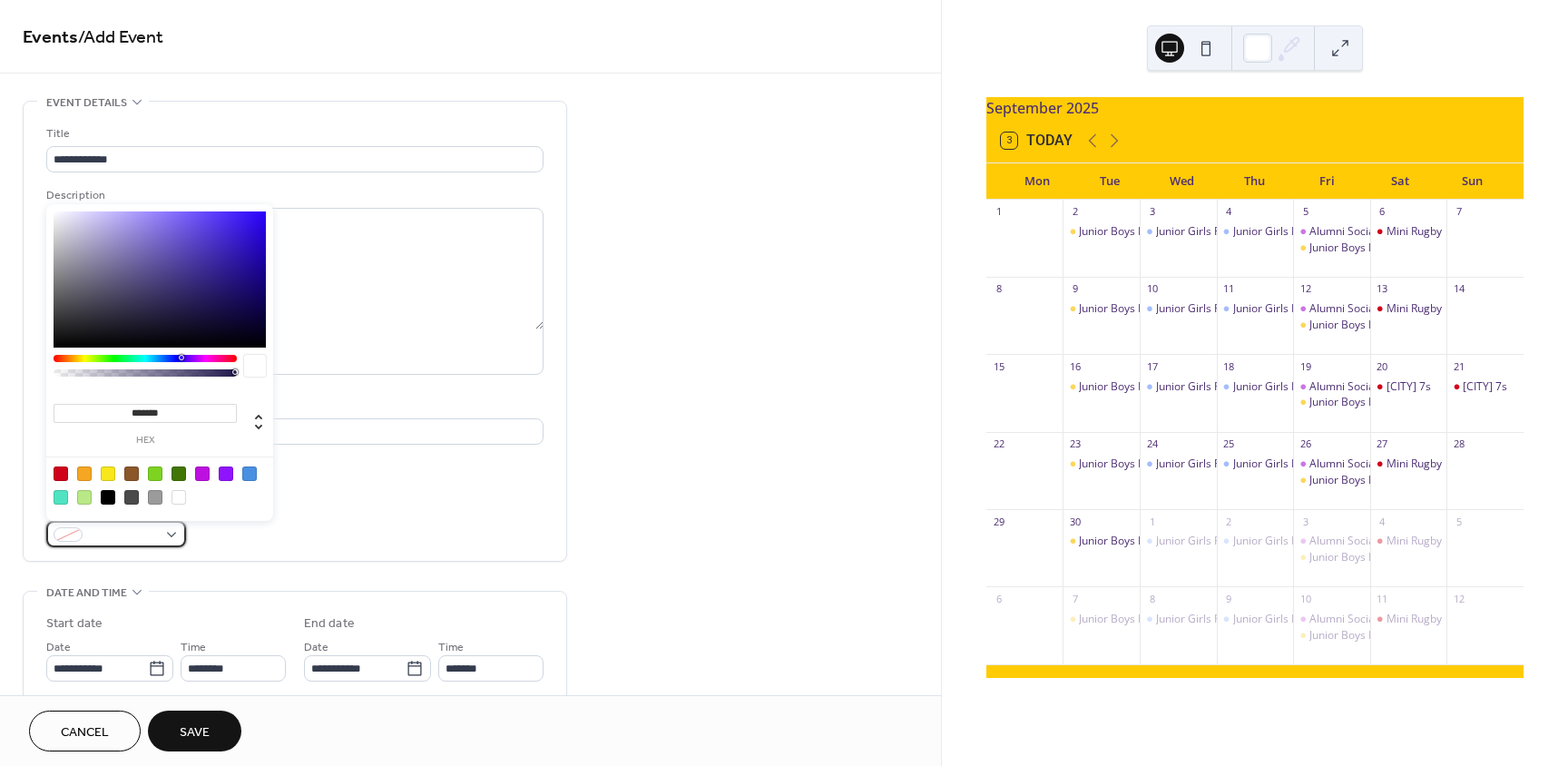 click at bounding box center [116, 534] 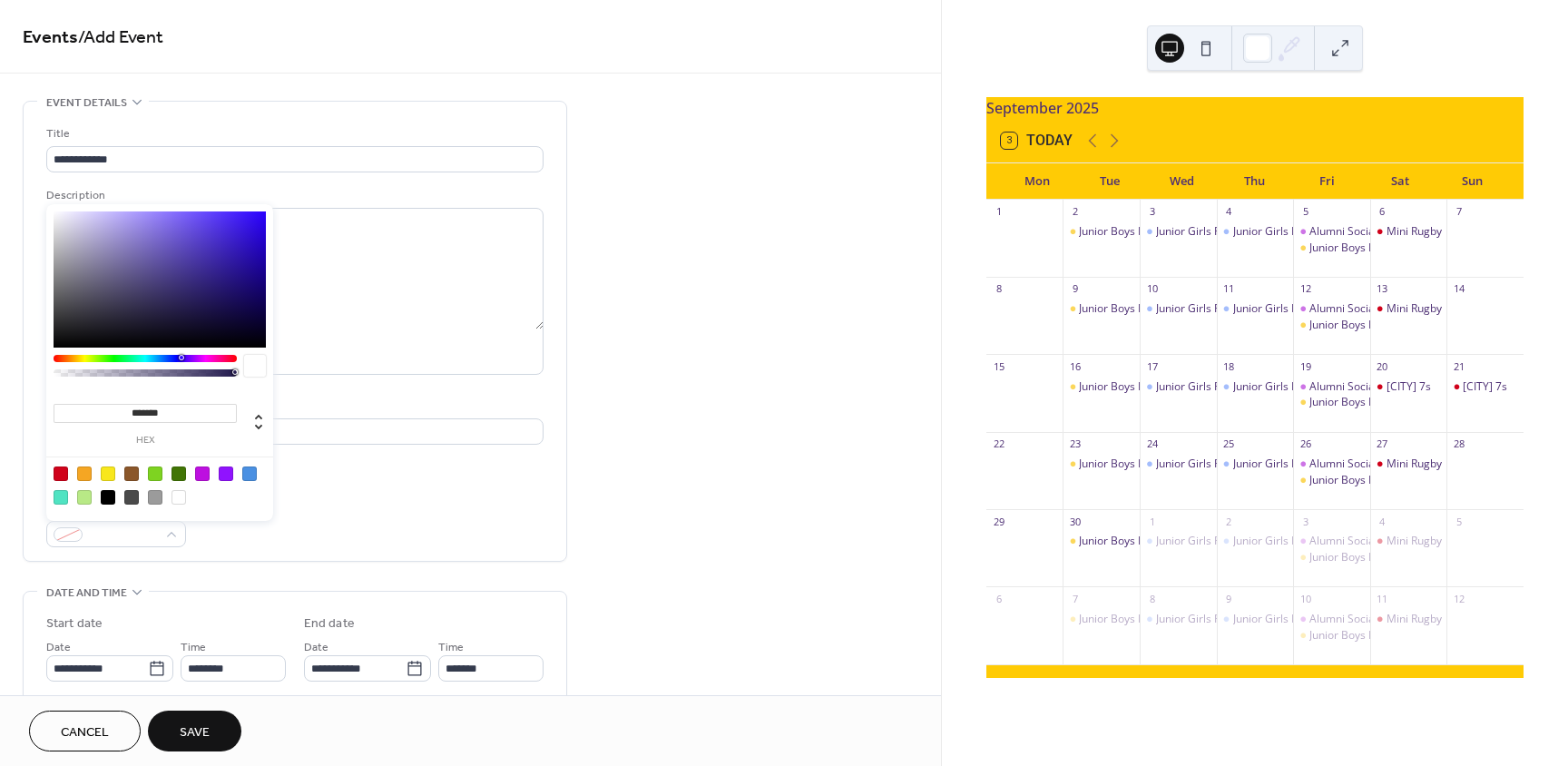 click at bounding box center [61, 474] 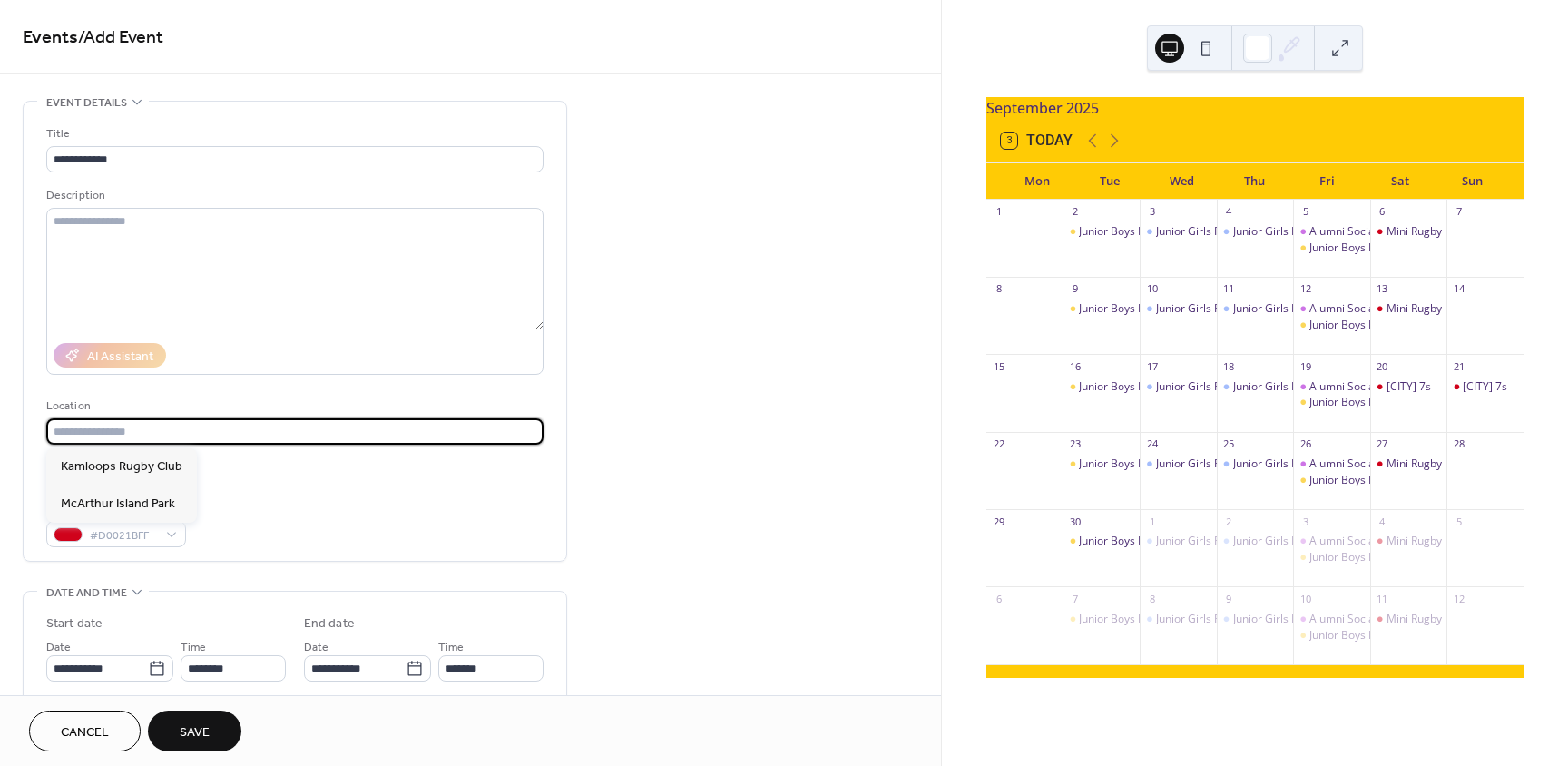 click at bounding box center [295, 431] 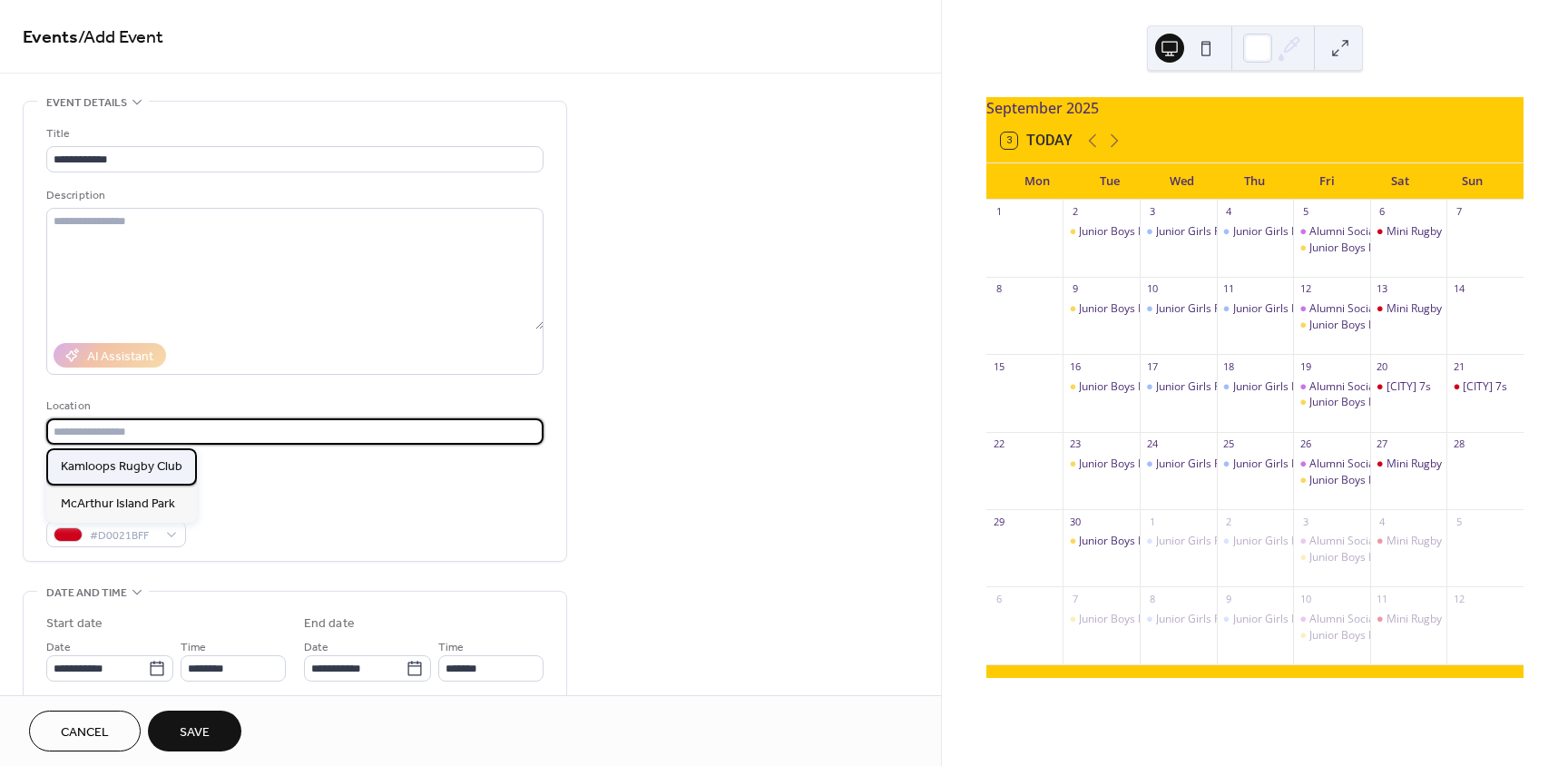 click on "Kamloops Rugby Club" at bounding box center [122, 466] 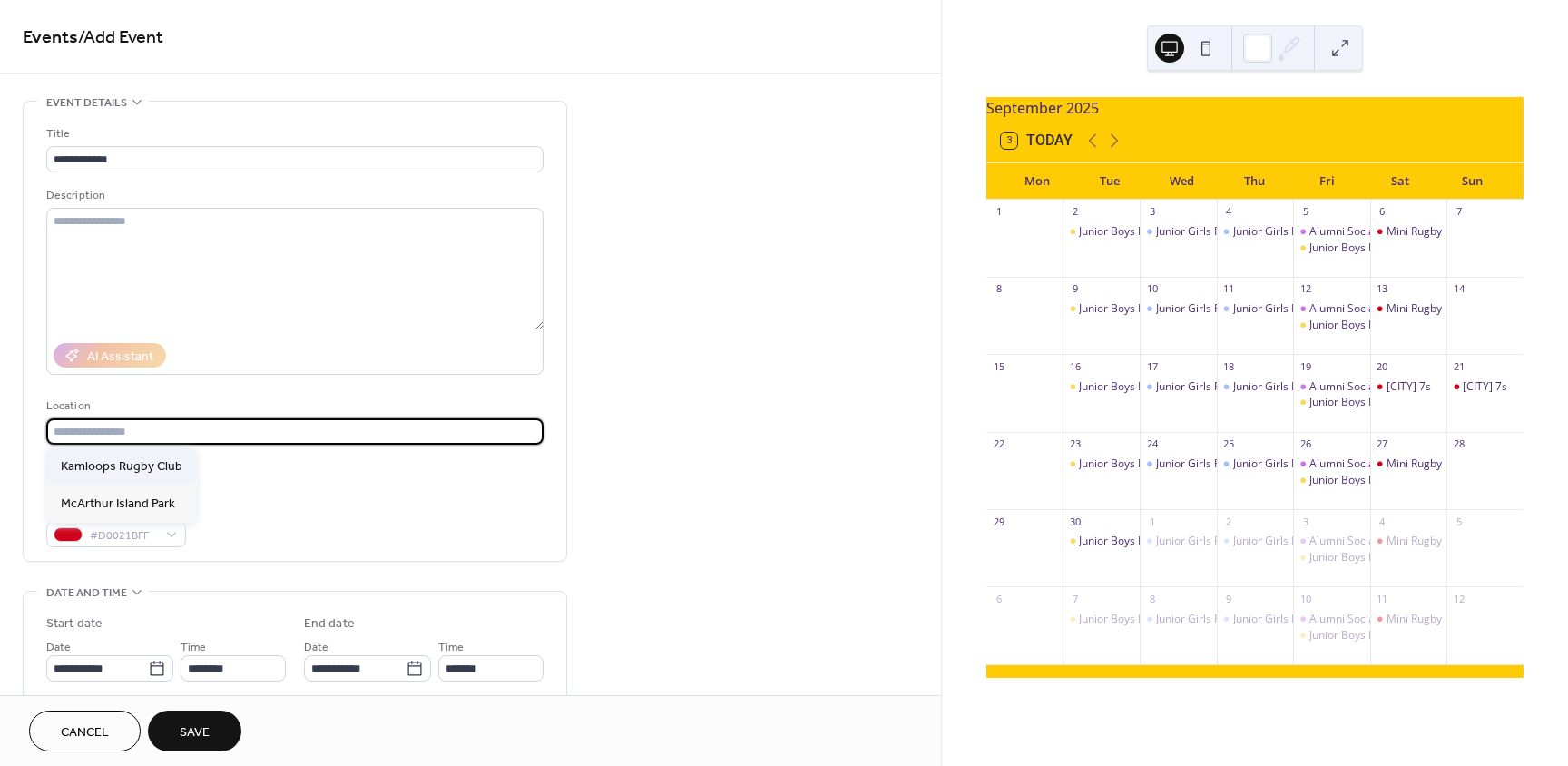 type on "**********" 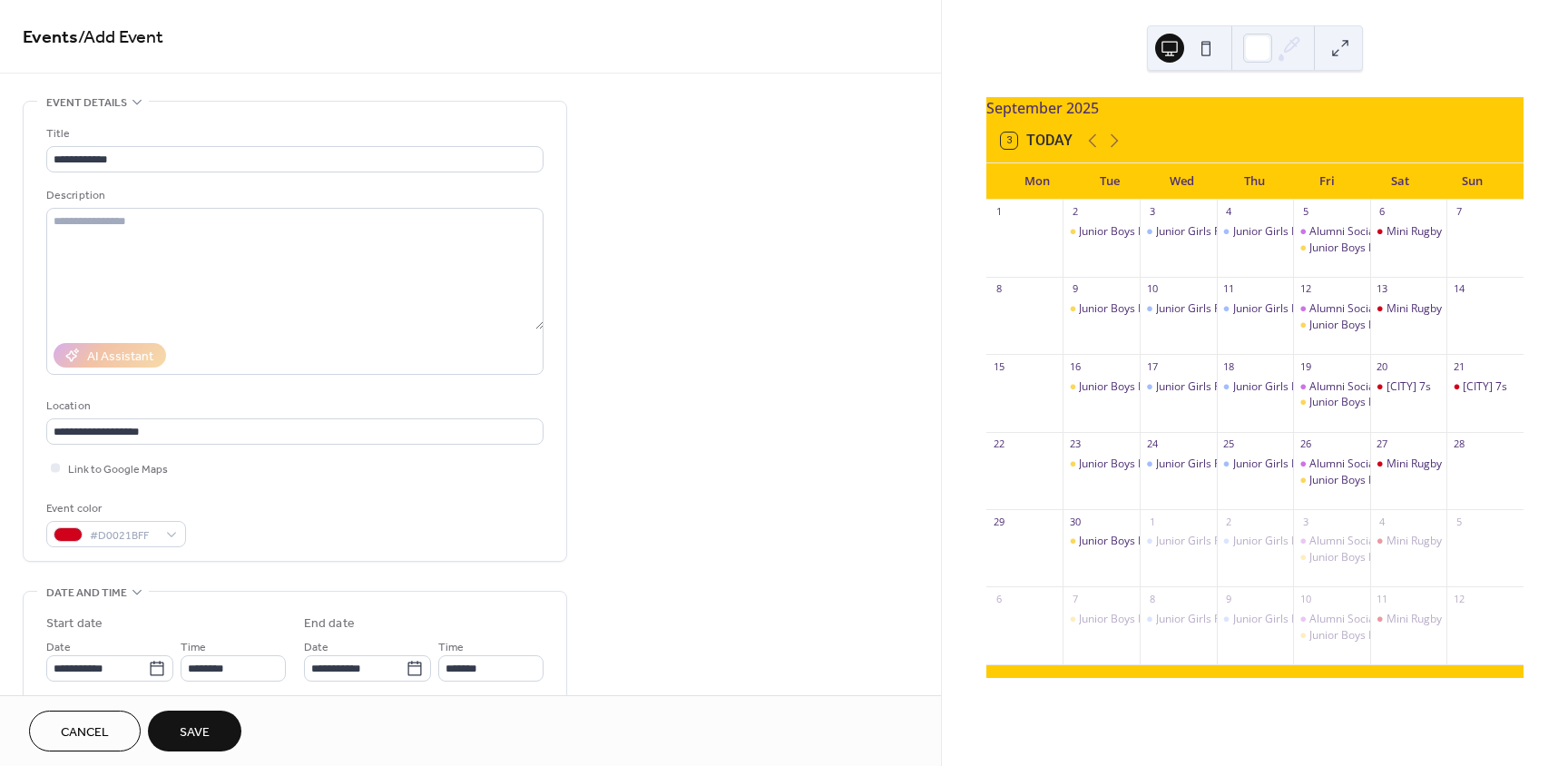 click on "Event color #D0021BFF" at bounding box center [295, 523] 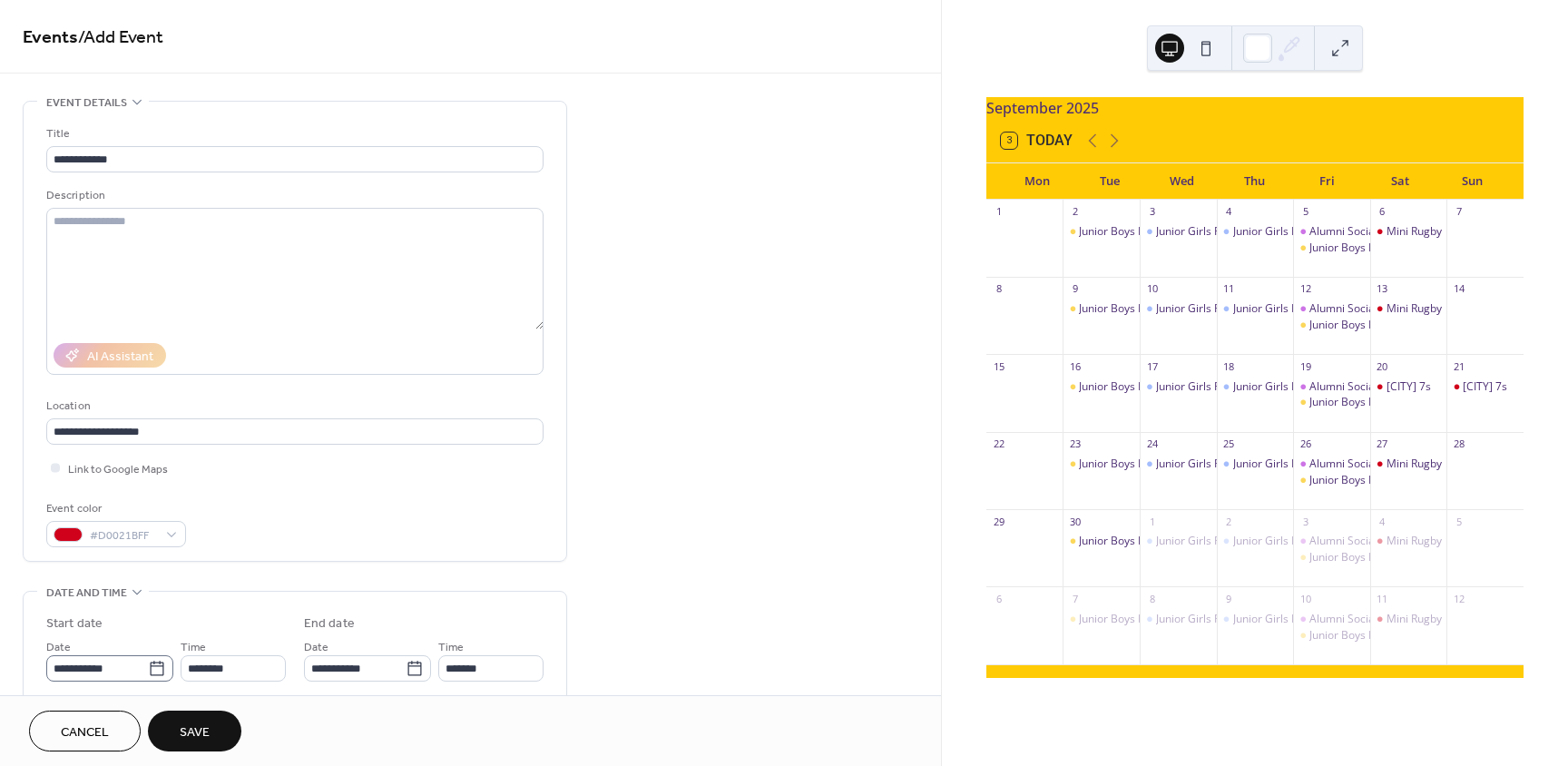click 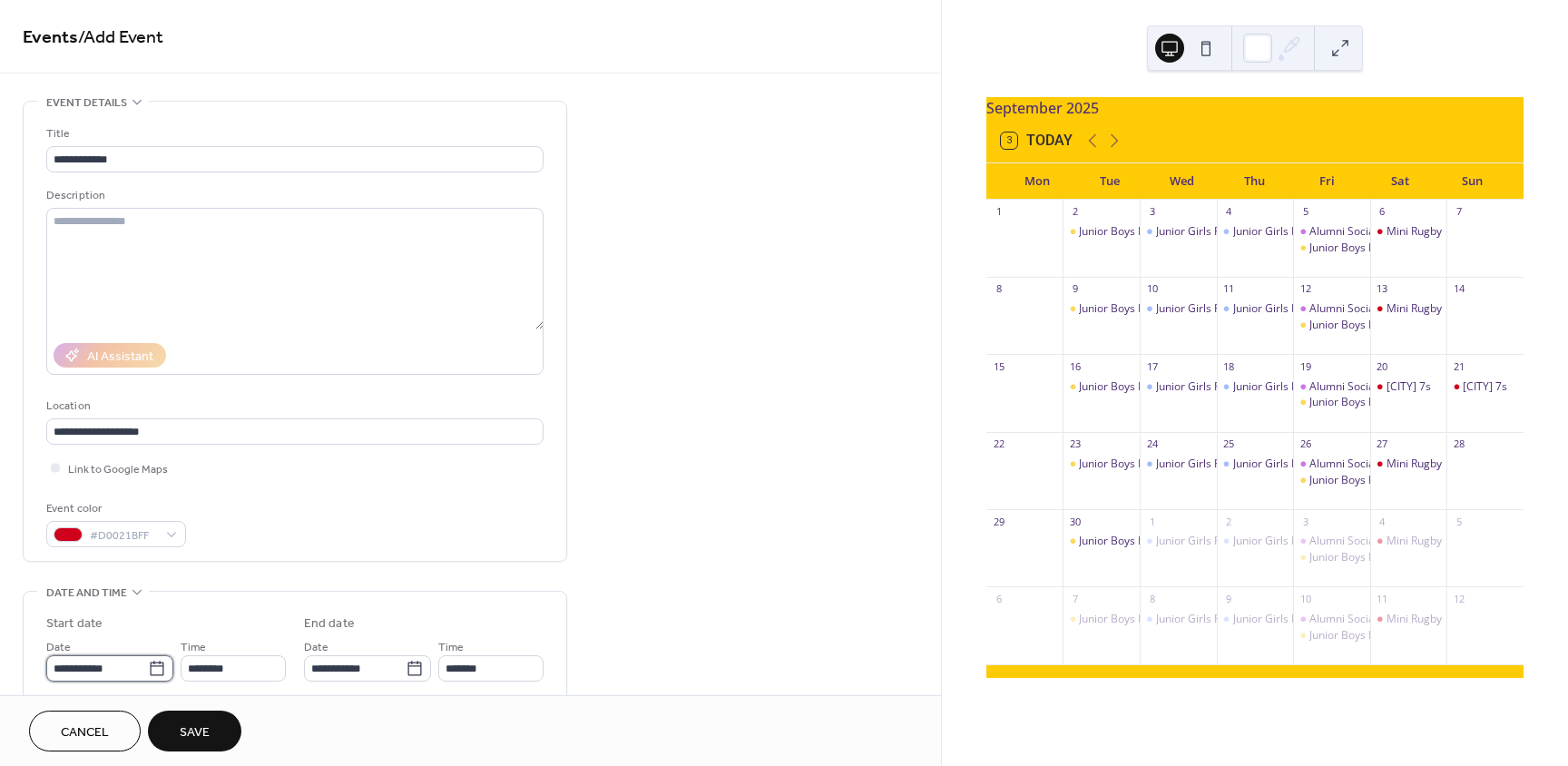 click on "**********" at bounding box center (97, 668) 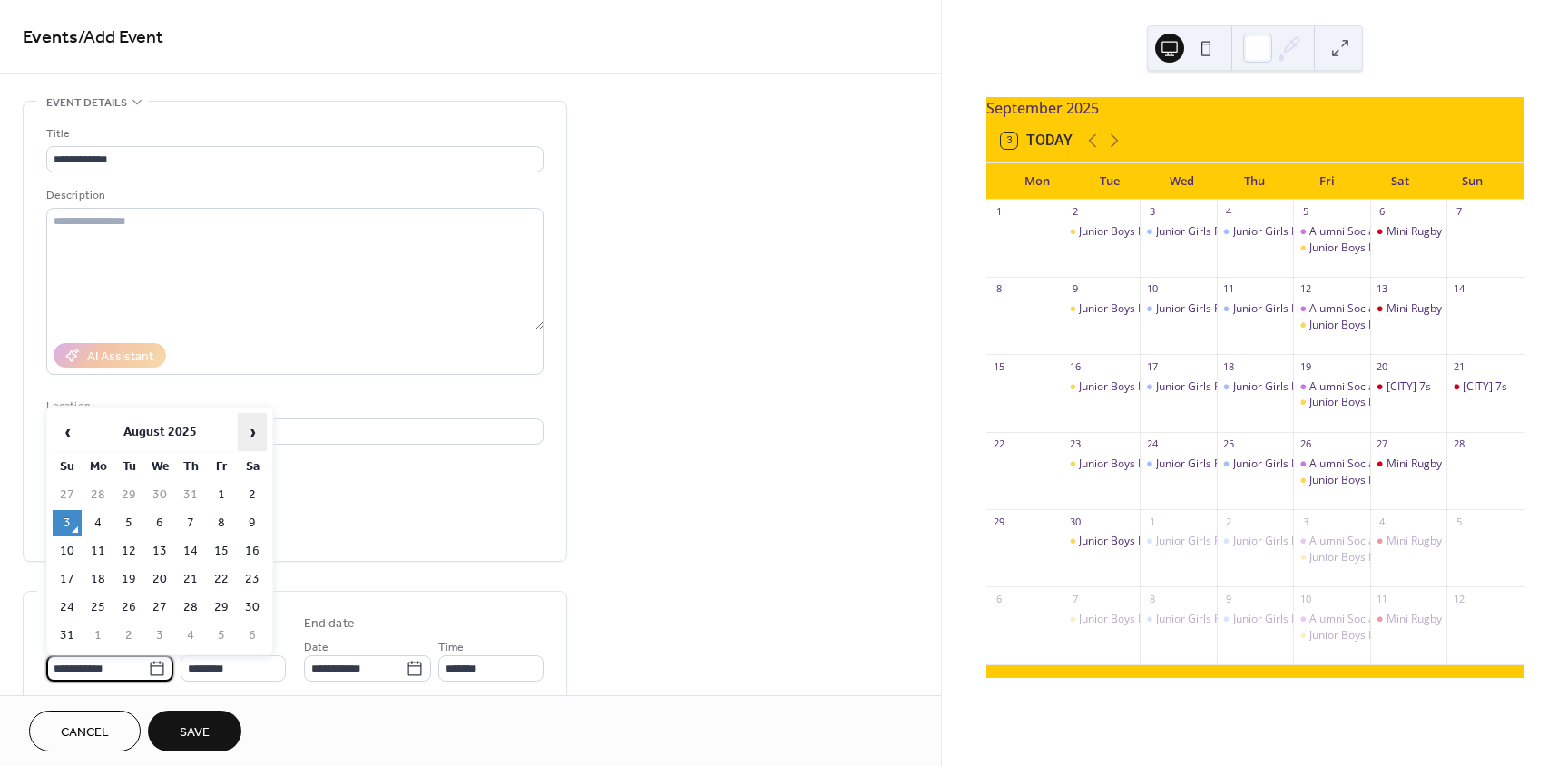 click on "›" at bounding box center [252, 432] 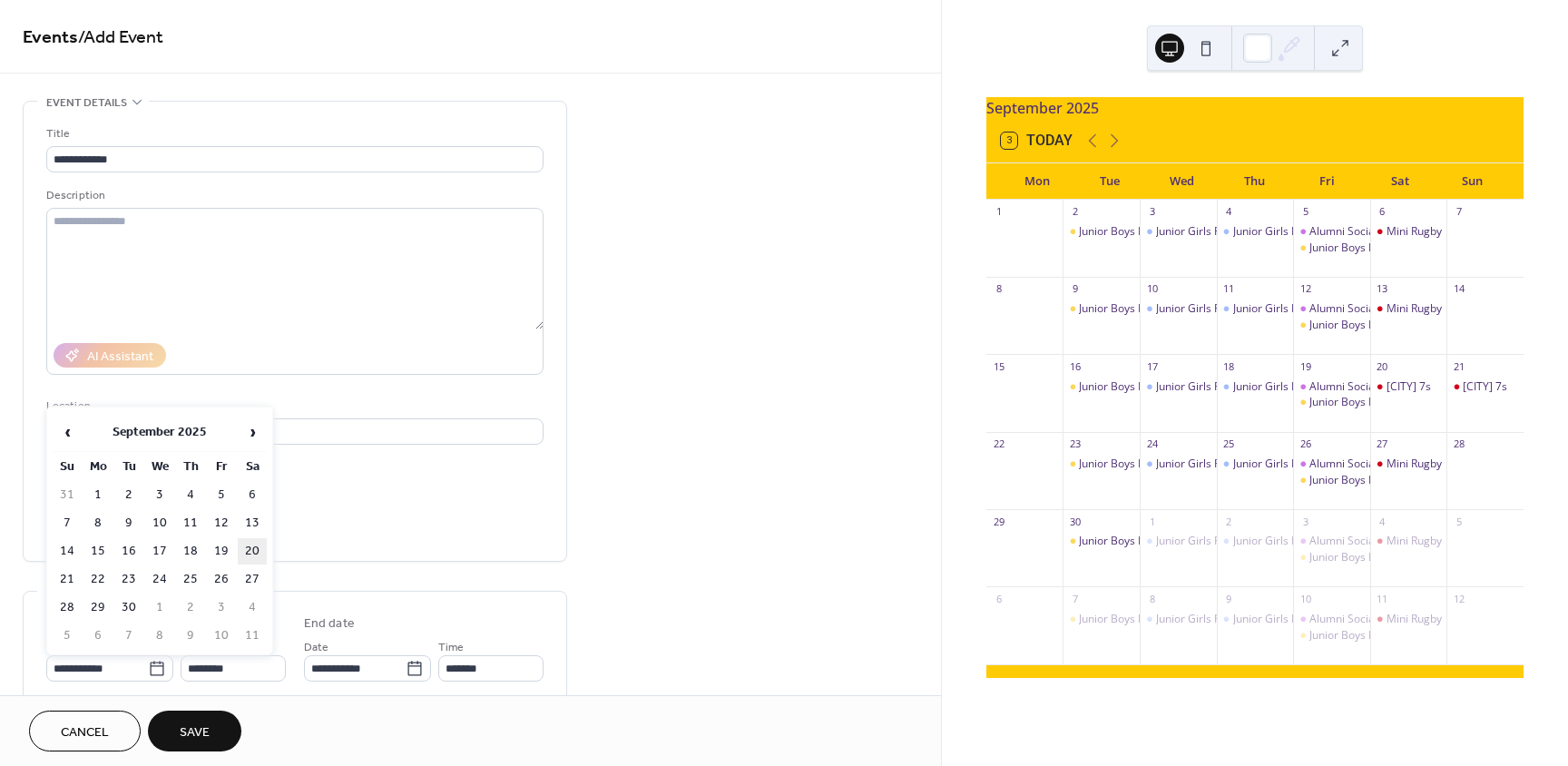 click on "20" at bounding box center (252, 551) 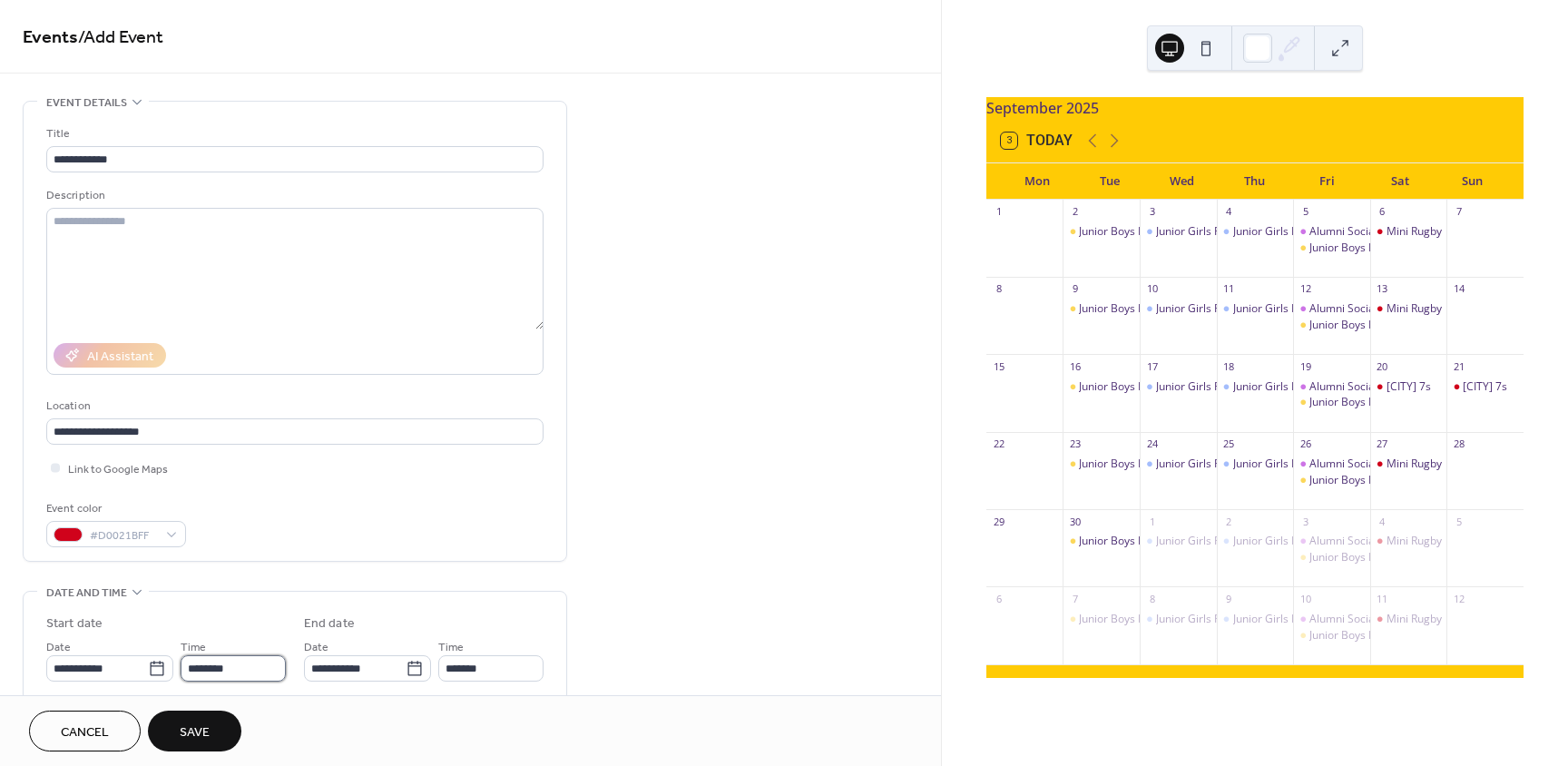 click on "********" at bounding box center [233, 668] 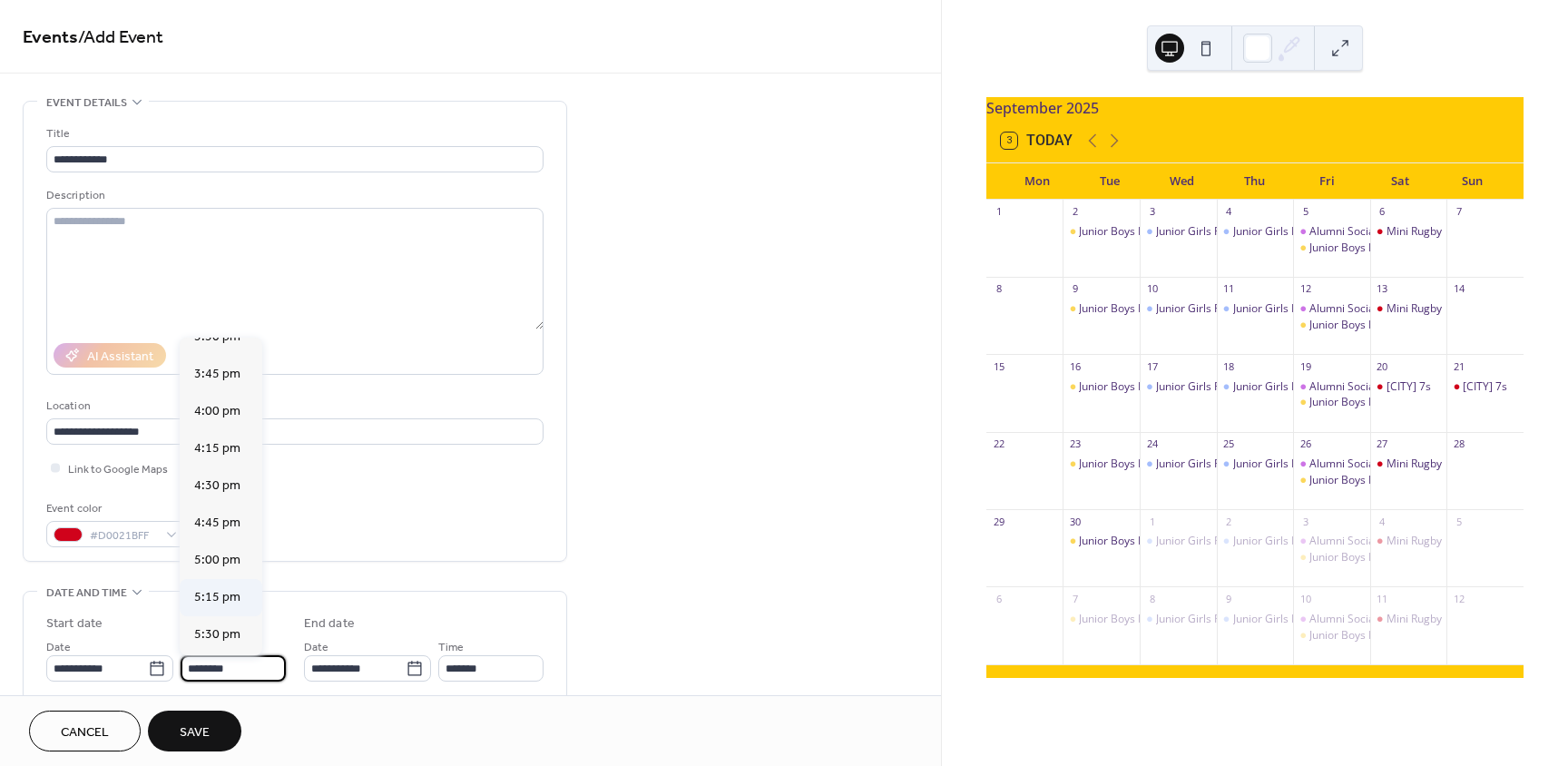 scroll, scrollTop: 2331, scrollLeft: 0, axis: vertical 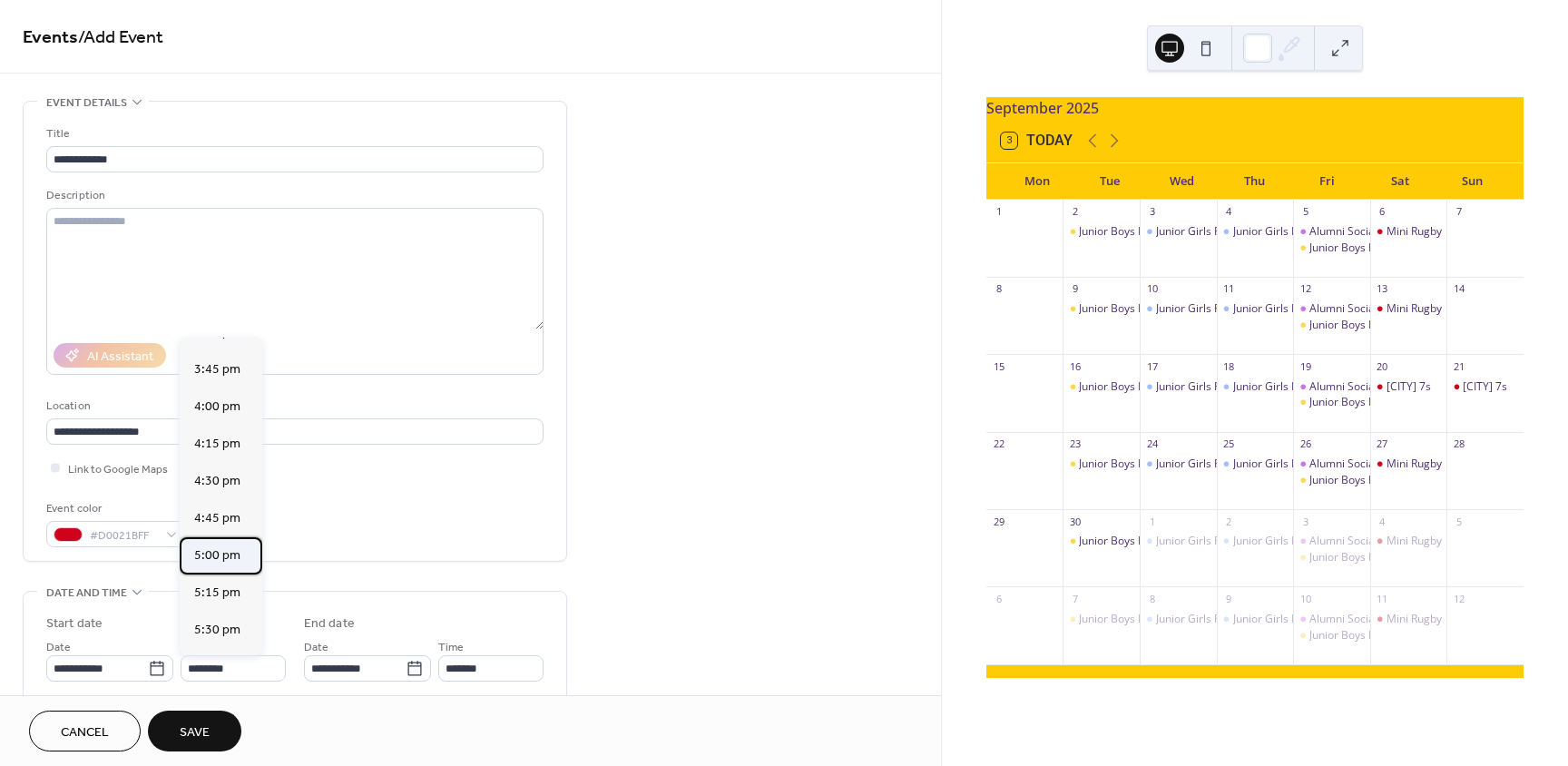 click on "5:00 pm" at bounding box center (217, 555) 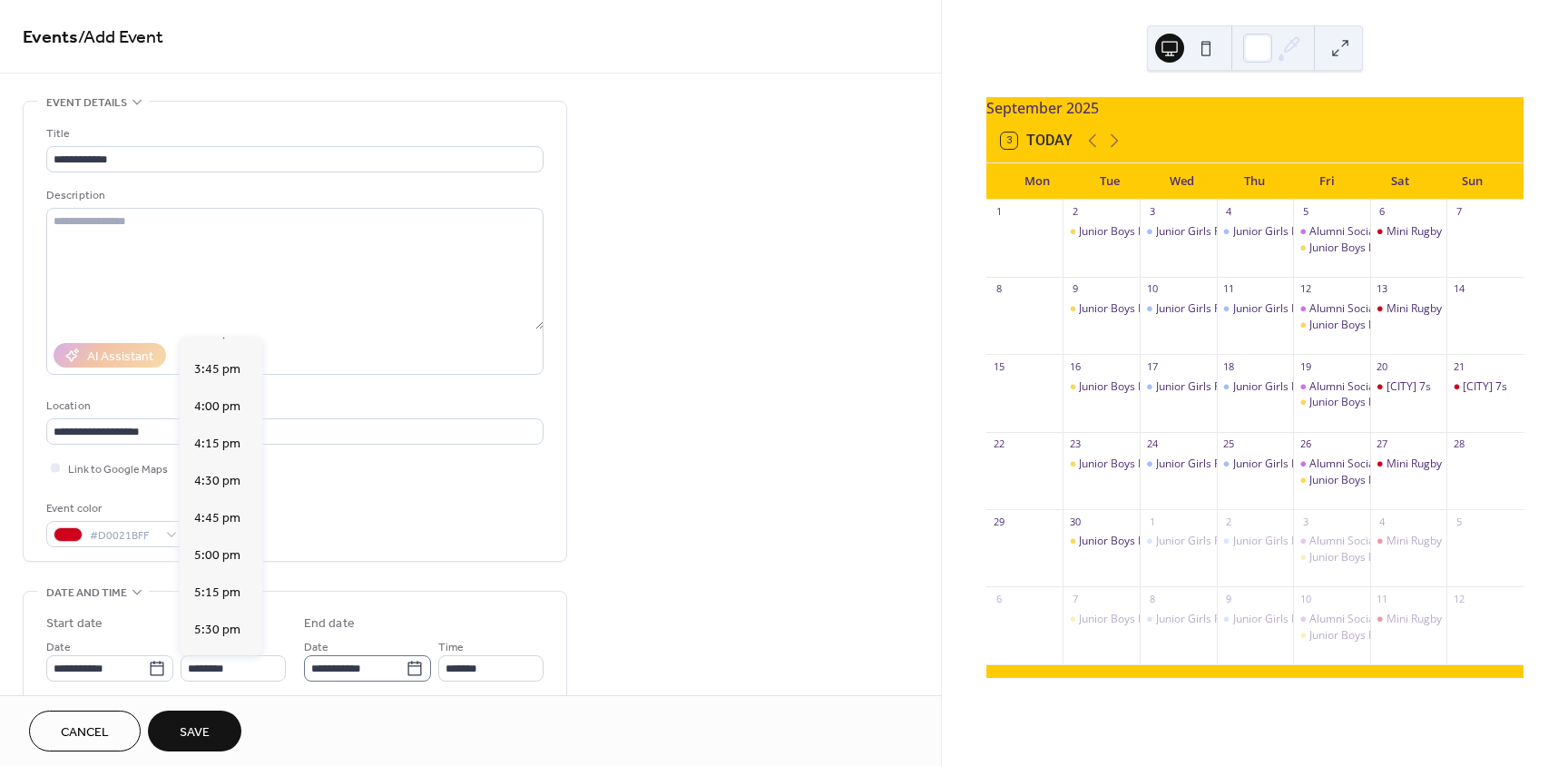 type on "*******" 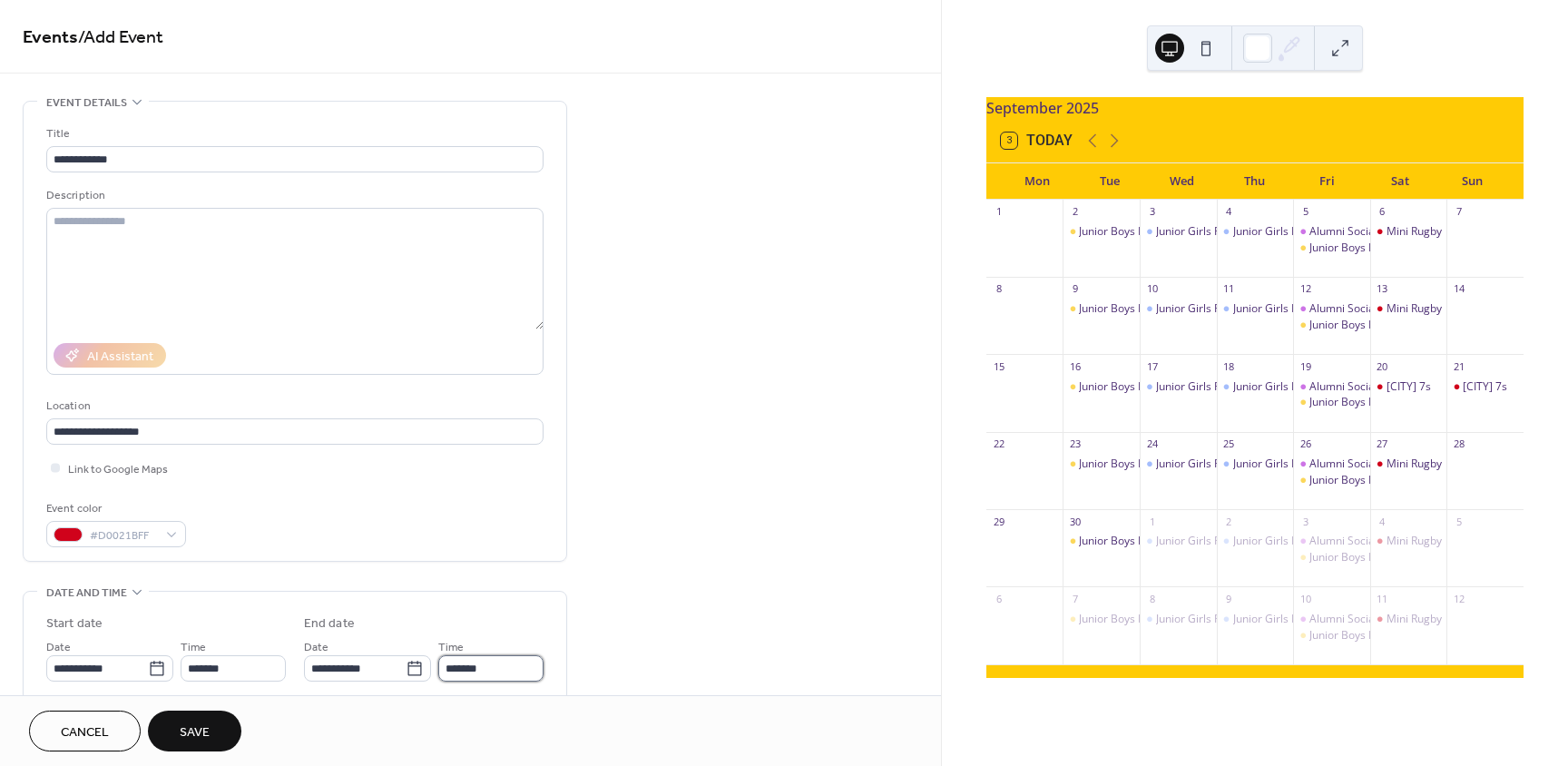 click on "*******" at bounding box center [491, 668] 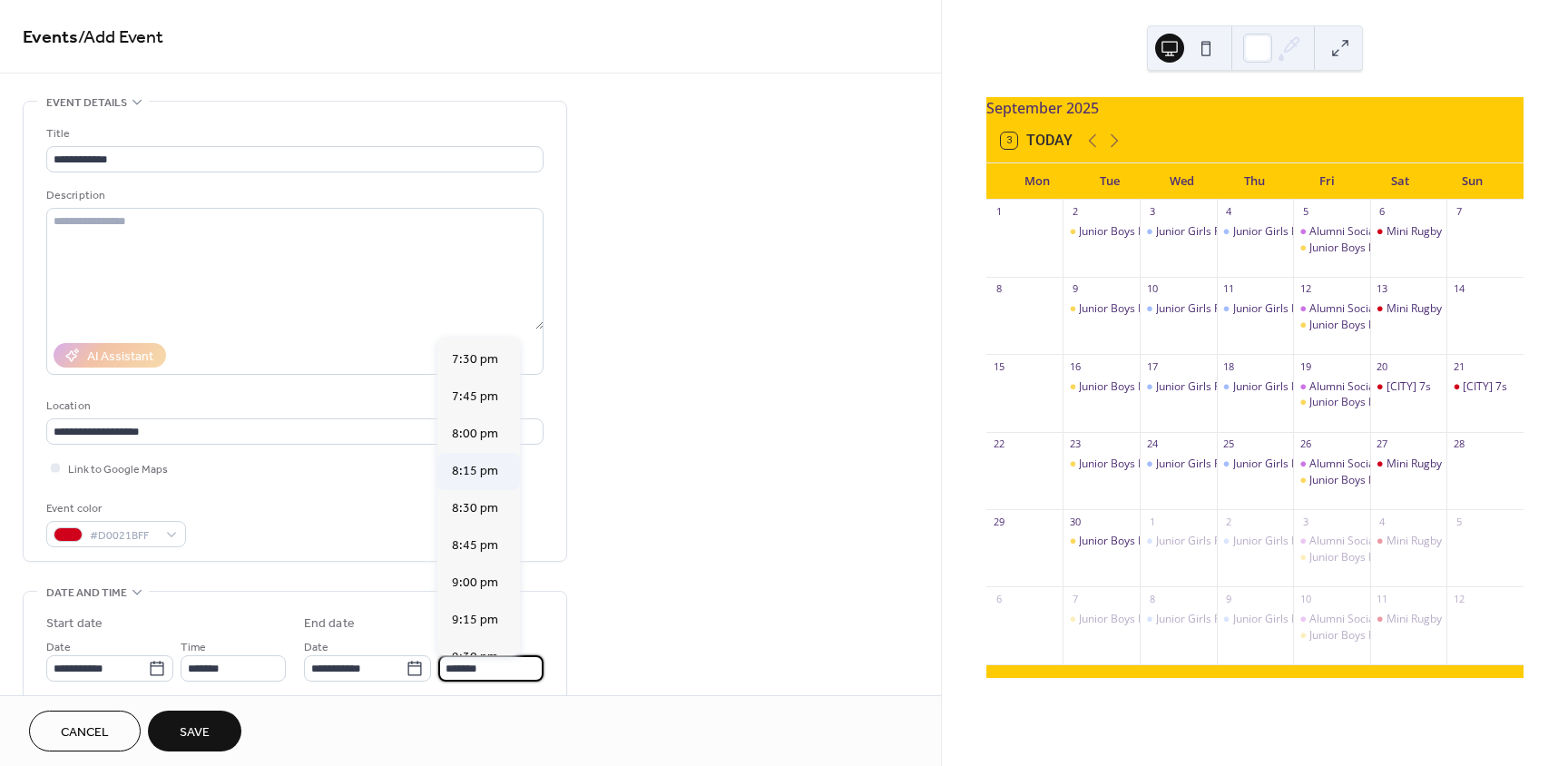 scroll, scrollTop: 363, scrollLeft: 0, axis: vertical 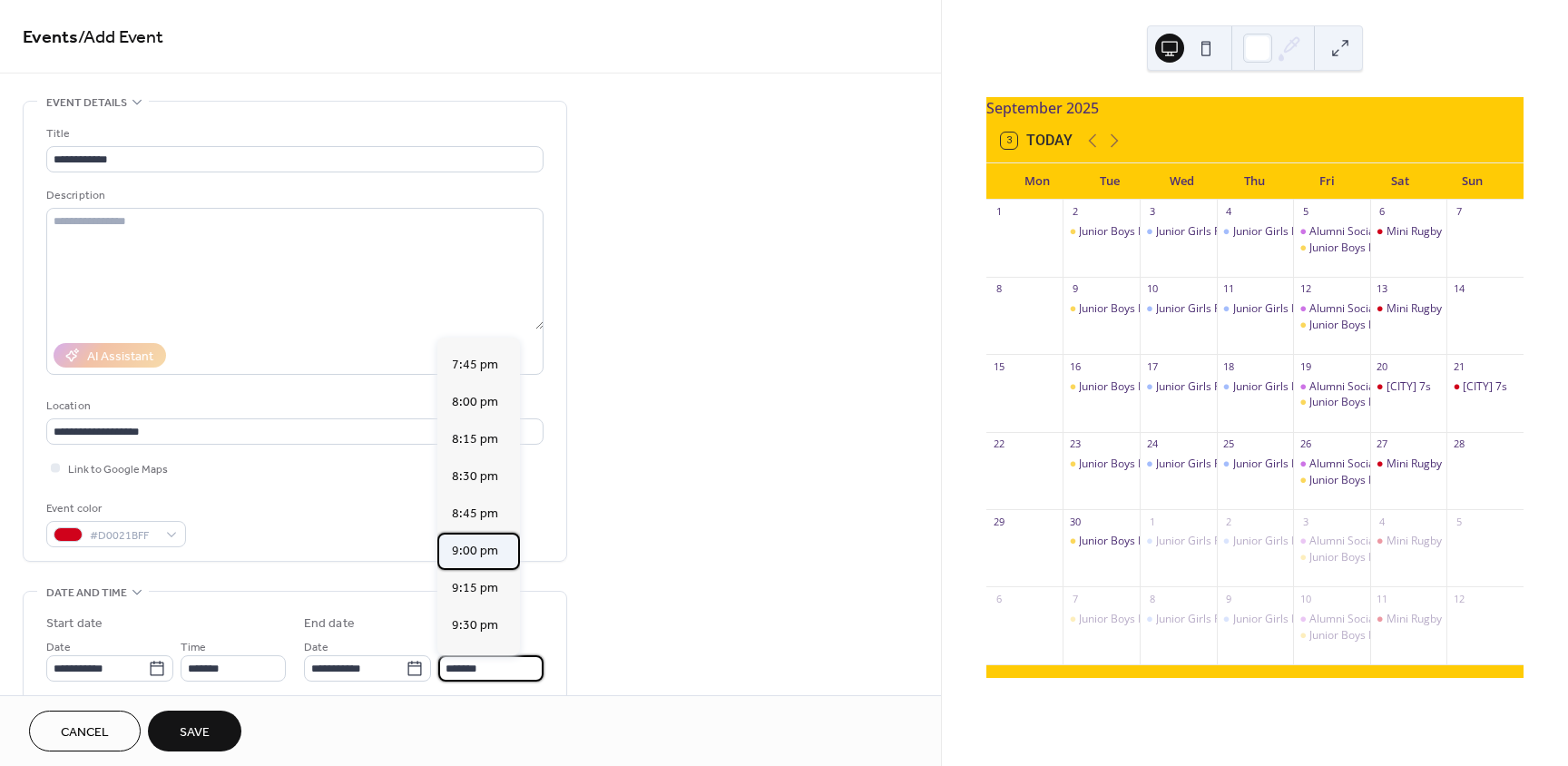 click on "9:00 pm" at bounding box center [475, 551] 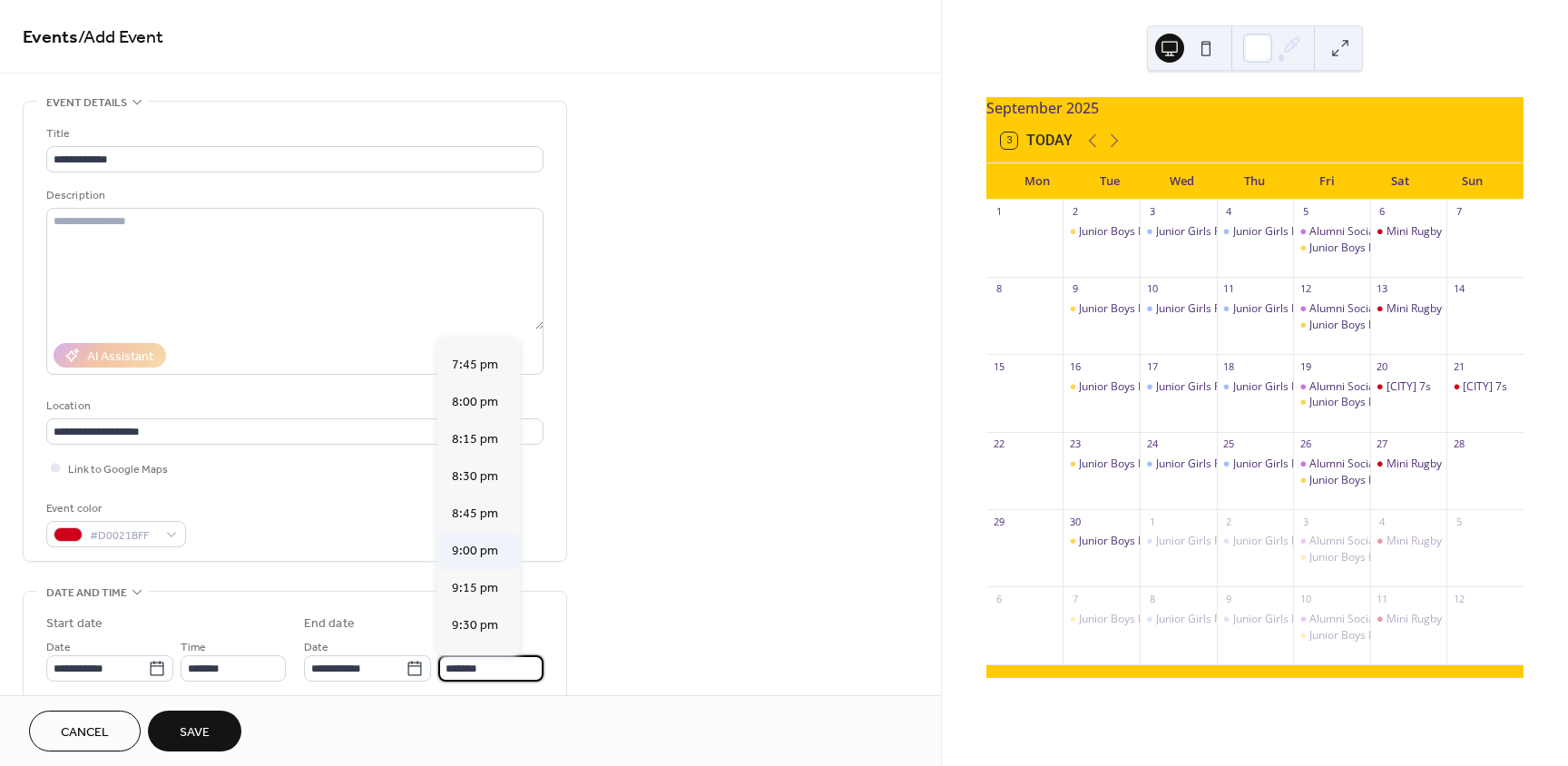 type on "*******" 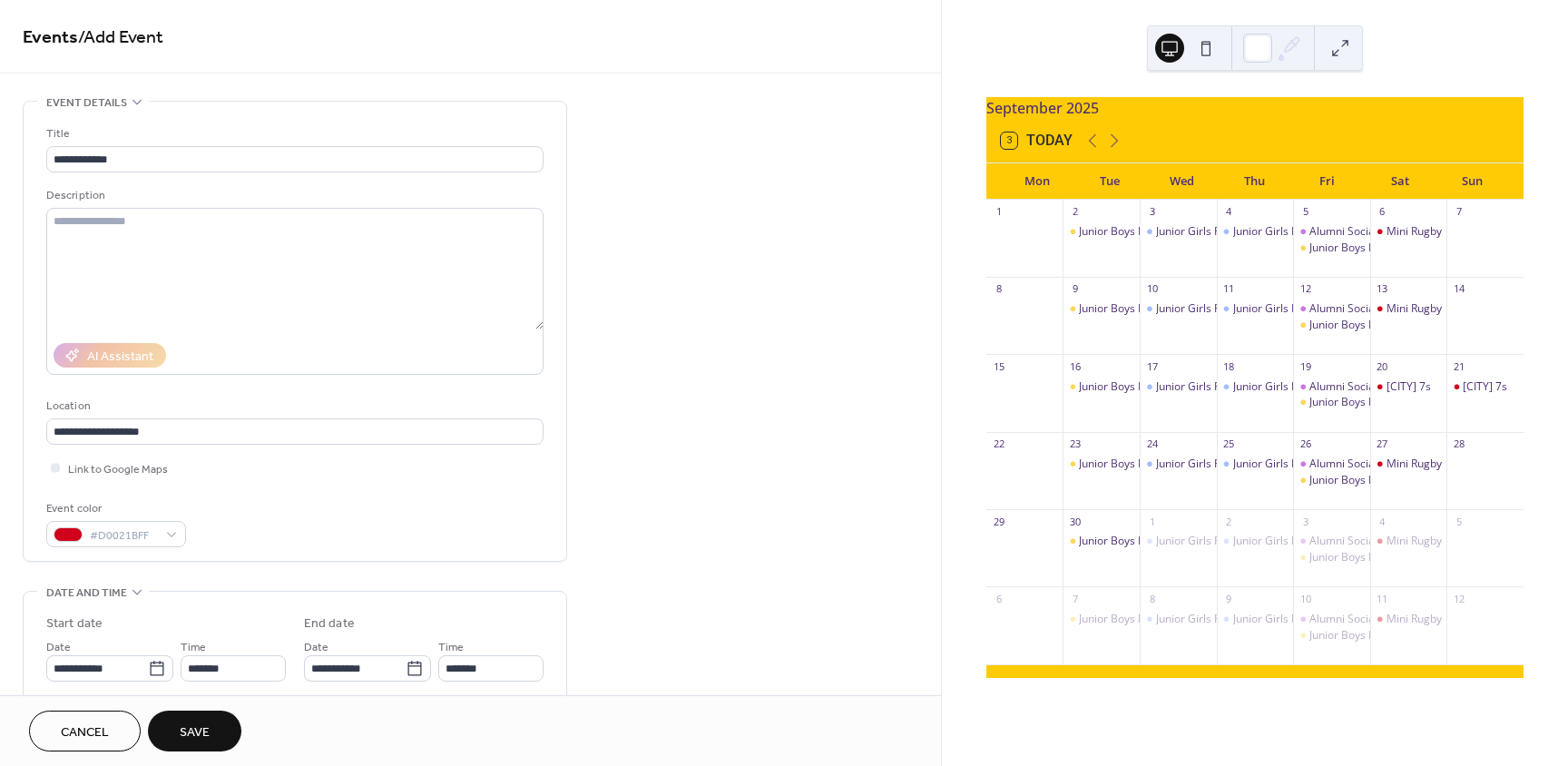 click on "**********" at bounding box center (470, 653) 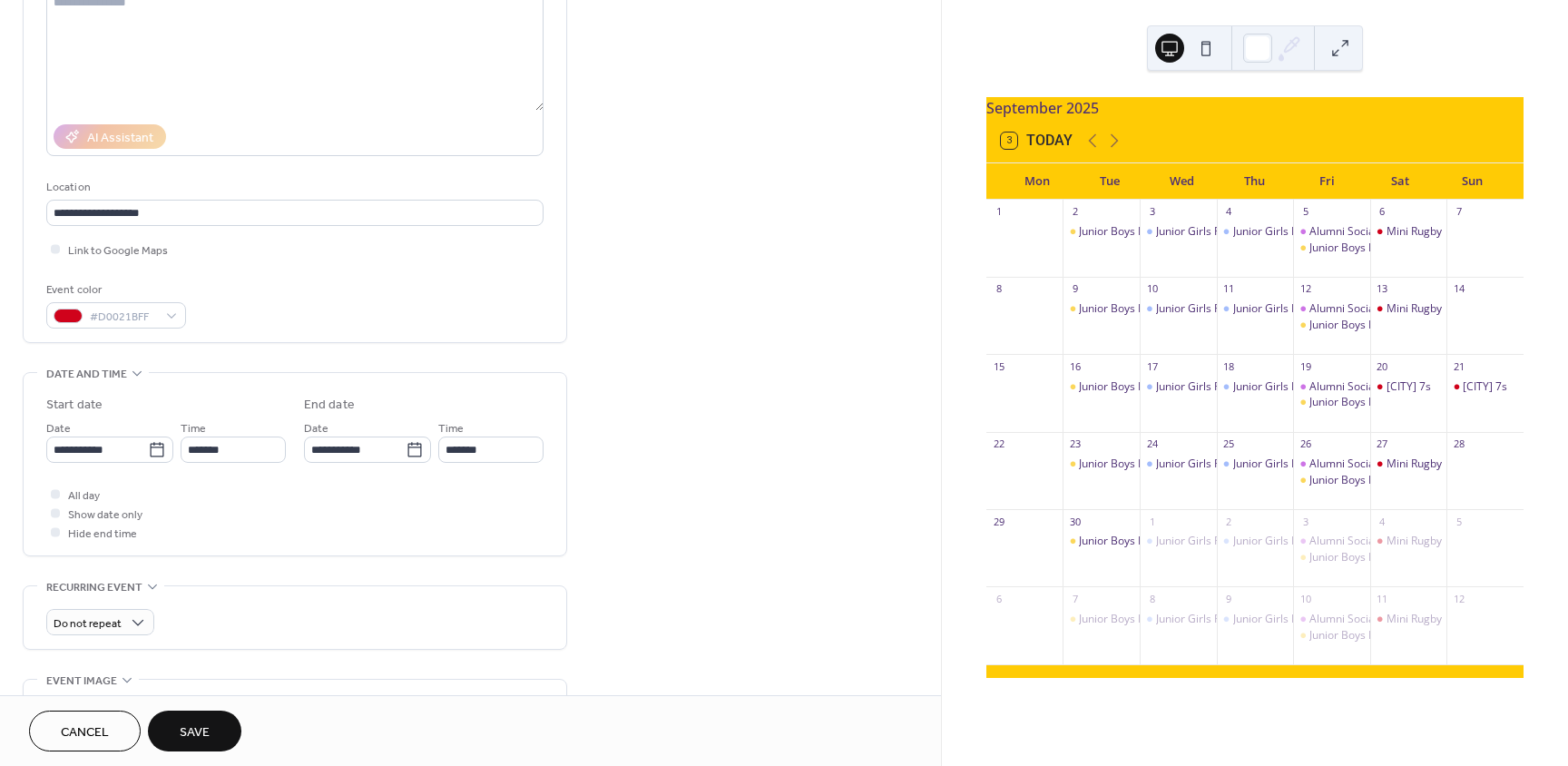 scroll, scrollTop: 272, scrollLeft: 0, axis: vertical 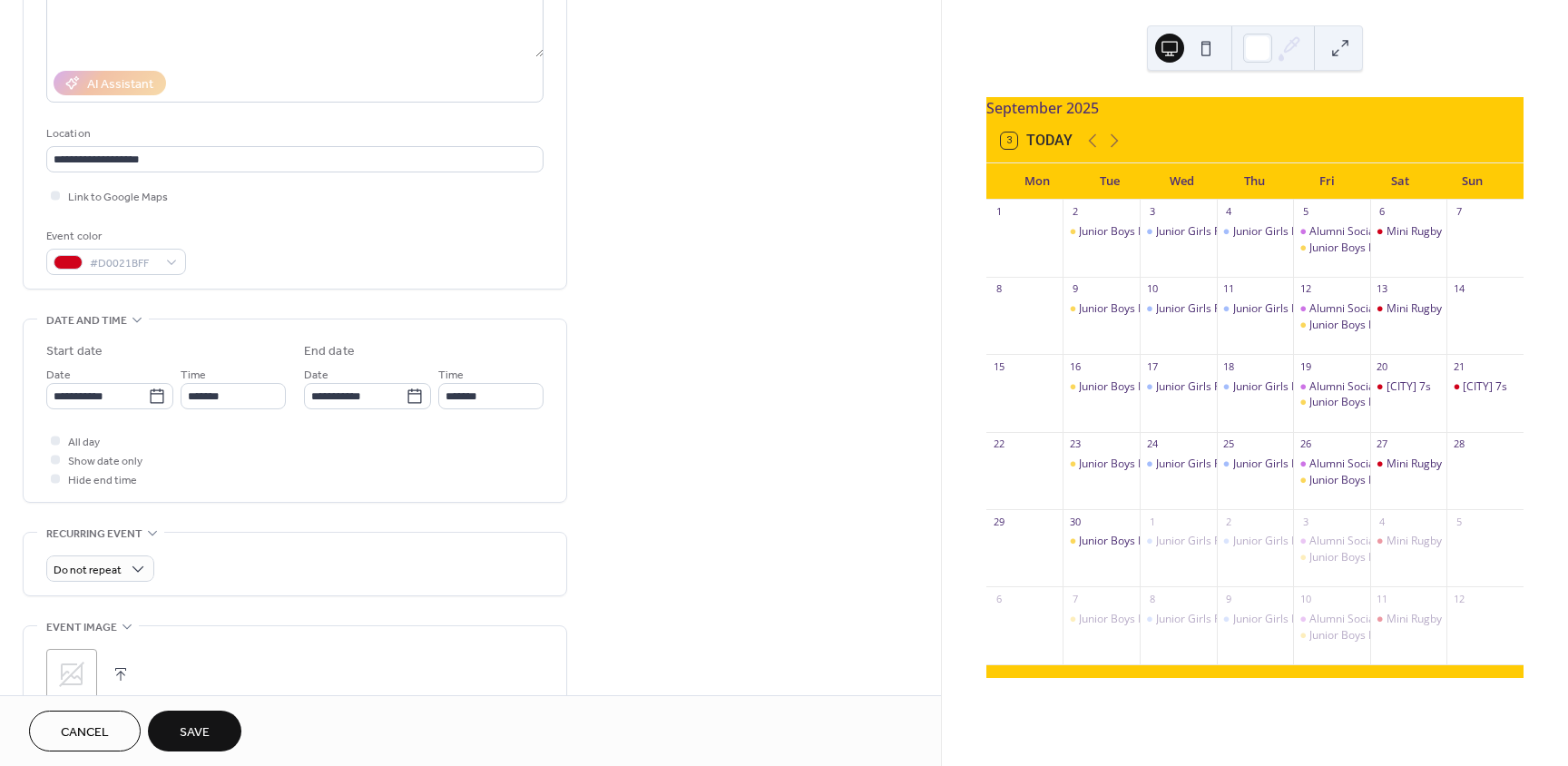 click on "Save" at bounding box center (194, 732) 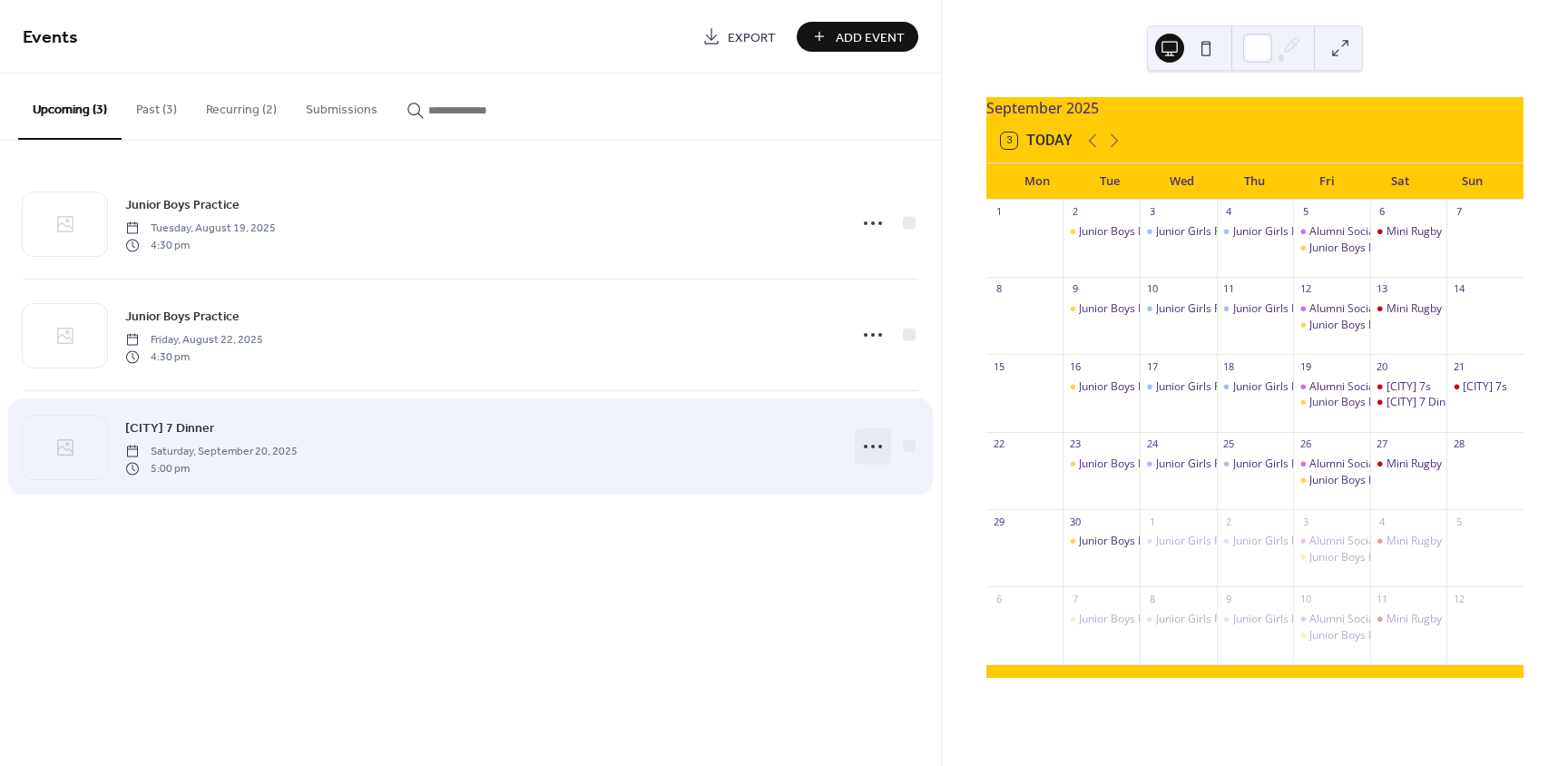 click 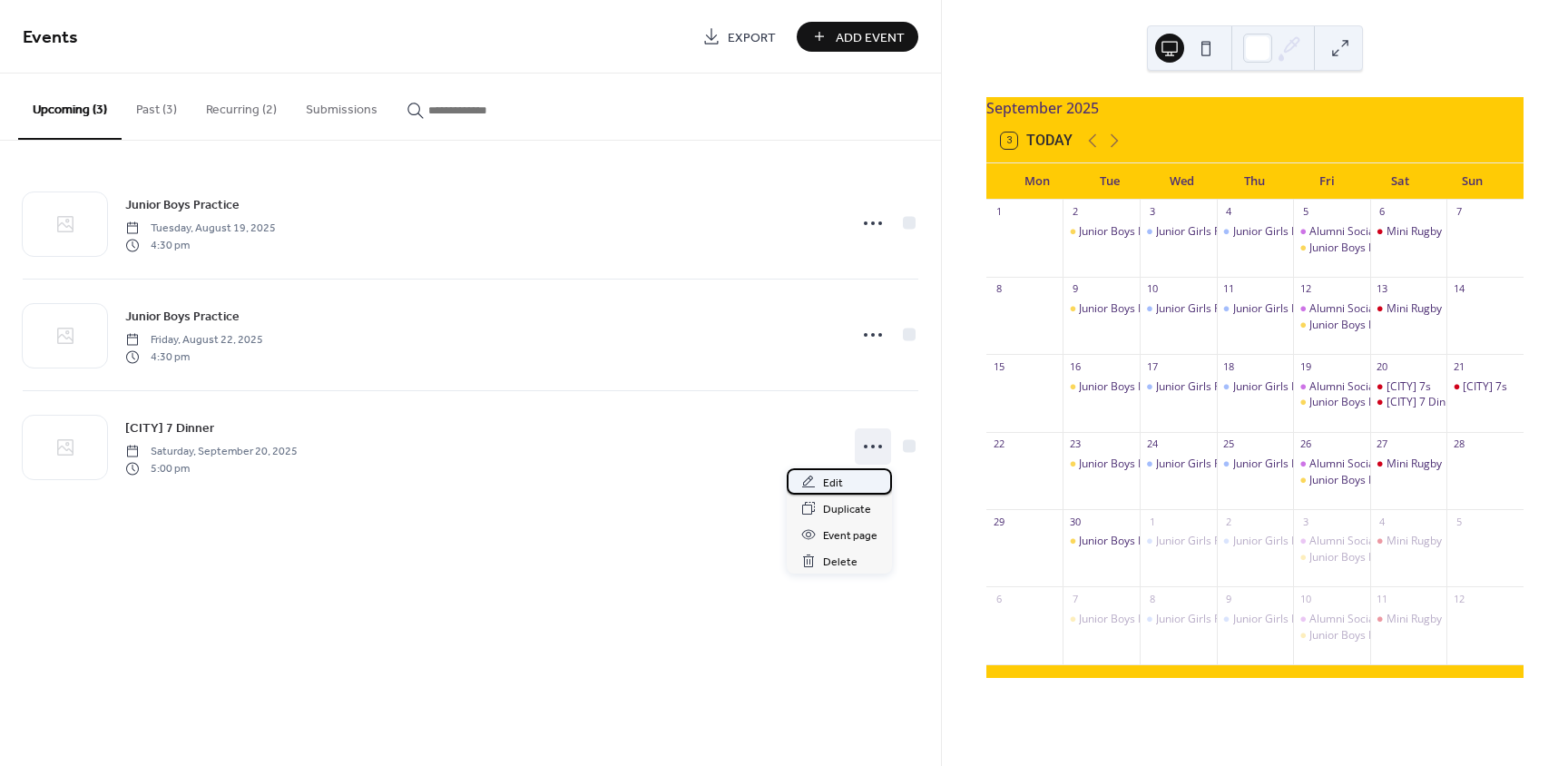 click on "Edit" at bounding box center (839, 481) 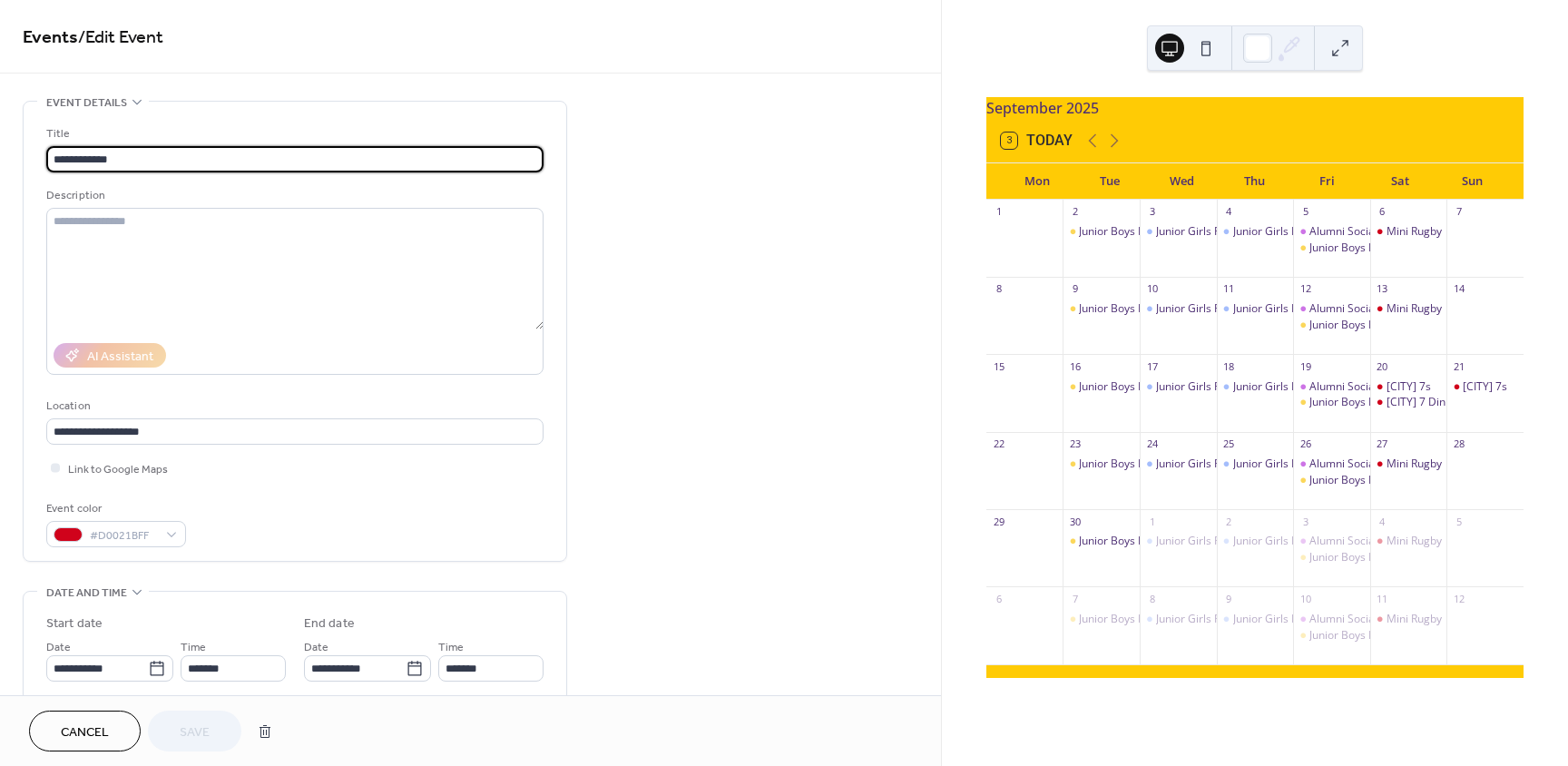 click on "**********" at bounding box center (295, 159) 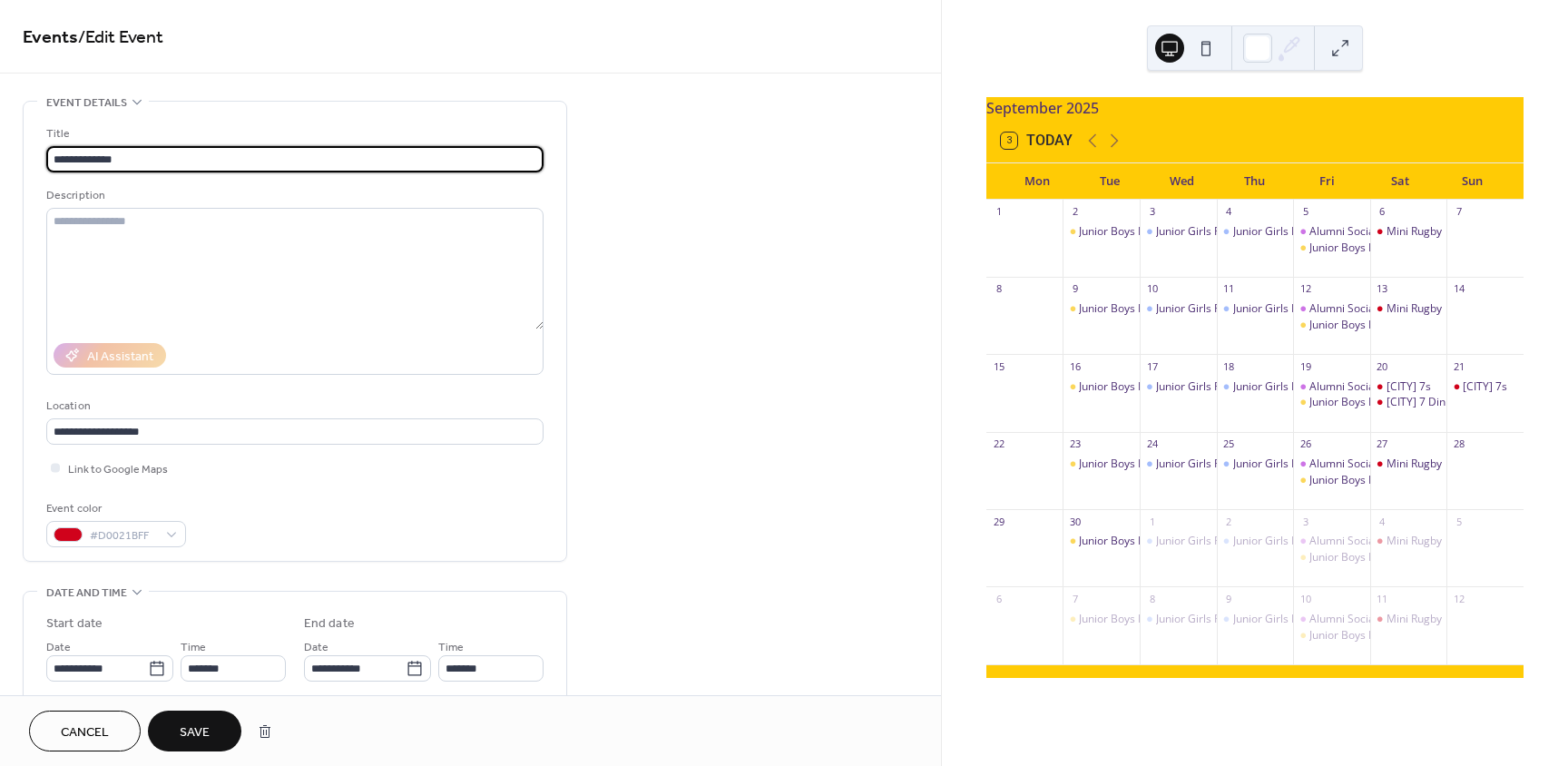 type on "**********" 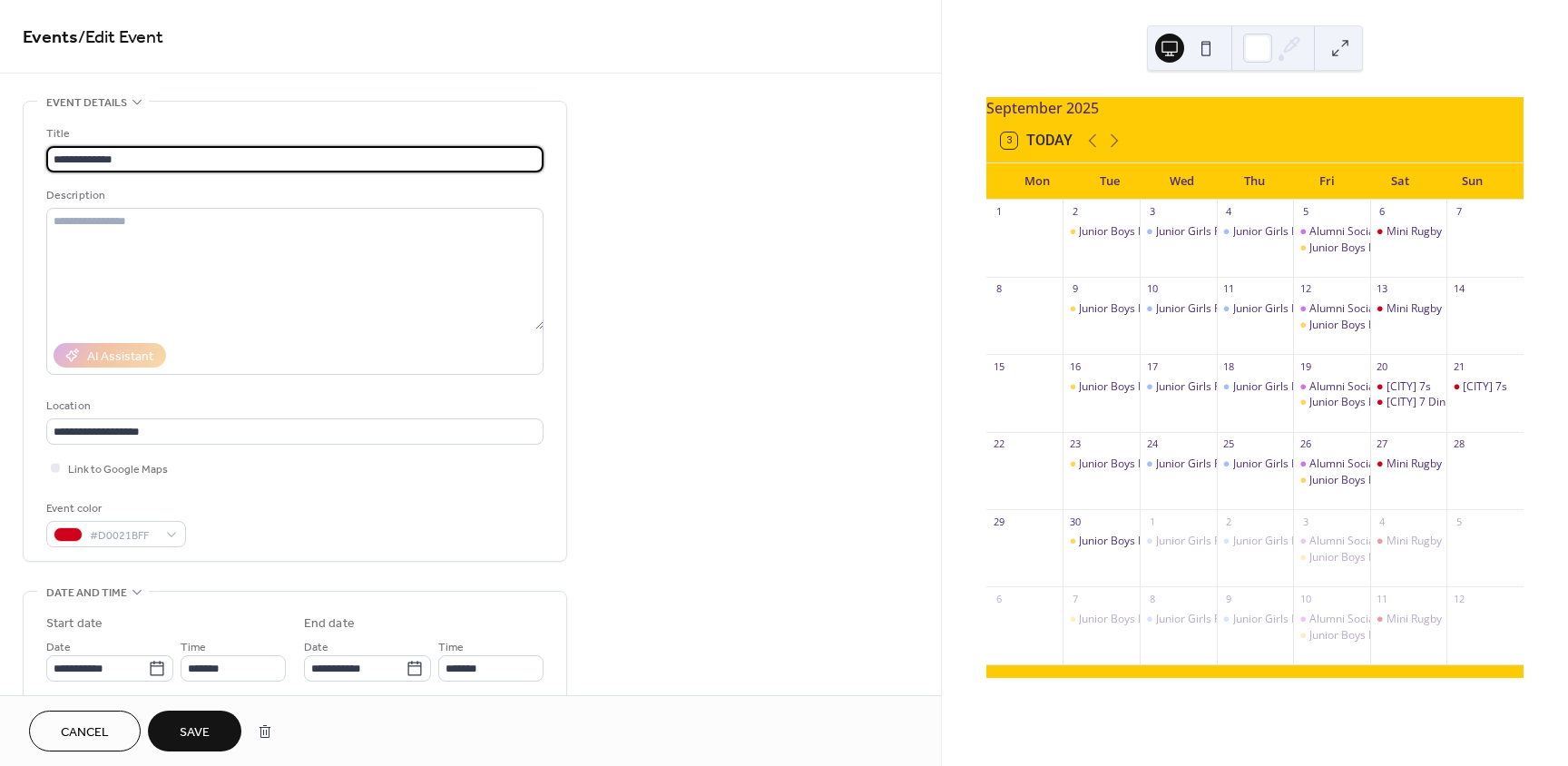click on "Save" at bounding box center (194, 732) 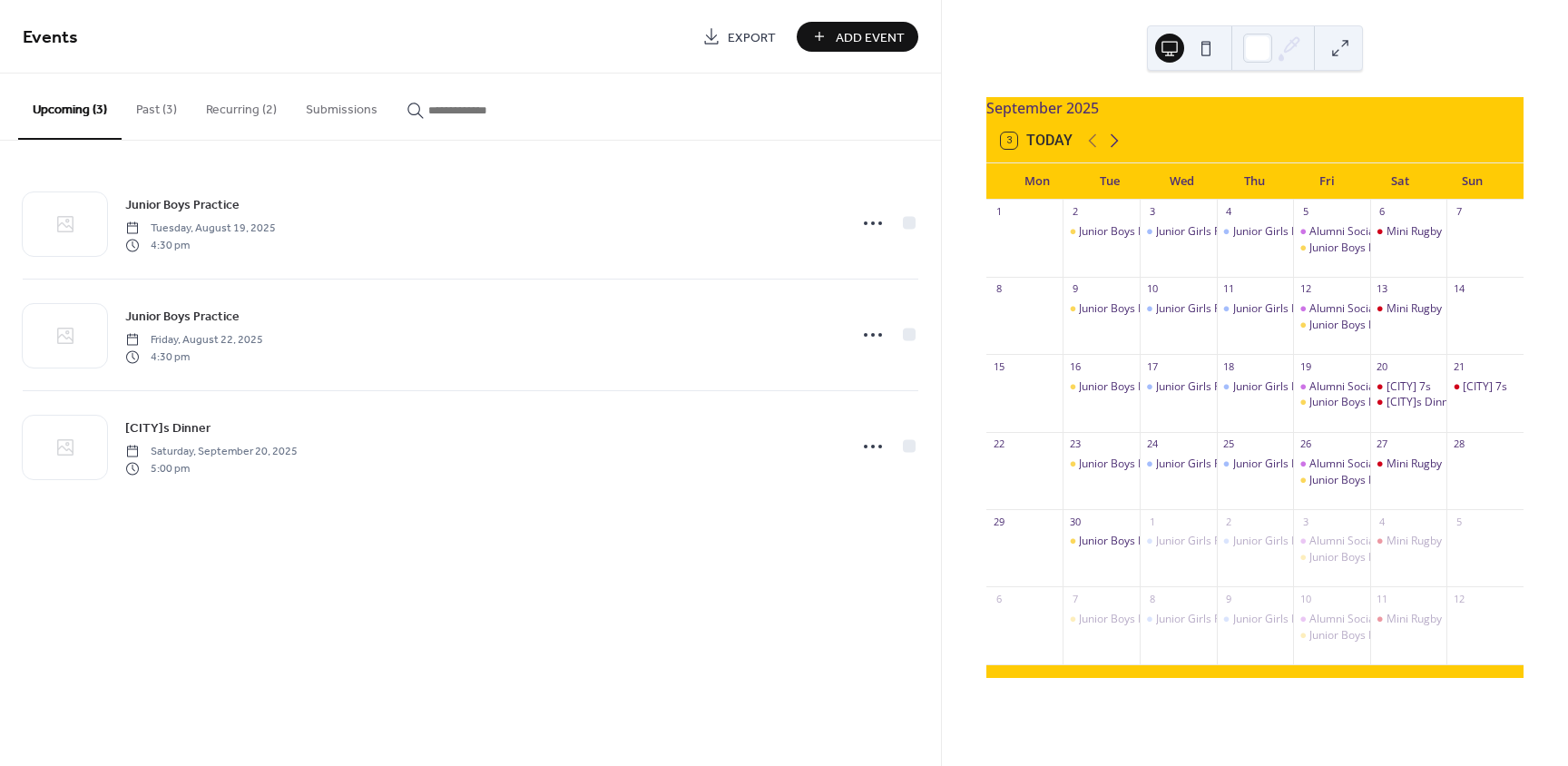 click 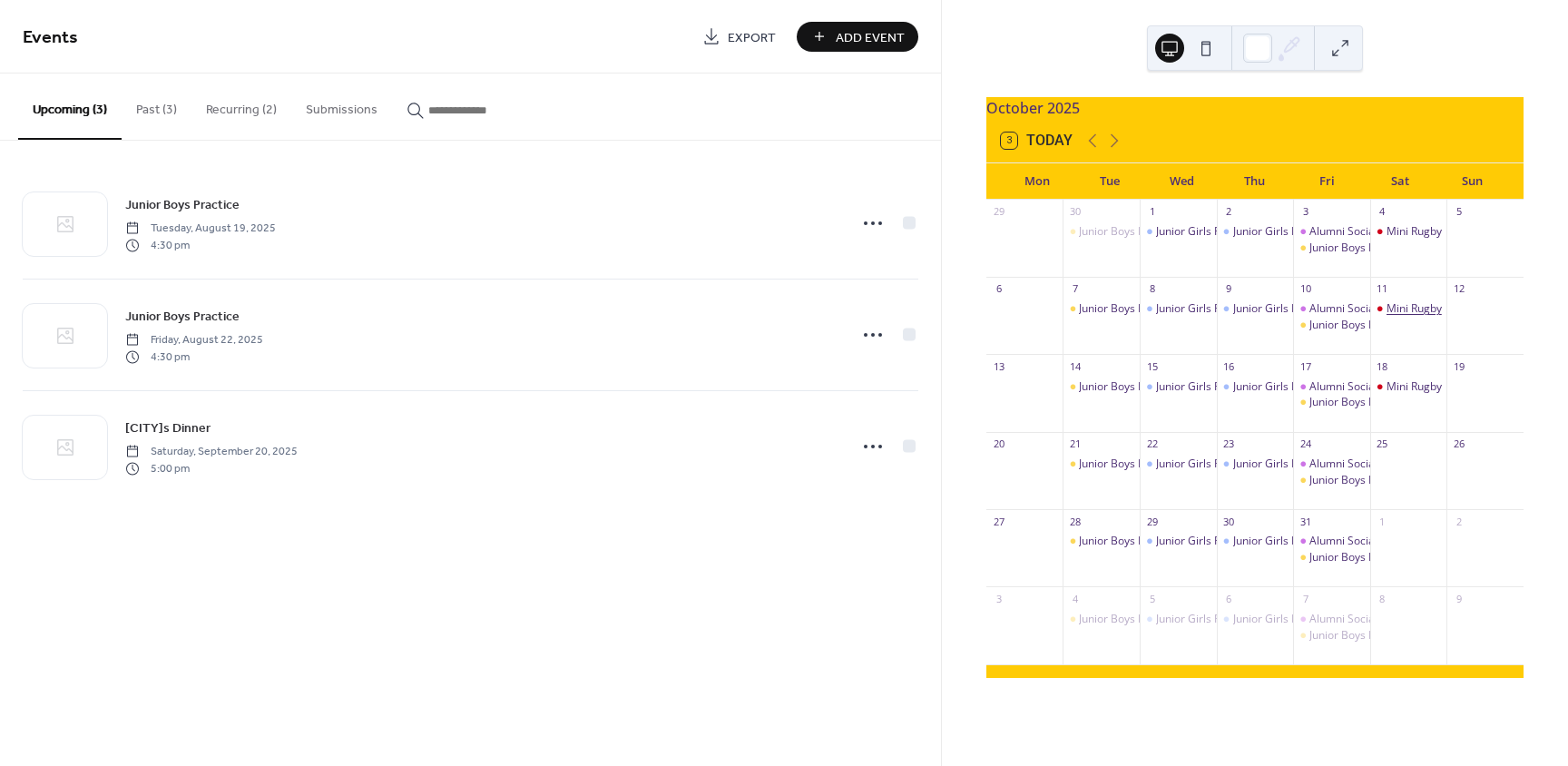 click on "Mini Rugby" at bounding box center (1414, 309) 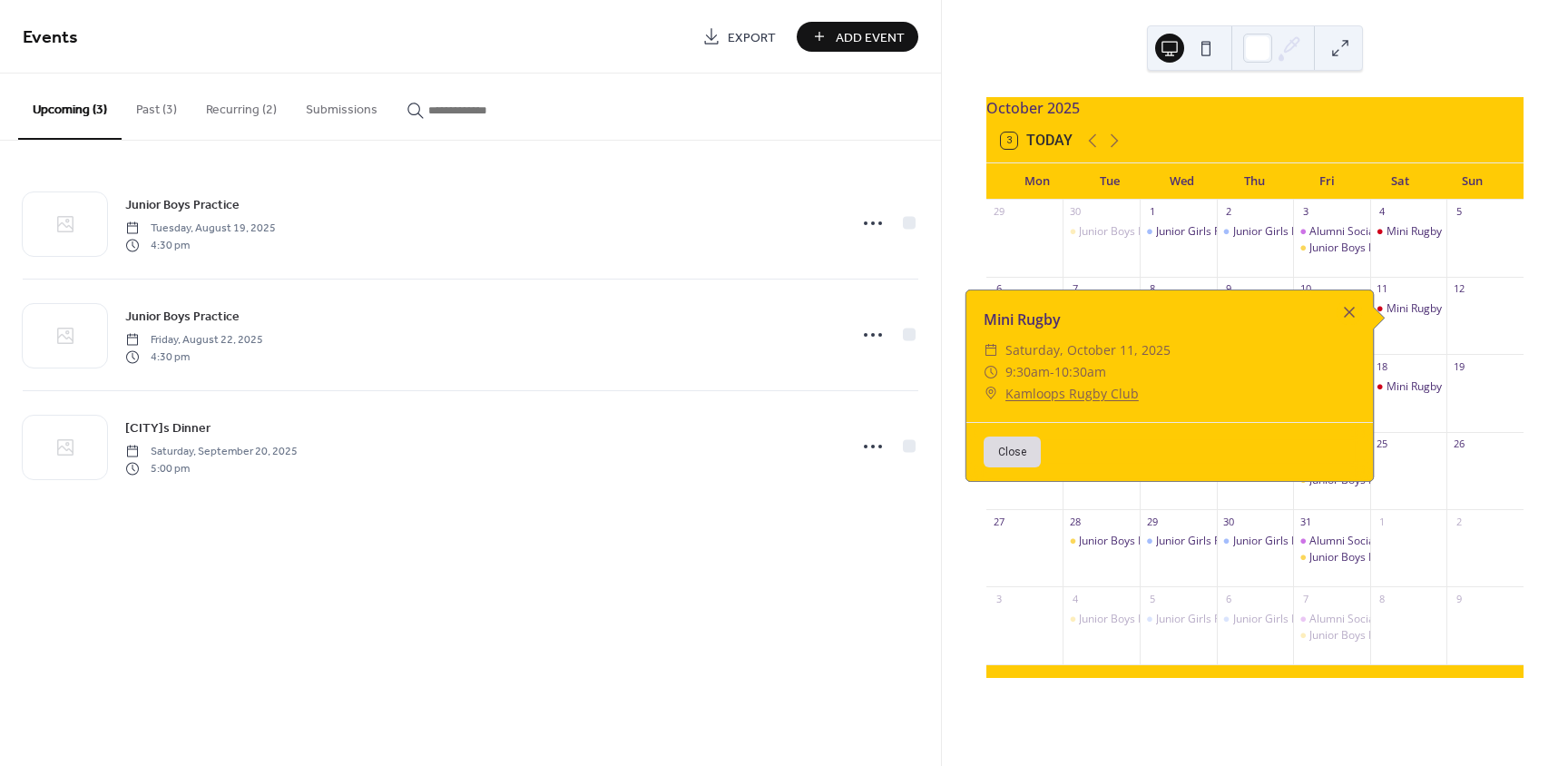 click on "Events Export Add Event Upcoming (3) Past (3) Recurring (2) Submissions Junior Boys Practice Tuesday, [MONTH] 19, 2025 4:30 pm Junior Boys Practice Friday, [MONTH] 22, 2025 4:30 pm [CITY]7s Dinner Saturday, [MONTH] 20, 2025 5:00 pm Cancel" at bounding box center [470, 383] 